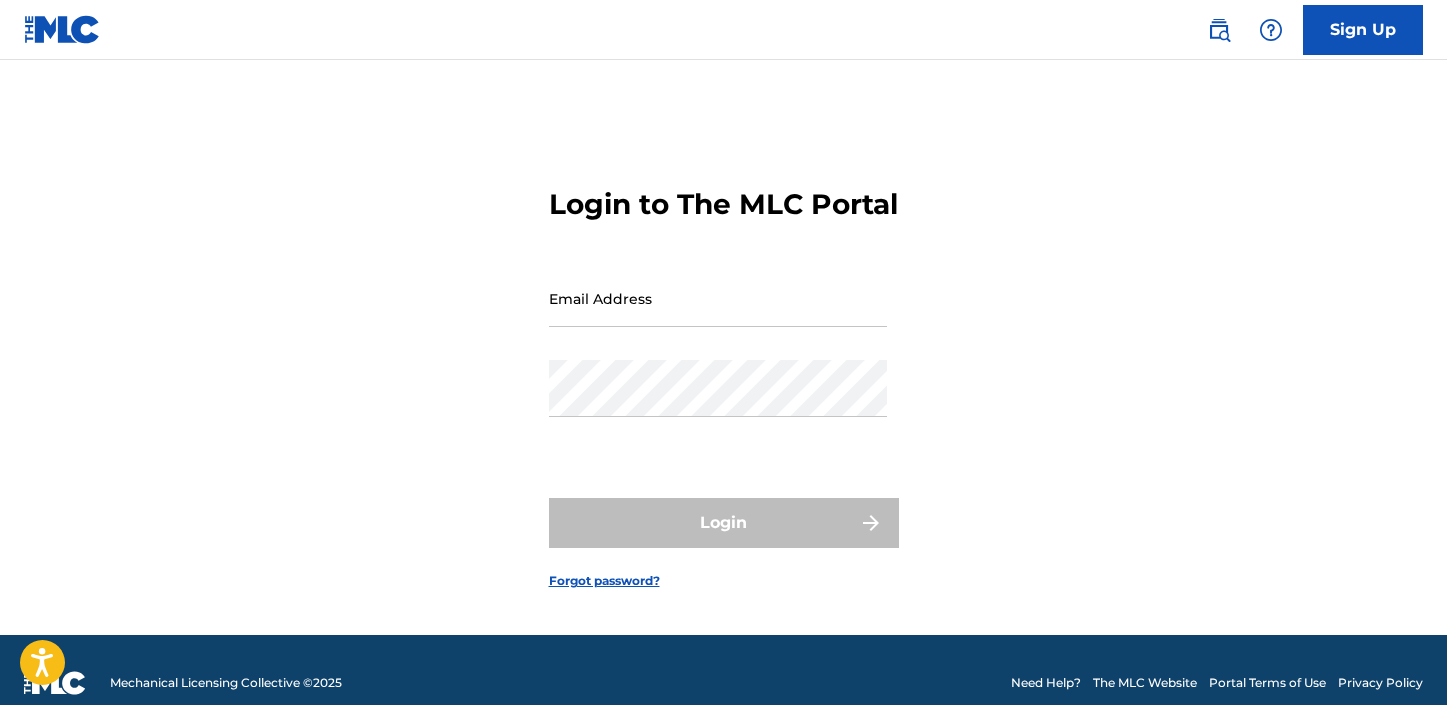 scroll, scrollTop: 0, scrollLeft: 0, axis: both 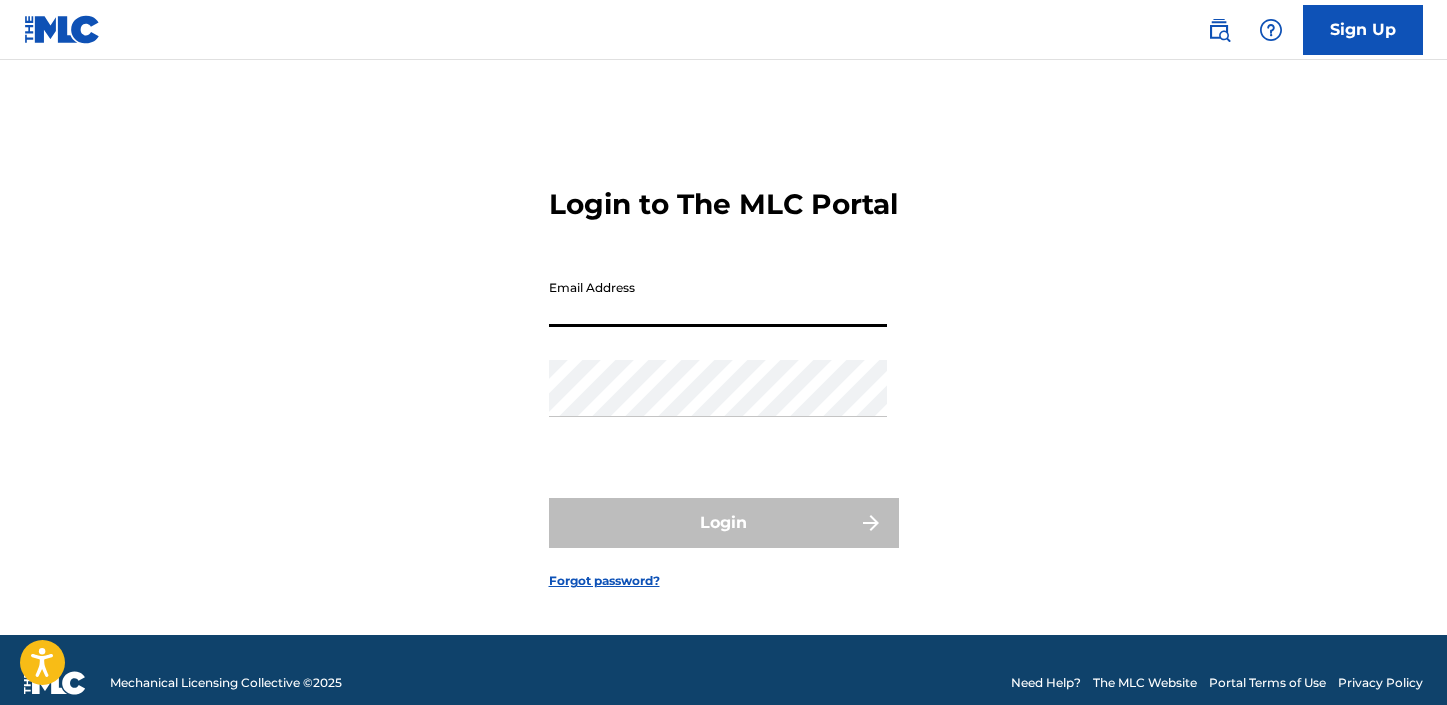 click on "Email Address" at bounding box center (718, 298) 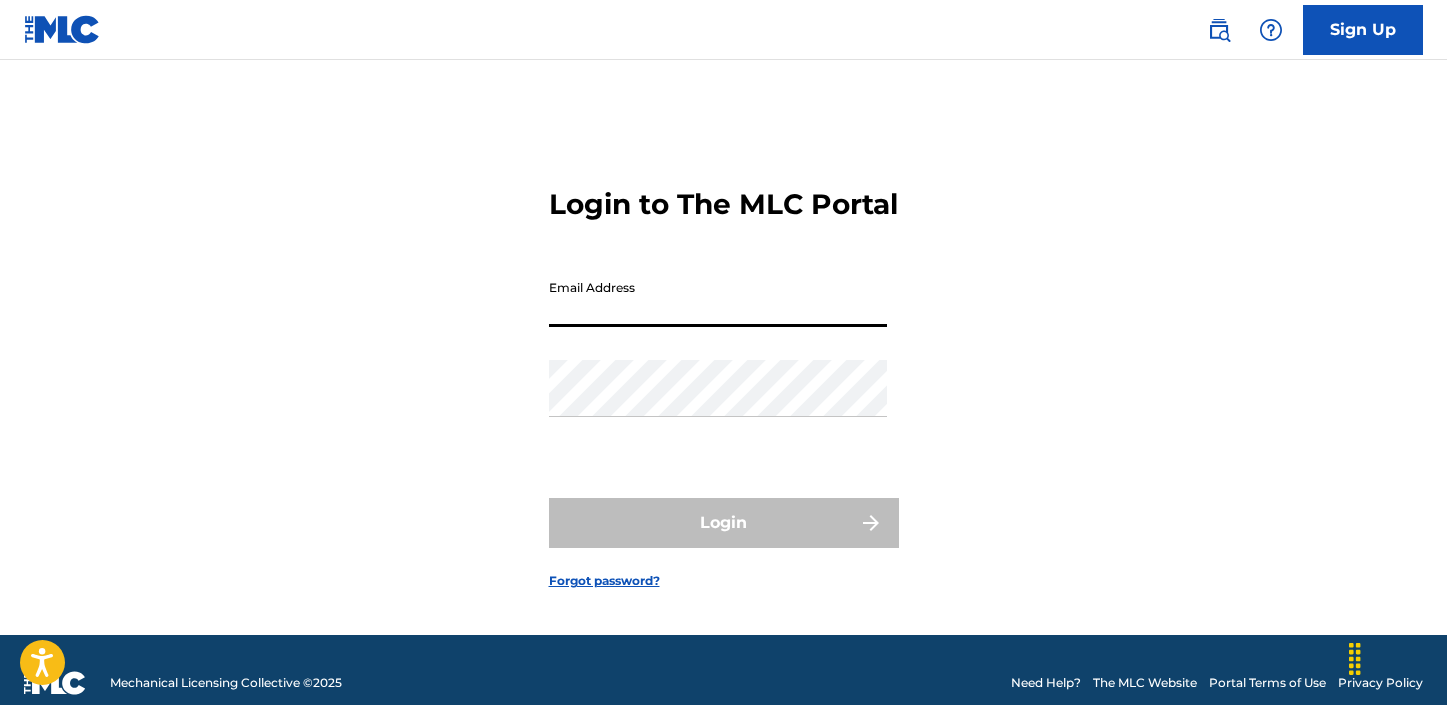 type on "[EMAIL]" 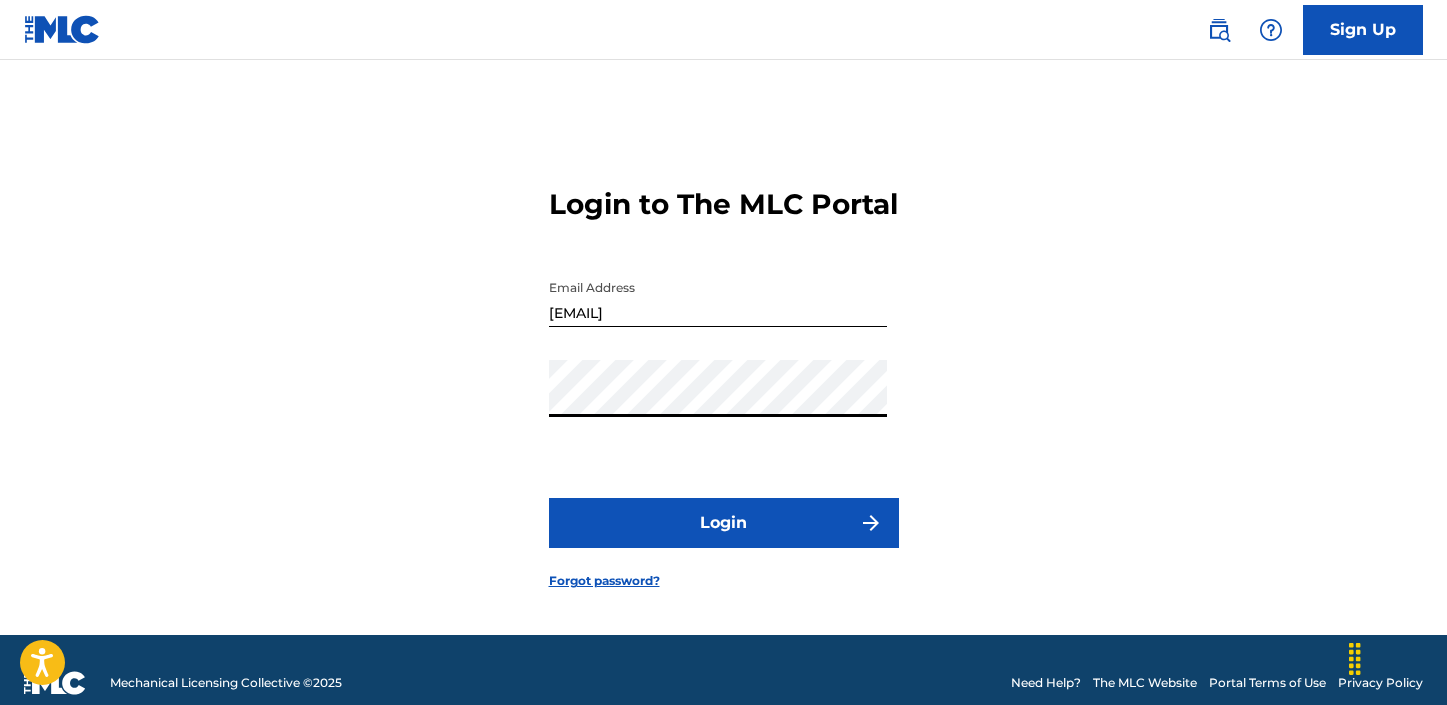 click on "Login" at bounding box center (724, 523) 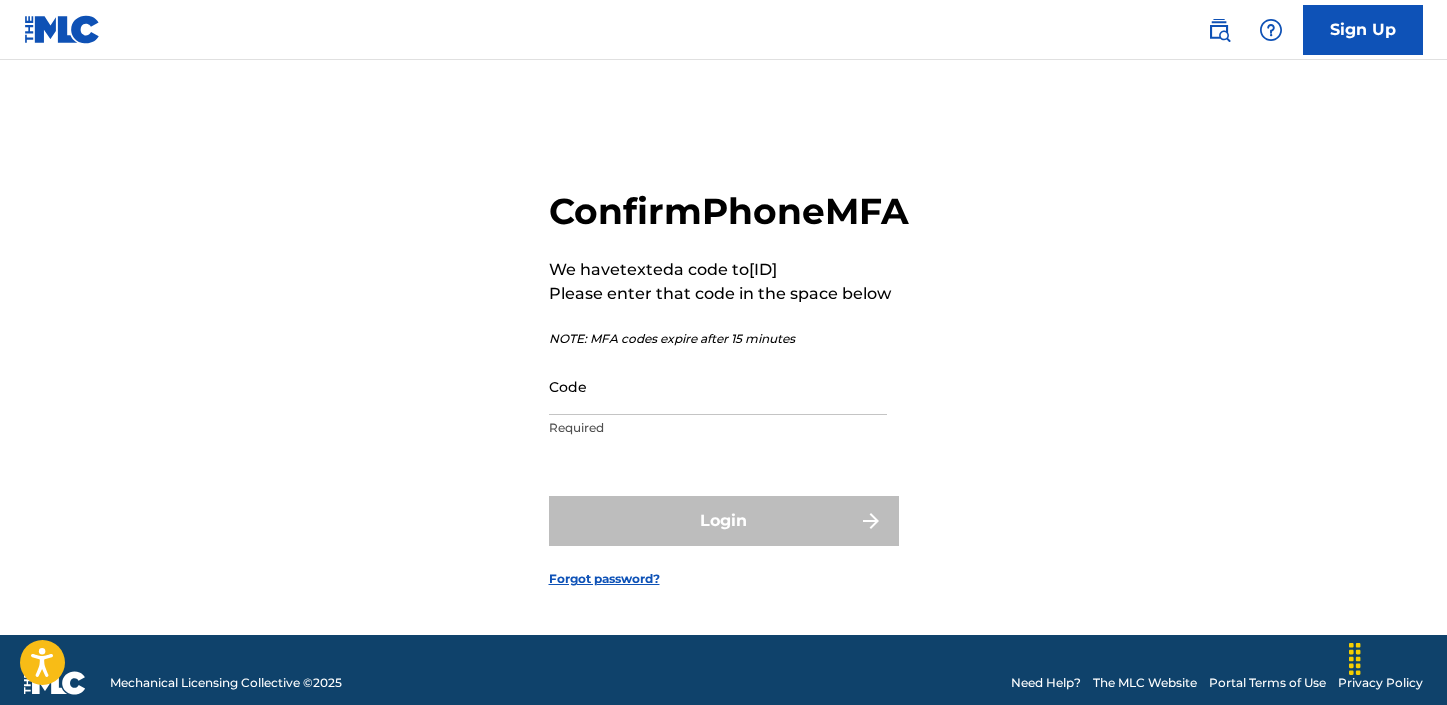 click on "Code" at bounding box center [718, 386] 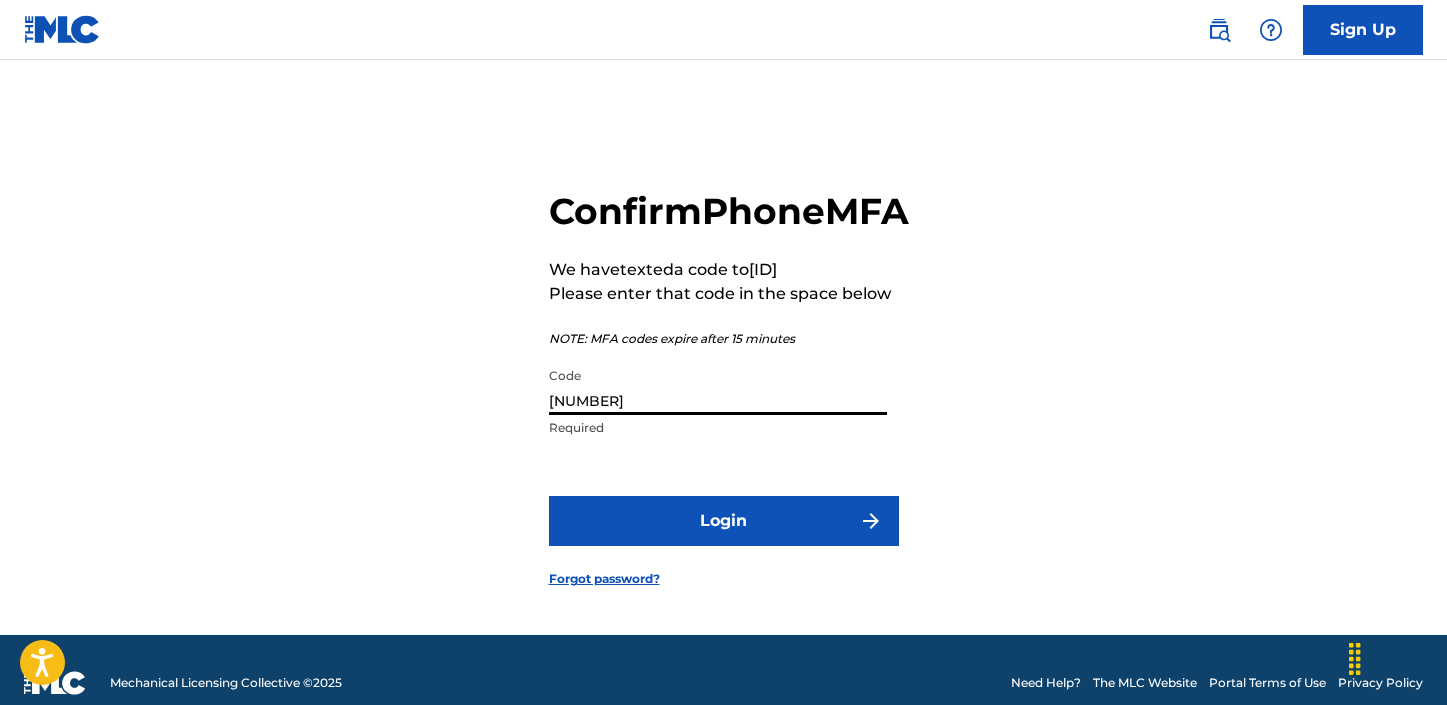 type on "[NUMBER]" 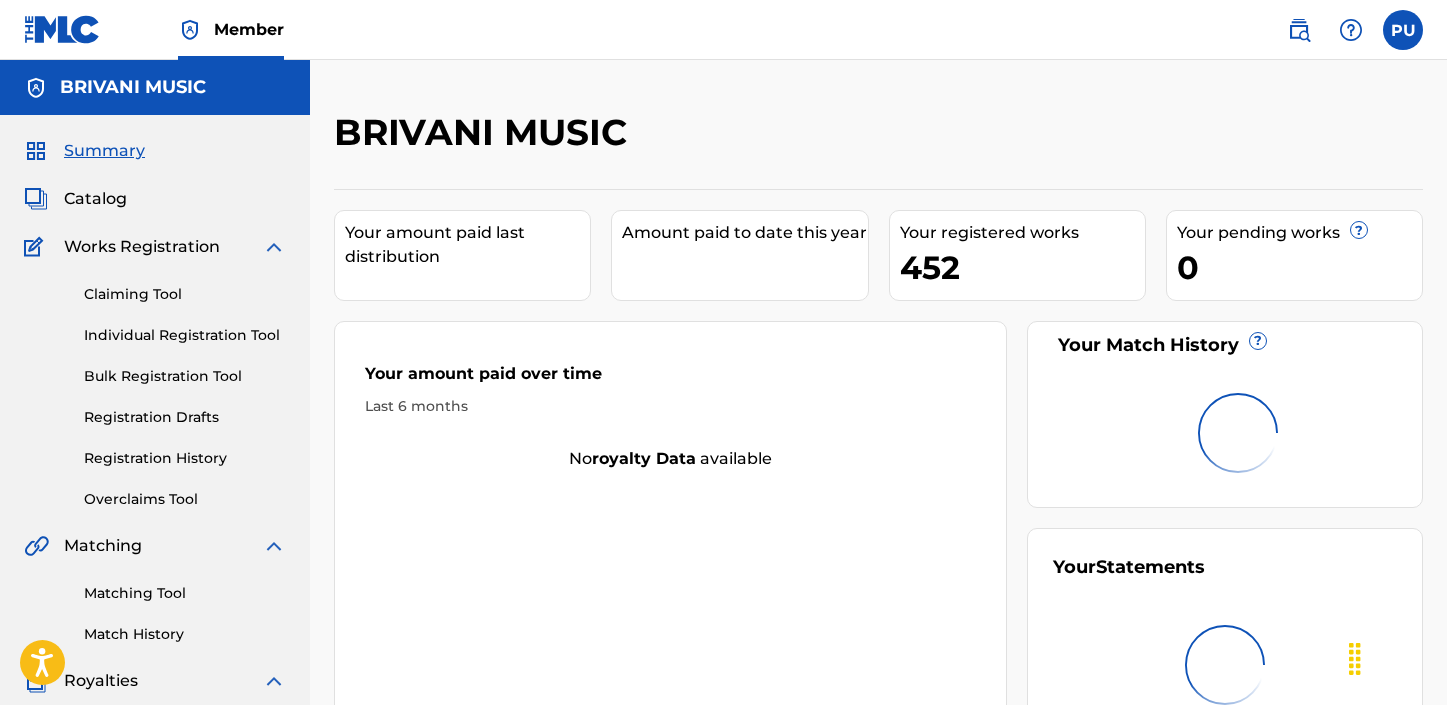 scroll, scrollTop: 0, scrollLeft: 0, axis: both 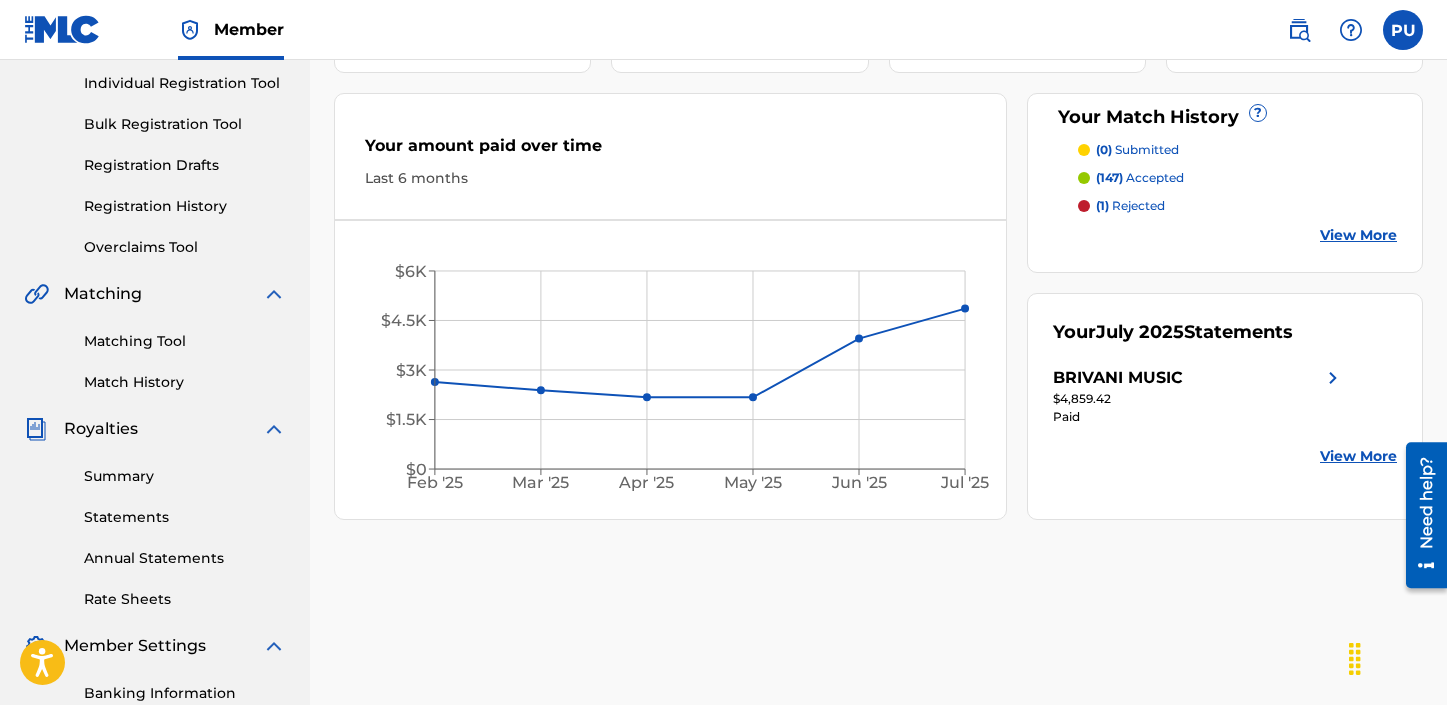 click on "Matching Tool" at bounding box center [185, 341] 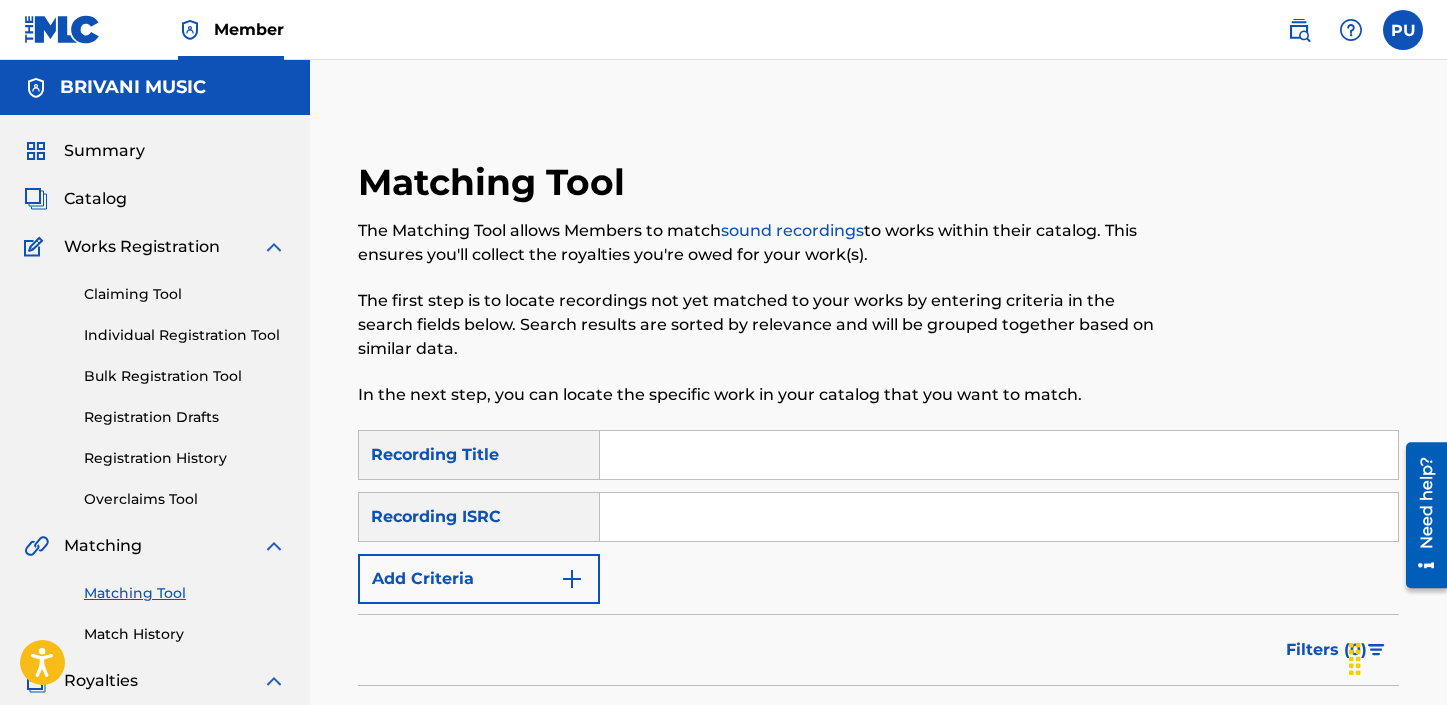 click on "Filters ( 0 )" at bounding box center [878, 650] 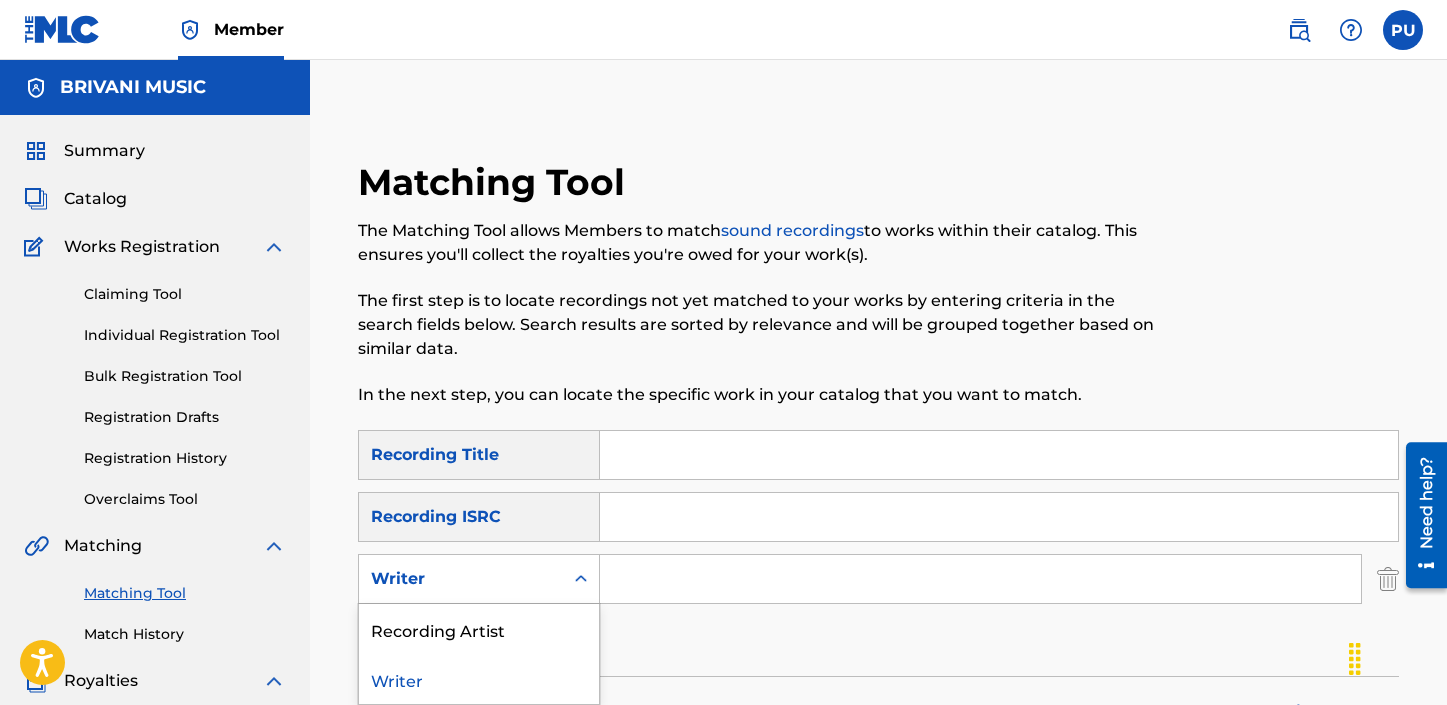 click on "Writer" at bounding box center [461, 579] 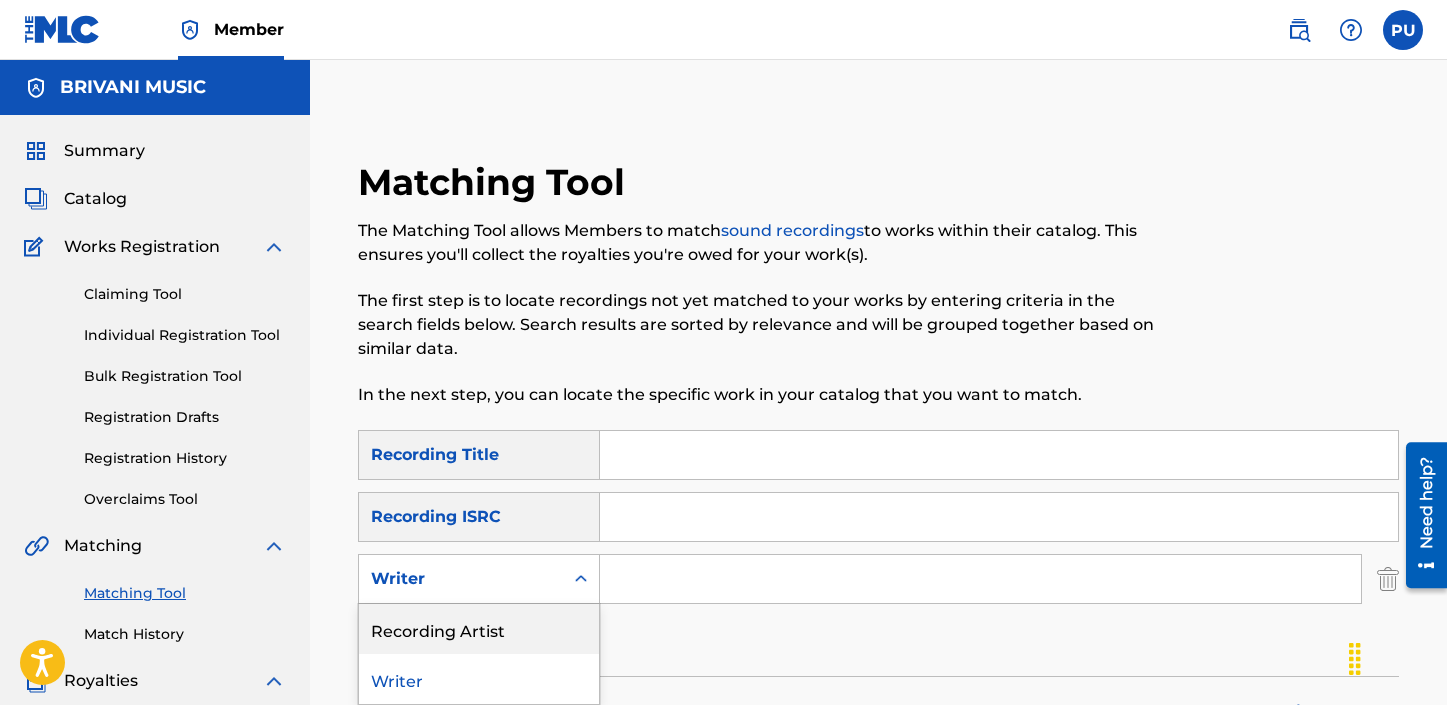 click on "Recording Artist" at bounding box center (479, 629) 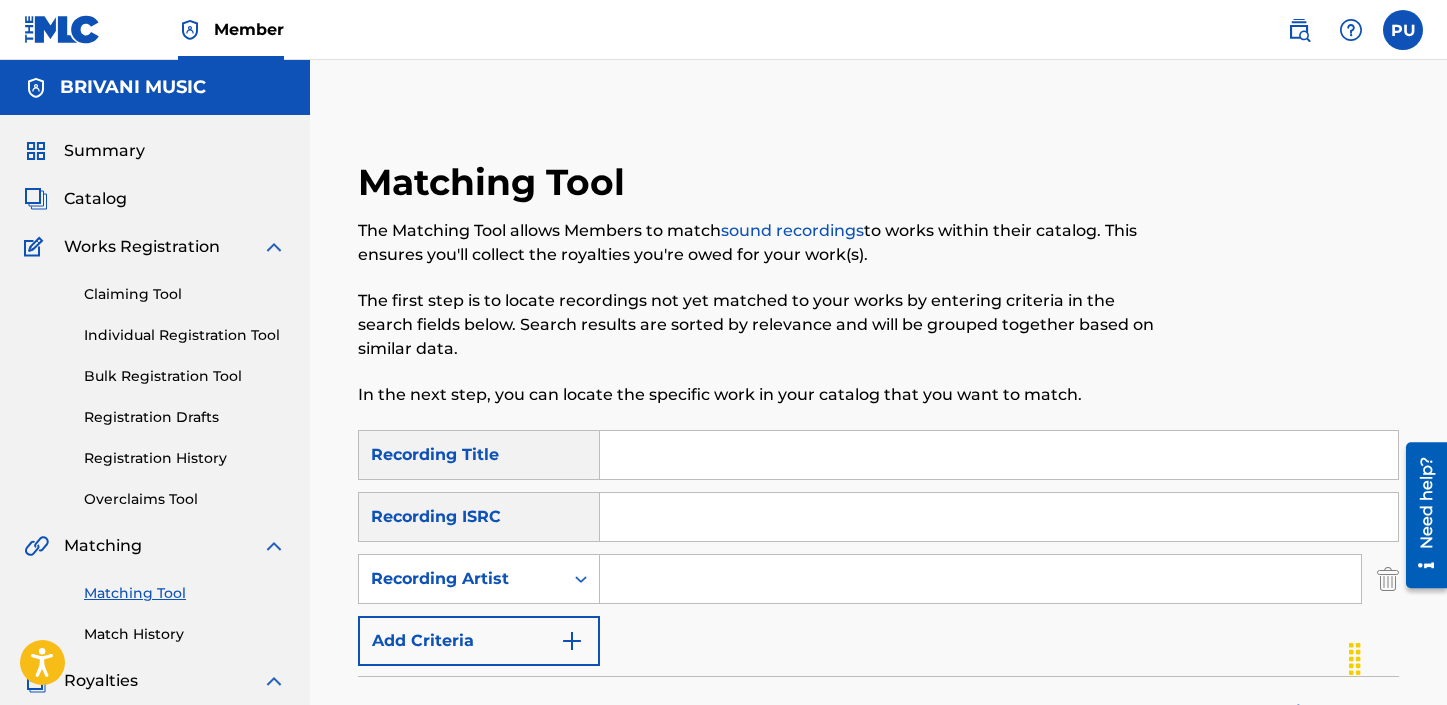 click at bounding box center (980, 579) 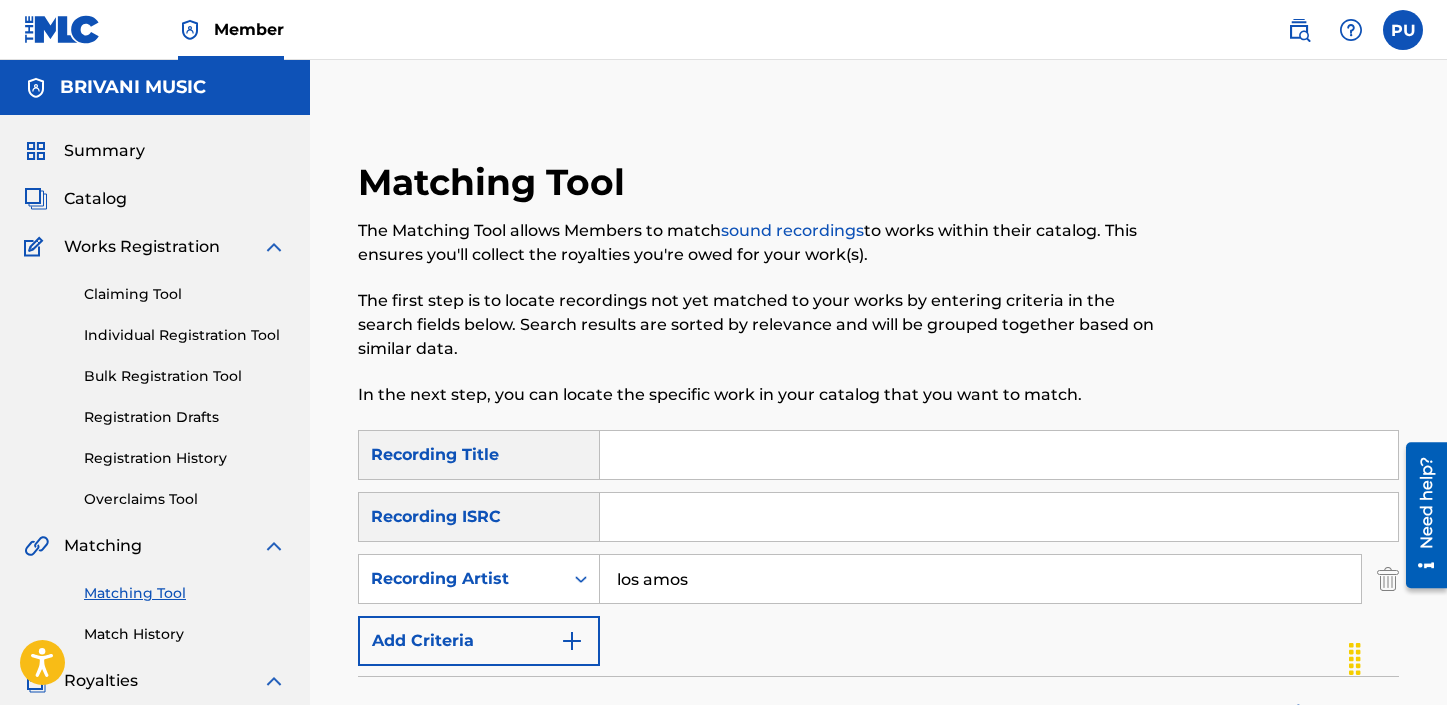 type on "los amos" 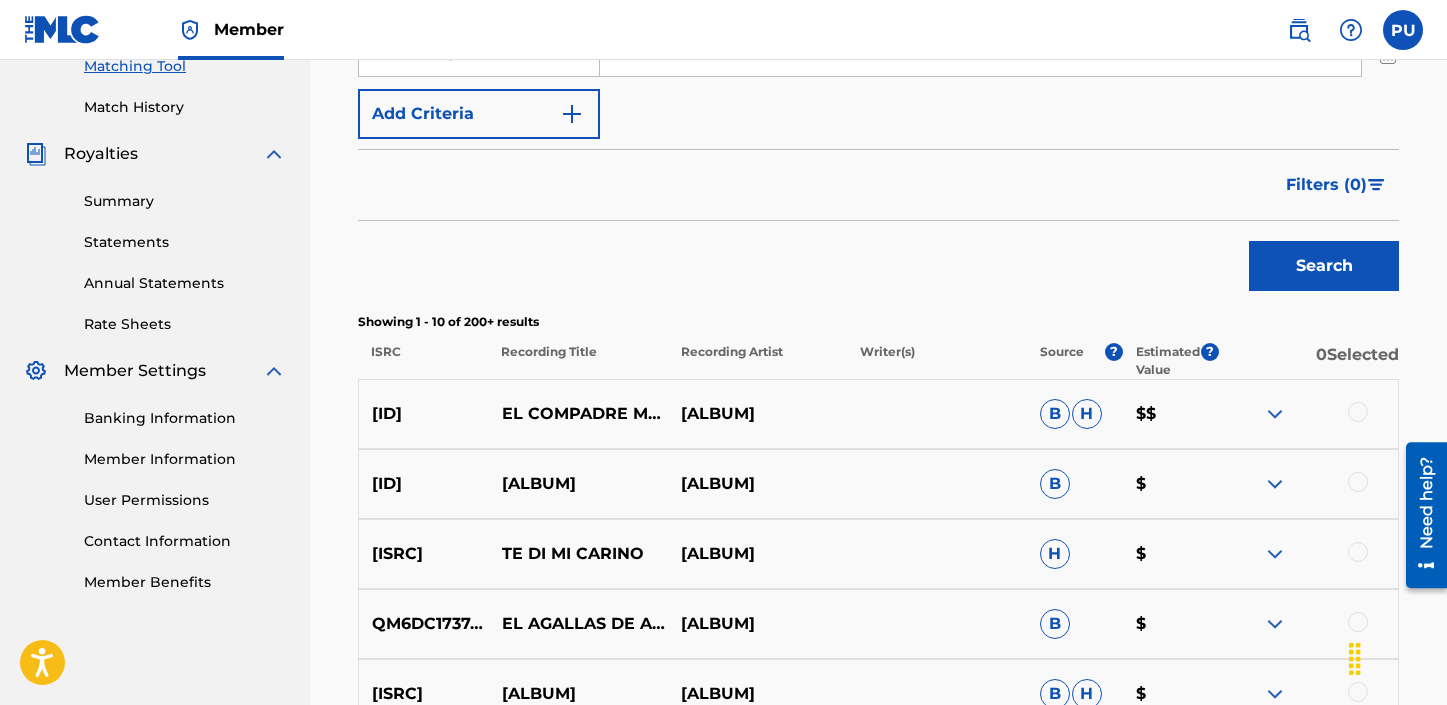 scroll, scrollTop: 637, scrollLeft: 0, axis: vertical 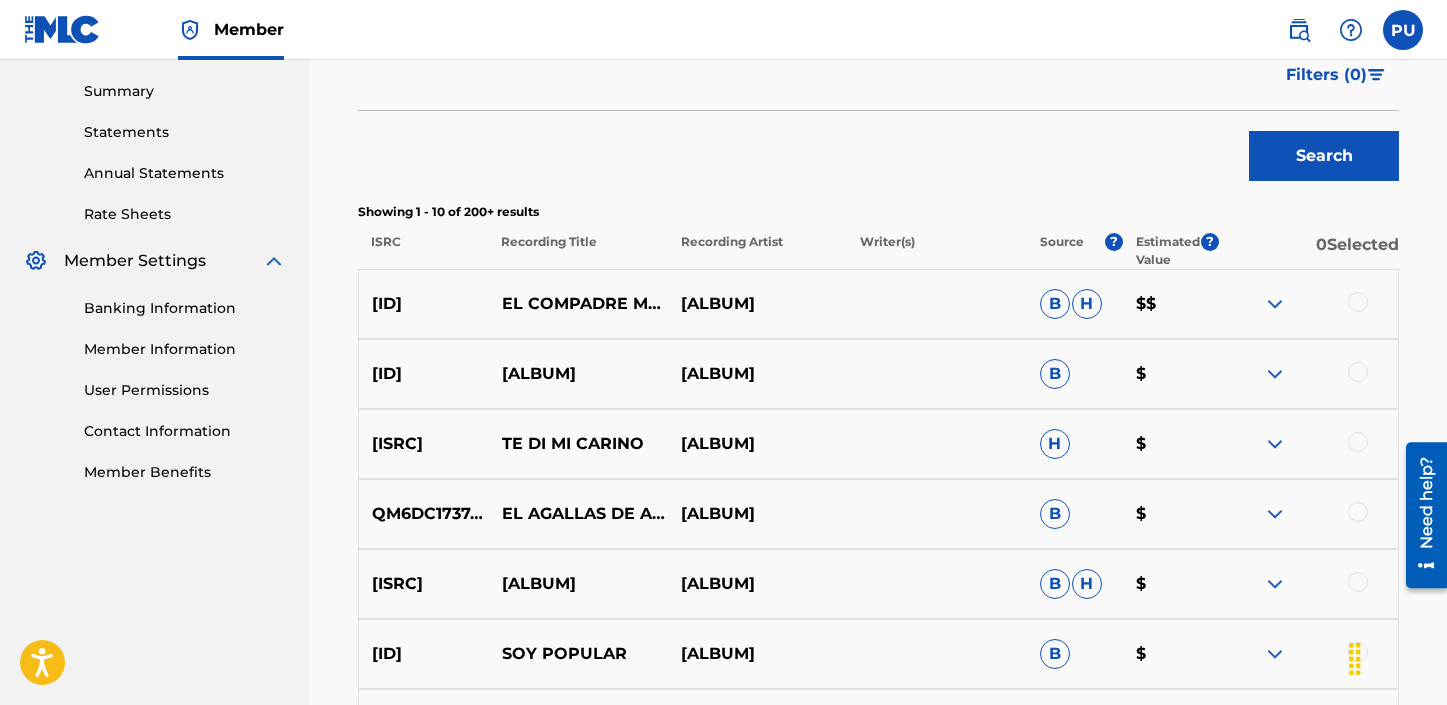 click at bounding box center [1275, 304] 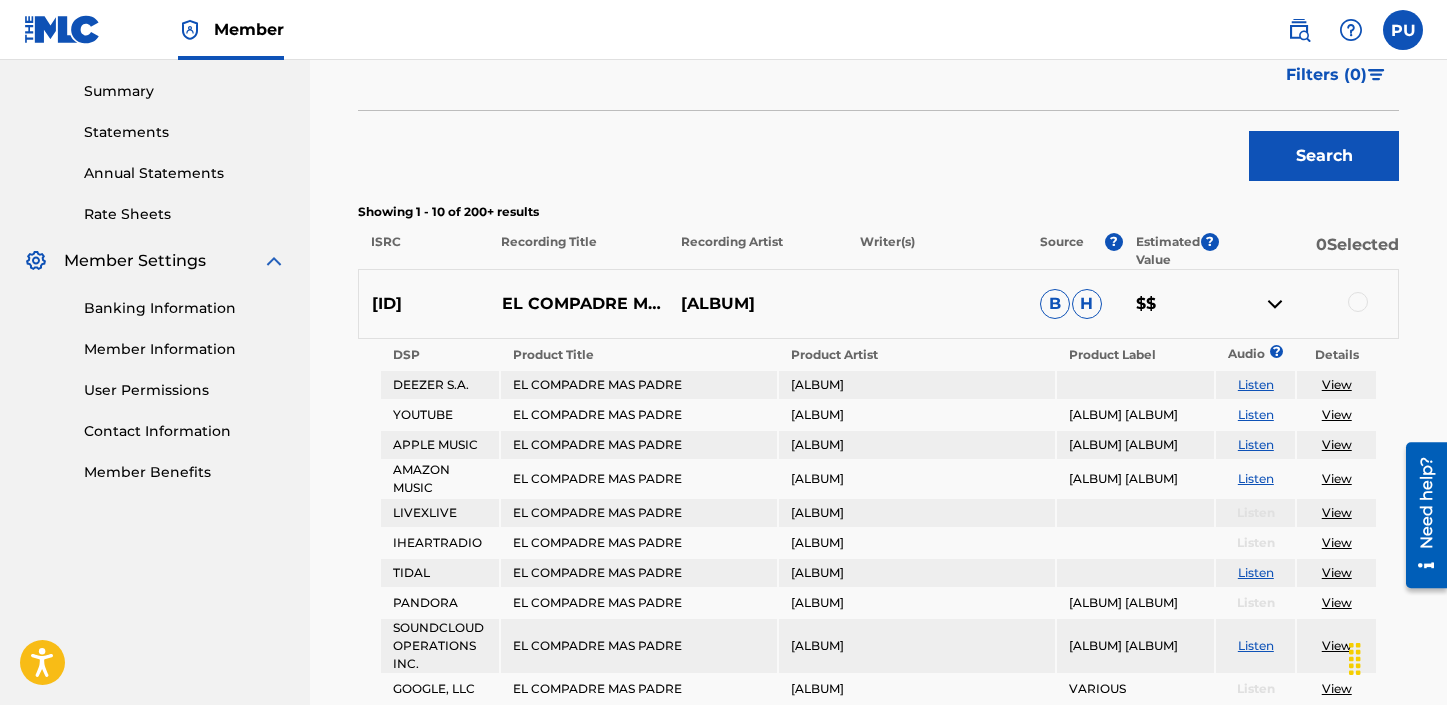 click at bounding box center (1275, 304) 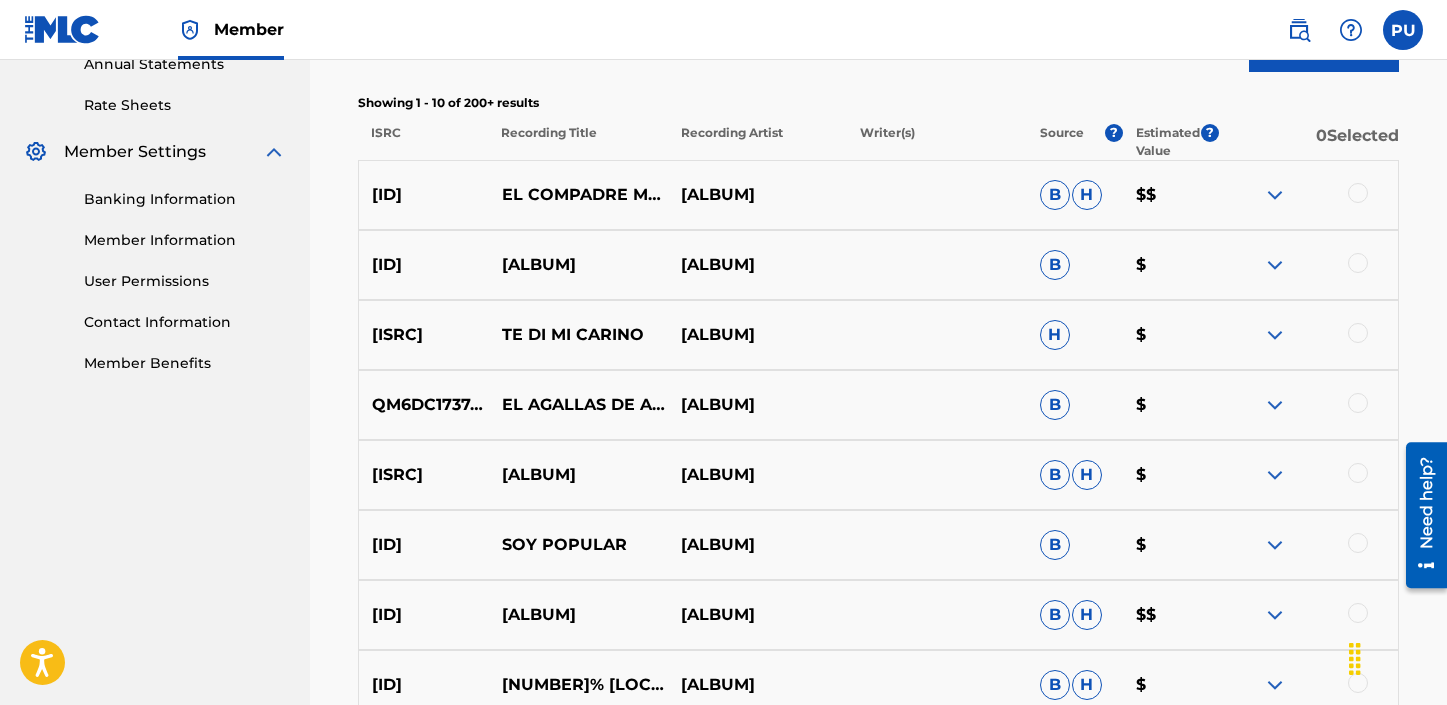 scroll, scrollTop: 755, scrollLeft: 0, axis: vertical 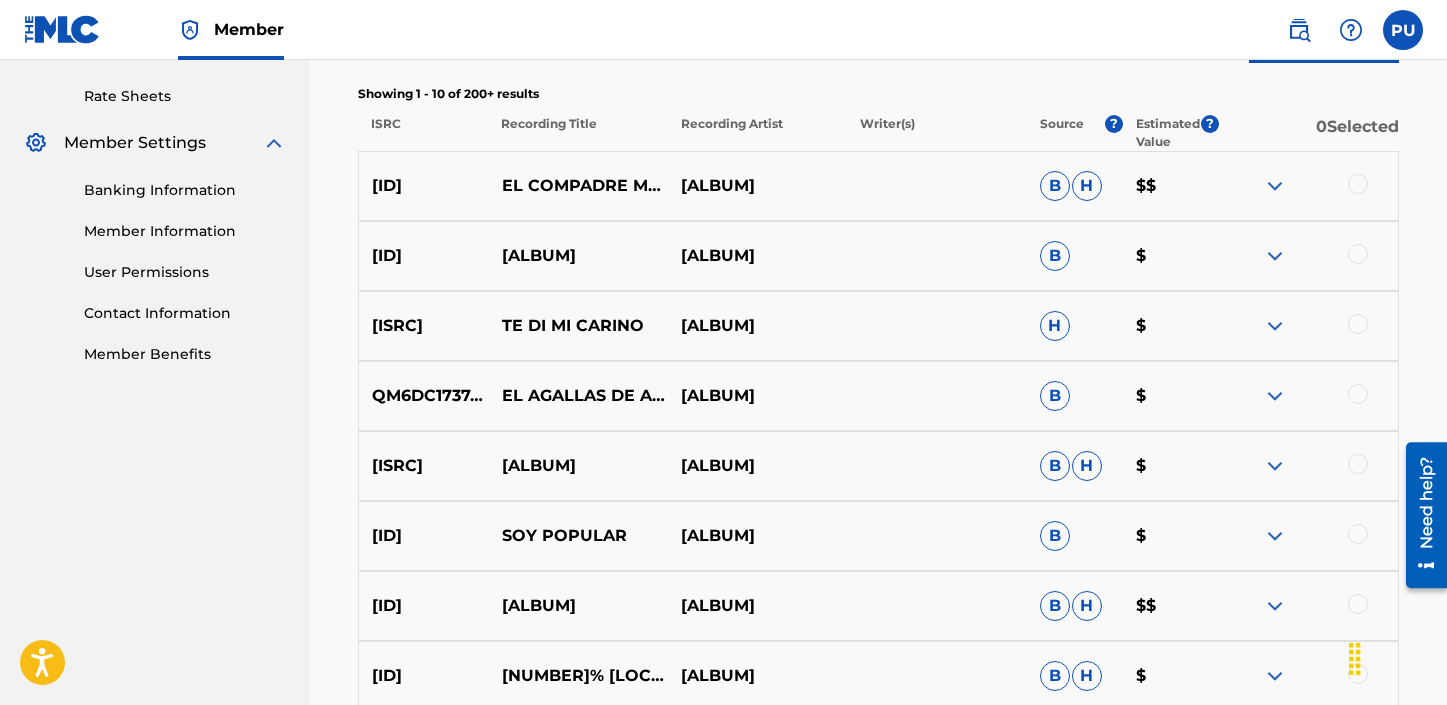 click at bounding box center (1275, 256) 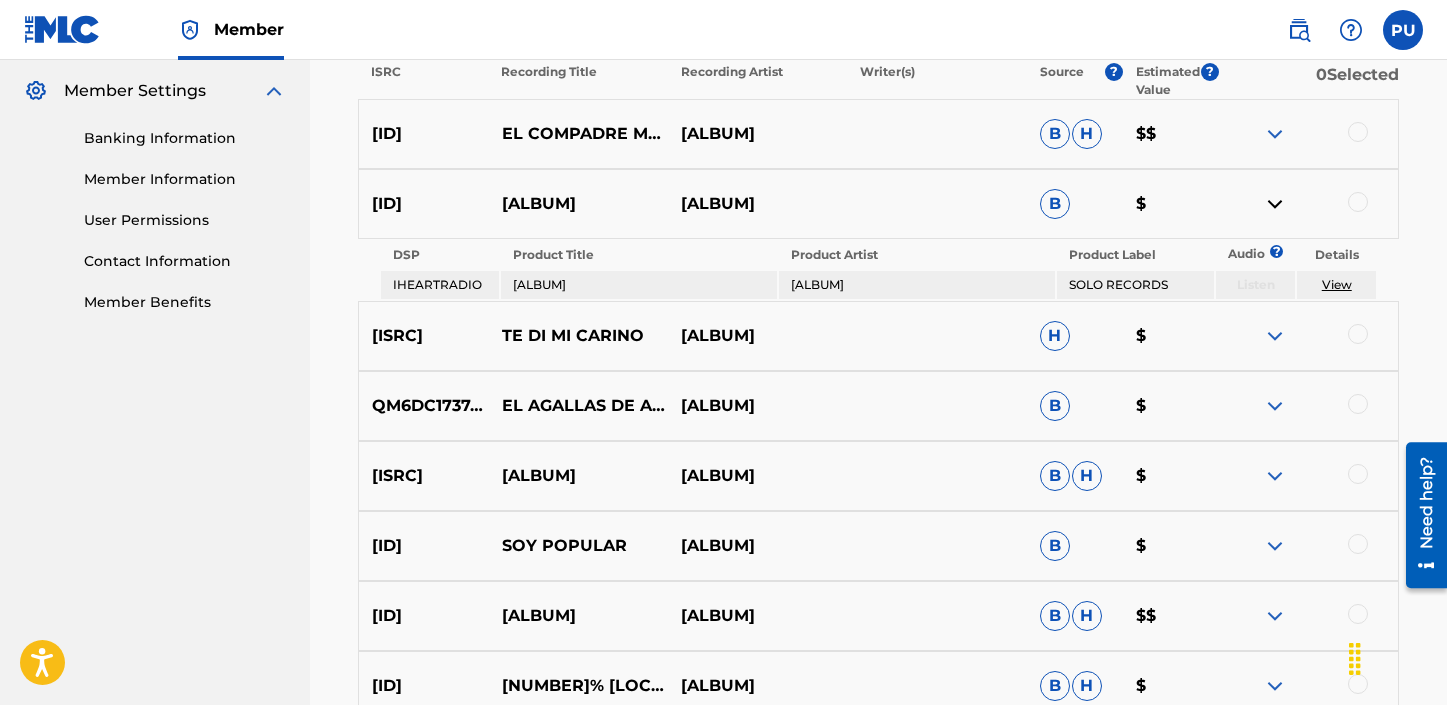 scroll, scrollTop: 898, scrollLeft: 0, axis: vertical 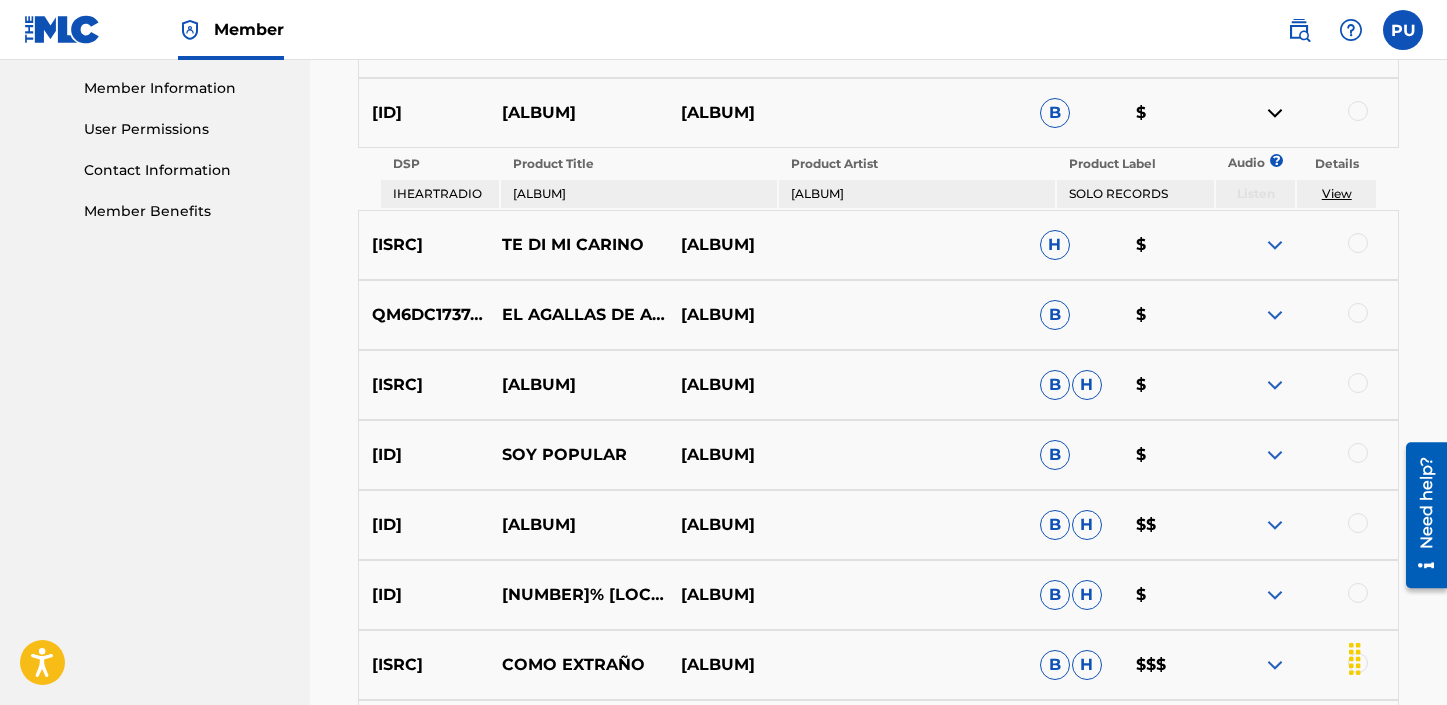 click at bounding box center [1275, 245] 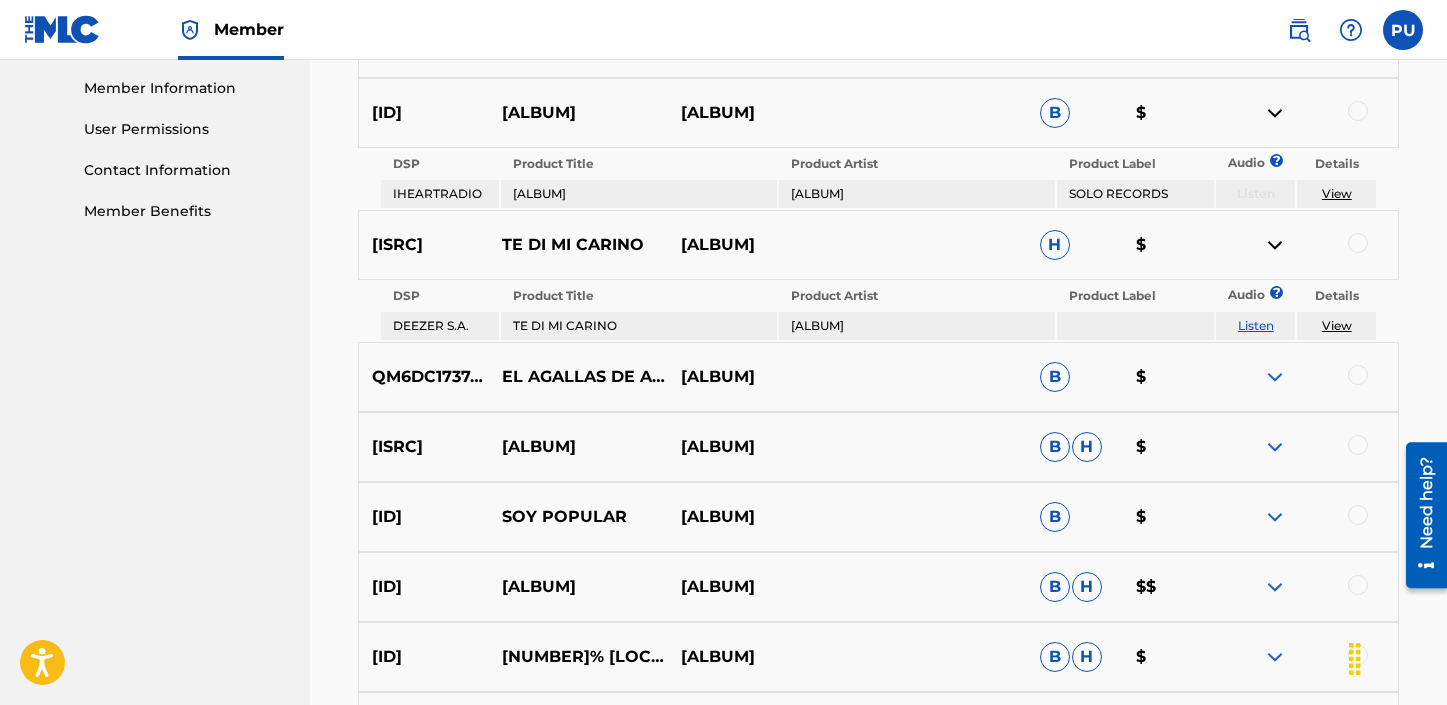 click at bounding box center (1275, 245) 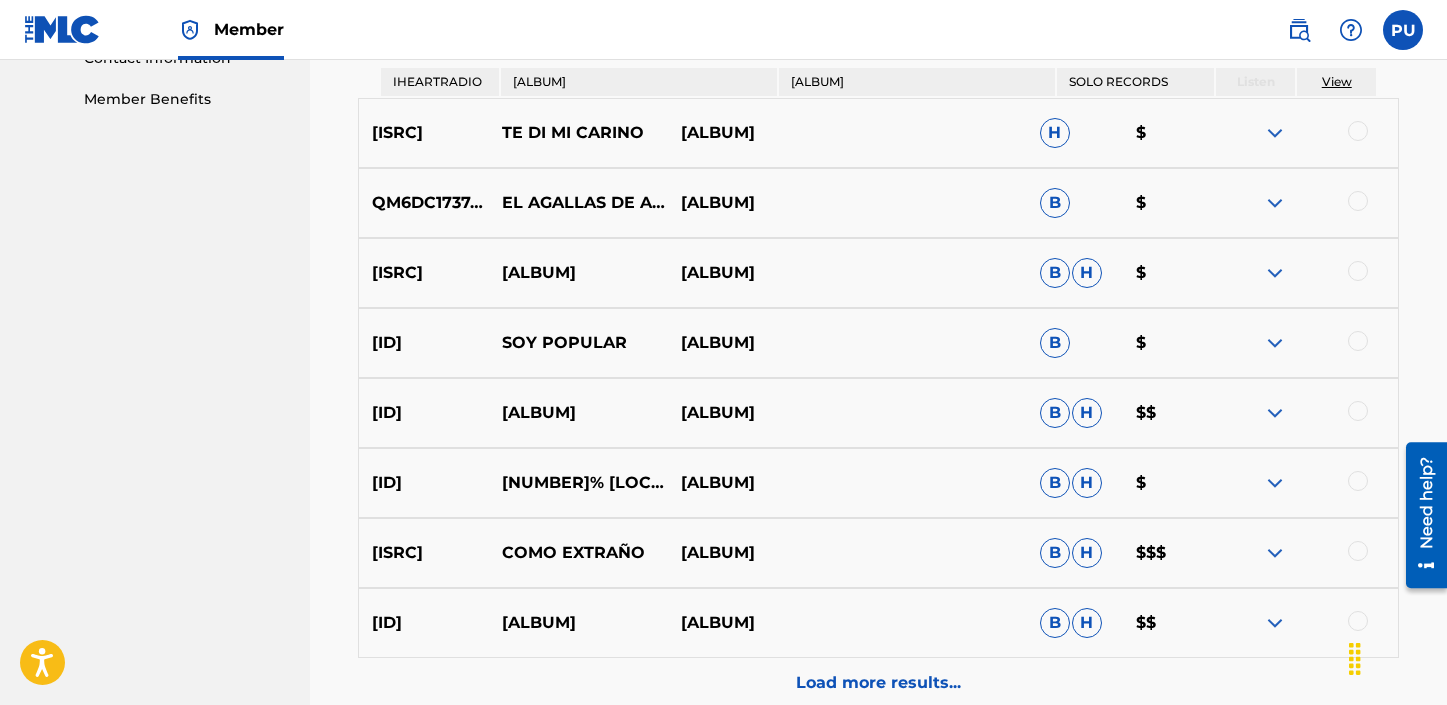 scroll, scrollTop: 1042, scrollLeft: 0, axis: vertical 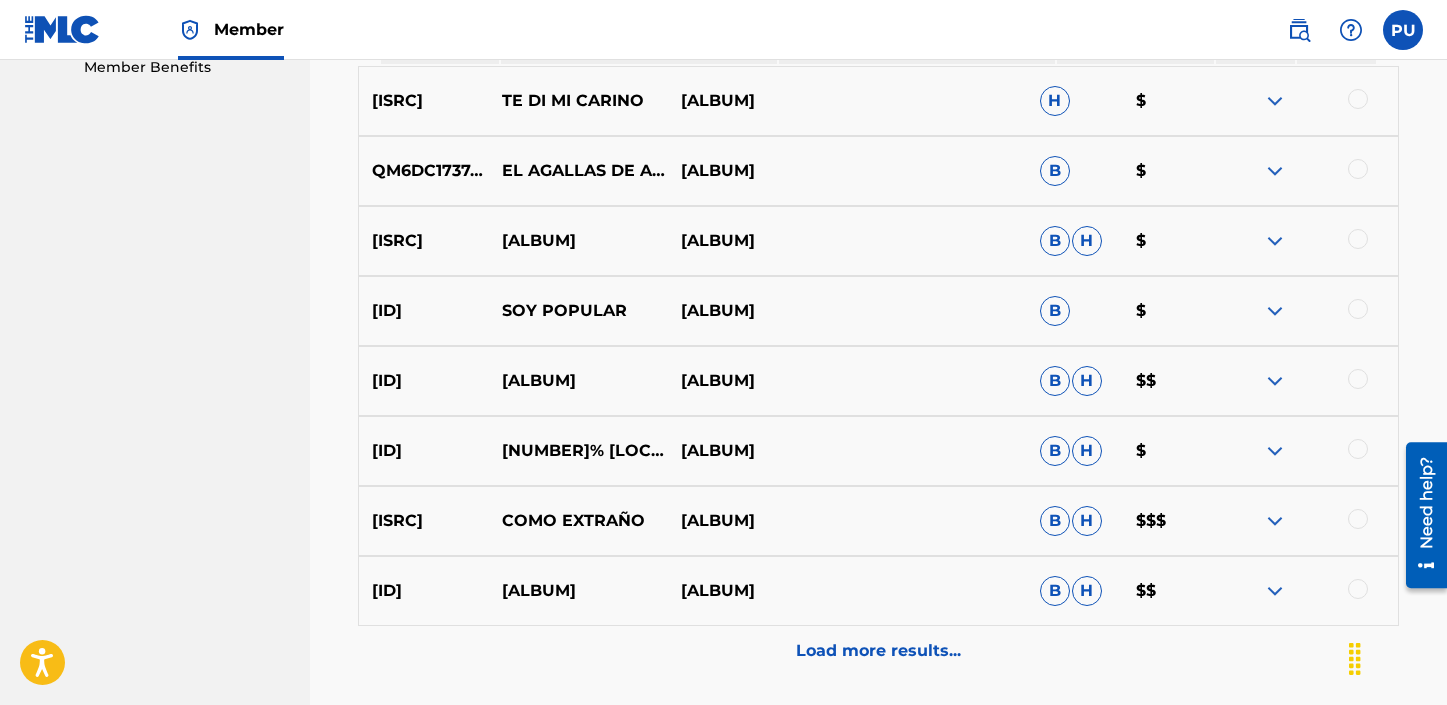 click at bounding box center (1275, 451) 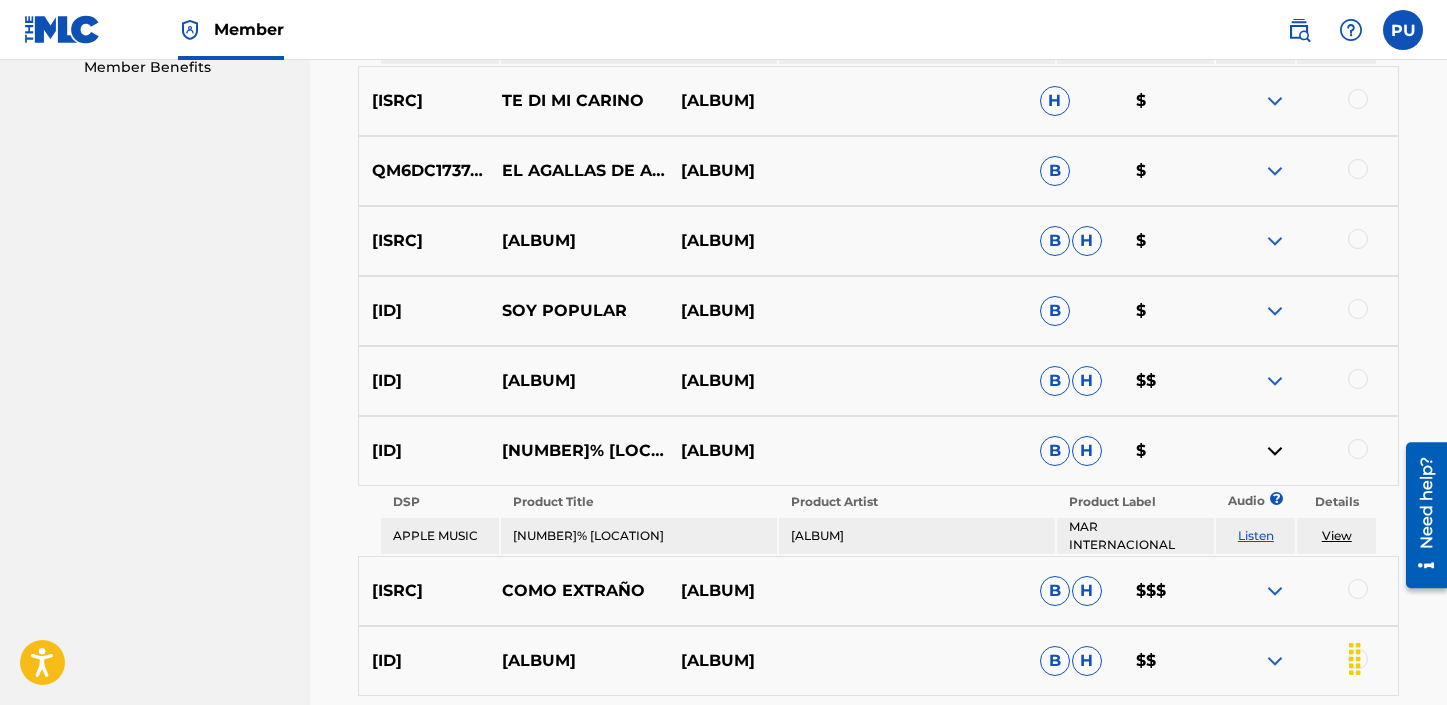 click at bounding box center (1275, 451) 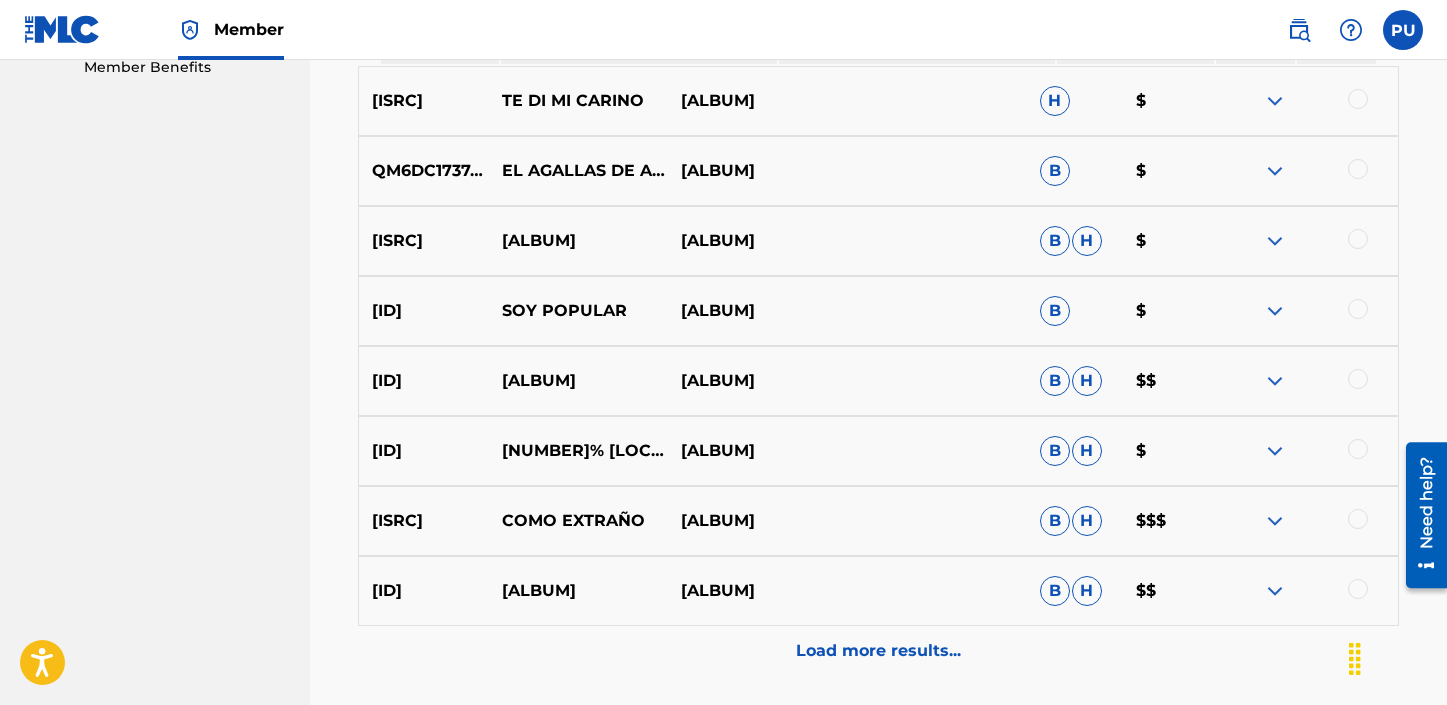 click at bounding box center (1275, 521) 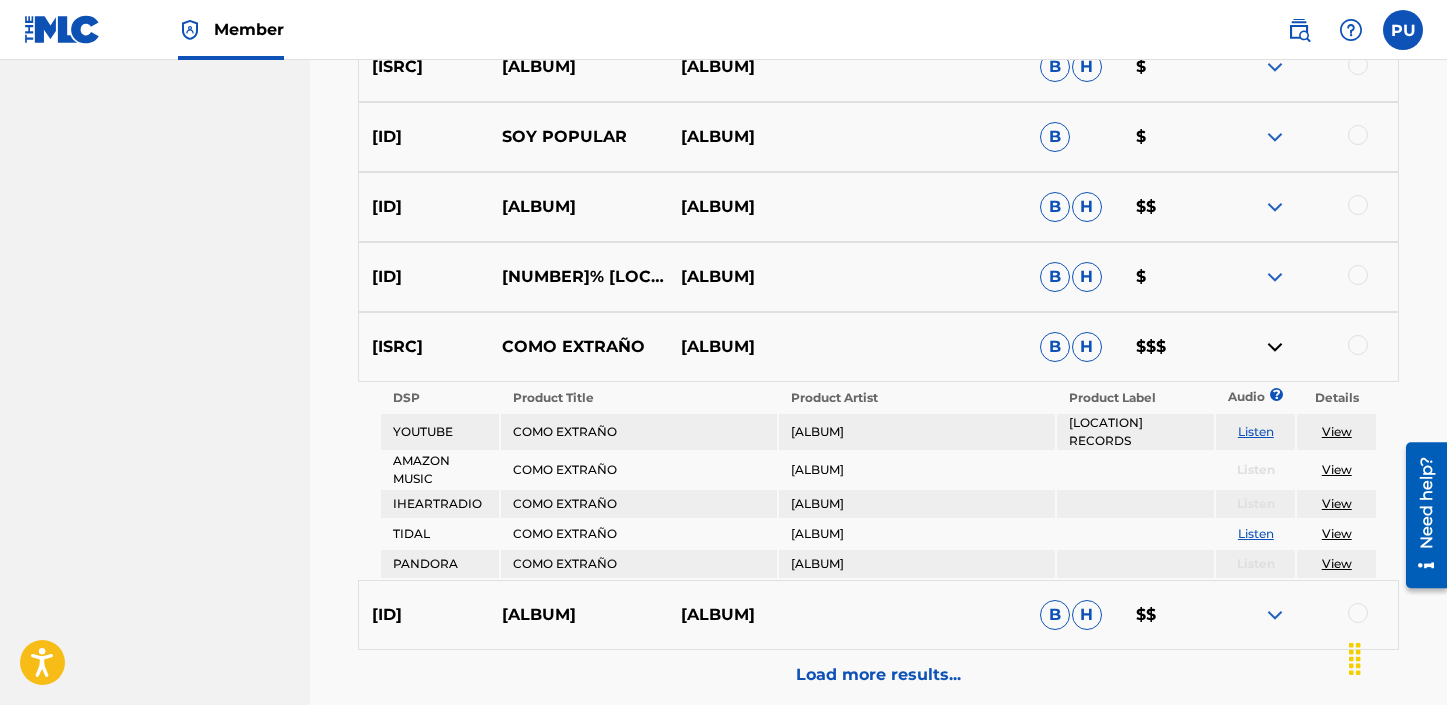 click at bounding box center [1275, 347] 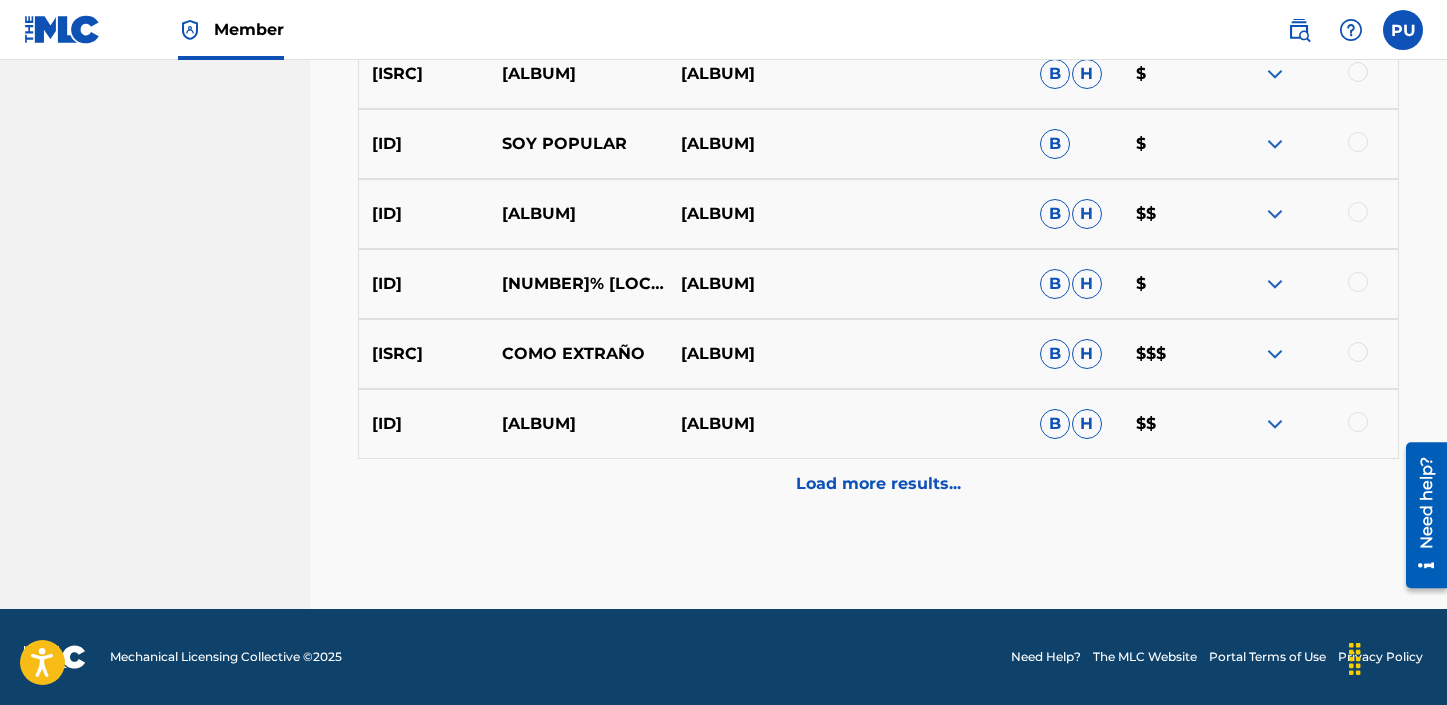 click on "Load more results..." at bounding box center (878, 484) 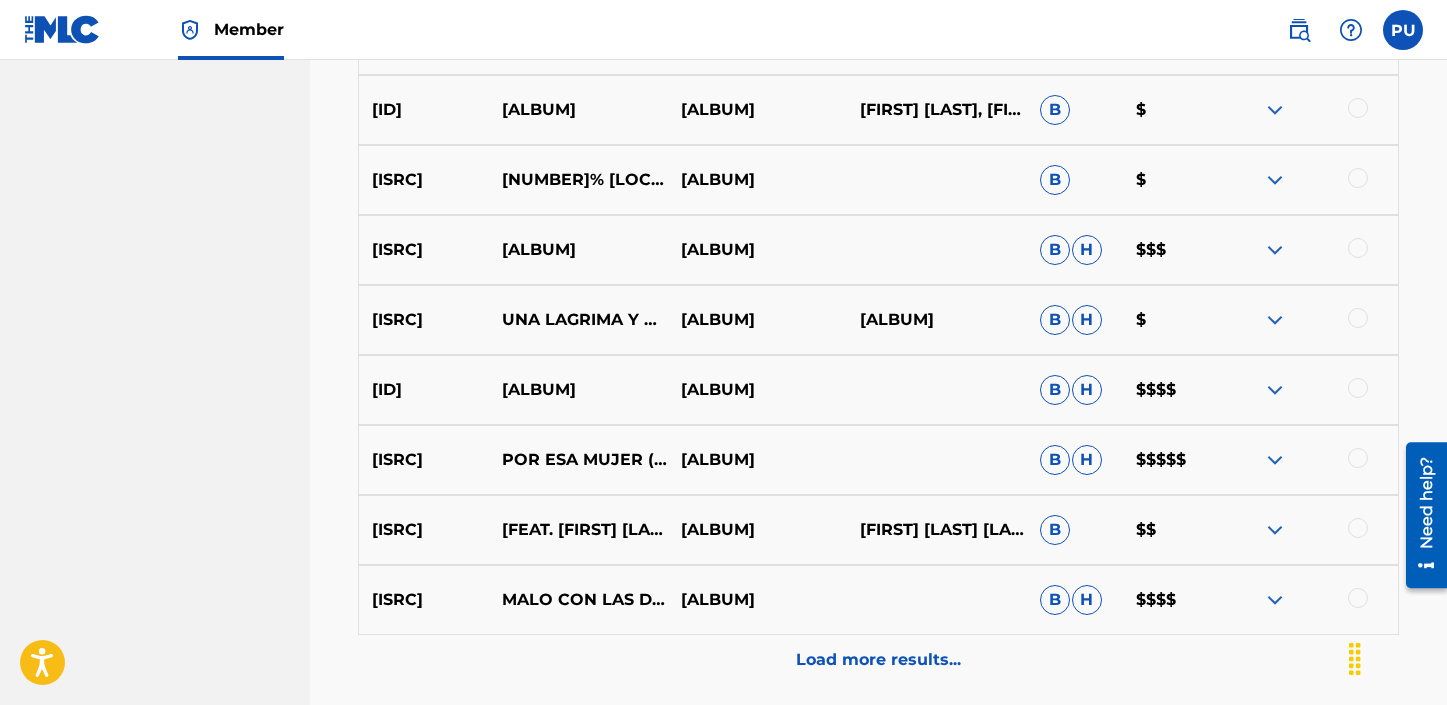 scroll, scrollTop: 1689, scrollLeft: 0, axis: vertical 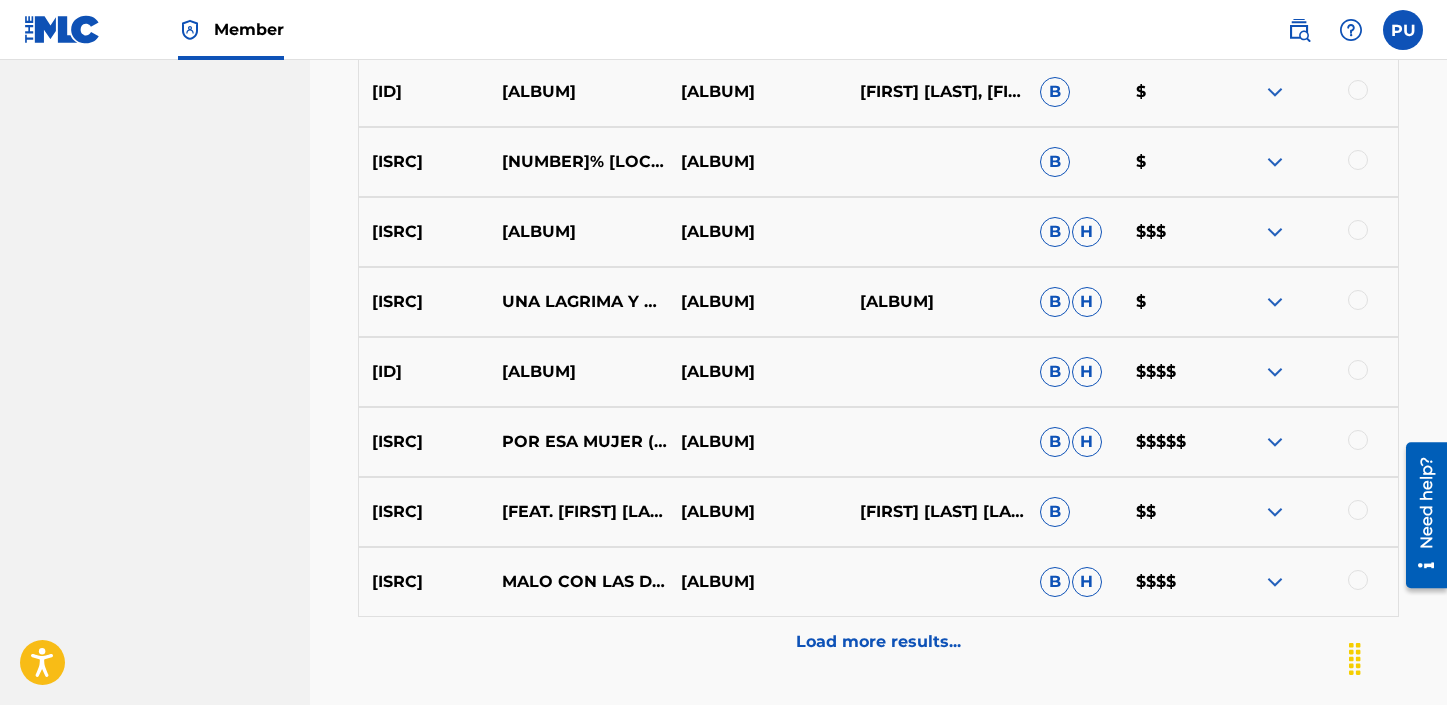 click at bounding box center [1275, 372] 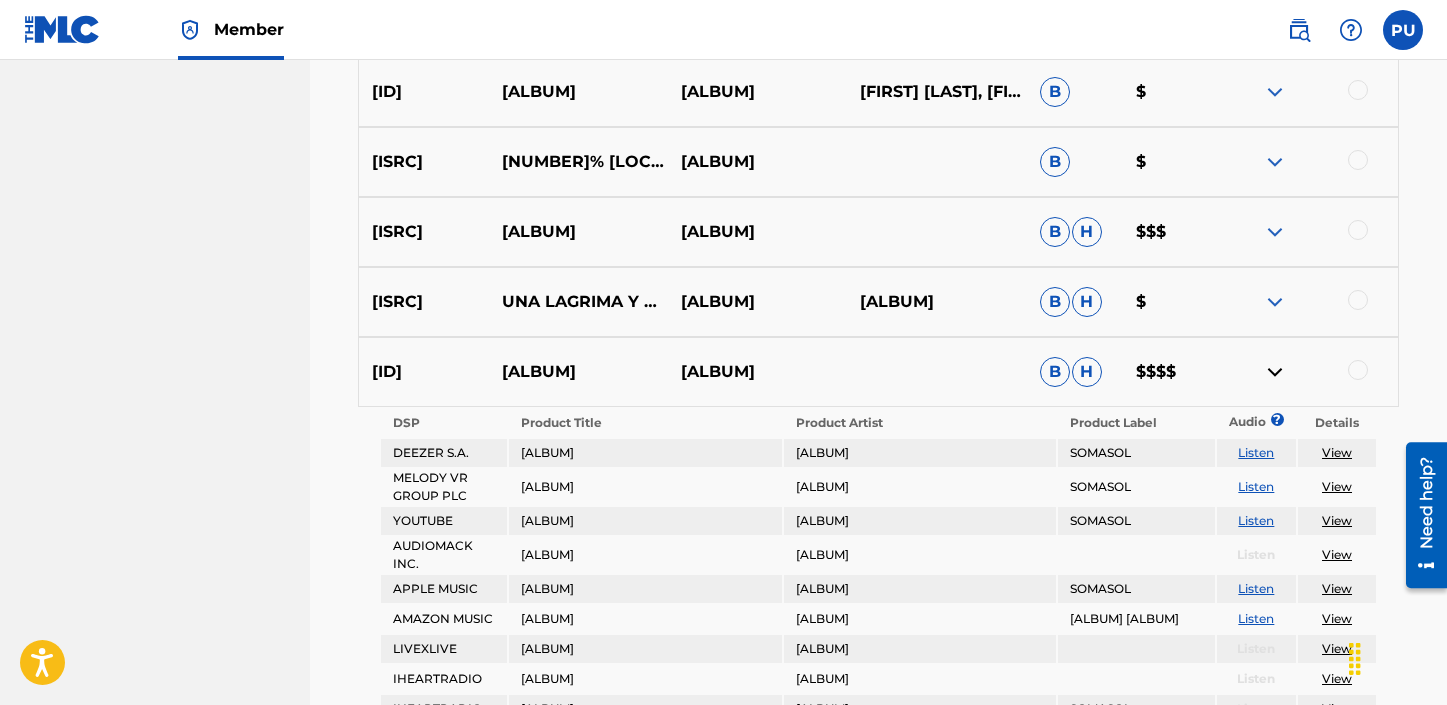 click at bounding box center (1275, 372) 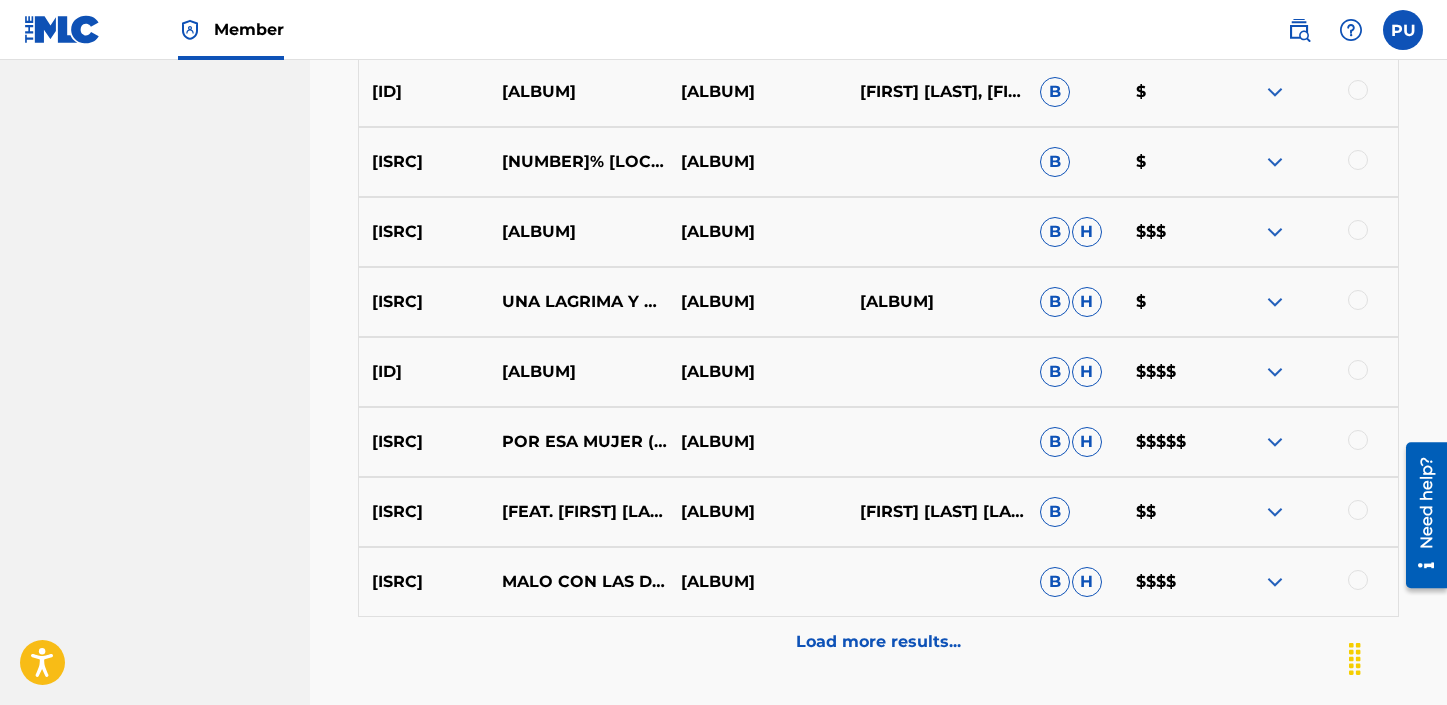 click at bounding box center [1275, 302] 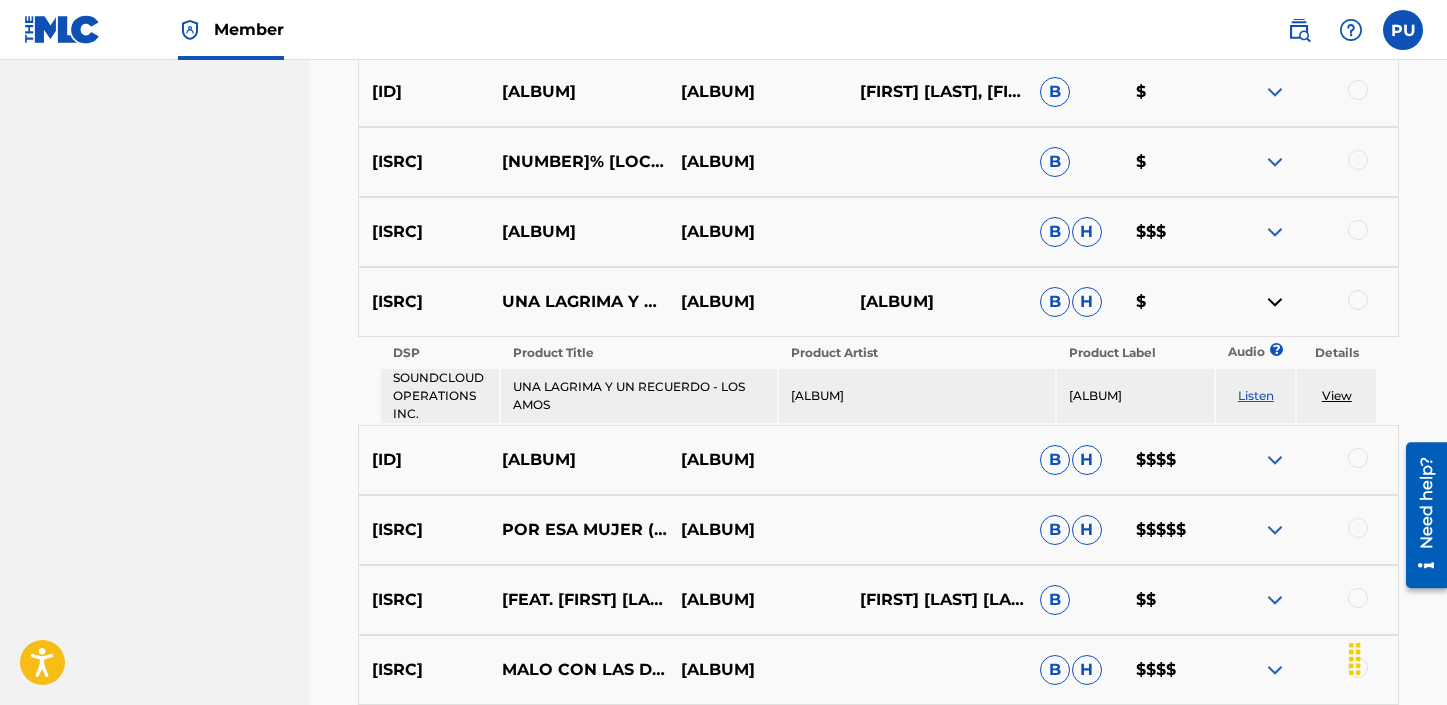 click at bounding box center [1275, 302] 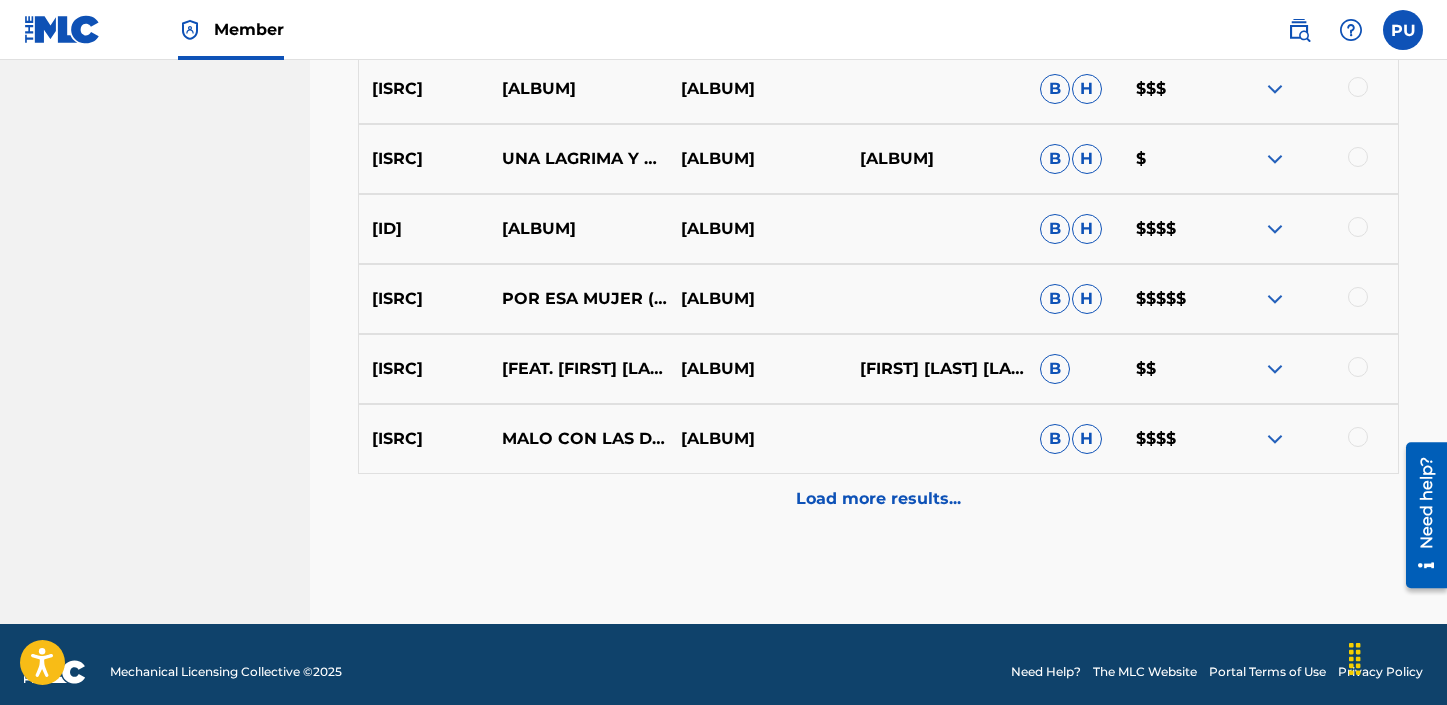 click on "Load more results..." at bounding box center (878, 499) 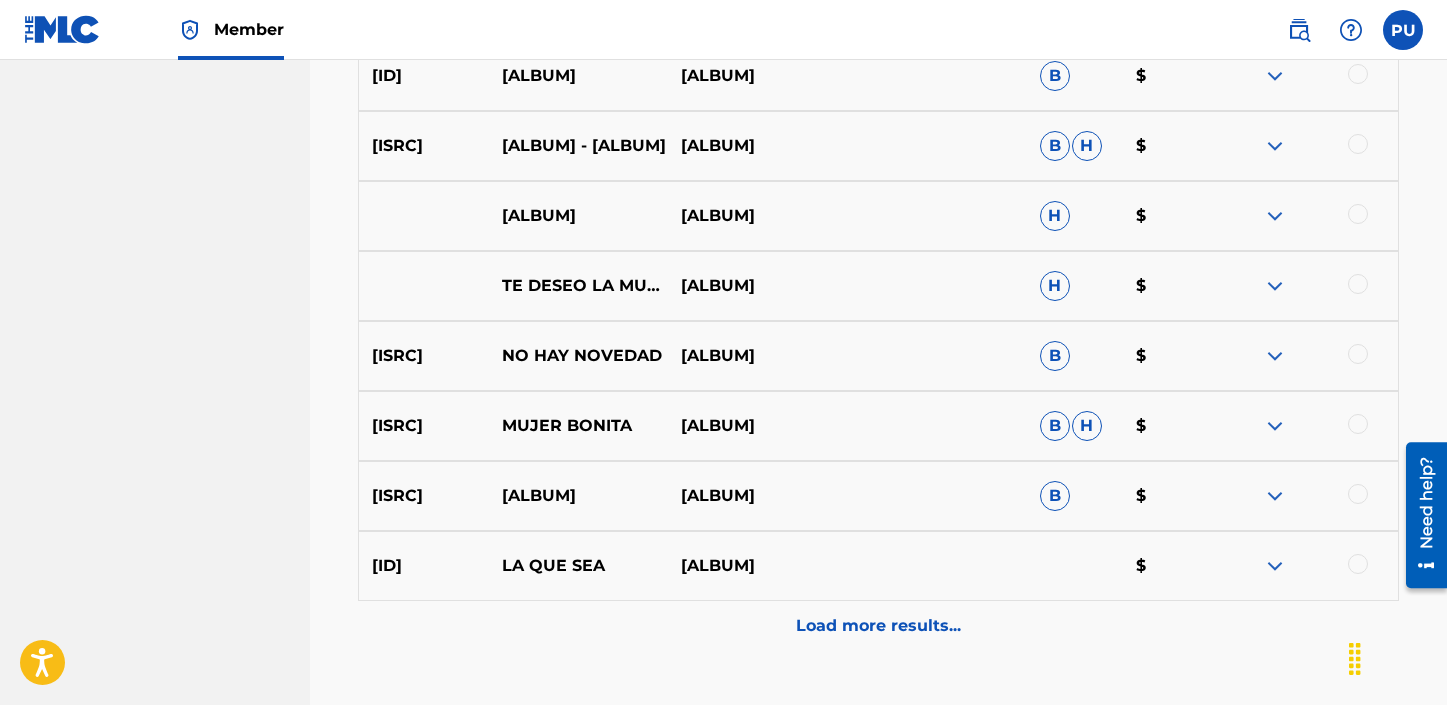 scroll, scrollTop: 2409, scrollLeft: 0, axis: vertical 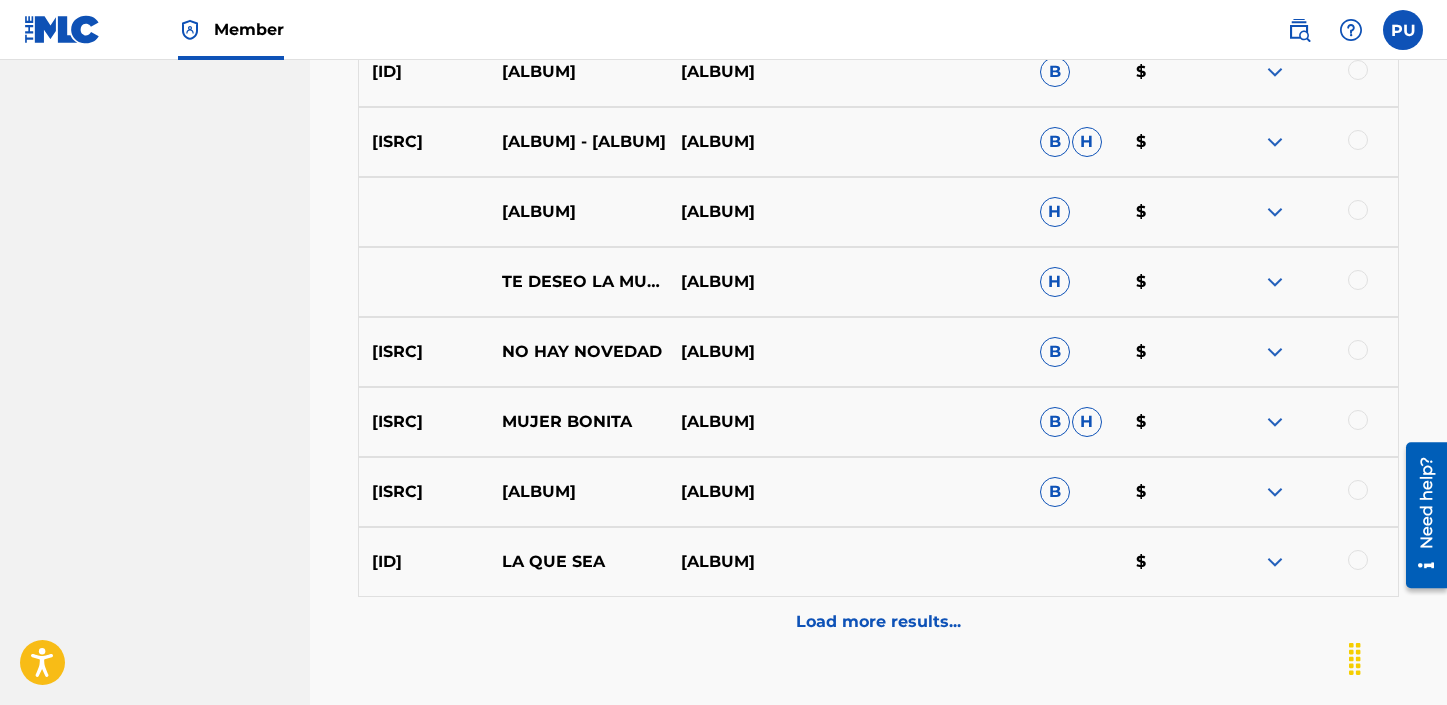 click on "Load more results..." at bounding box center [878, 622] 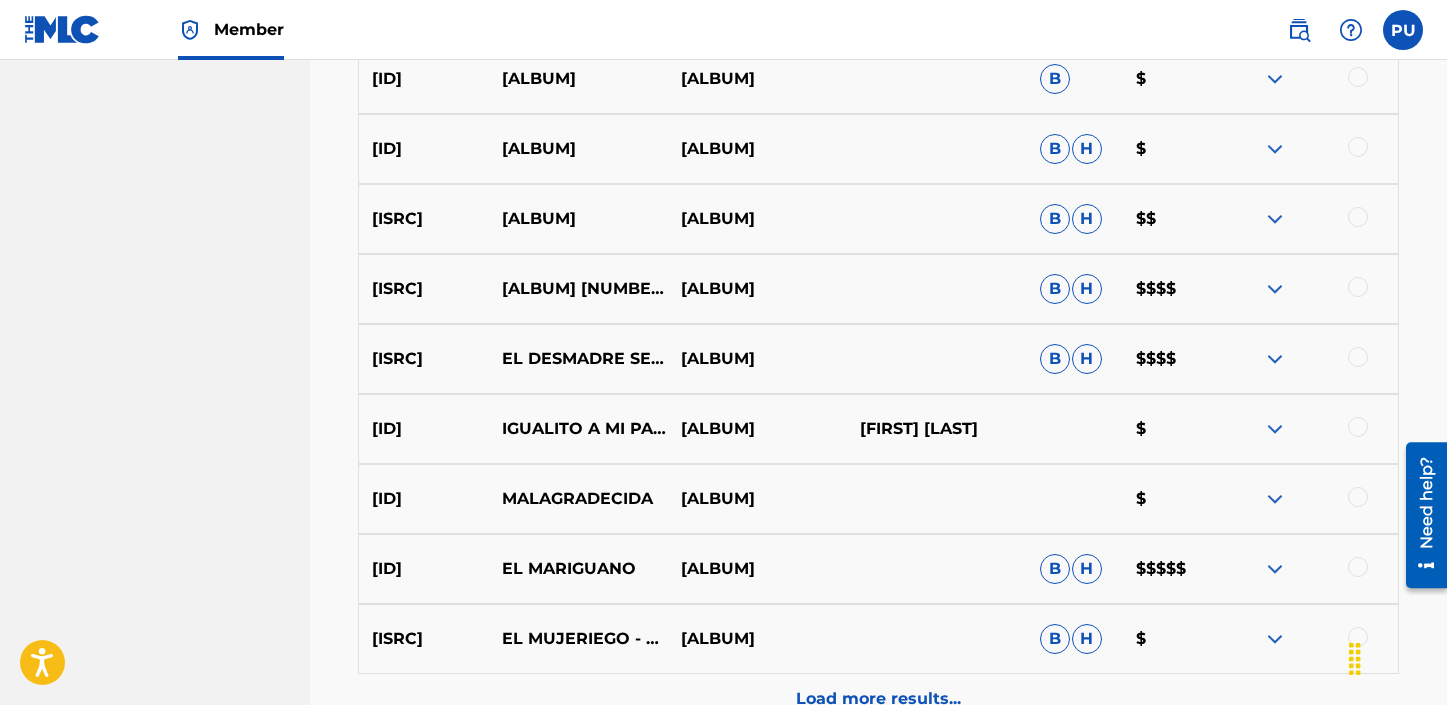 scroll, scrollTop: 3055, scrollLeft: 0, axis: vertical 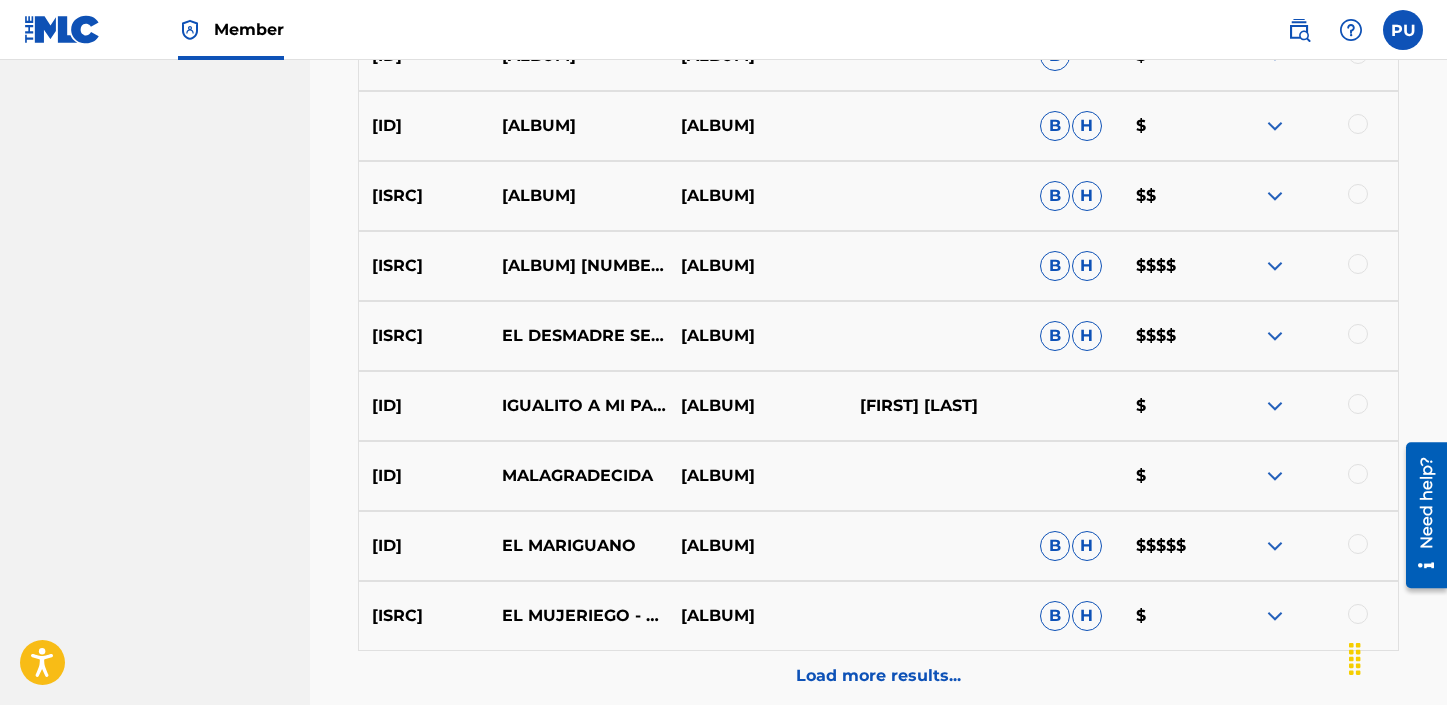 click at bounding box center [1275, 266] 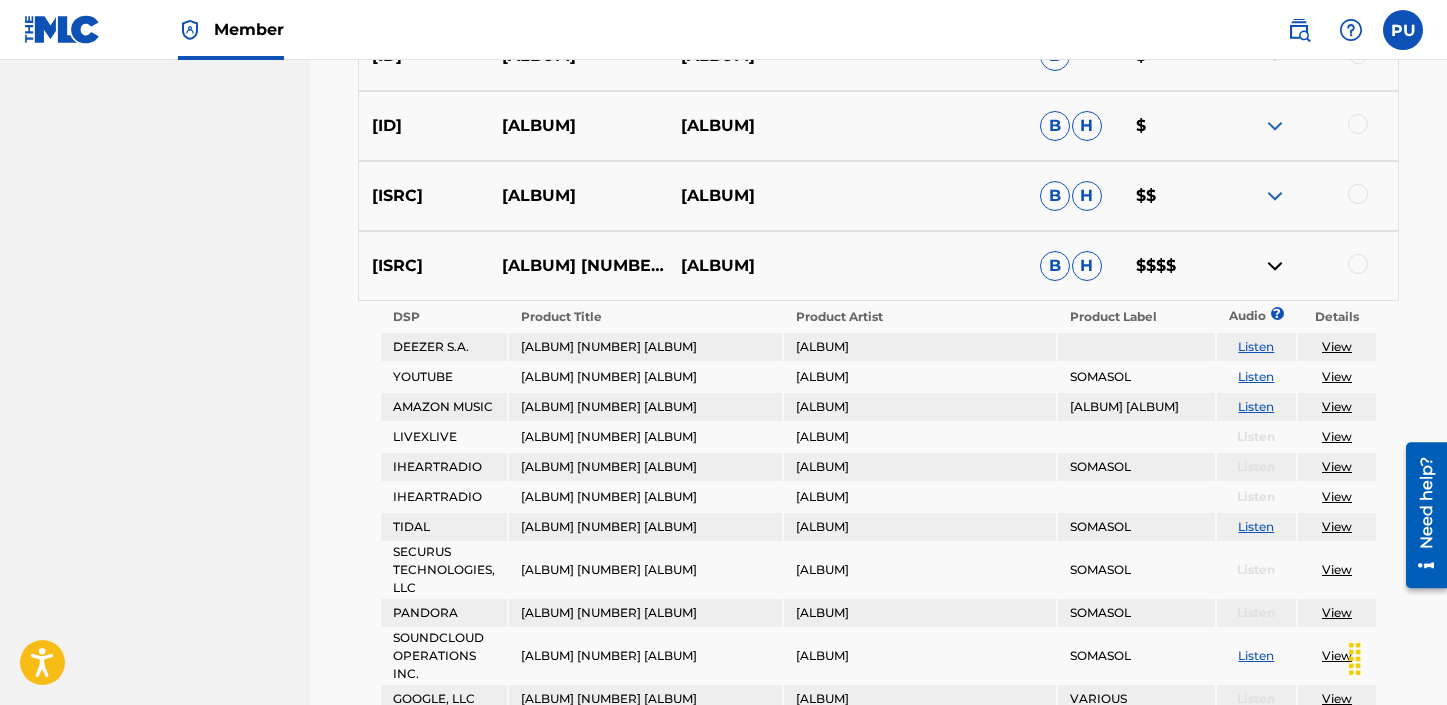 click at bounding box center [1275, 266] 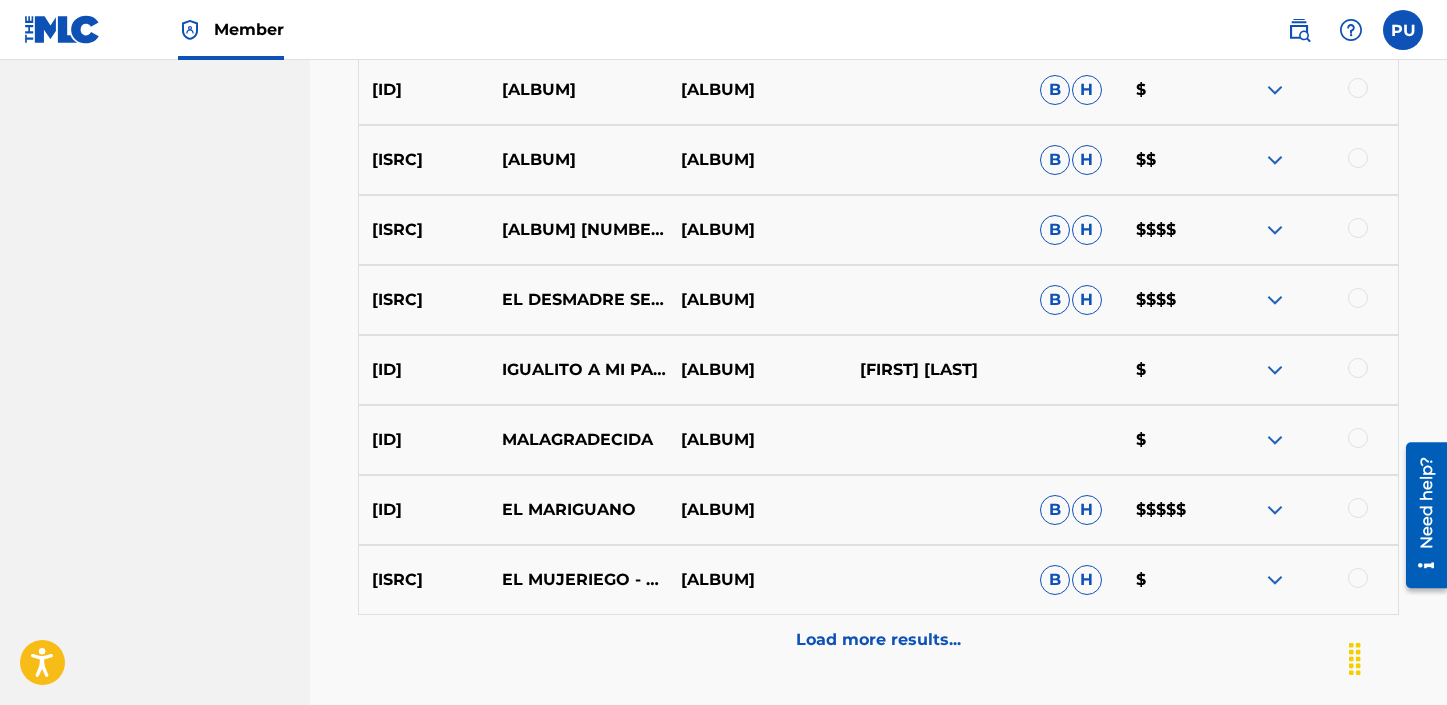 scroll, scrollTop: 3102, scrollLeft: 0, axis: vertical 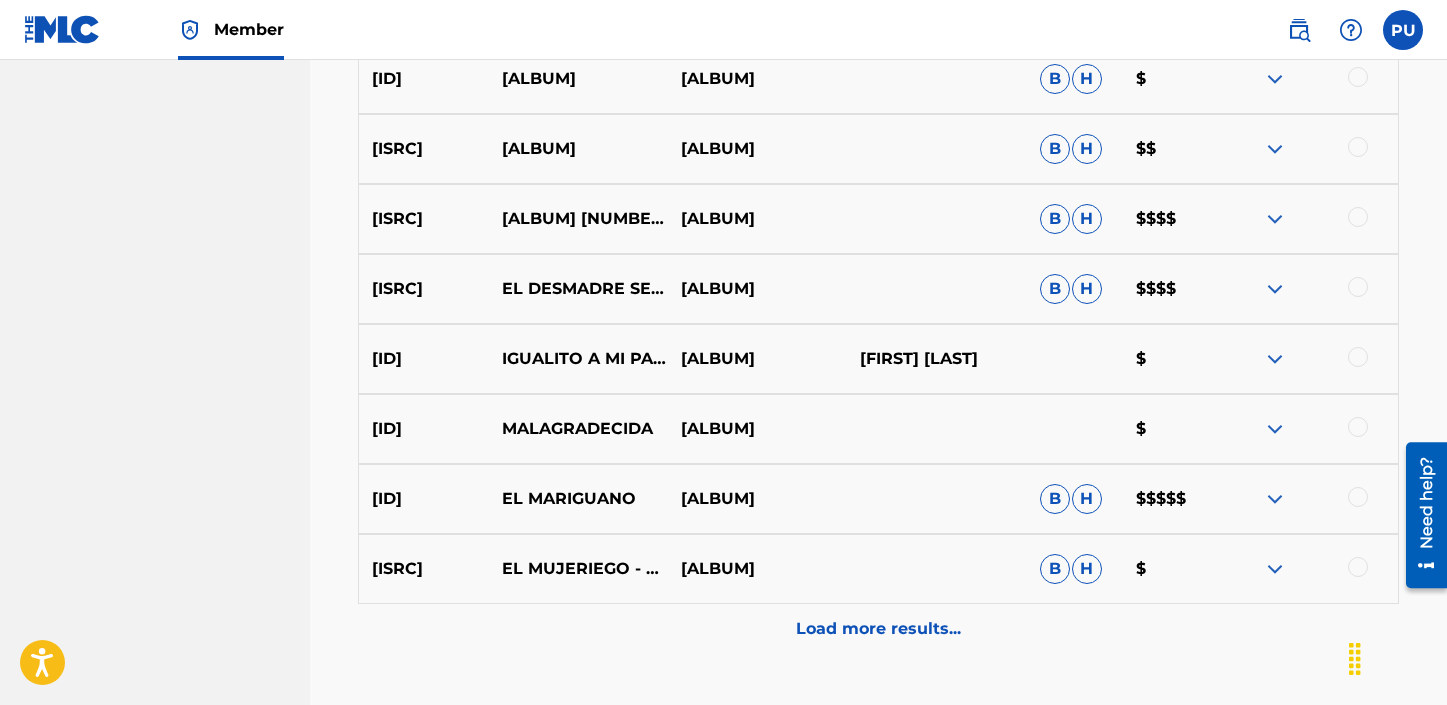 click at bounding box center (1275, 289) 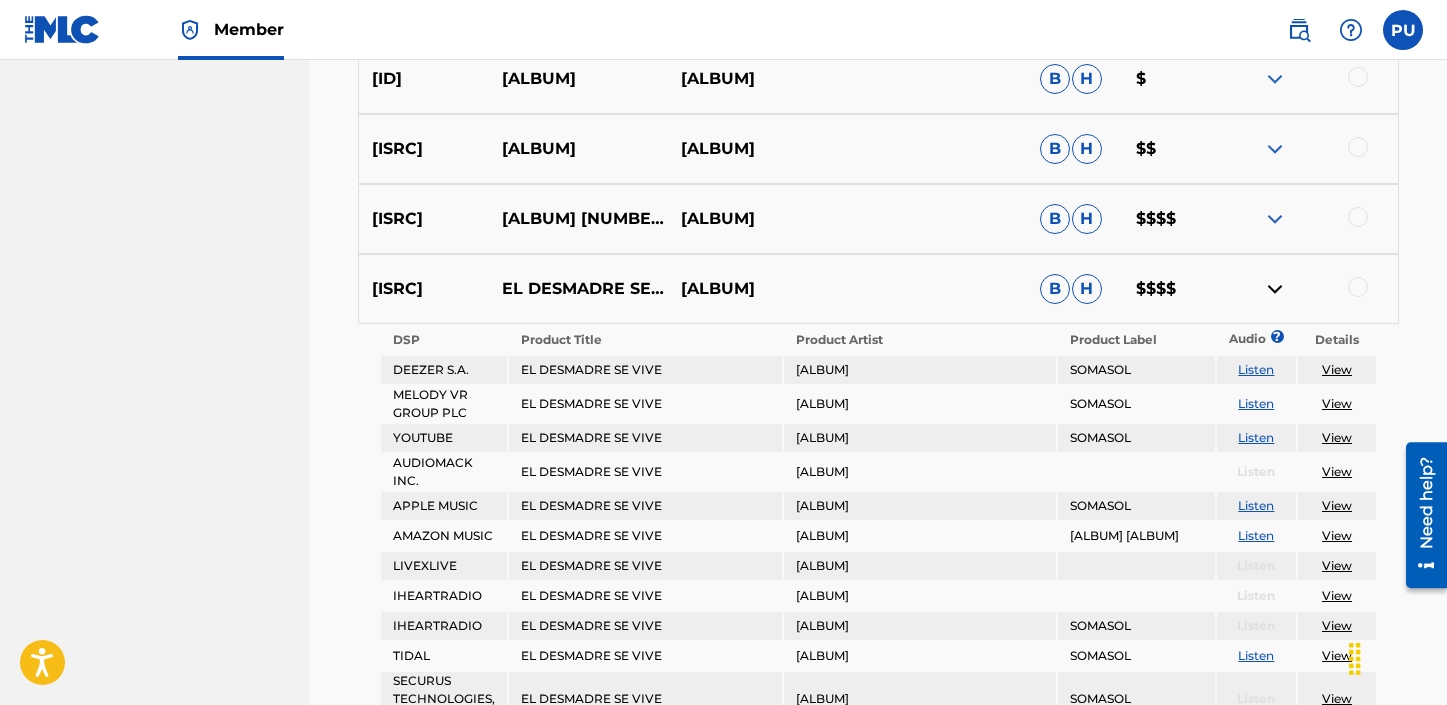 click at bounding box center [1275, 289] 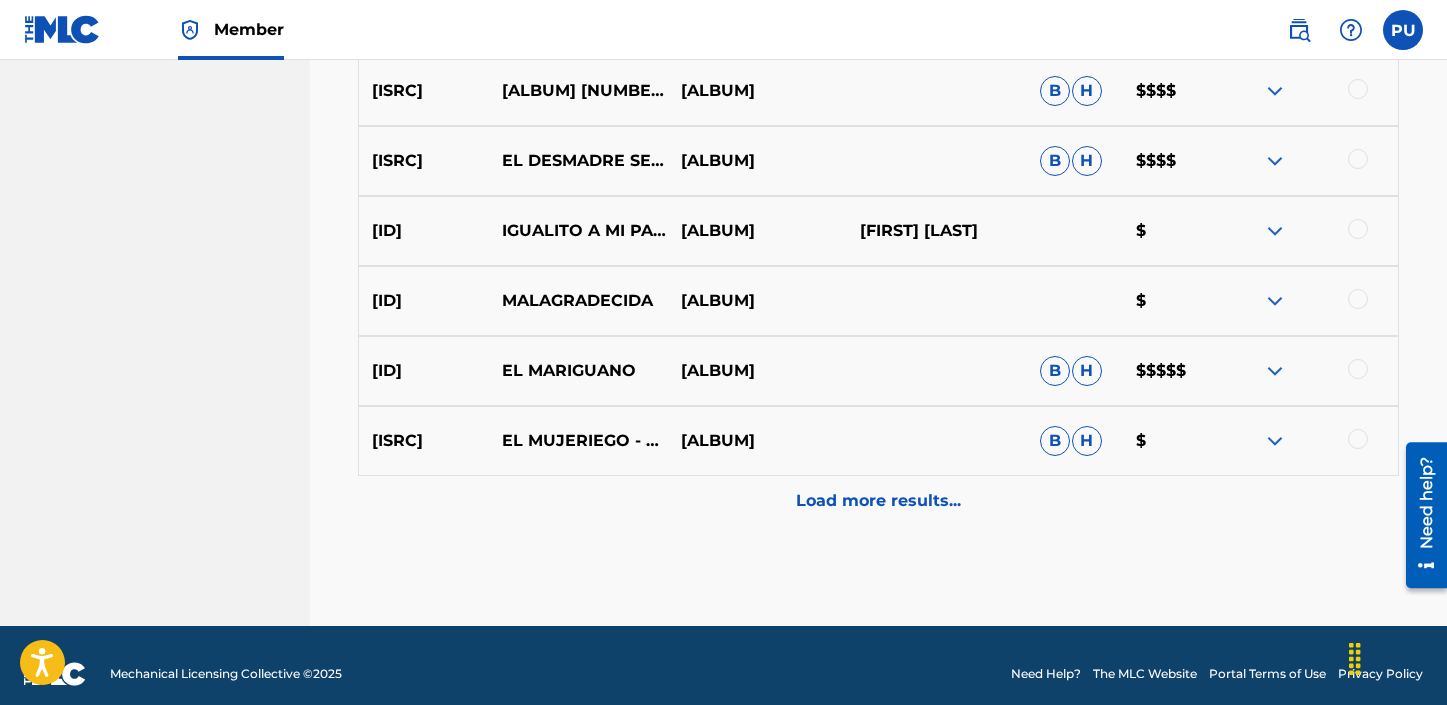 scroll, scrollTop: 3232, scrollLeft: 0, axis: vertical 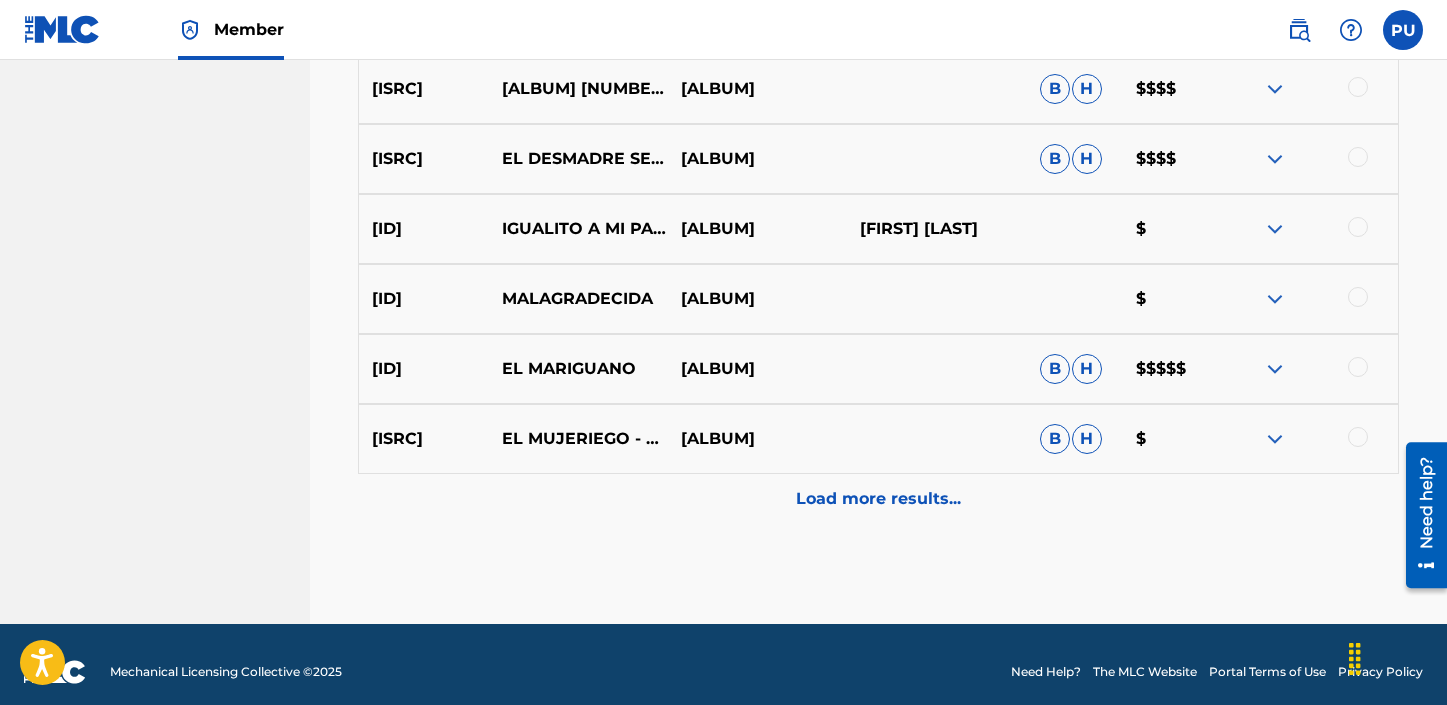 click at bounding box center (1275, 369) 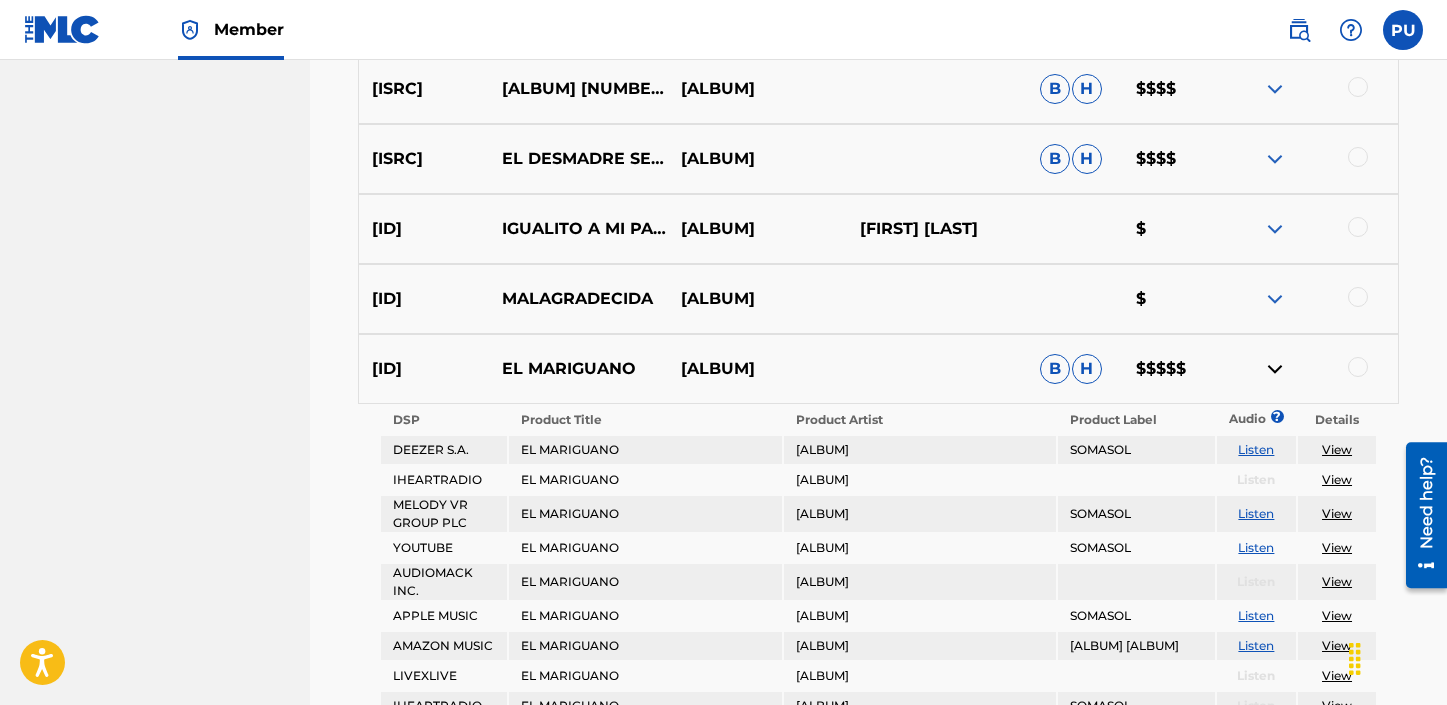 click at bounding box center [1275, 369] 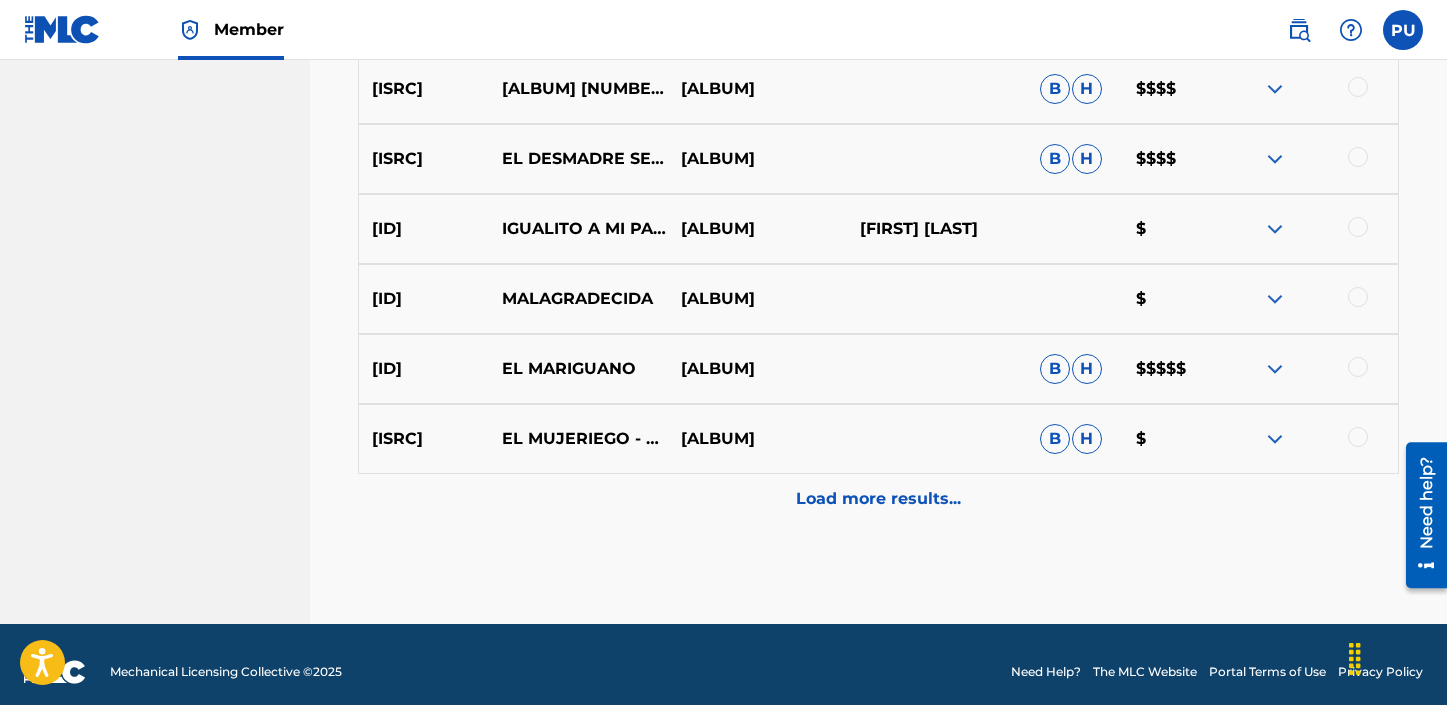 scroll, scrollTop: 3247, scrollLeft: 0, axis: vertical 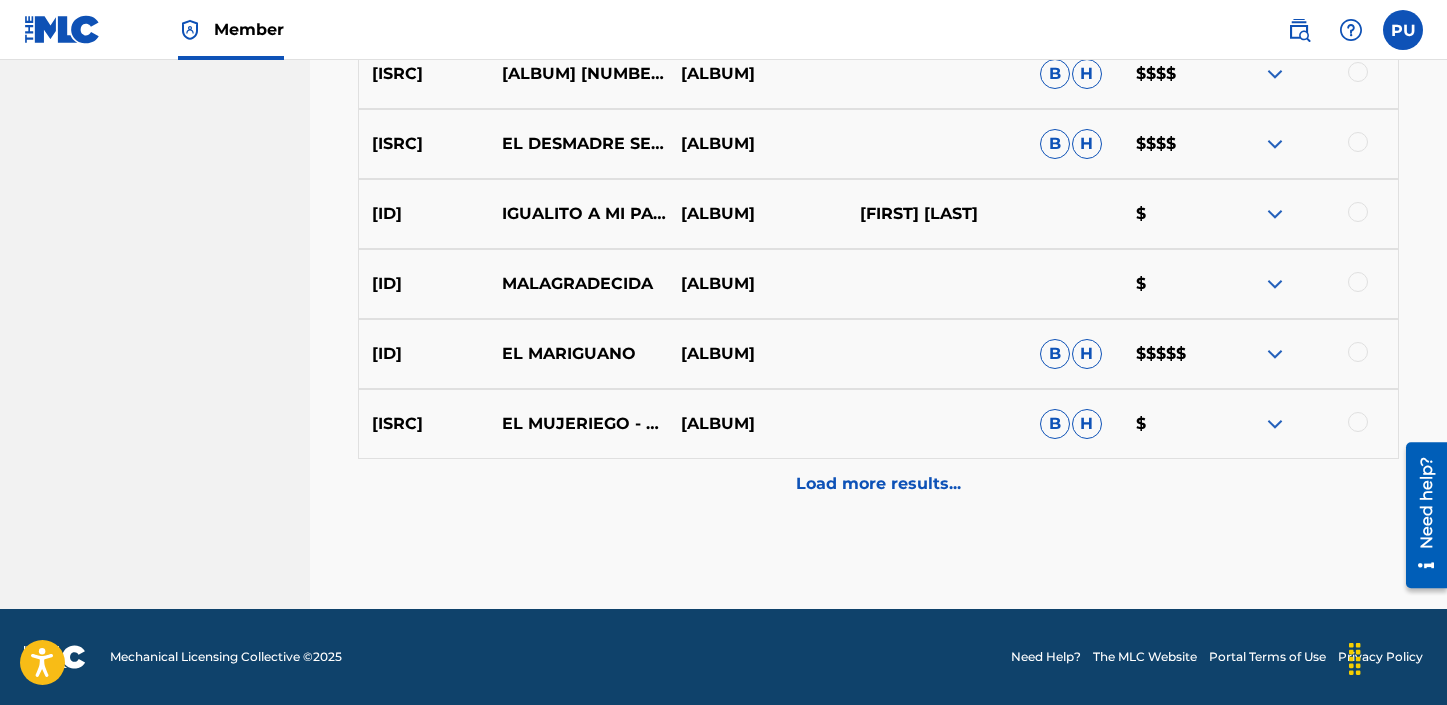 click at bounding box center (1275, 424) 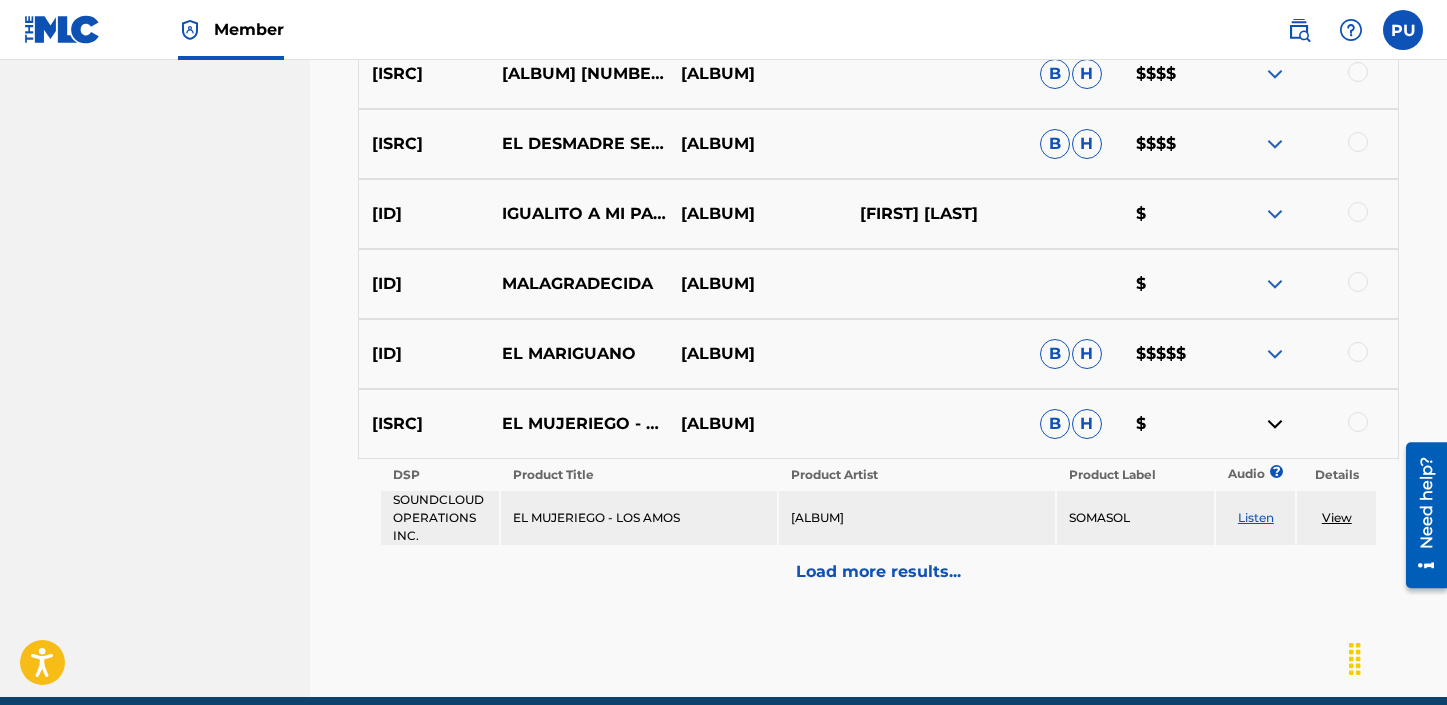 click at bounding box center [1275, 424] 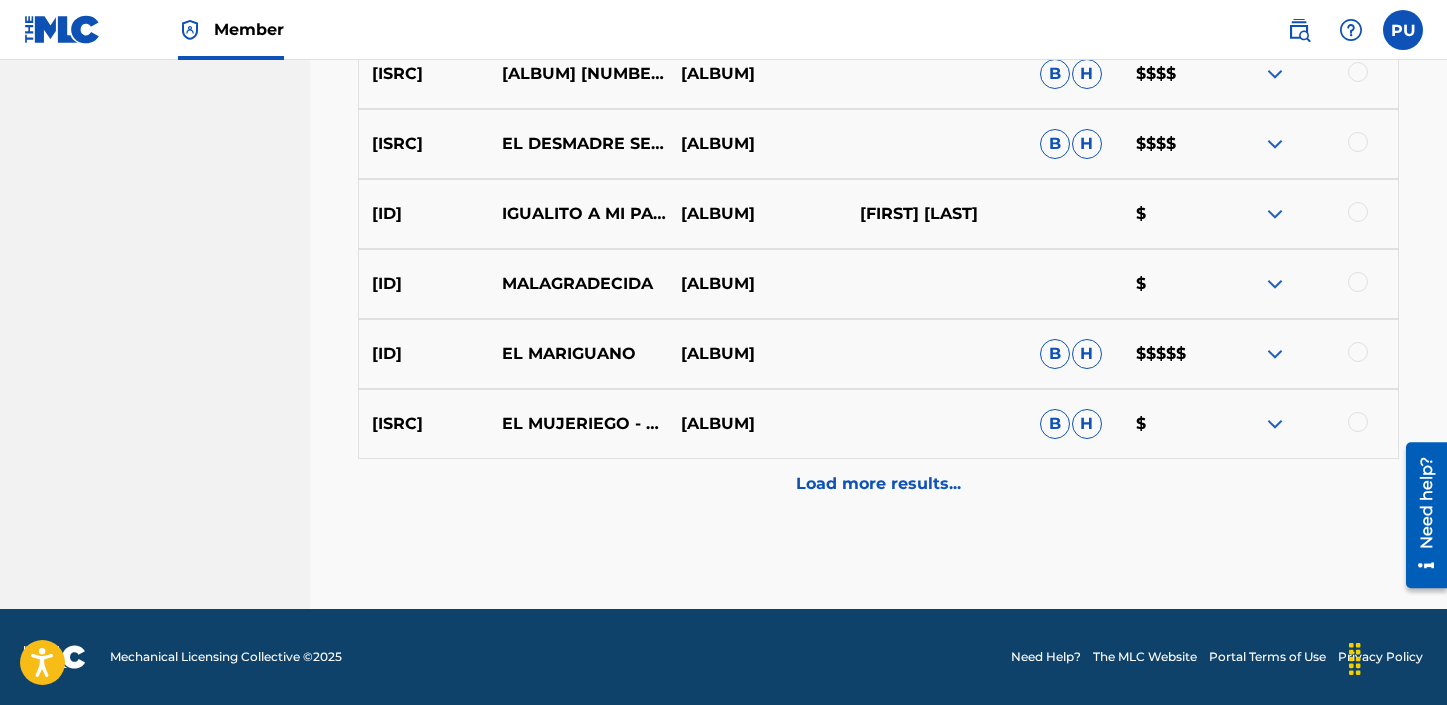 click on "Load more results..." at bounding box center [878, 484] 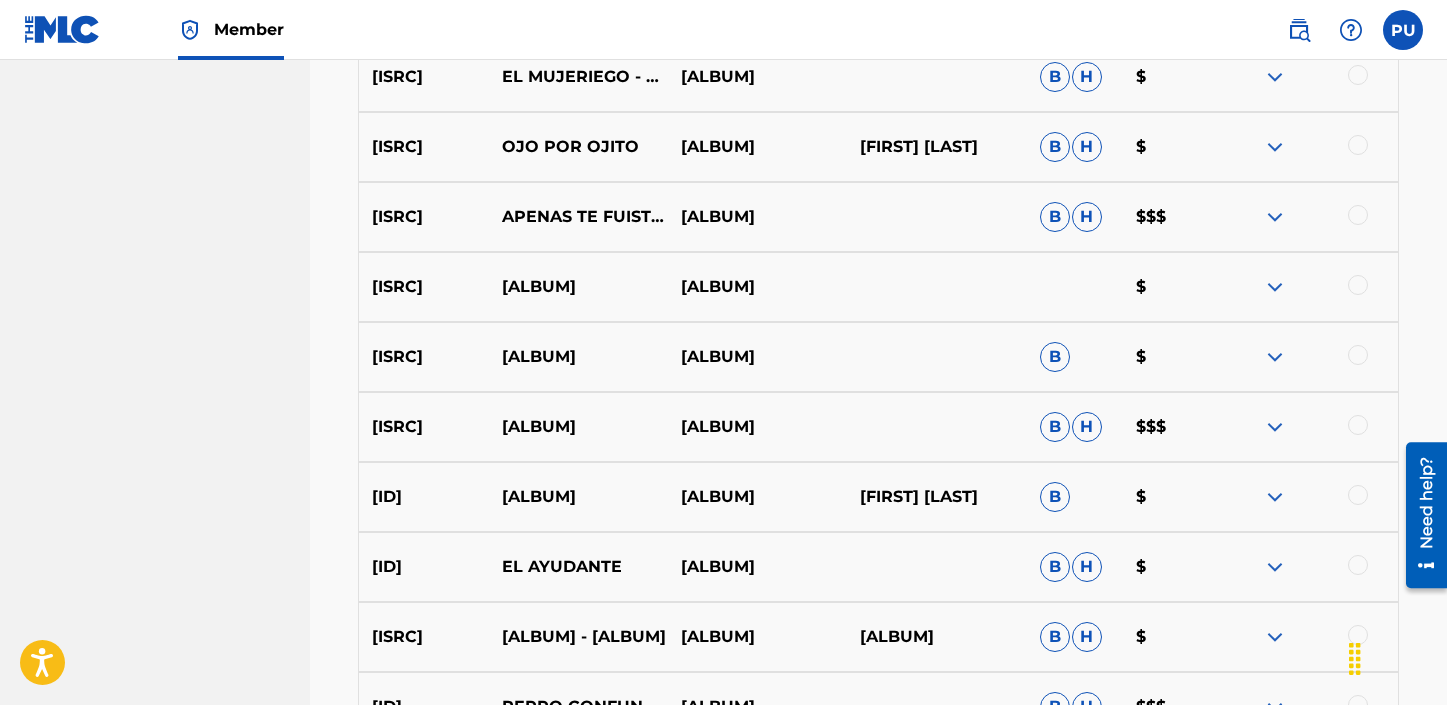 scroll, scrollTop: 3615, scrollLeft: 0, axis: vertical 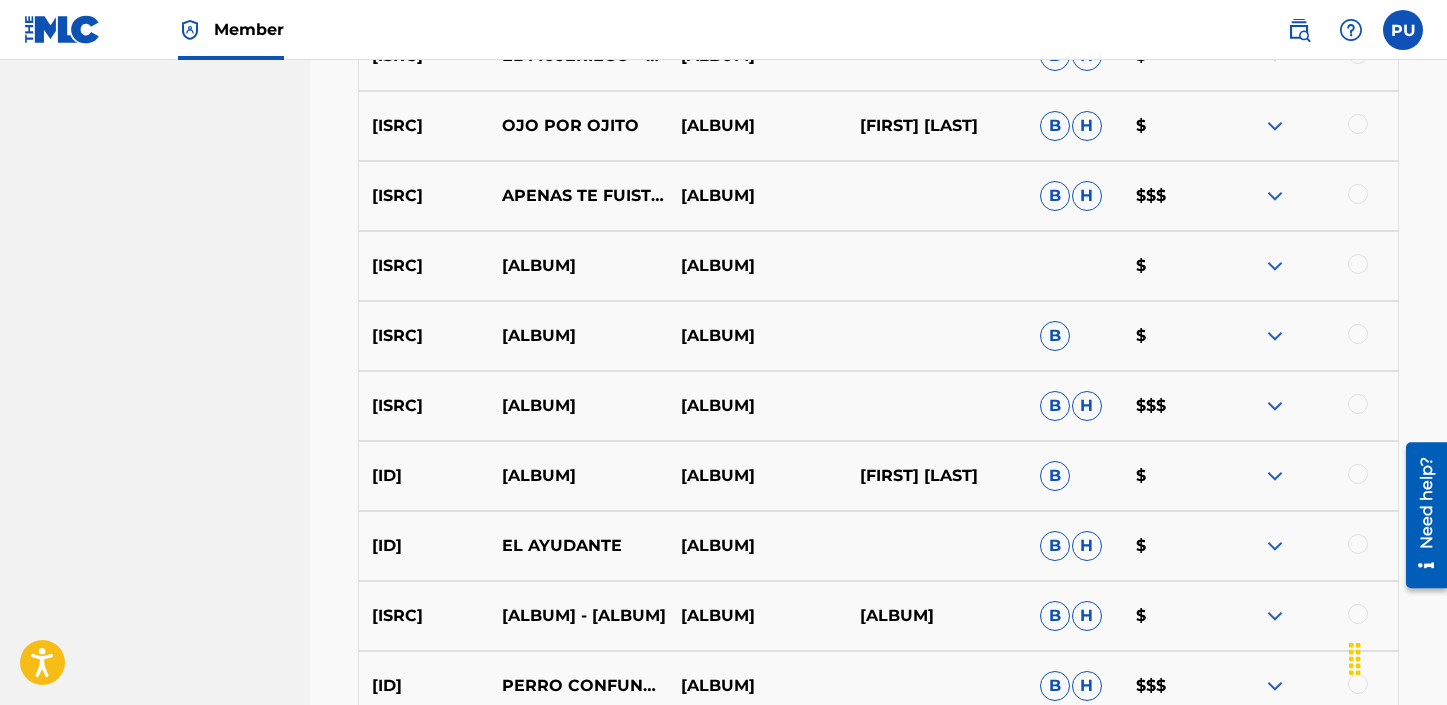 click at bounding box center [1275, 336] 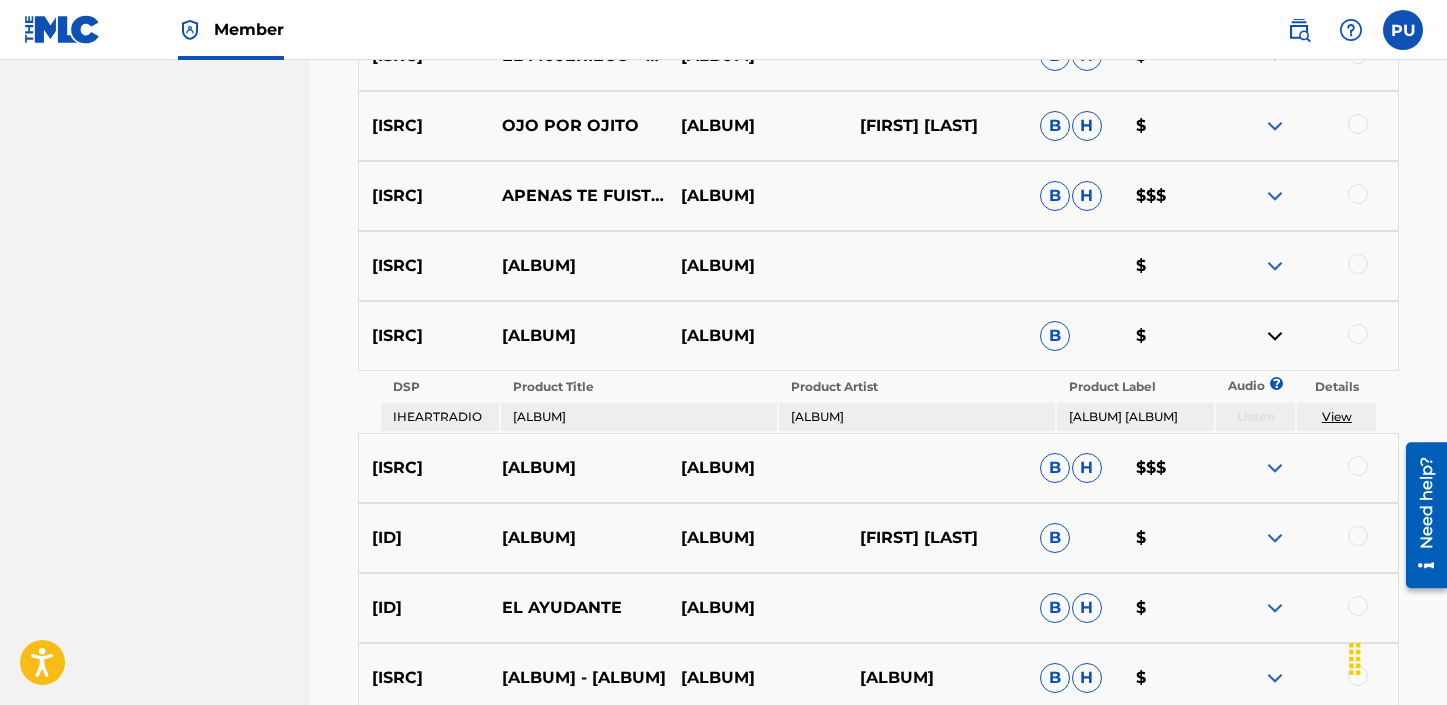 click at bounding box center (1275, 336) 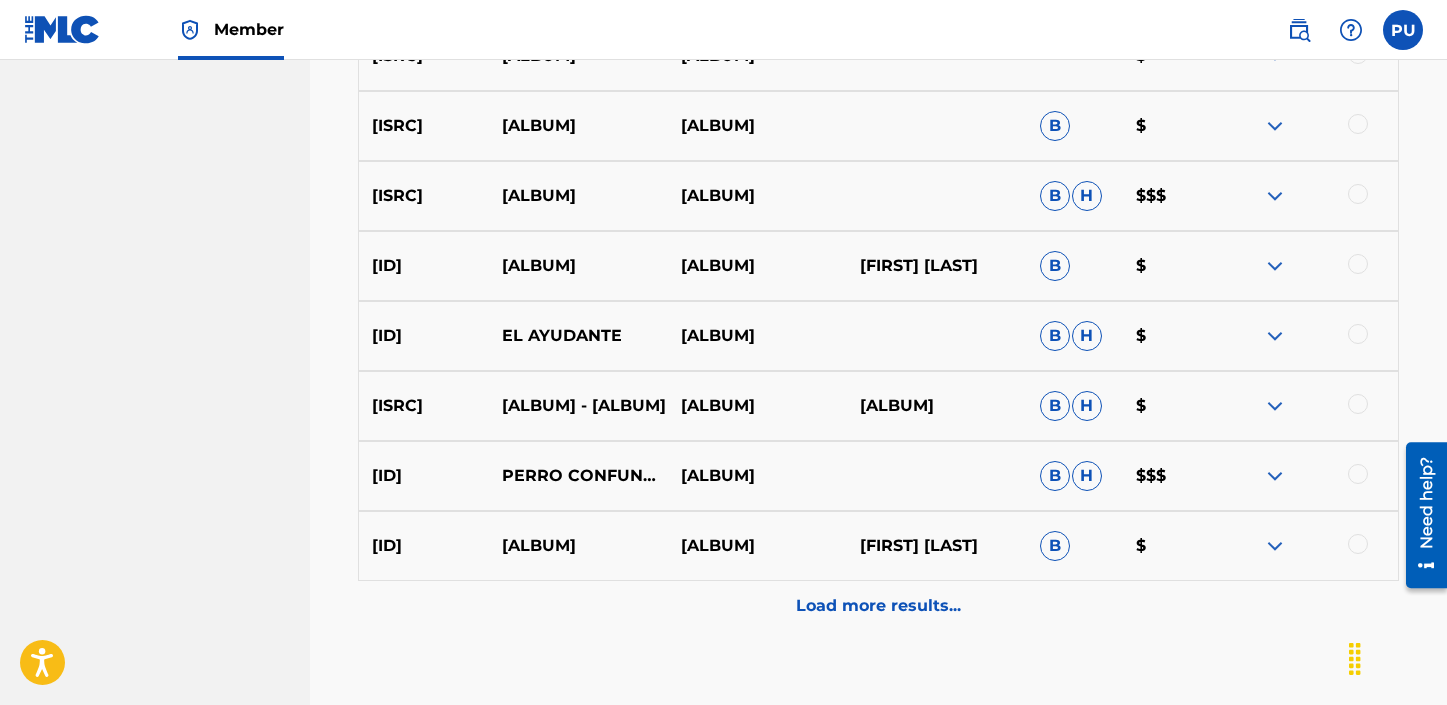 scroll, scrollTop: 3947, scrollLeft: 0, axis: vertical 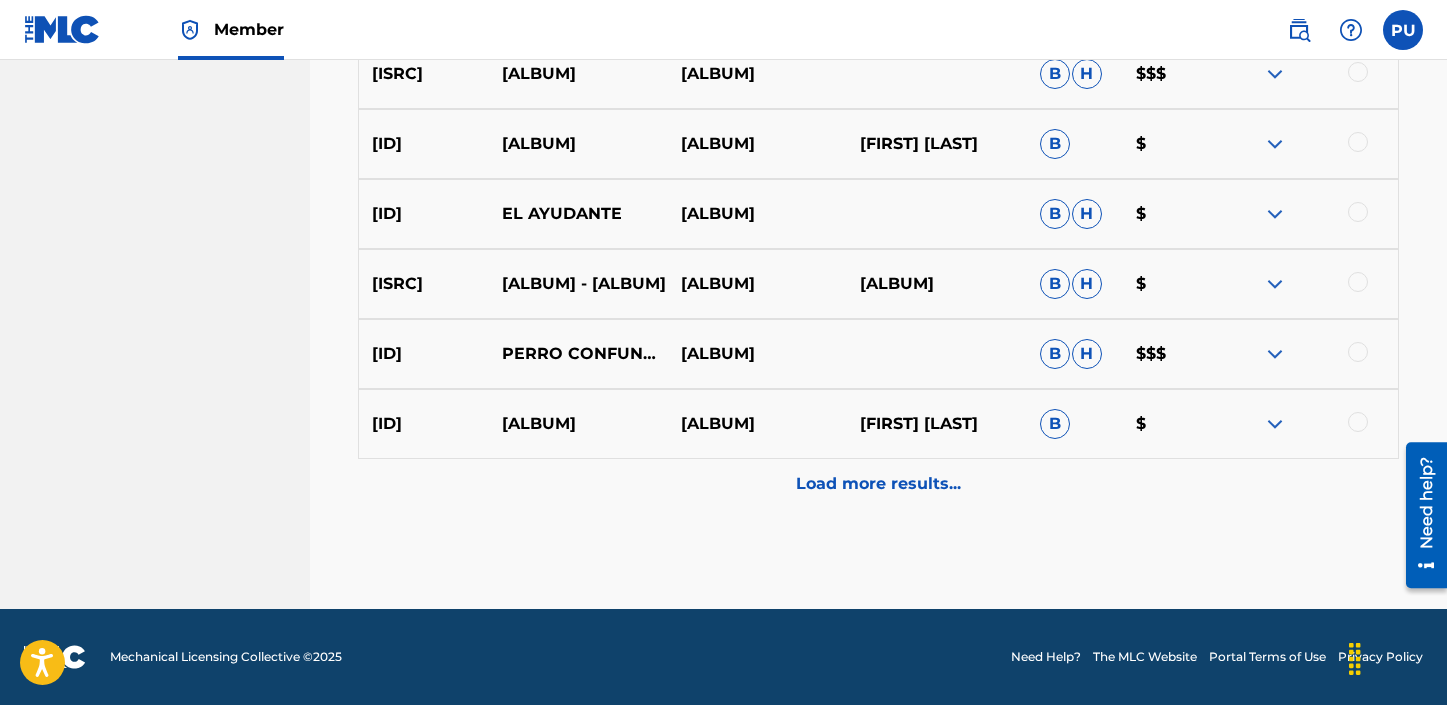 click on "Load more results..." at bounding box center [878, 484] 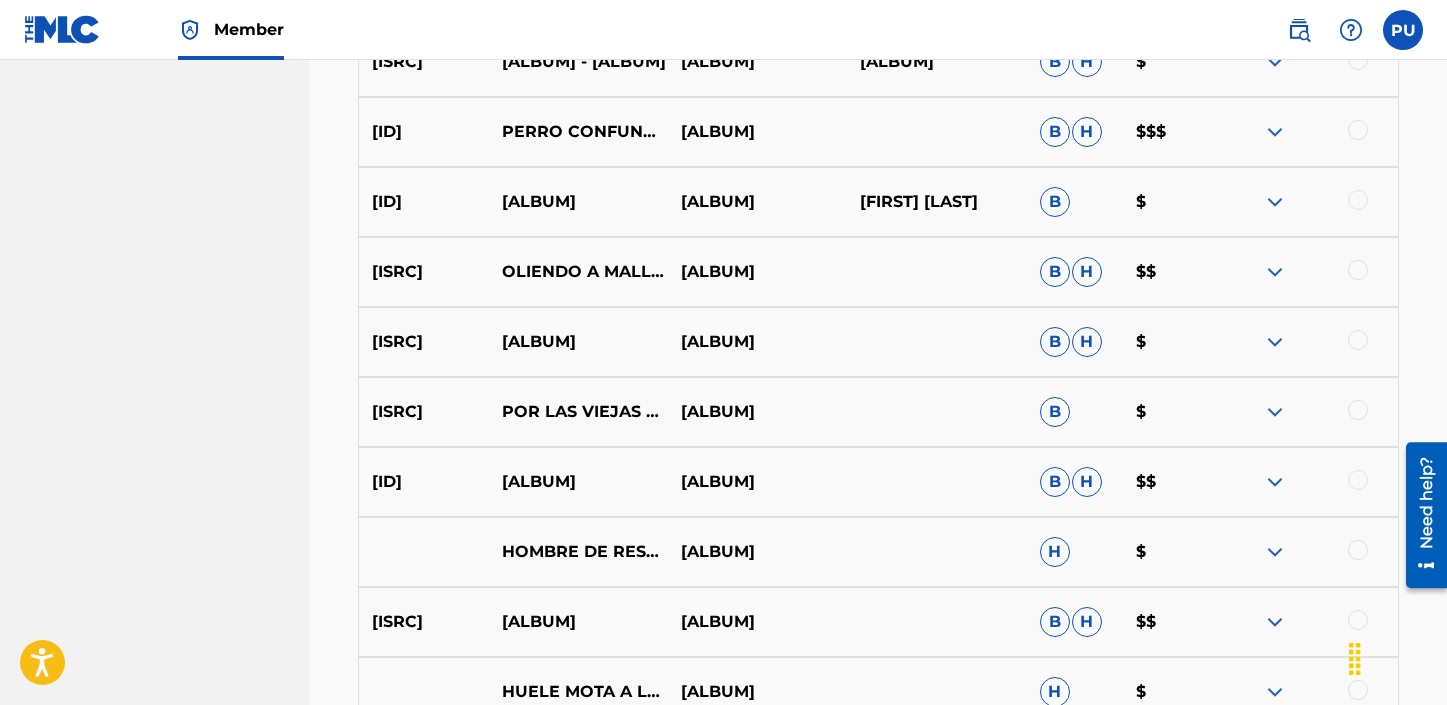 scroll, scrollTop: 4349, scrollLeft: 0, axis: vertical 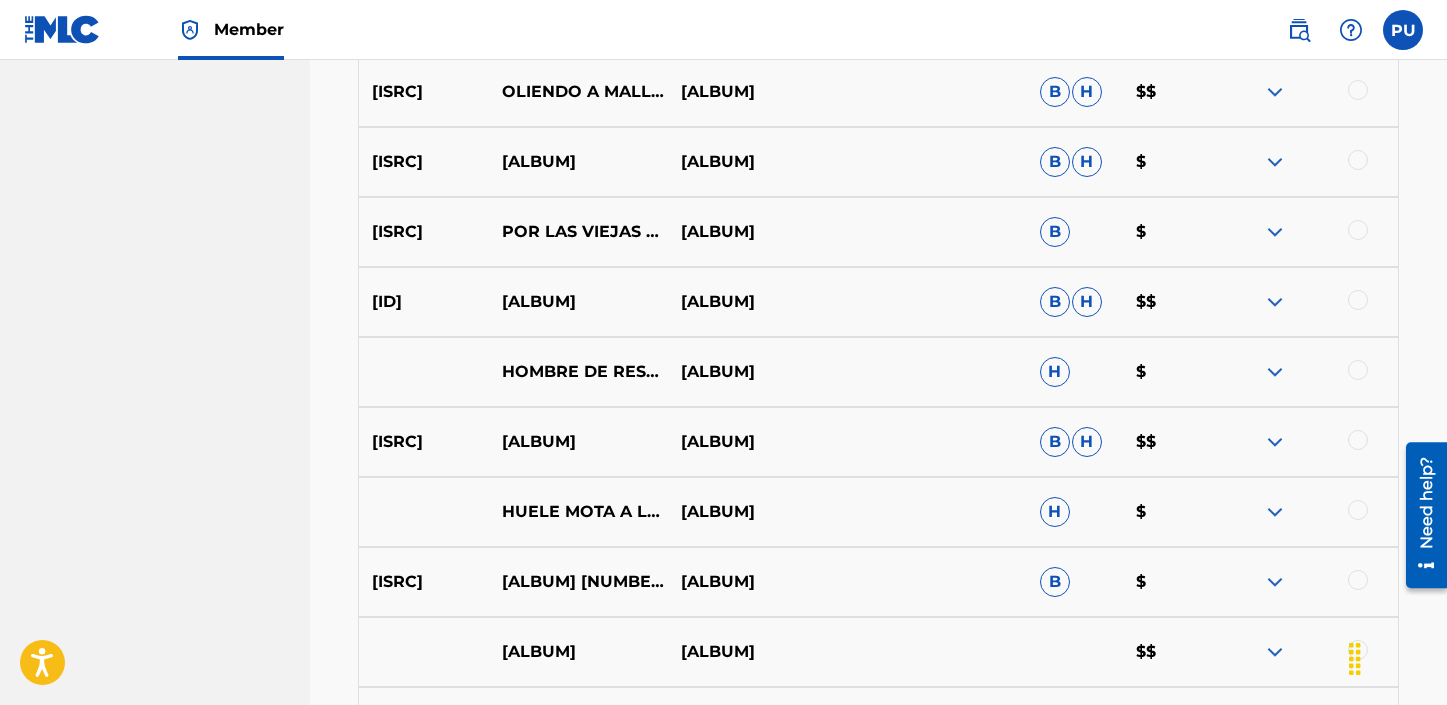 click at bounding box center [1275, 232] 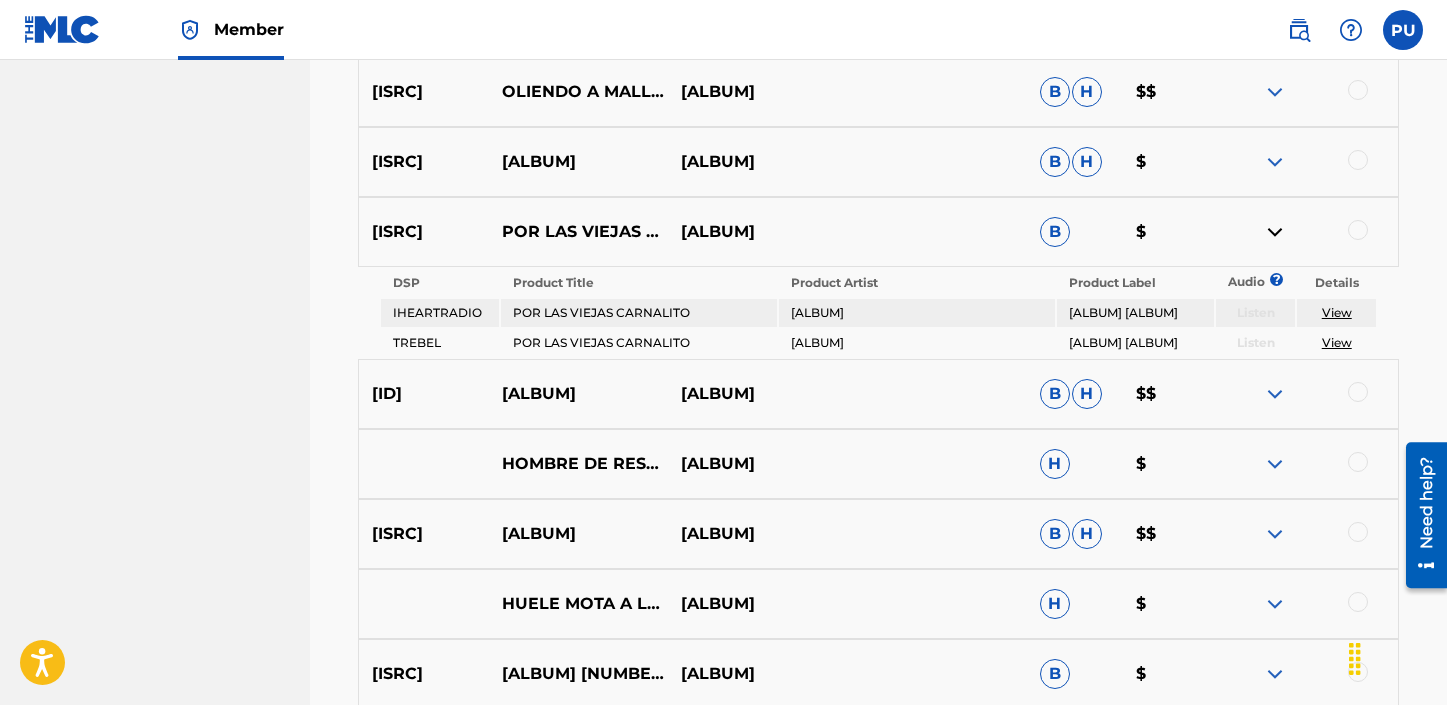 click at bounding box center [1275, 232] 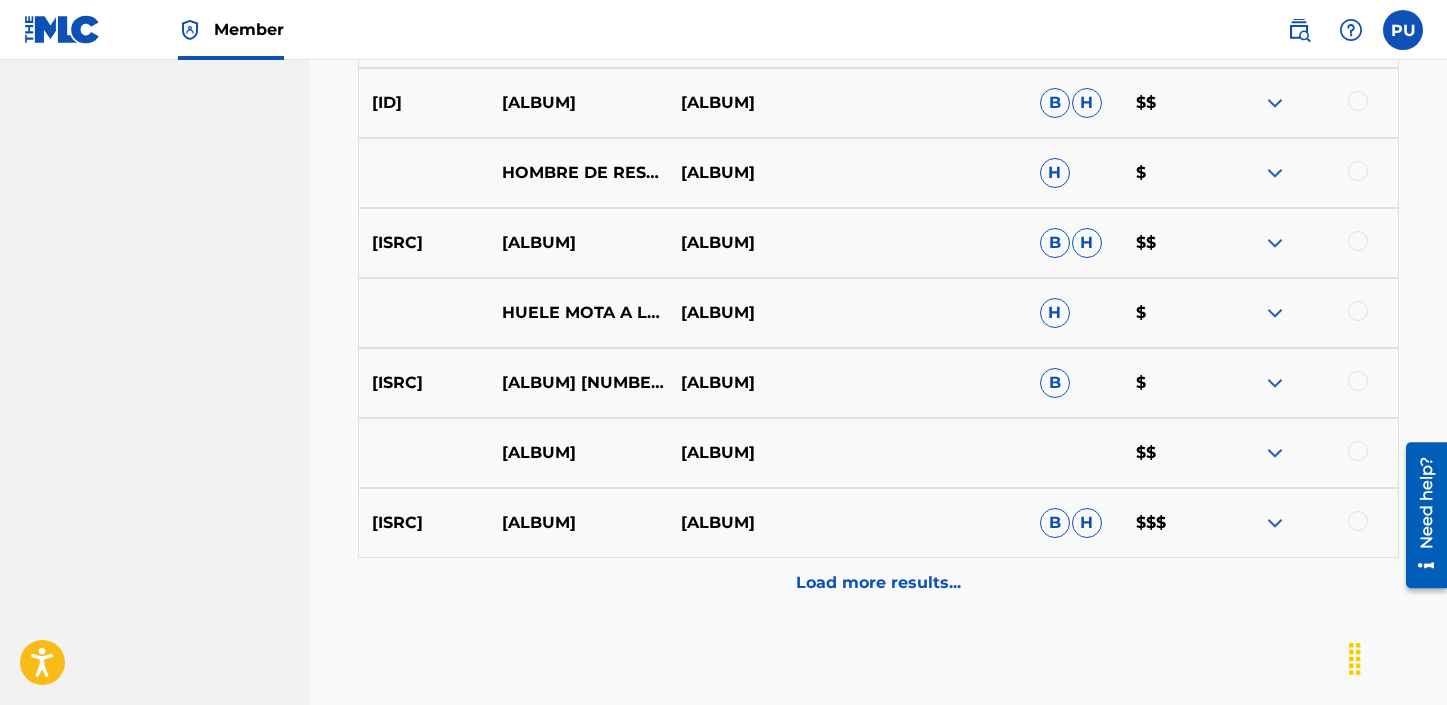 scroll, scrollTop: 4555, scrollLeft: 0, axis: vertical 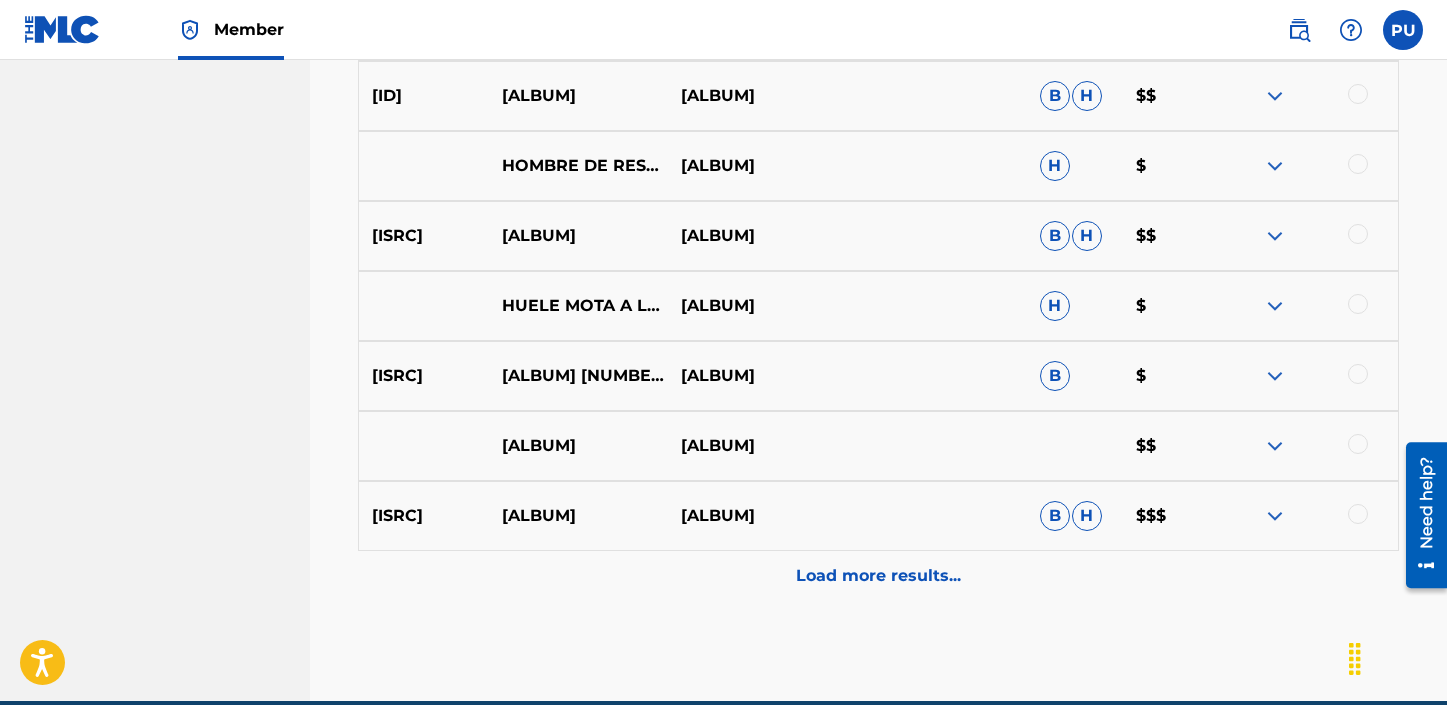 click on "Load more results..." at bounding box center [878, 576] 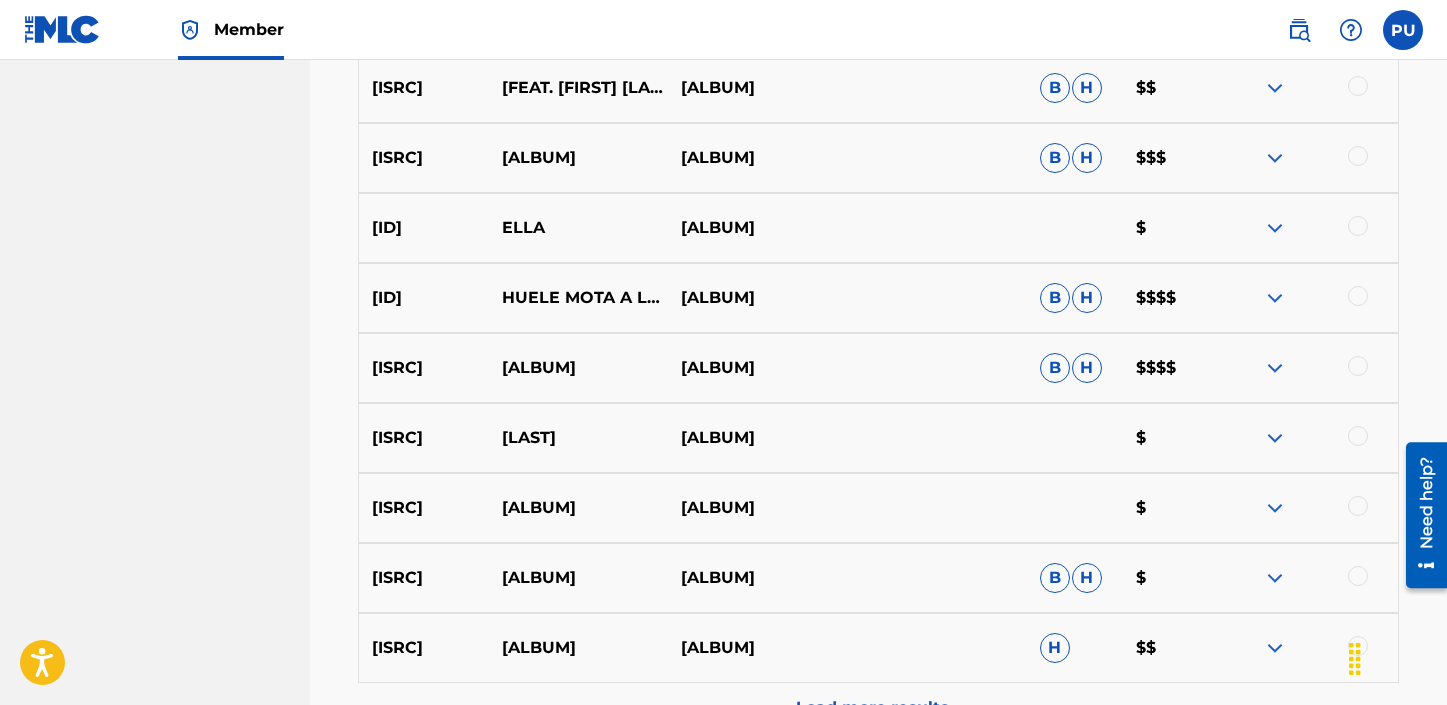 scroll, scrollTop: 5217, scrollLeft: 0, axis: vertical 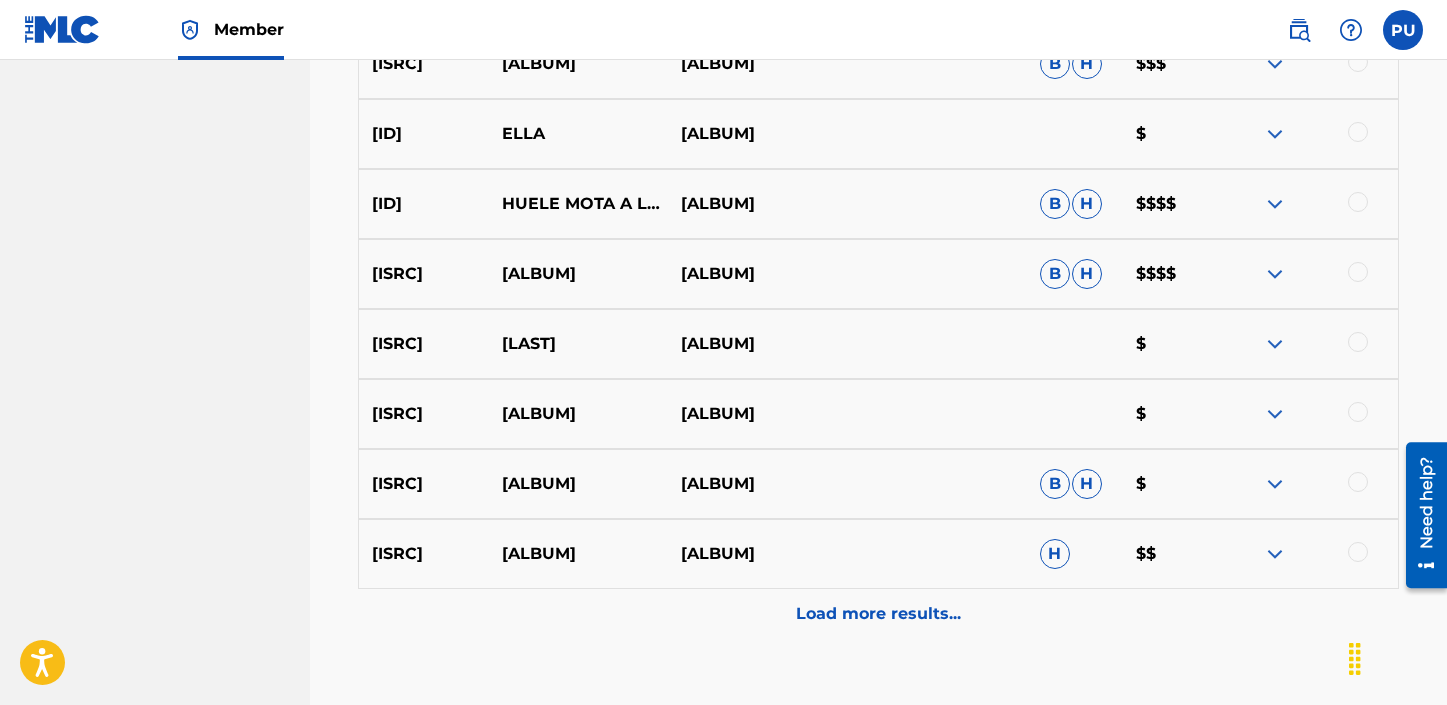 click at bounding box center [1275, 344] 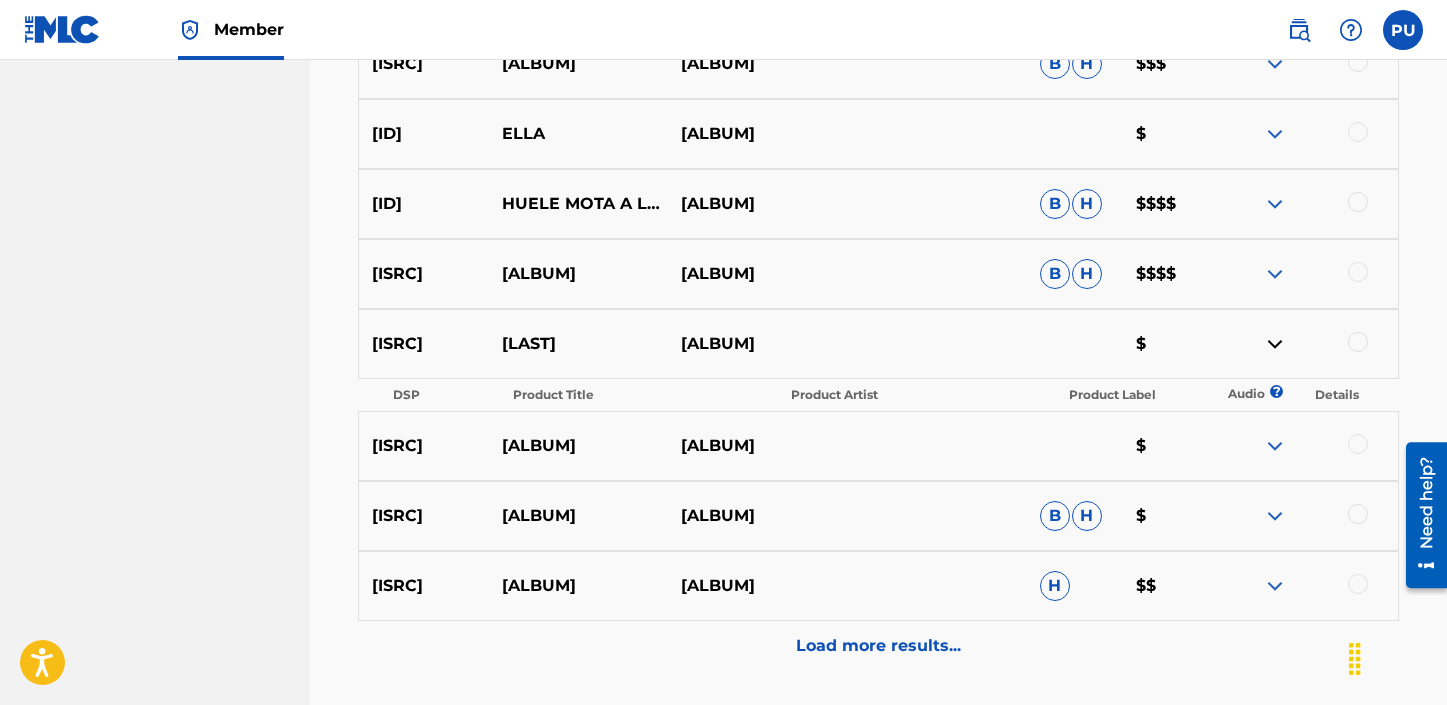 click at bounding box center [1275, 344] 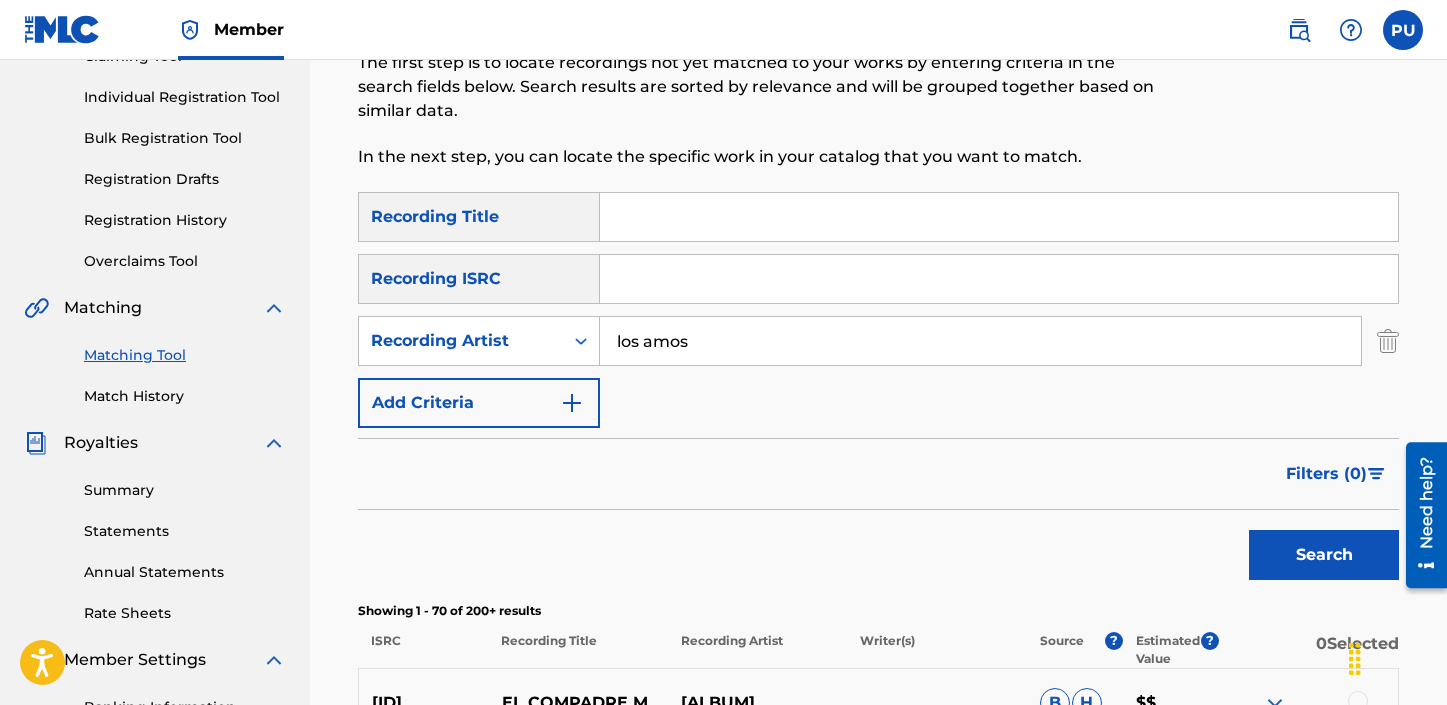 scroll, scrollTop: 0, scrollLeft: 0, axis: both 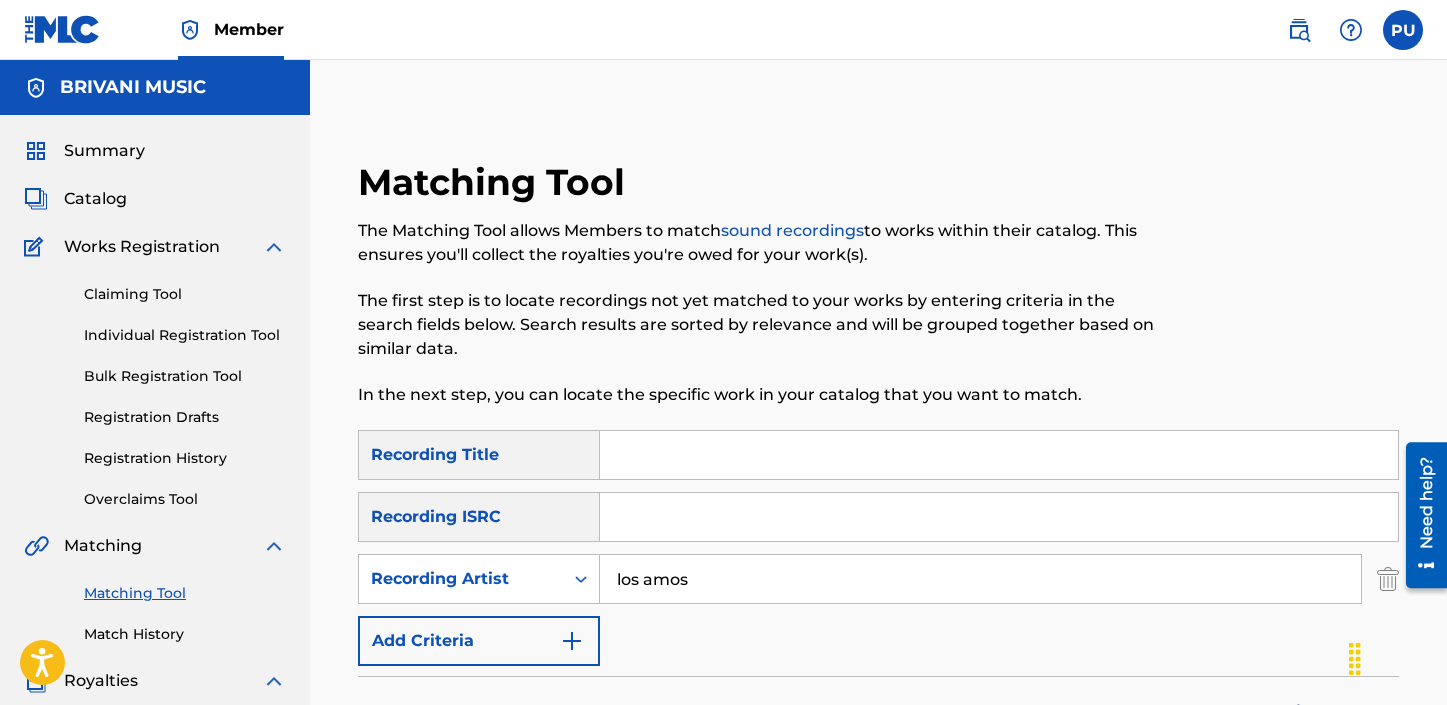 click at bounding box center [999, 455] 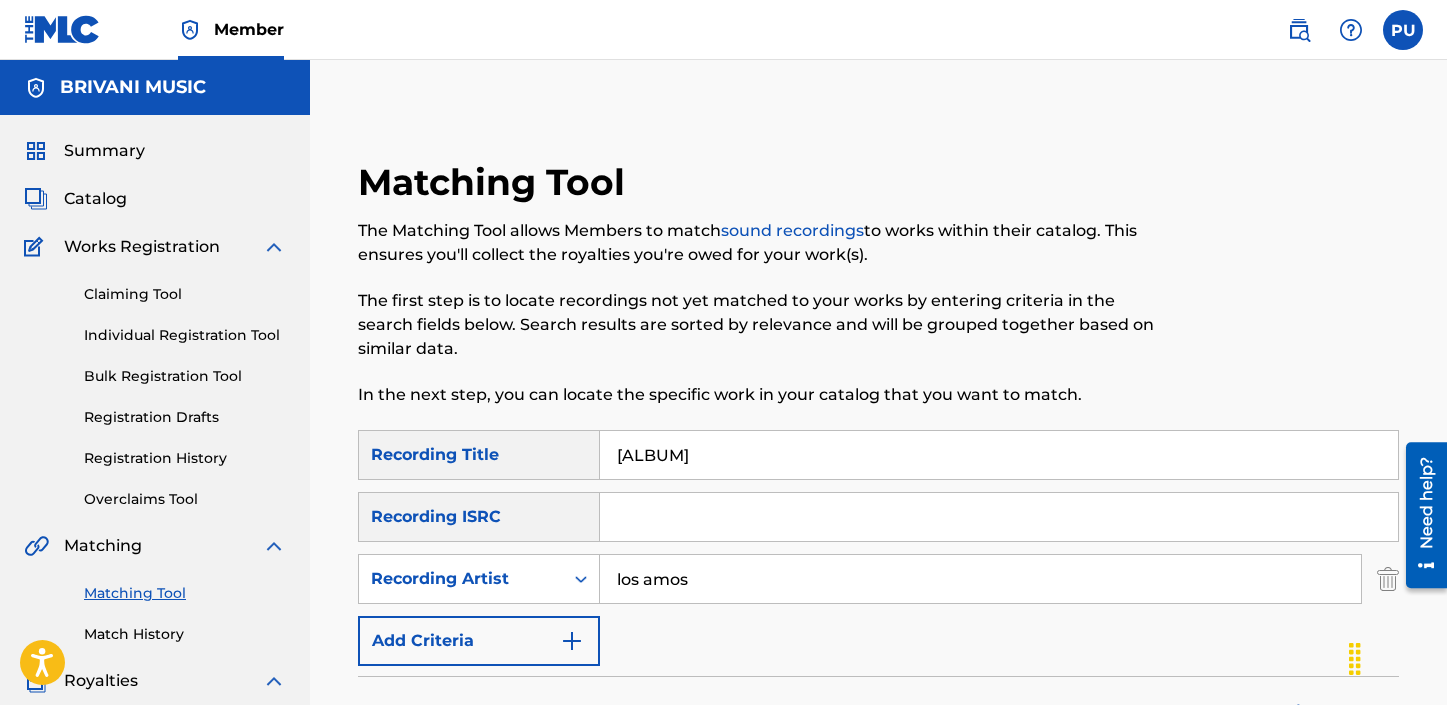 type on "[ALBUM]" 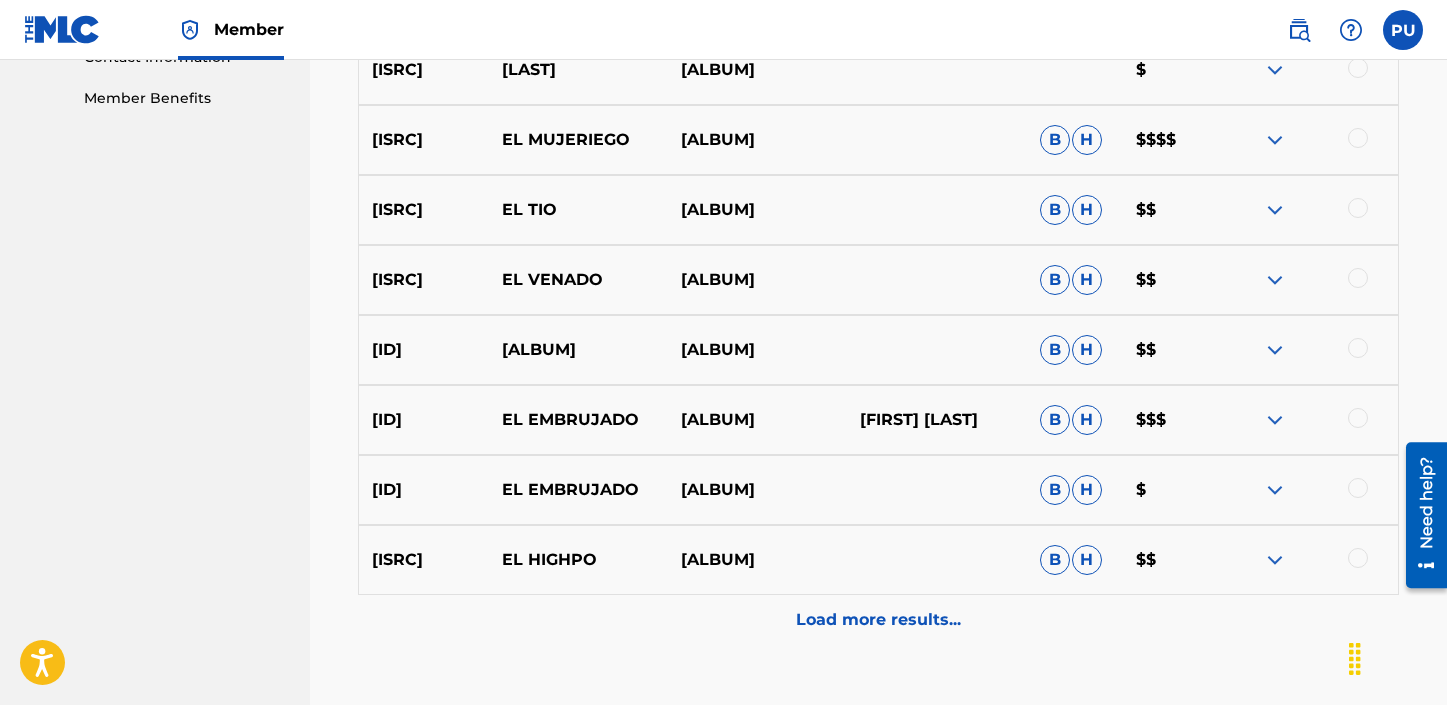 scroll, scrollTop: 1147, scrollLeft: 0, axis: vertical 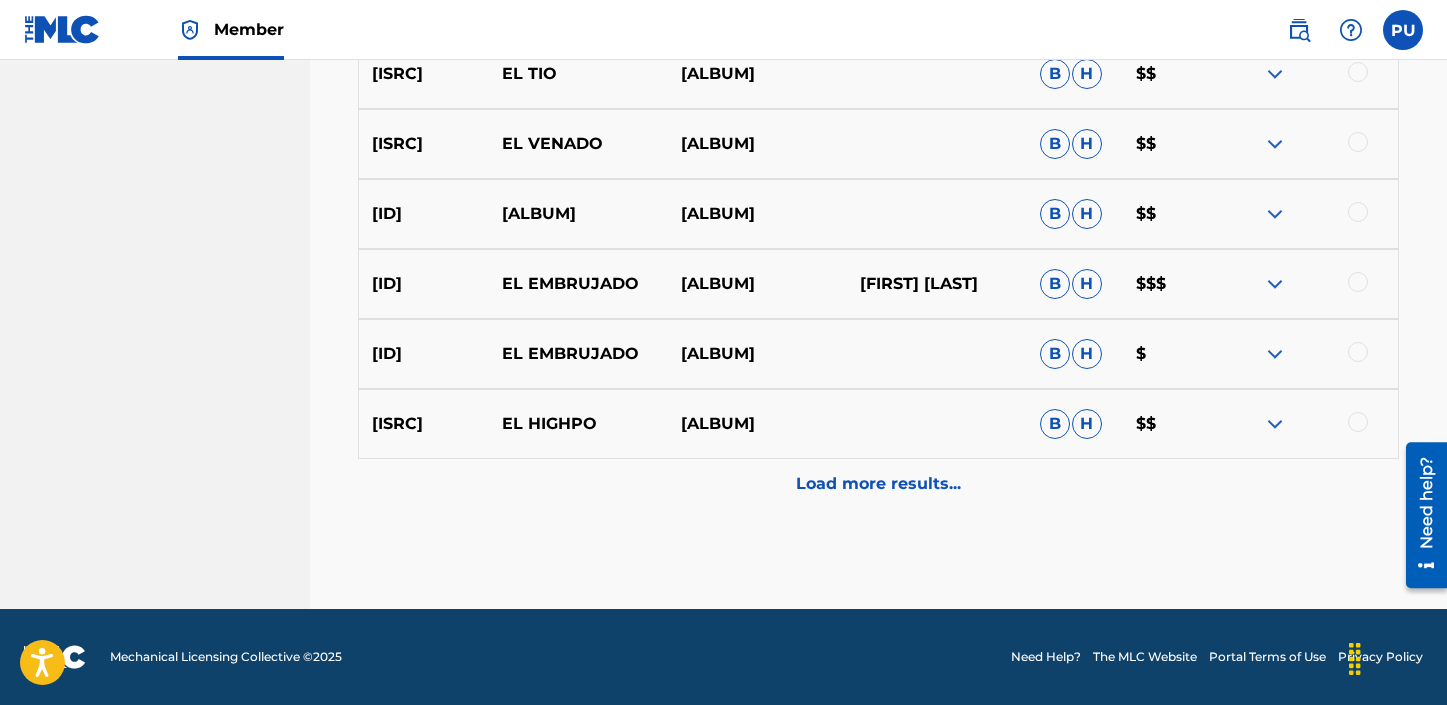 click on "Load more results..." at bounding box center (878, 484) 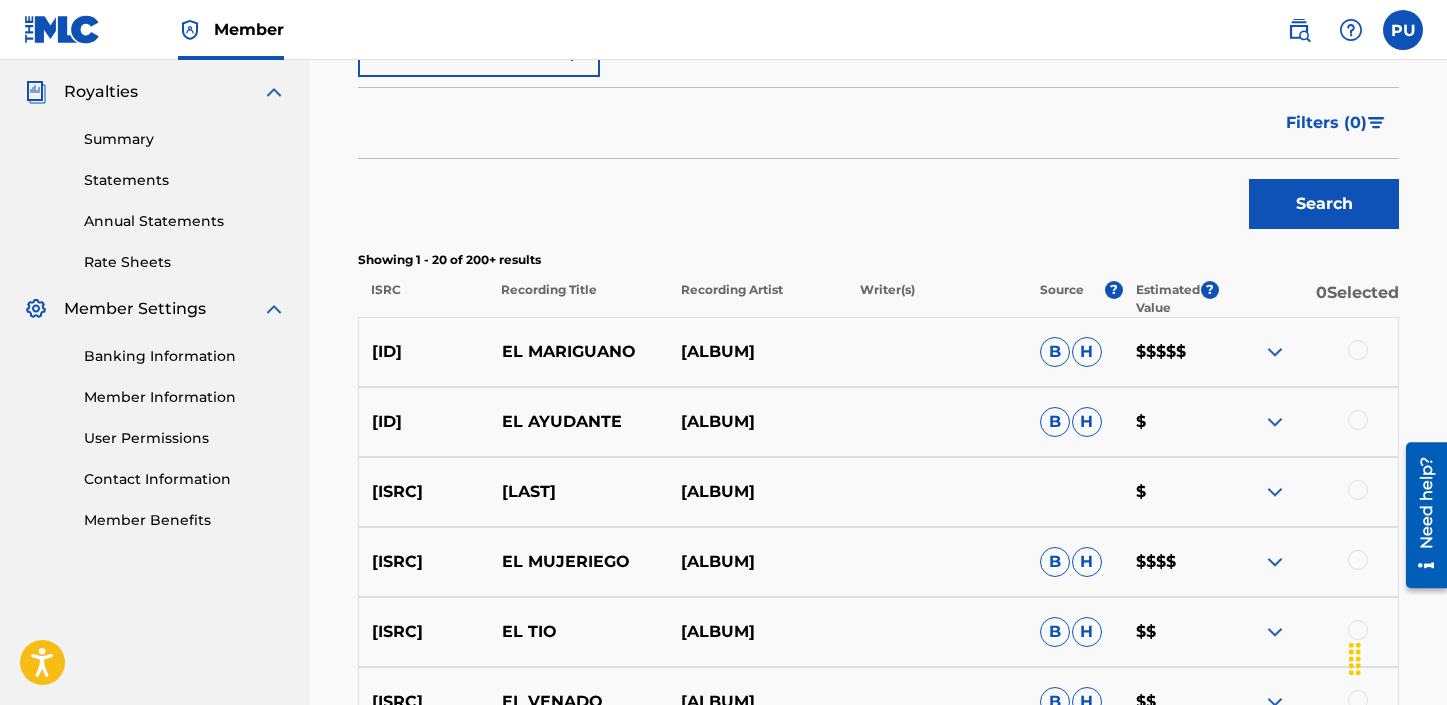 scroll, scrollTop: 629, scrollLeft: 0, axis: vertical 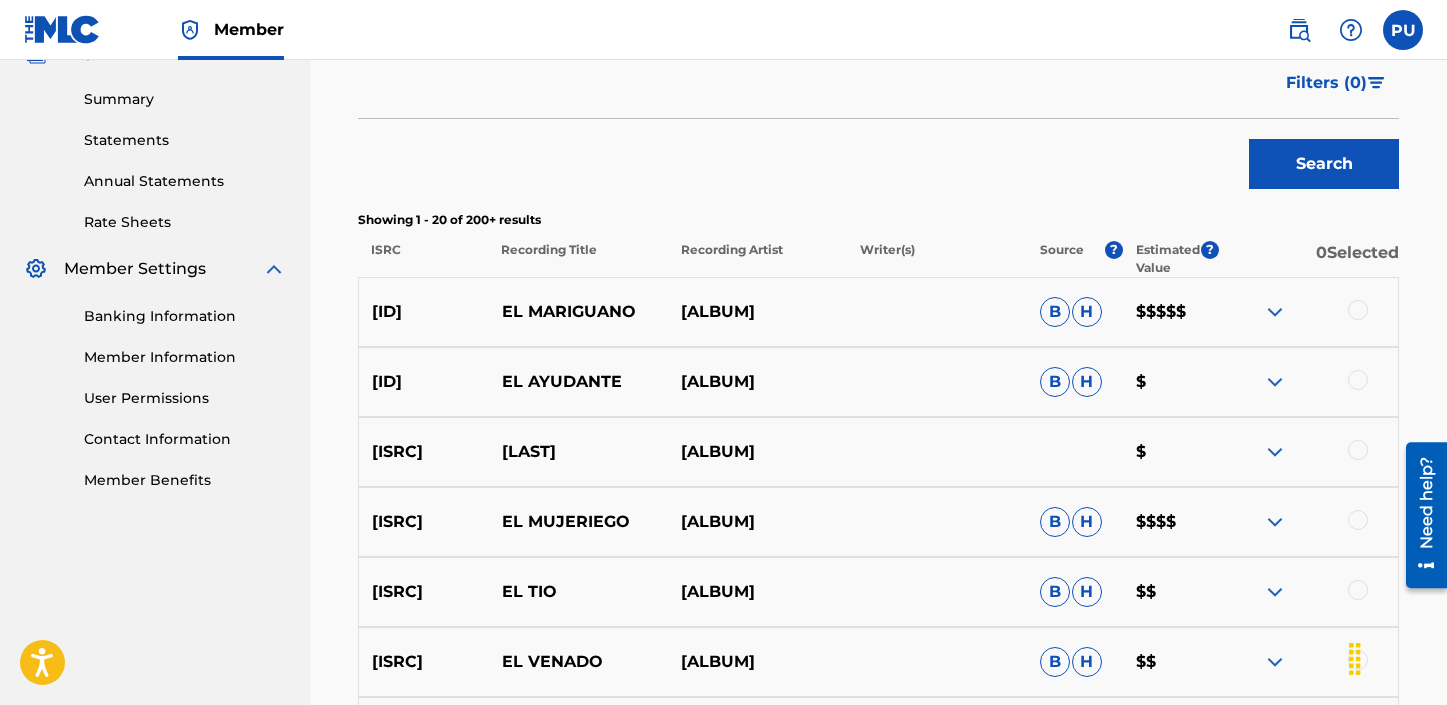 click at bounding box center [1358, 450] 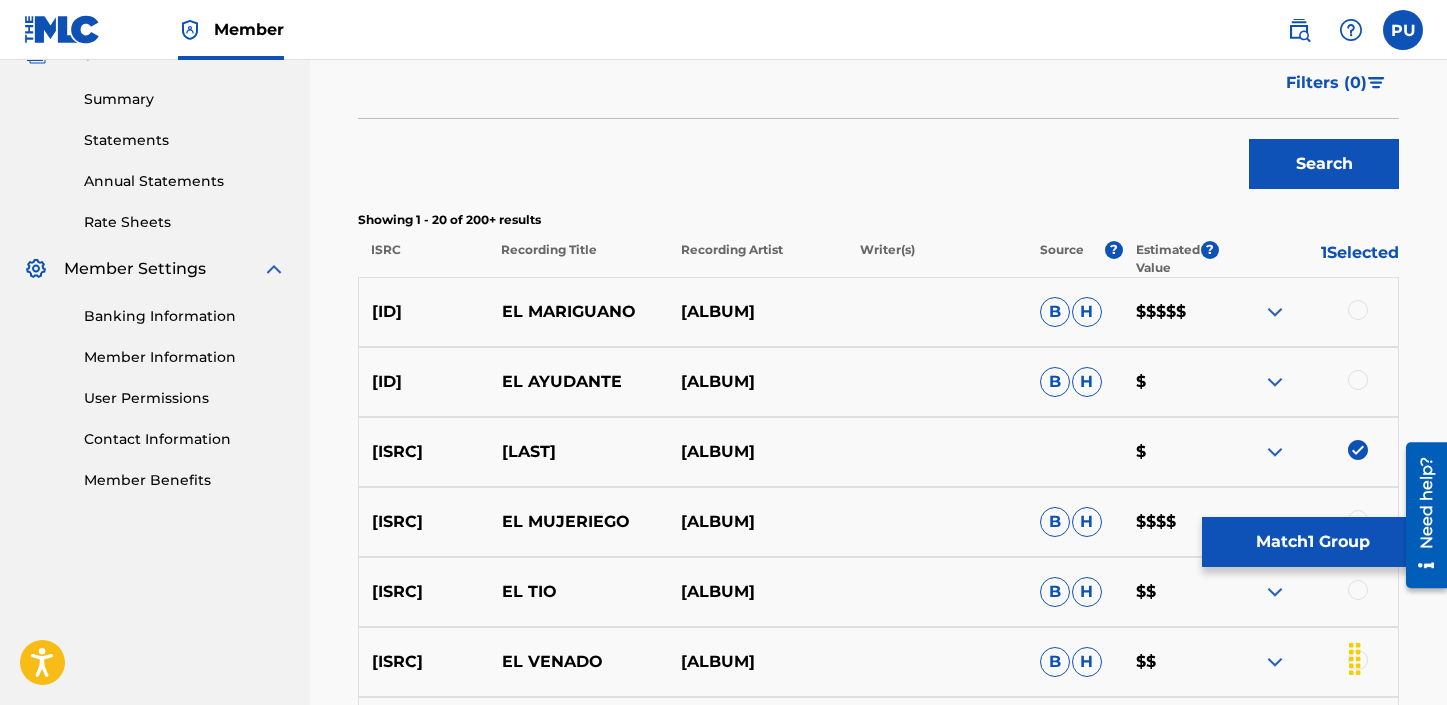 click on "Match  1 Group" at bounding box center (1312, 542) 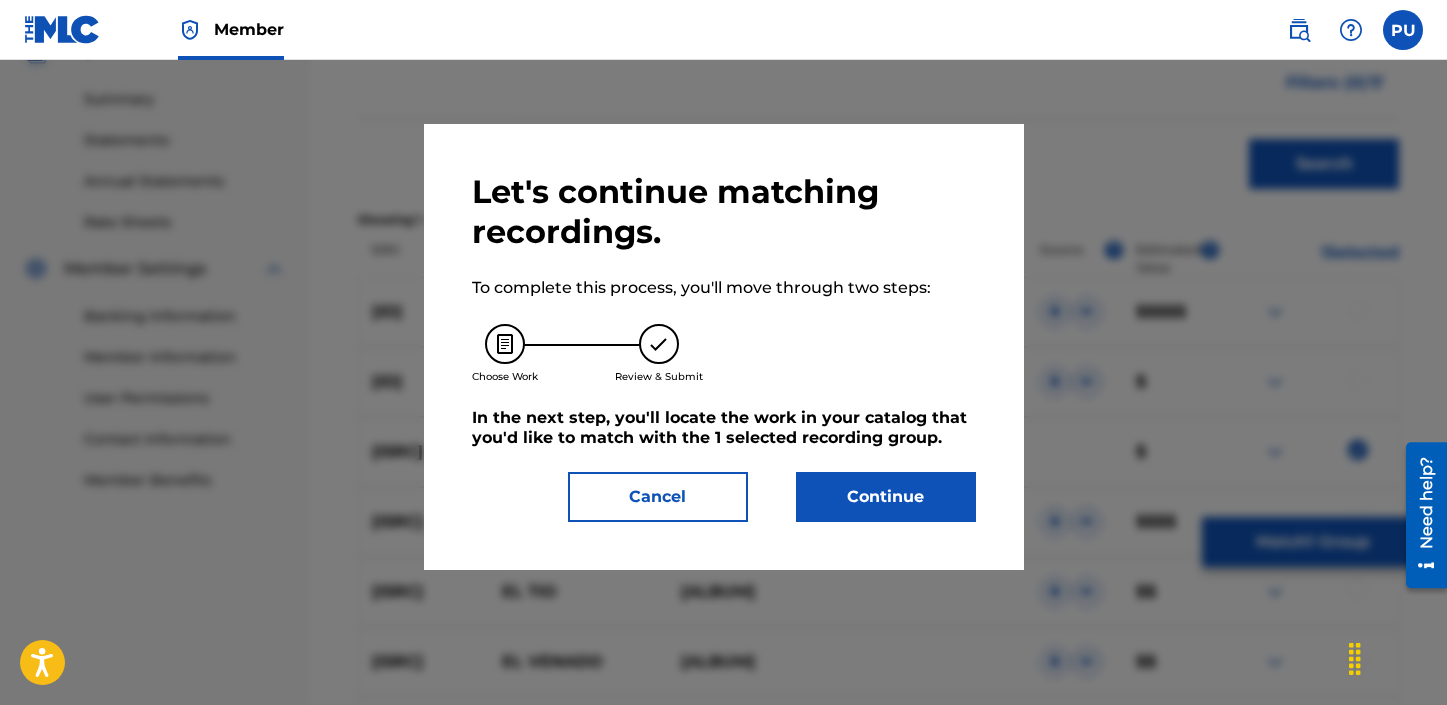 click on "Continue" at bounding box center [886, 497] 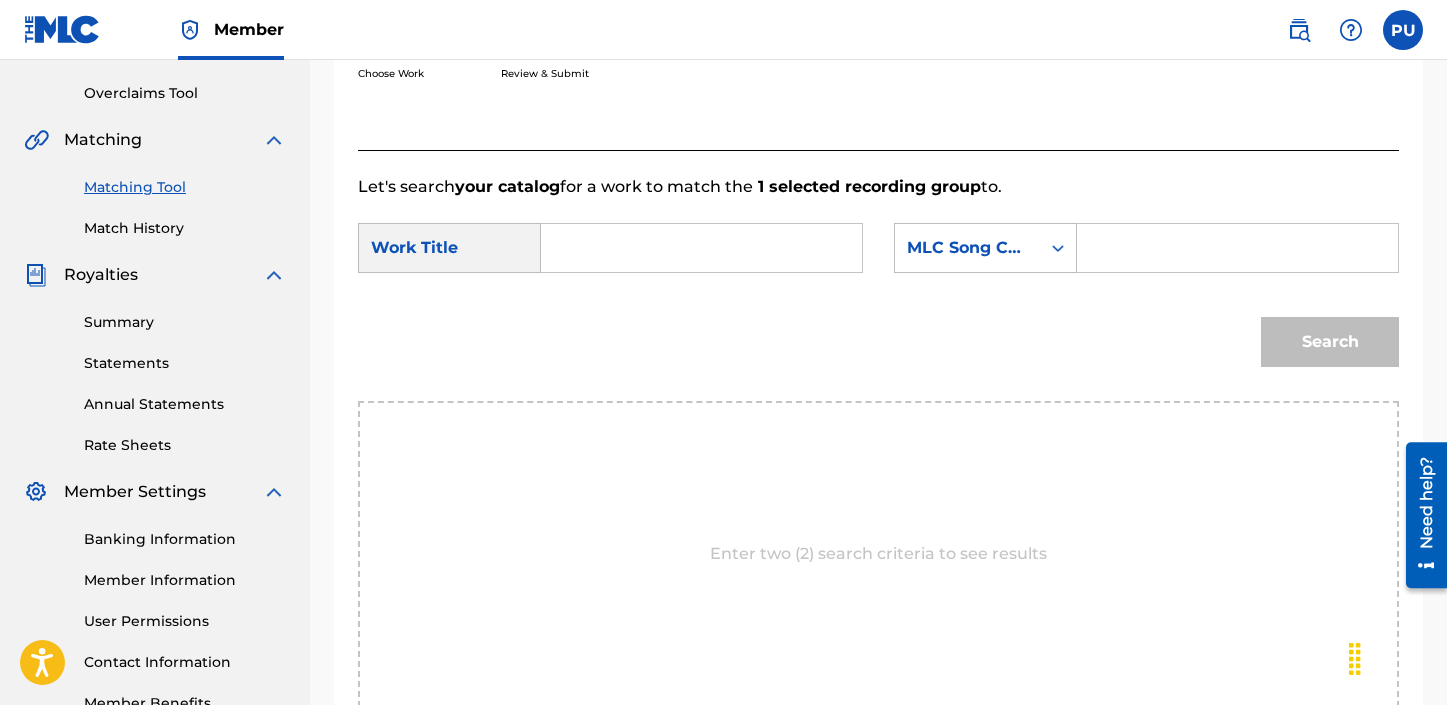scroll, scrollTop: 120, scrollLeft: 0, axis: vertical 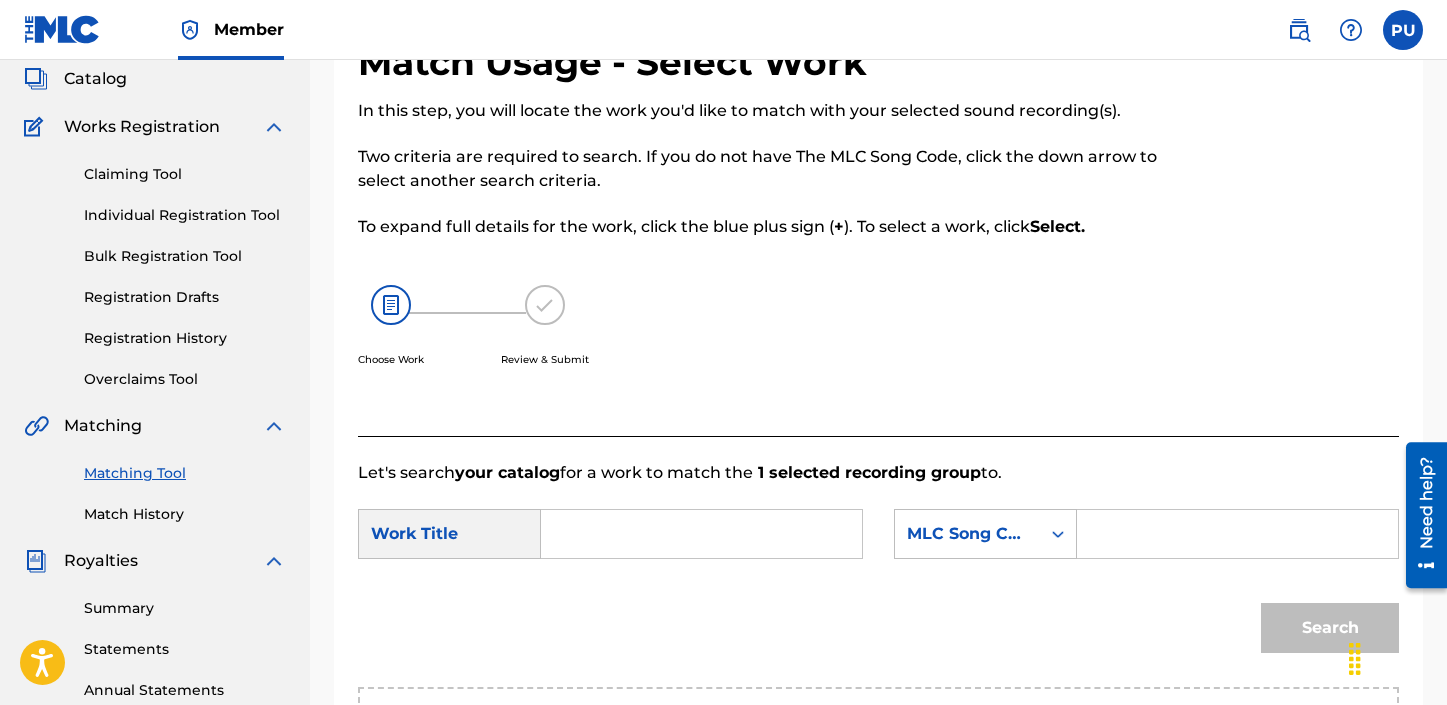 click at bounding box center (701, 534) 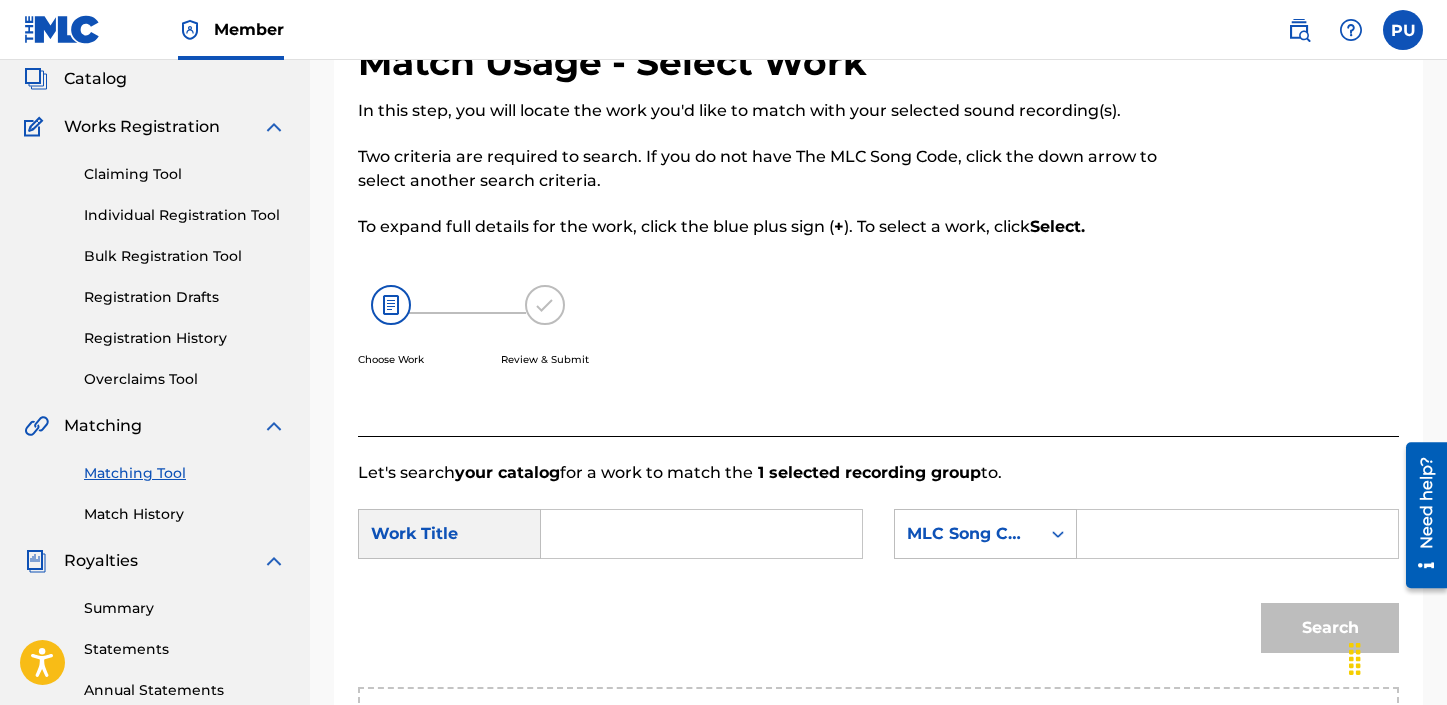 click on "To expand full details for the work, click the blue plus sign ( + ). To select a work, click  Select." at bounding box center [759, 227] 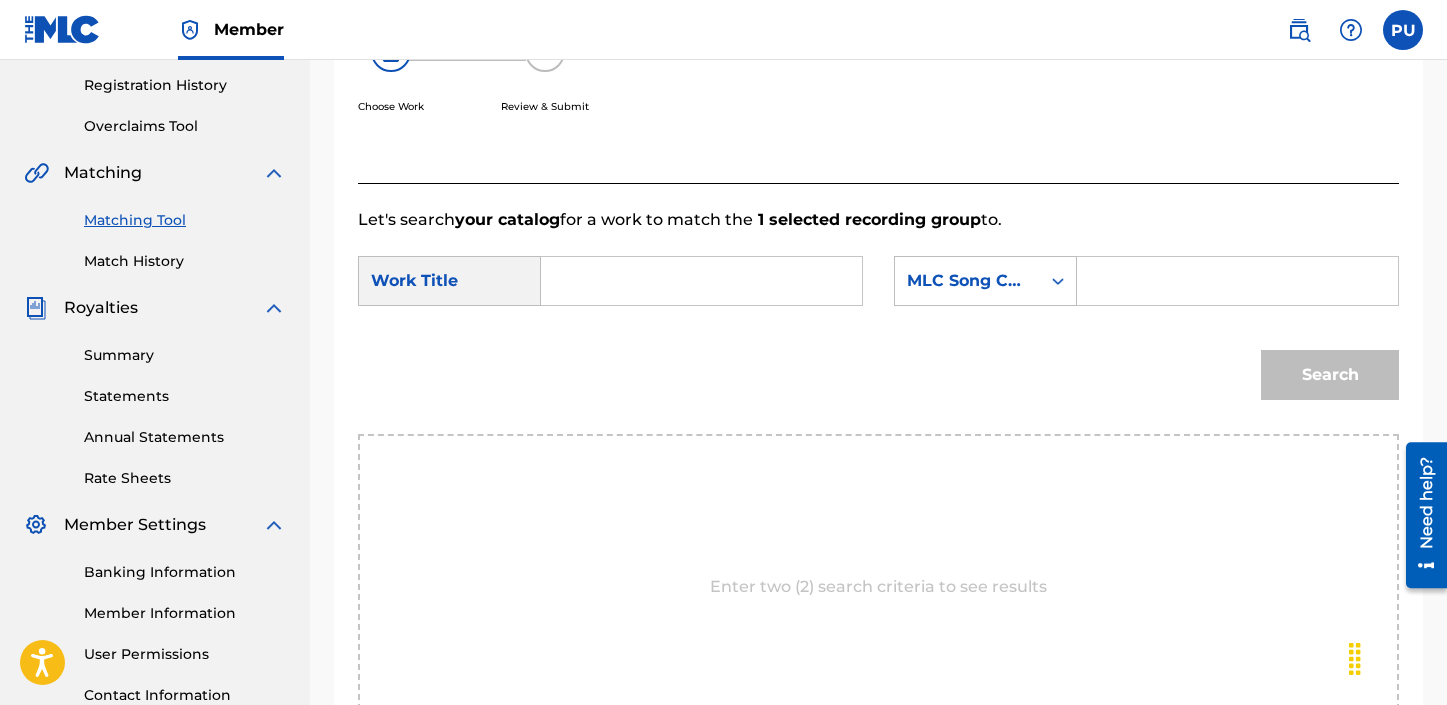 scroll, scrollTop: 468, scrollLeft: 0, axis: vertical 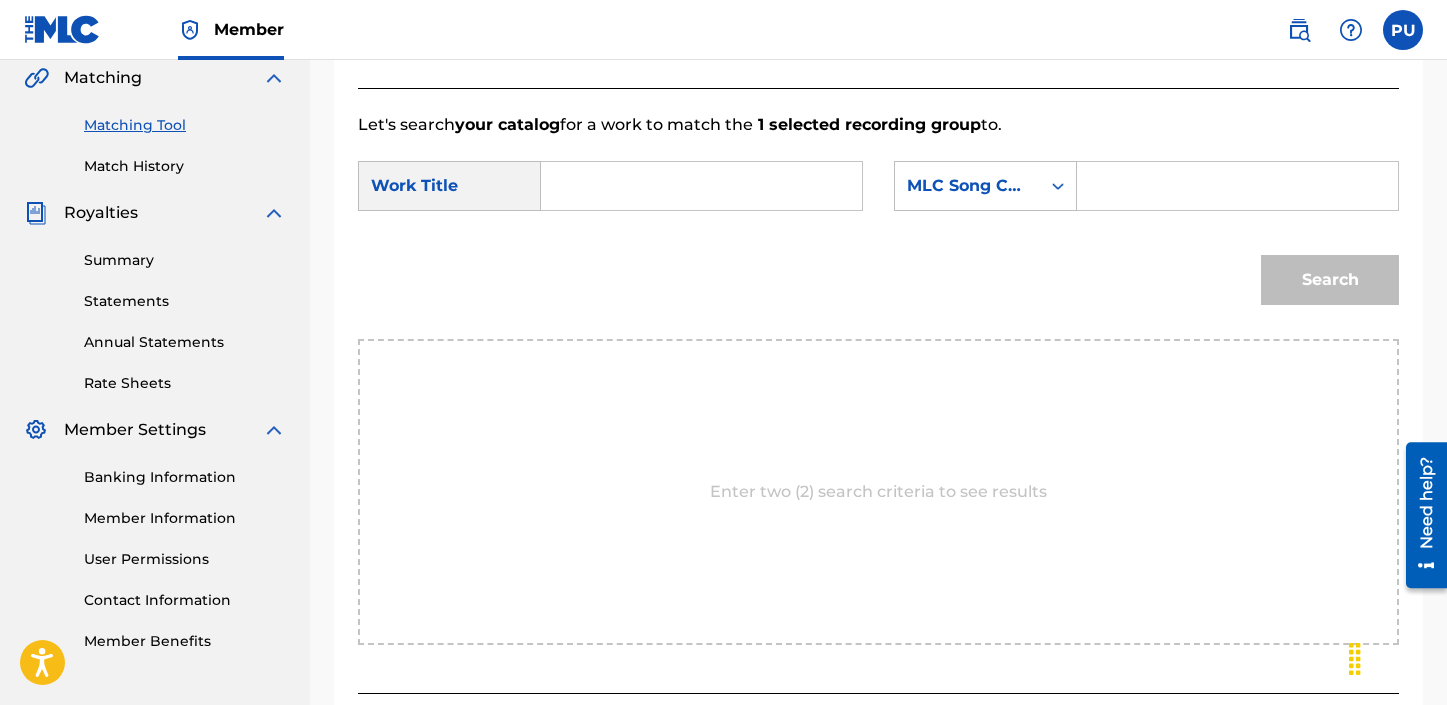 click at bounding box center (701, 186) 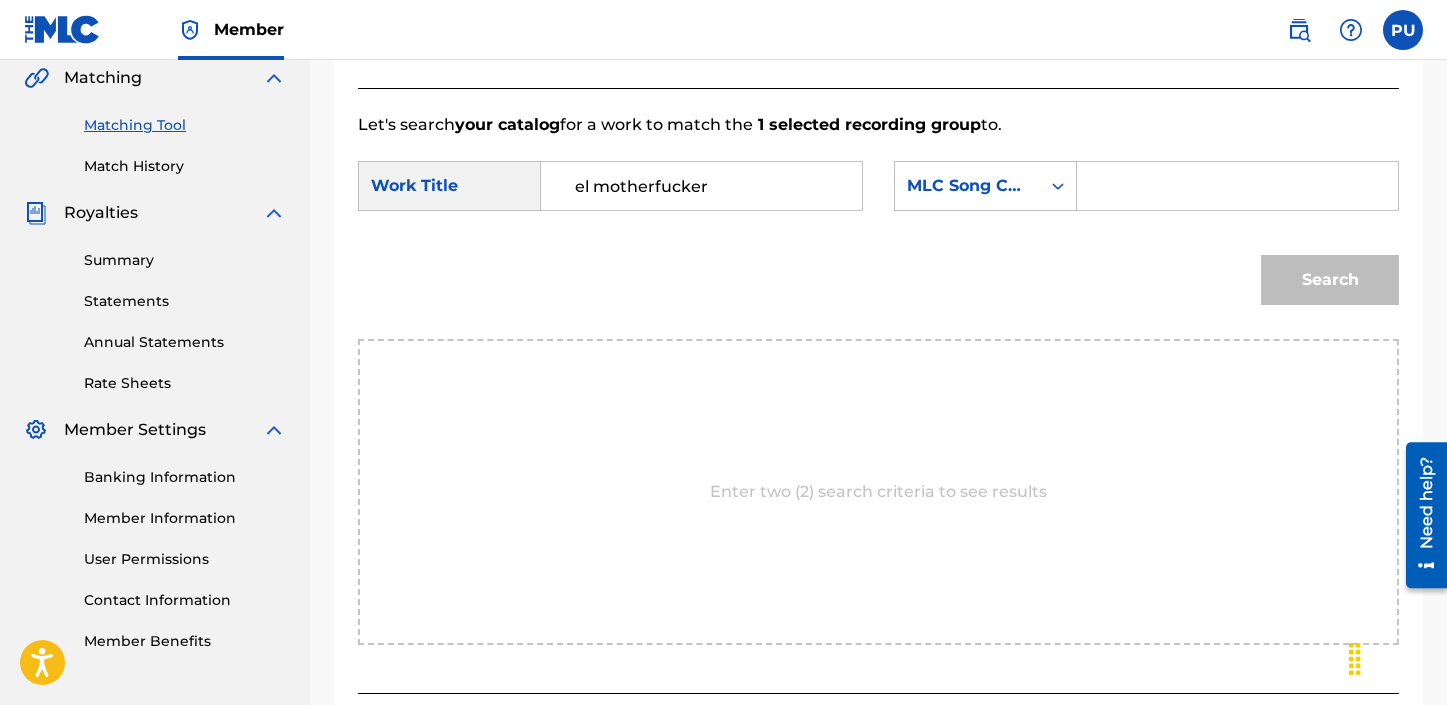 type on "el motherfucker" 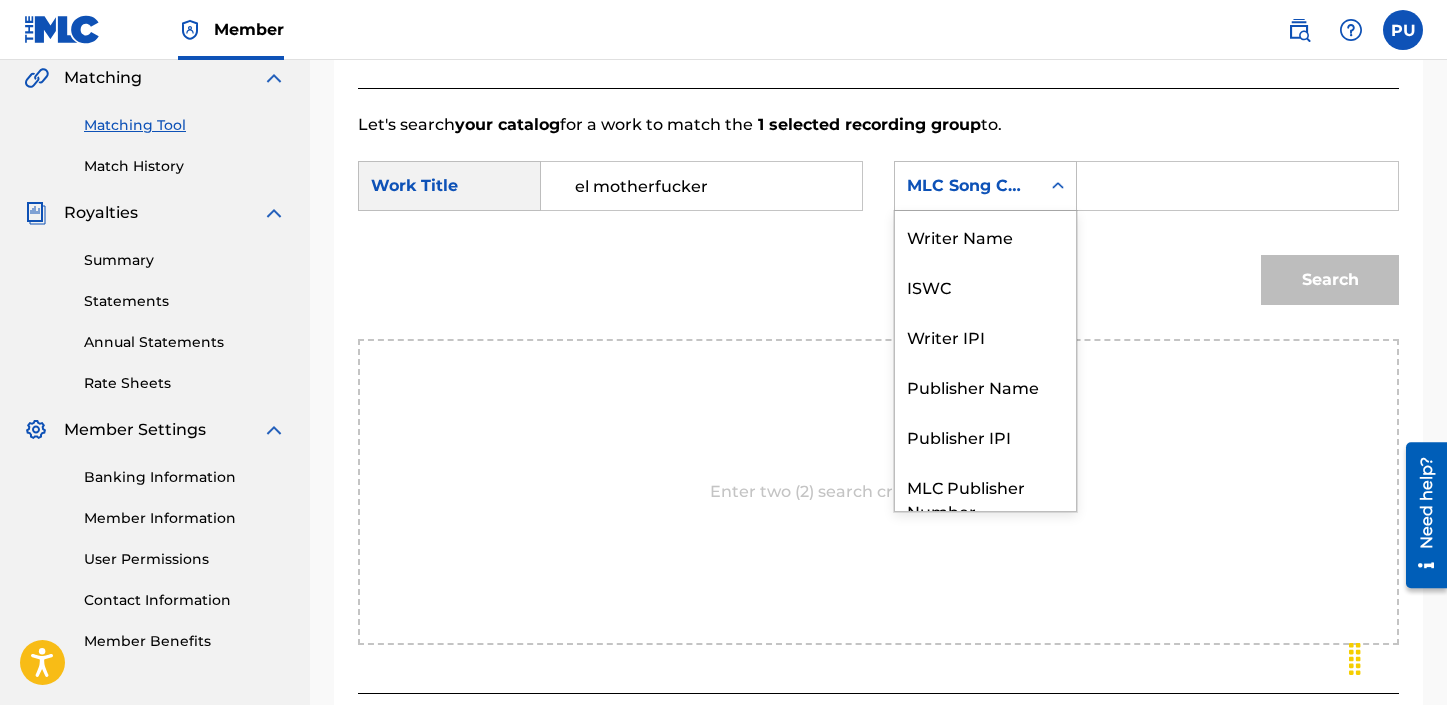 click 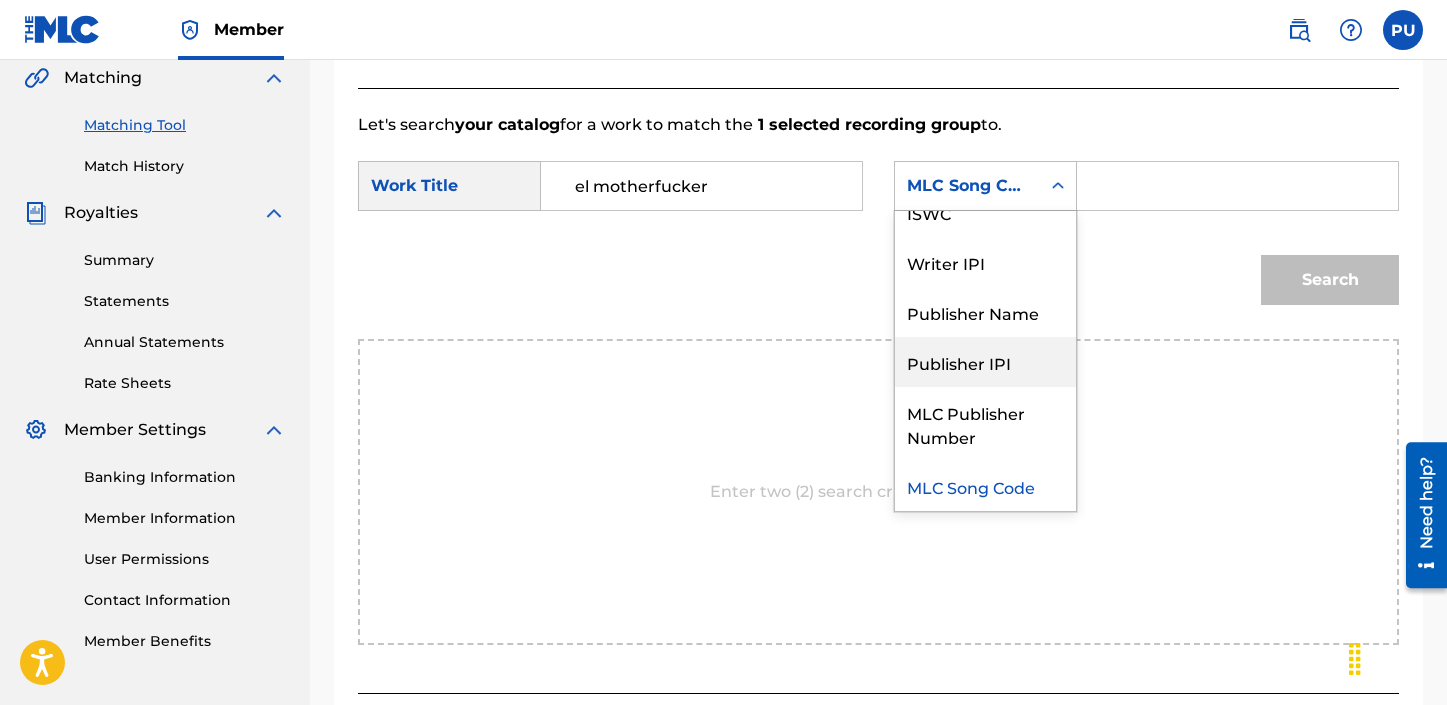 scroll, scrollTop: 0, scrollLeft: 0, axis: both 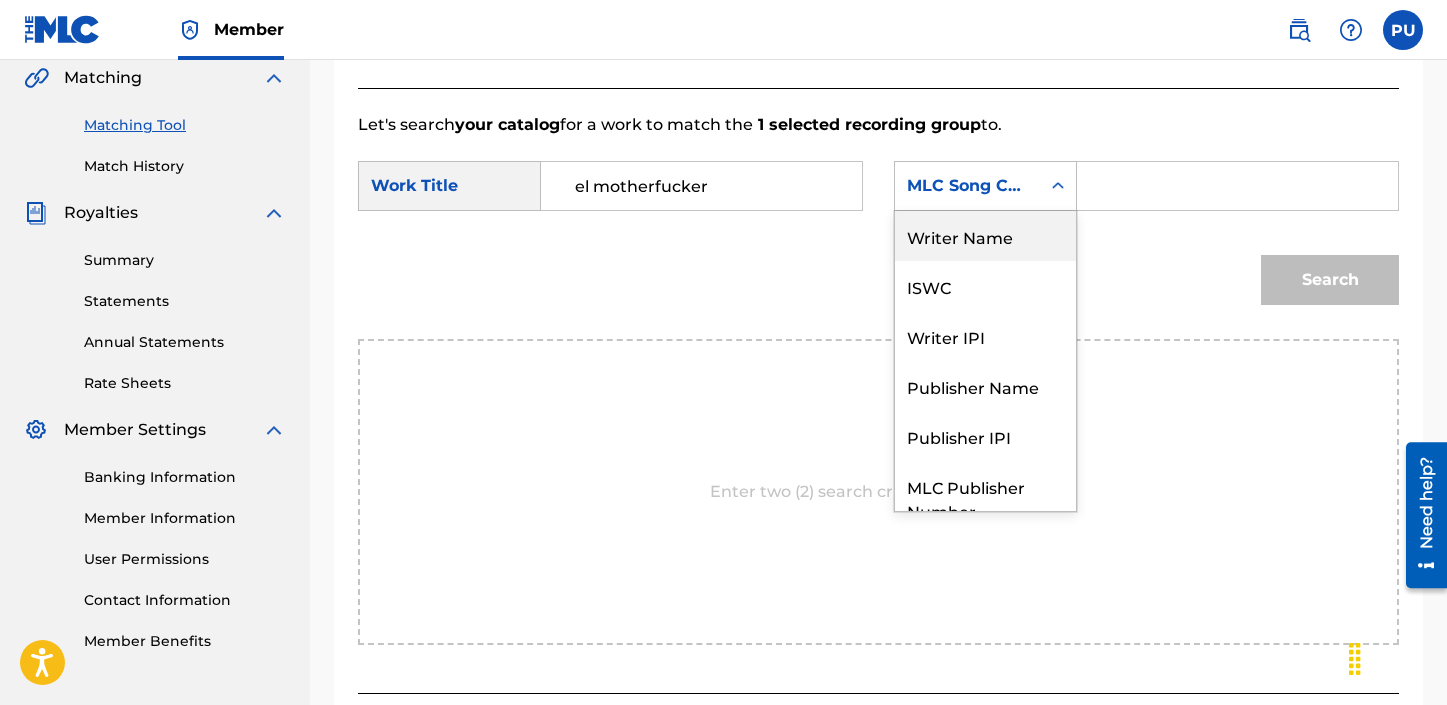 click on "Writer Name" at bounding box center (985, 236) 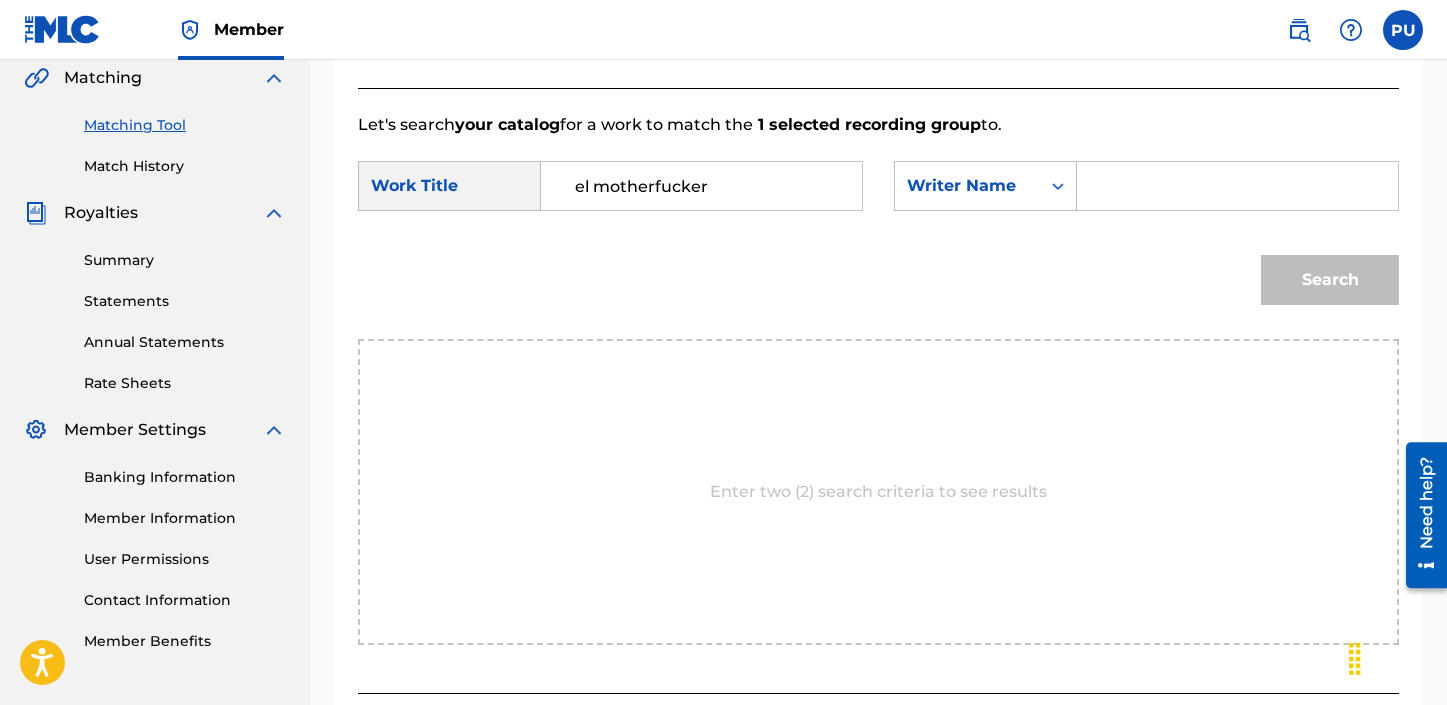 click at bounding box center [1237, 186] 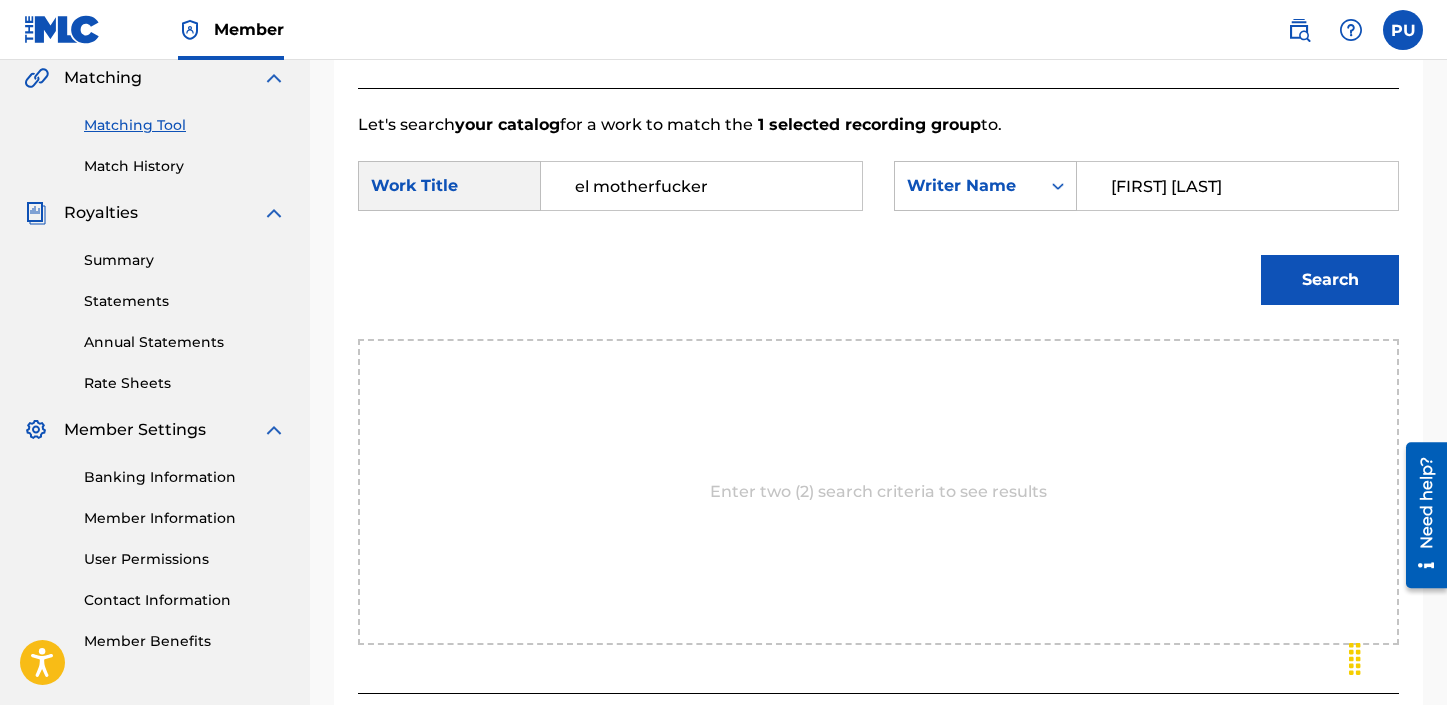 type on "[FIRST] [LAST]" 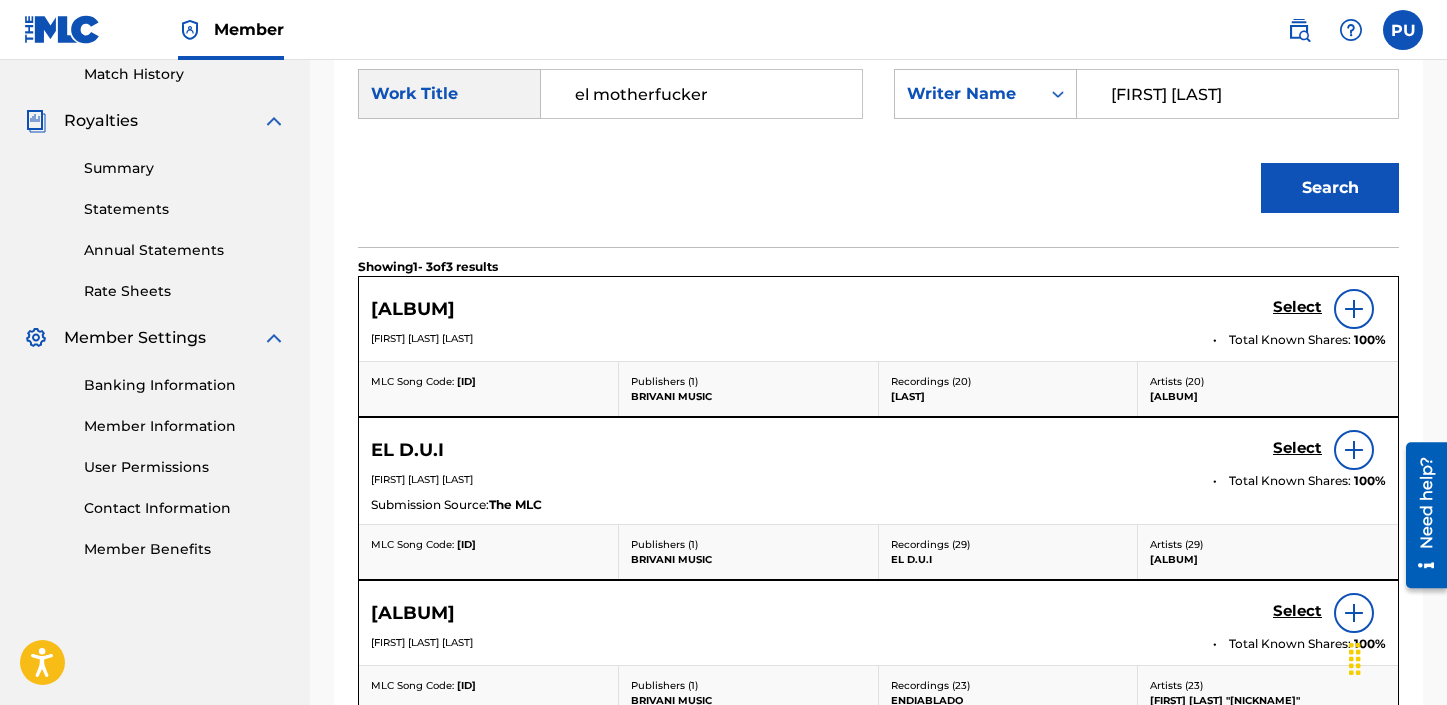 scroll, scrollTop: 569, scrollLeft: 0, axis: vertical 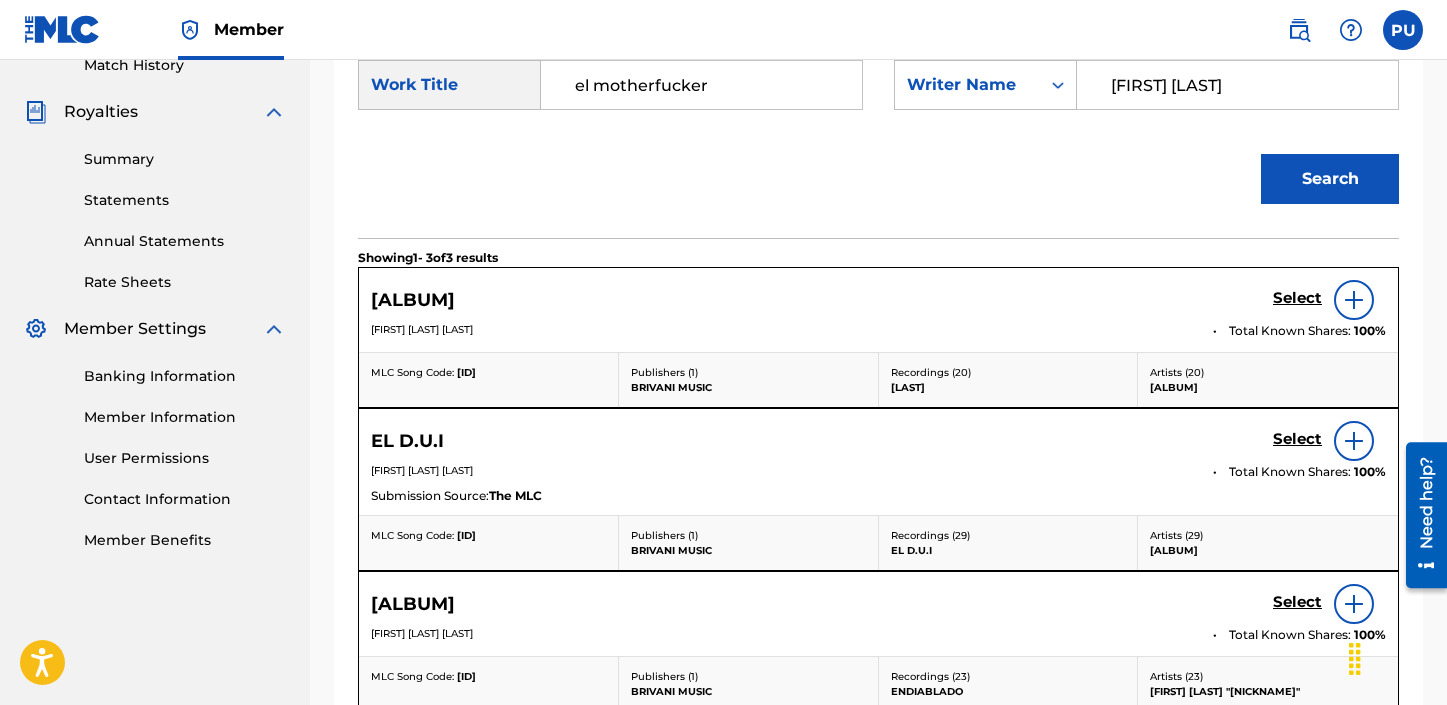 click at bounding box center (1354, 300) 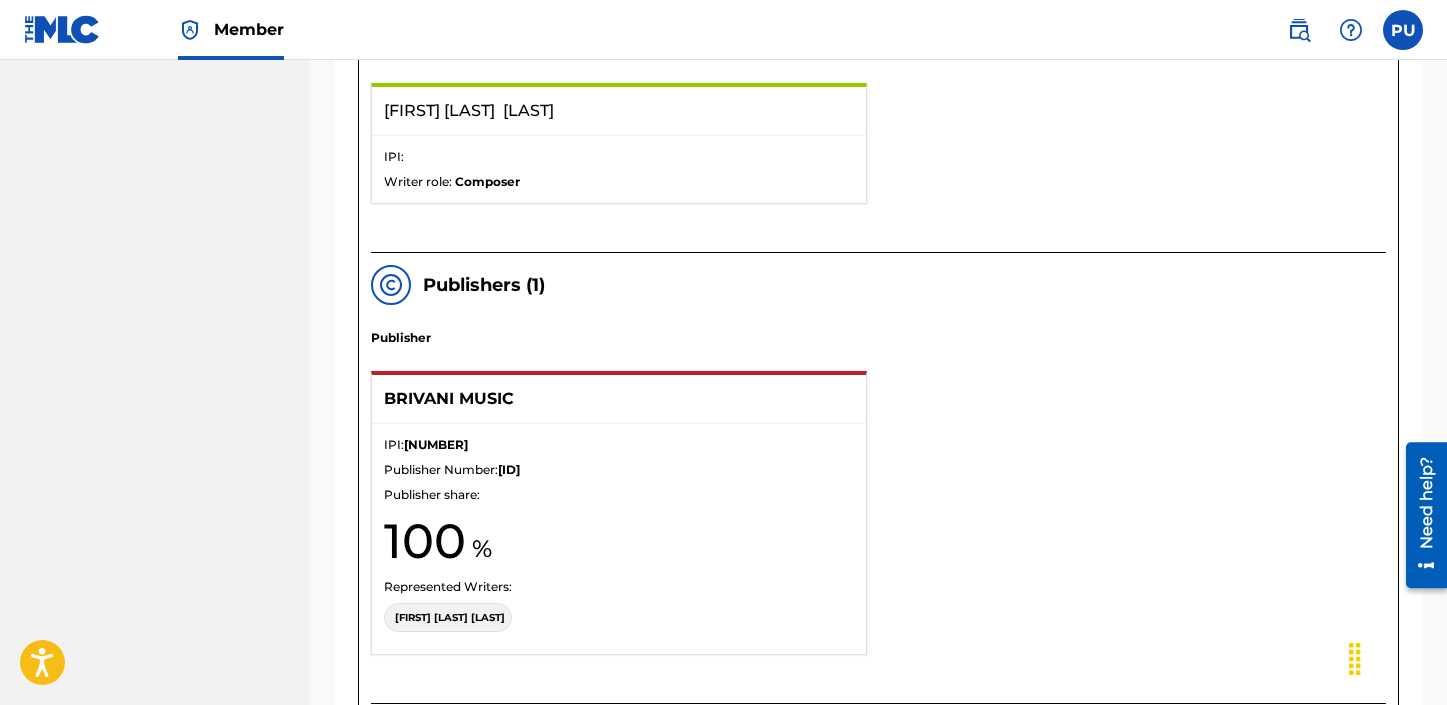 scroll, scrollTop: 591, scrollLeft: 0, axis: vertical 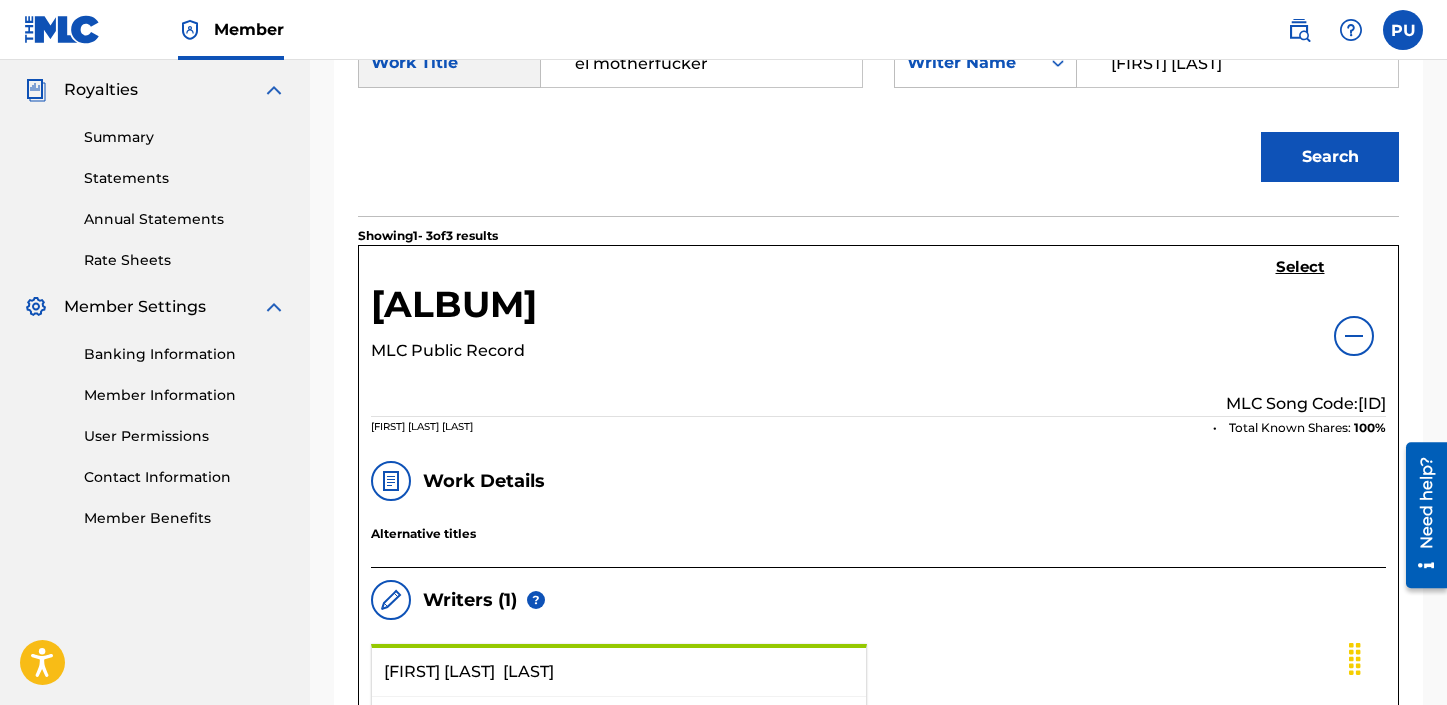 click on "Select" at bounding box center [1300, 267] 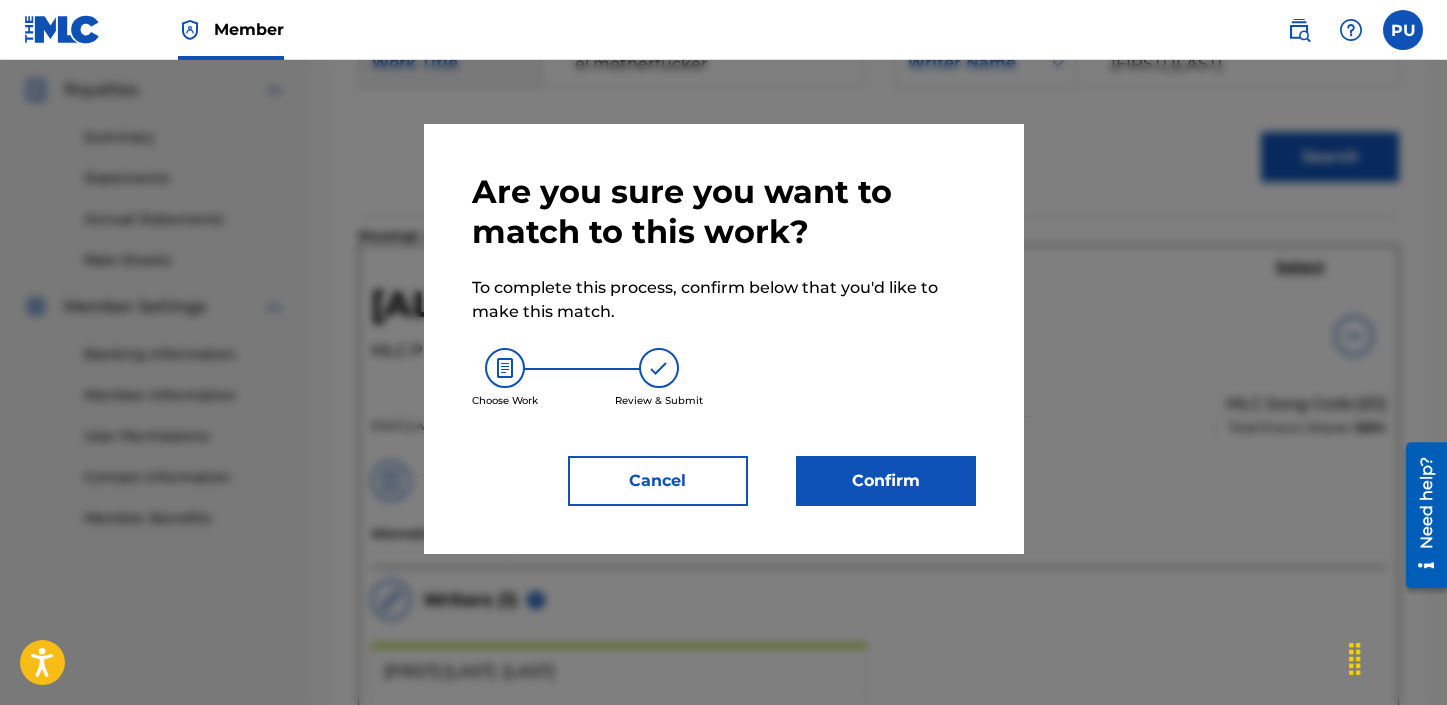 click on "Confirm" at bounding box center (886, 481) 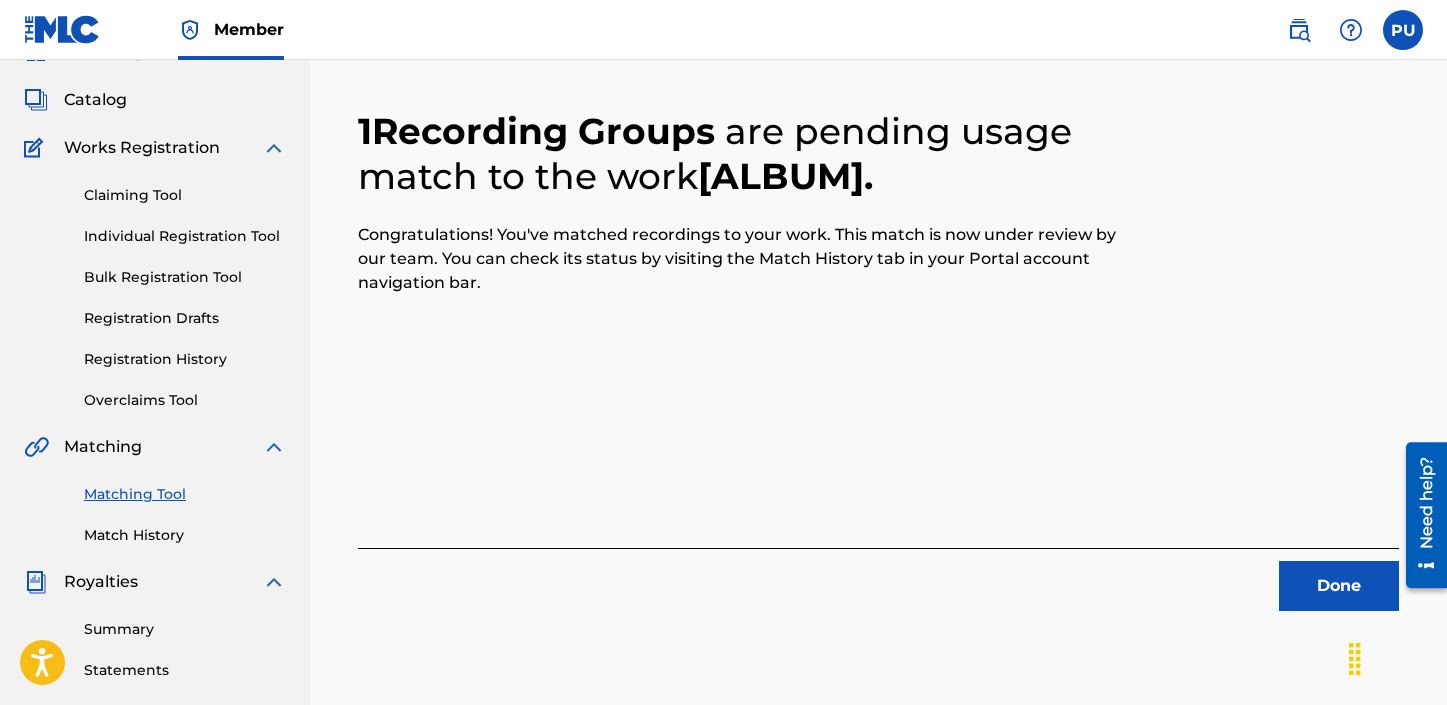 scroll, scrollTop: 239, scrollLeft: 0, axis: vertical 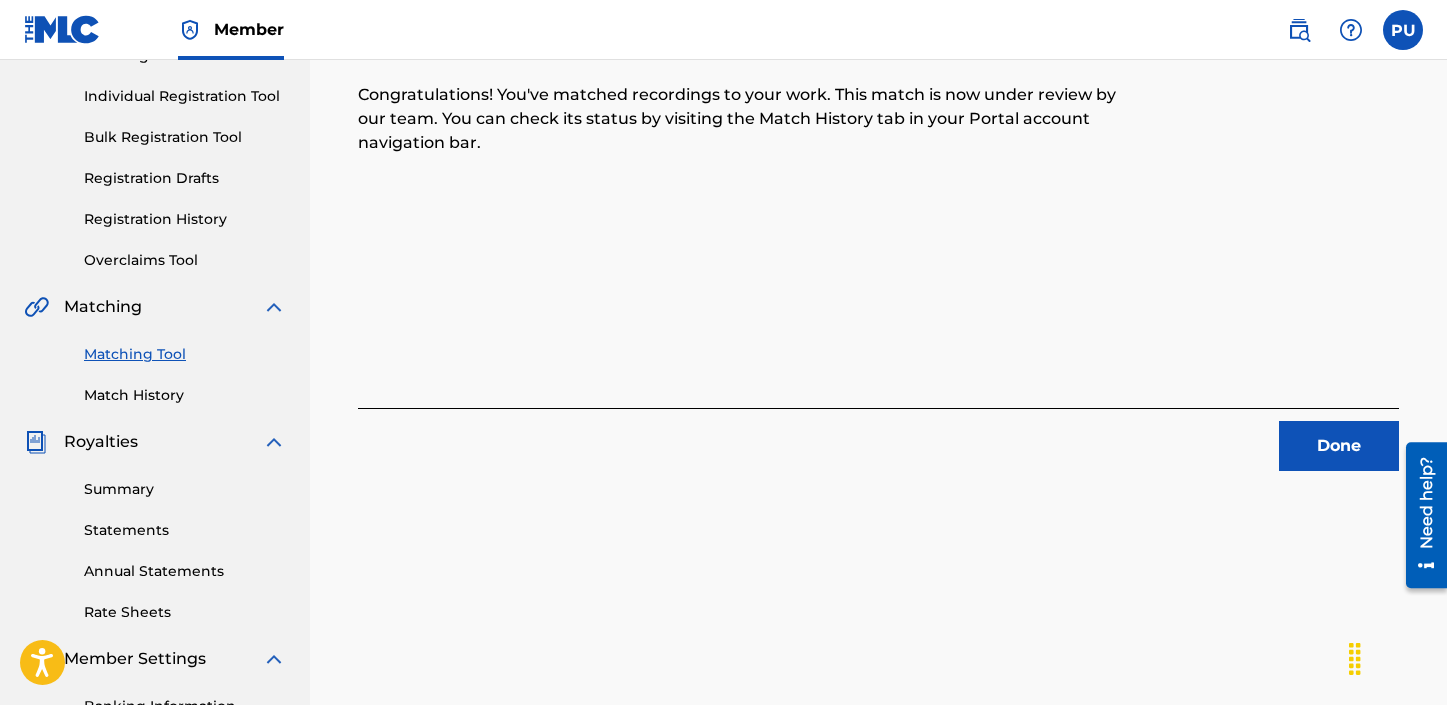 click on "Done" at bounding box center (1339, 446) 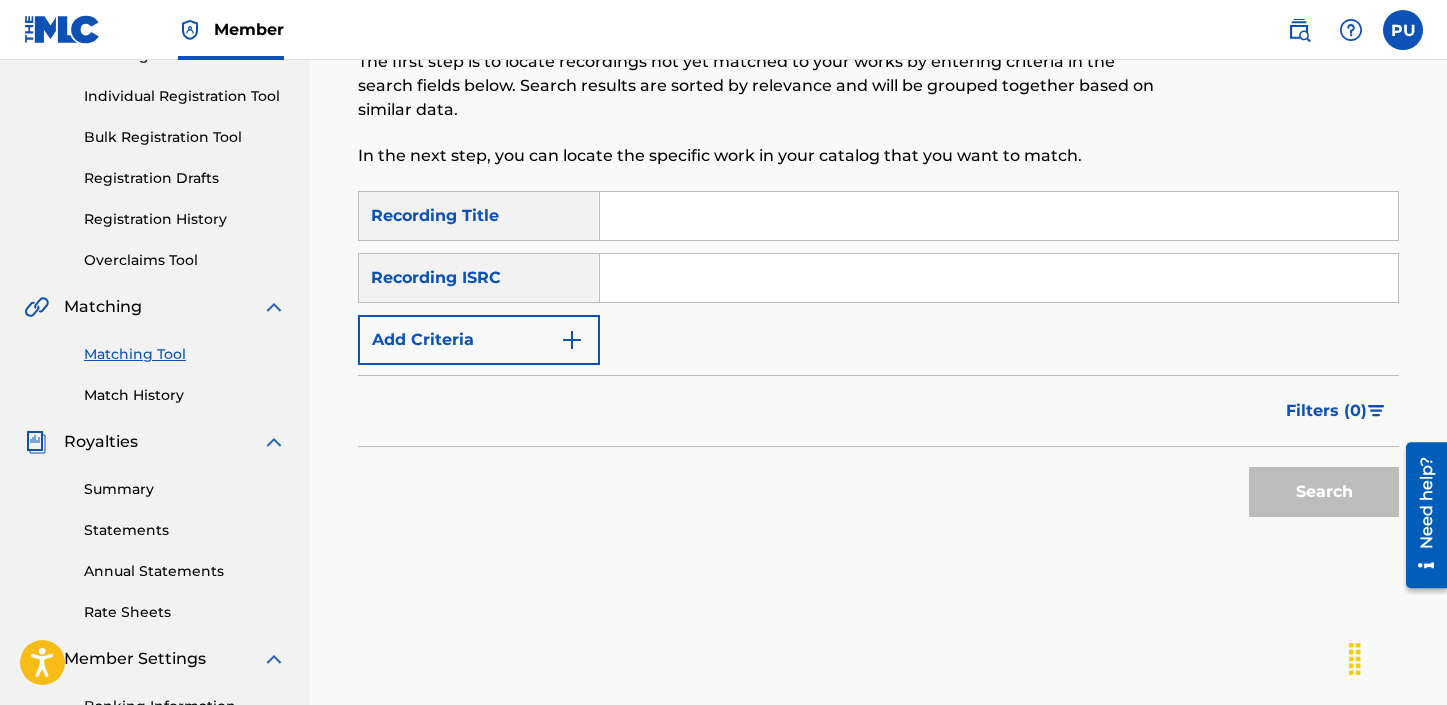 scroll, scrollTop: 0, scrollLeft: 0, axis: both 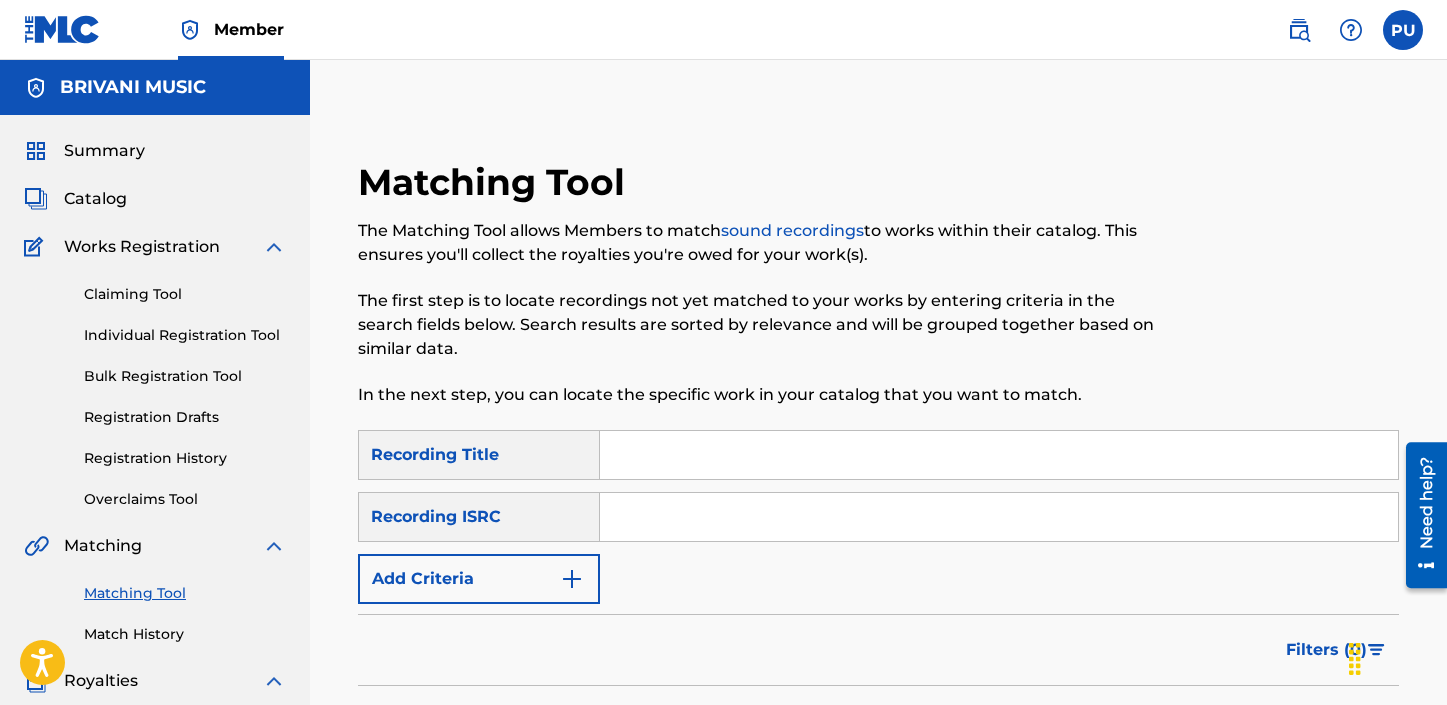 click on "Matching Tool" at bounding box center [185, 593] 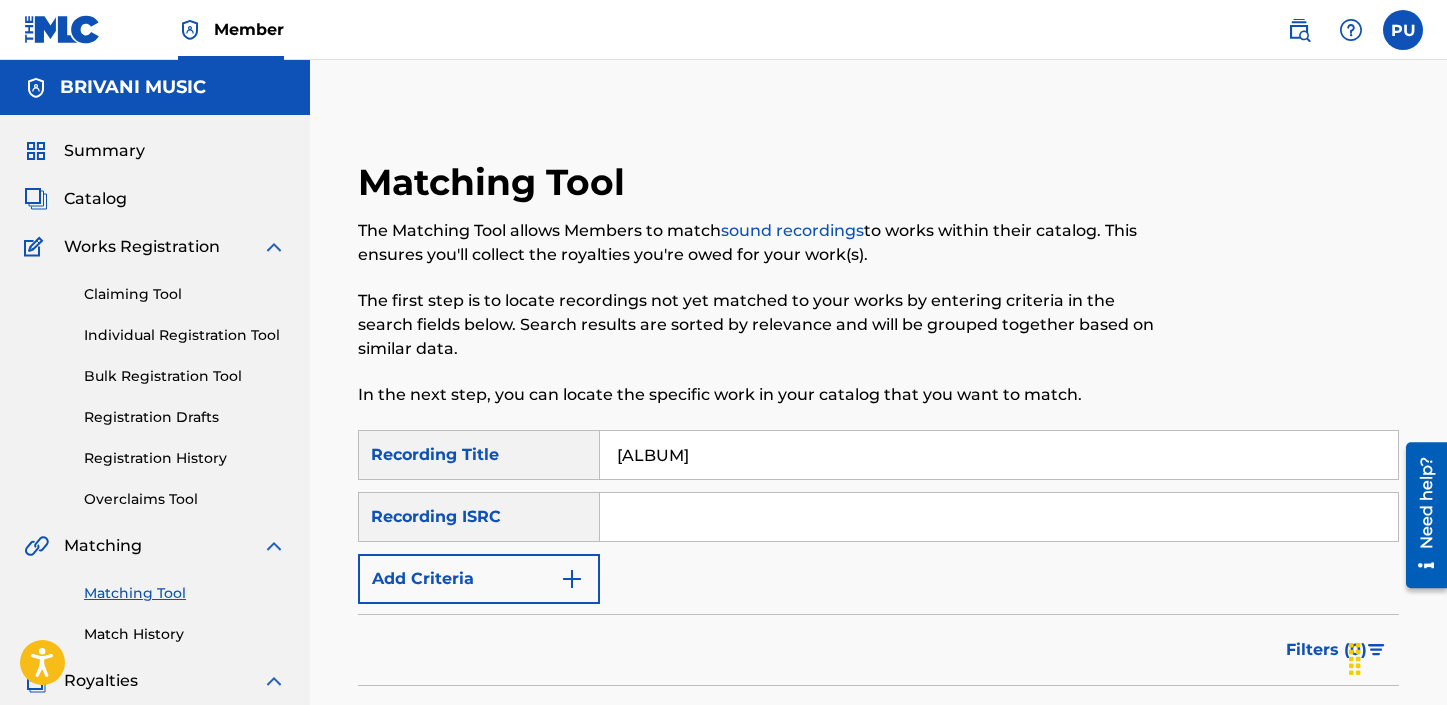 type on "[ALBUM]" 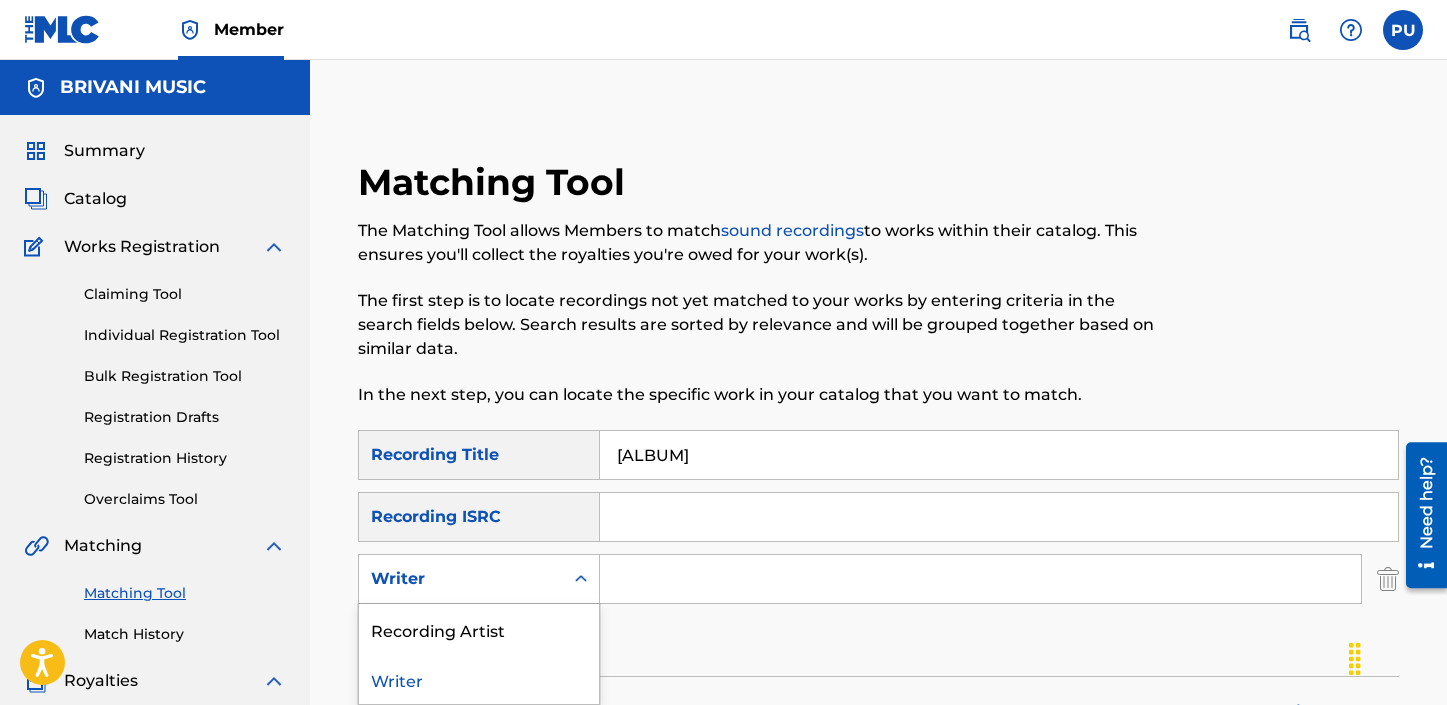click on "Writer" at bounding box center (461, 579) 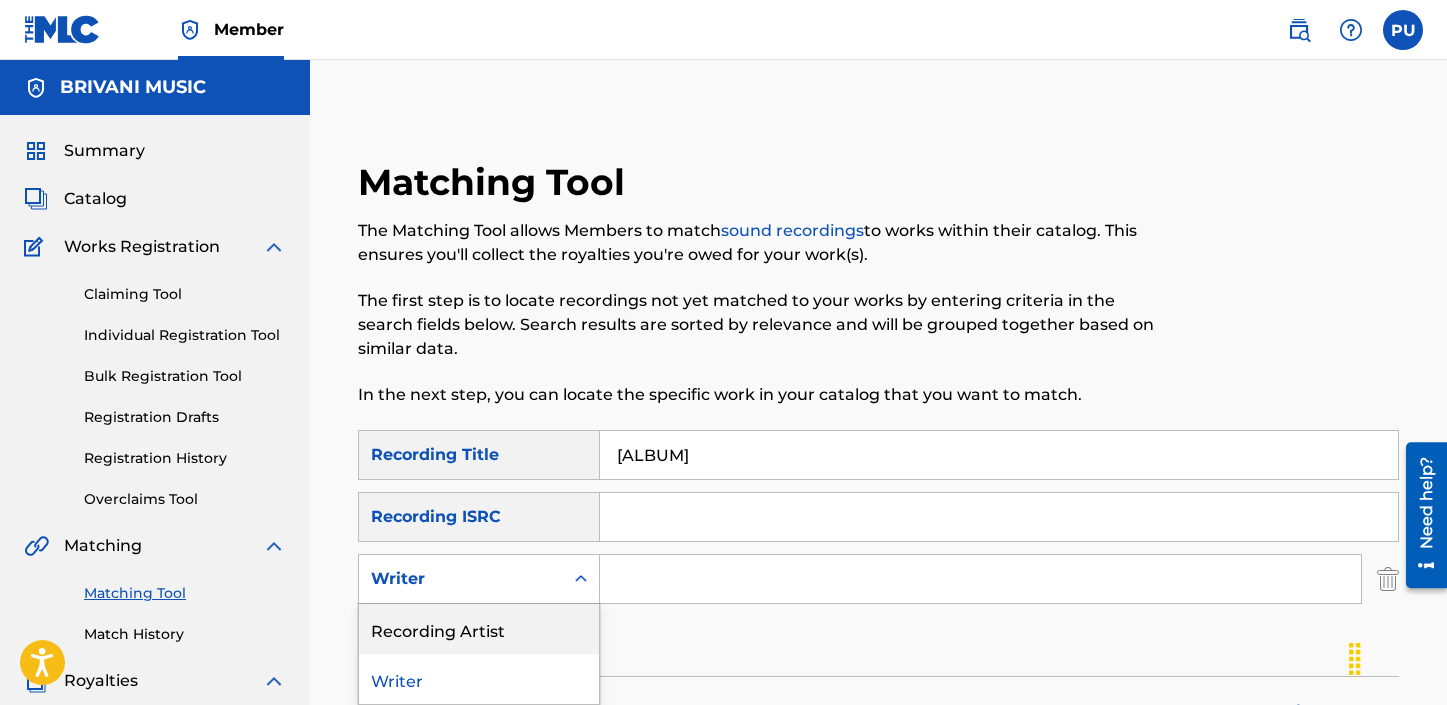 click on "Recording Artist" at bounding box center (479, 629) 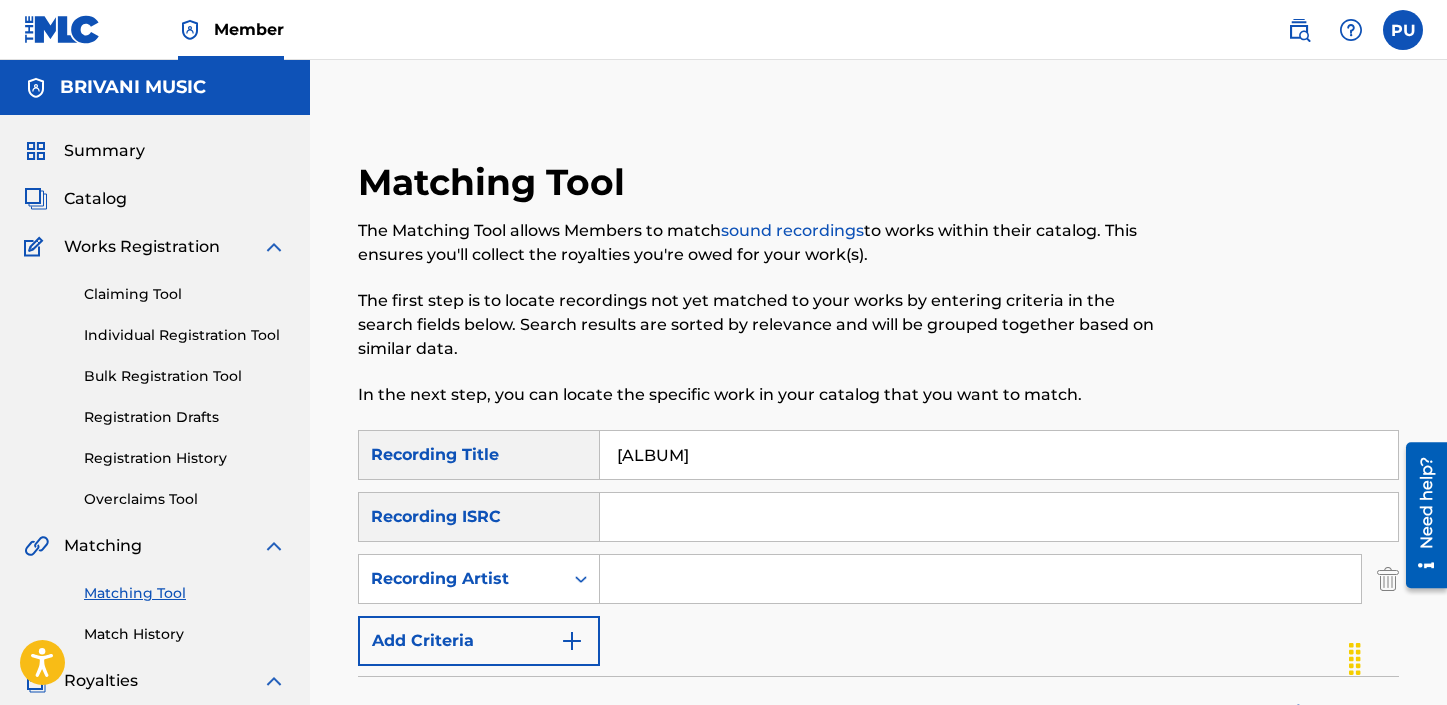 click at bounding box center [980, 579] 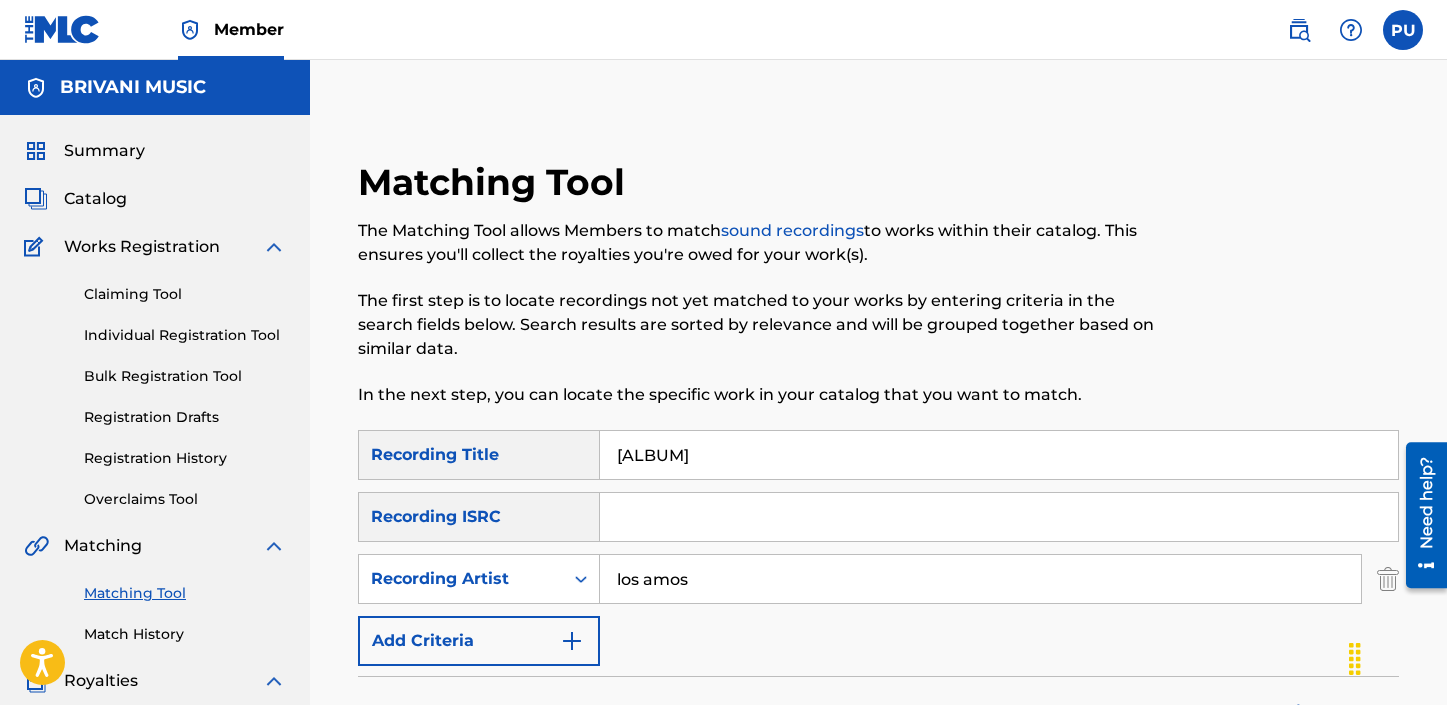type on "los amos" 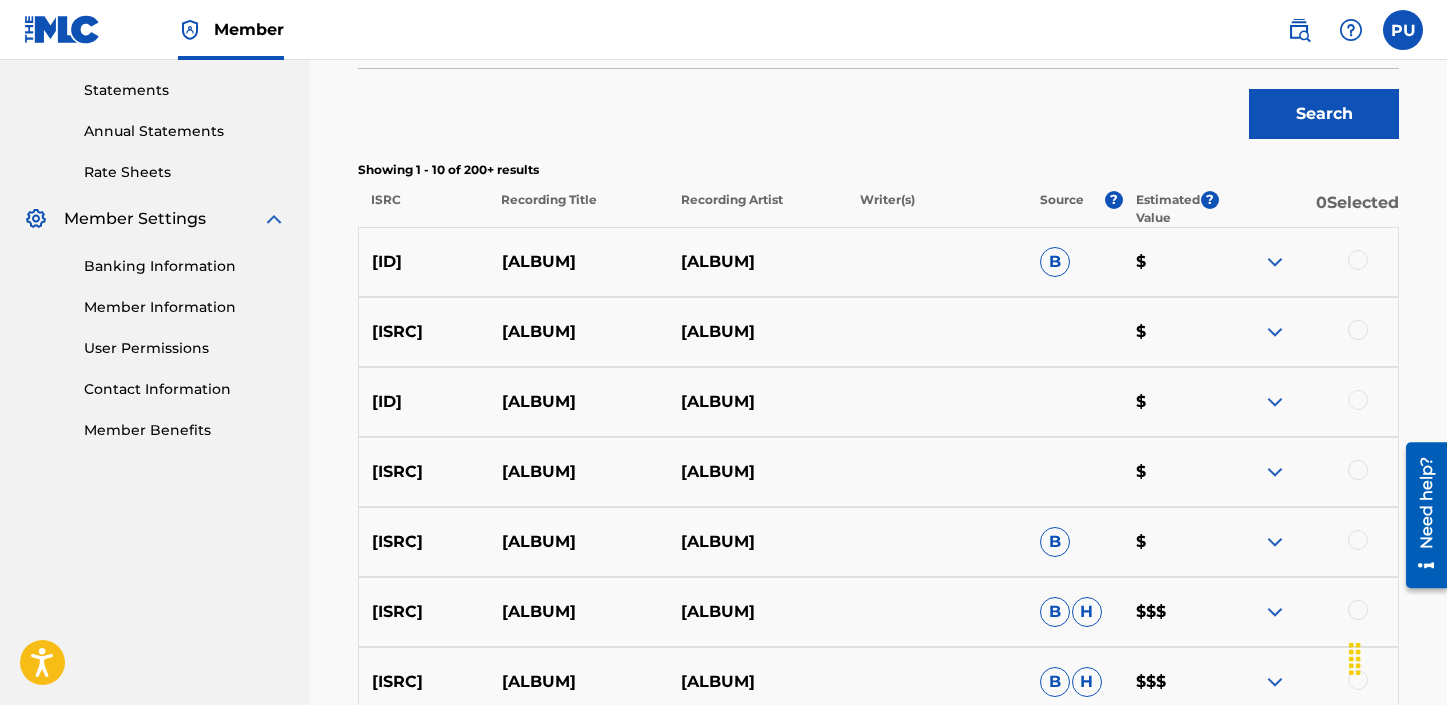 scroll, scrollTop: 689, scrollLeft: 0, axis: vertical 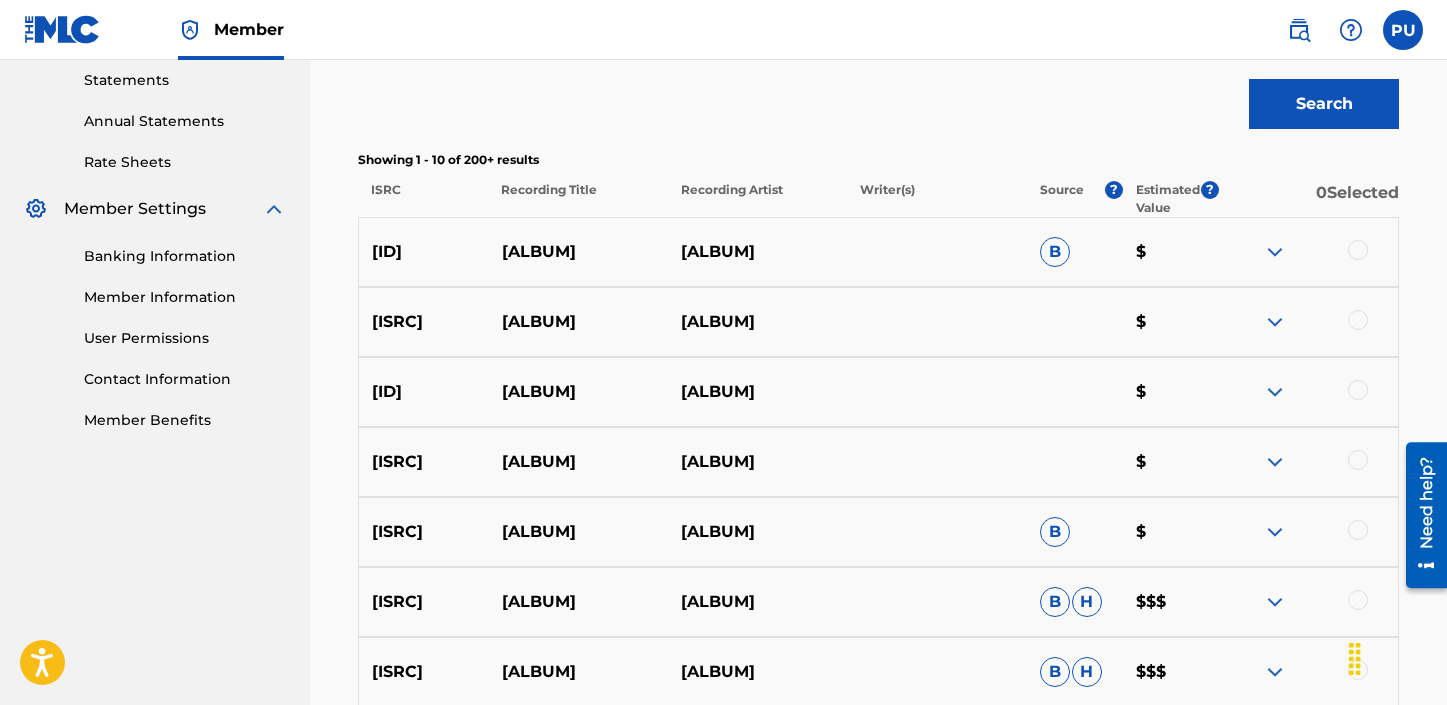 click at bounding box center [1308, 252] 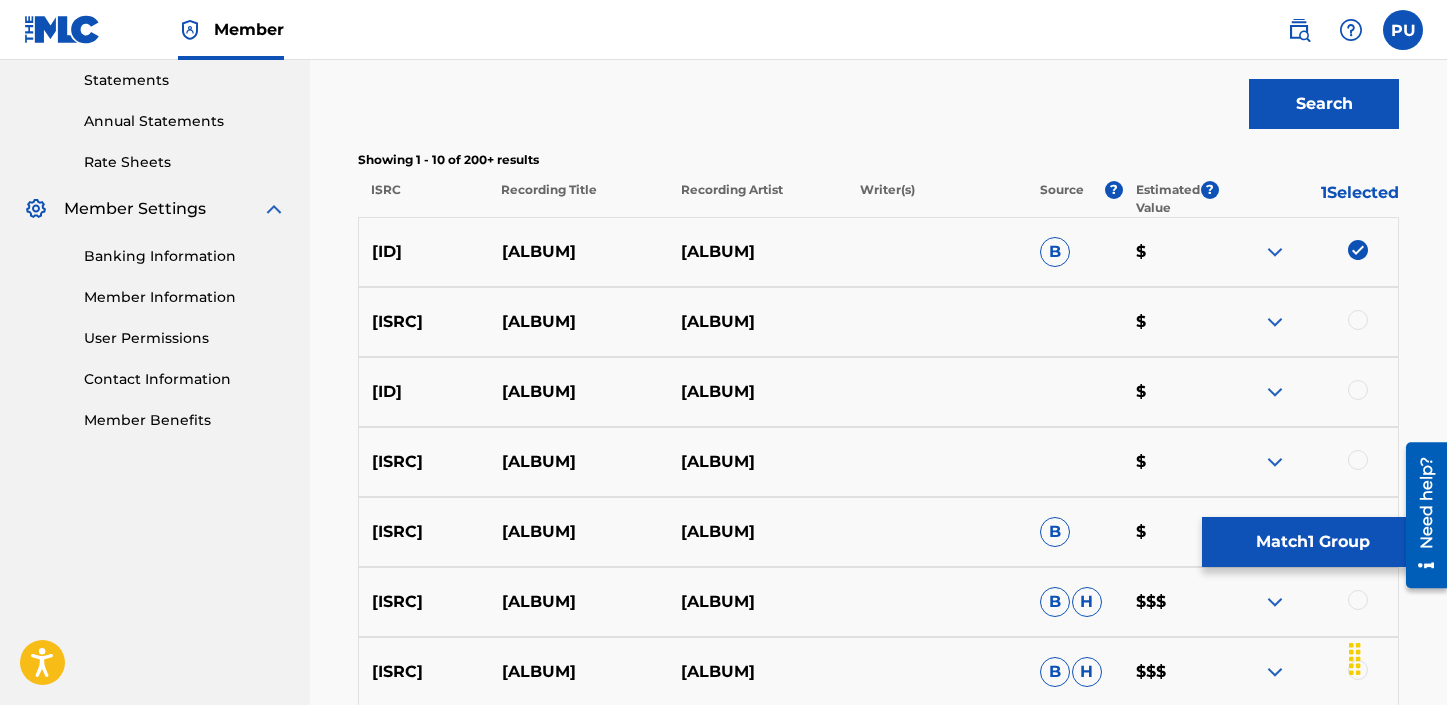 click at bounding box center [1358, 320] 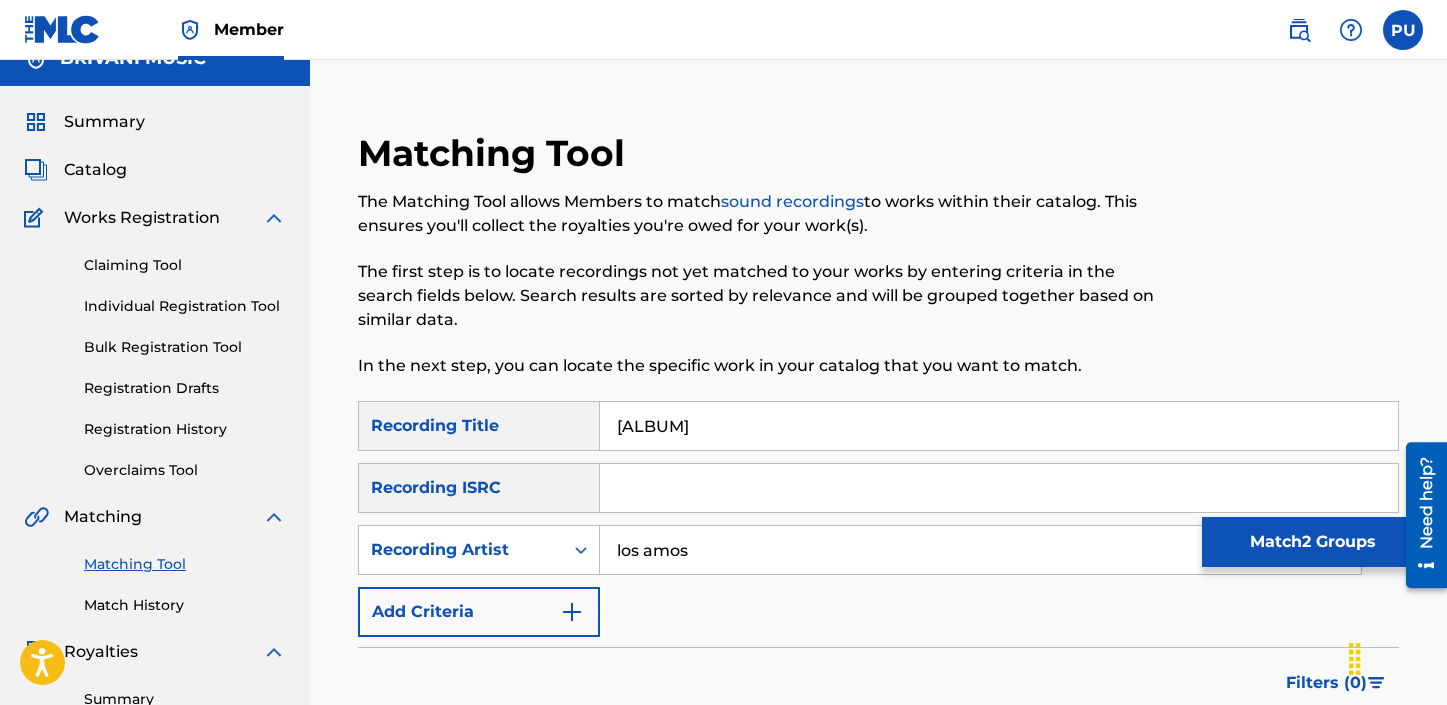 scroll, scrollTop: 0, scrollLeft: 0, axis: both 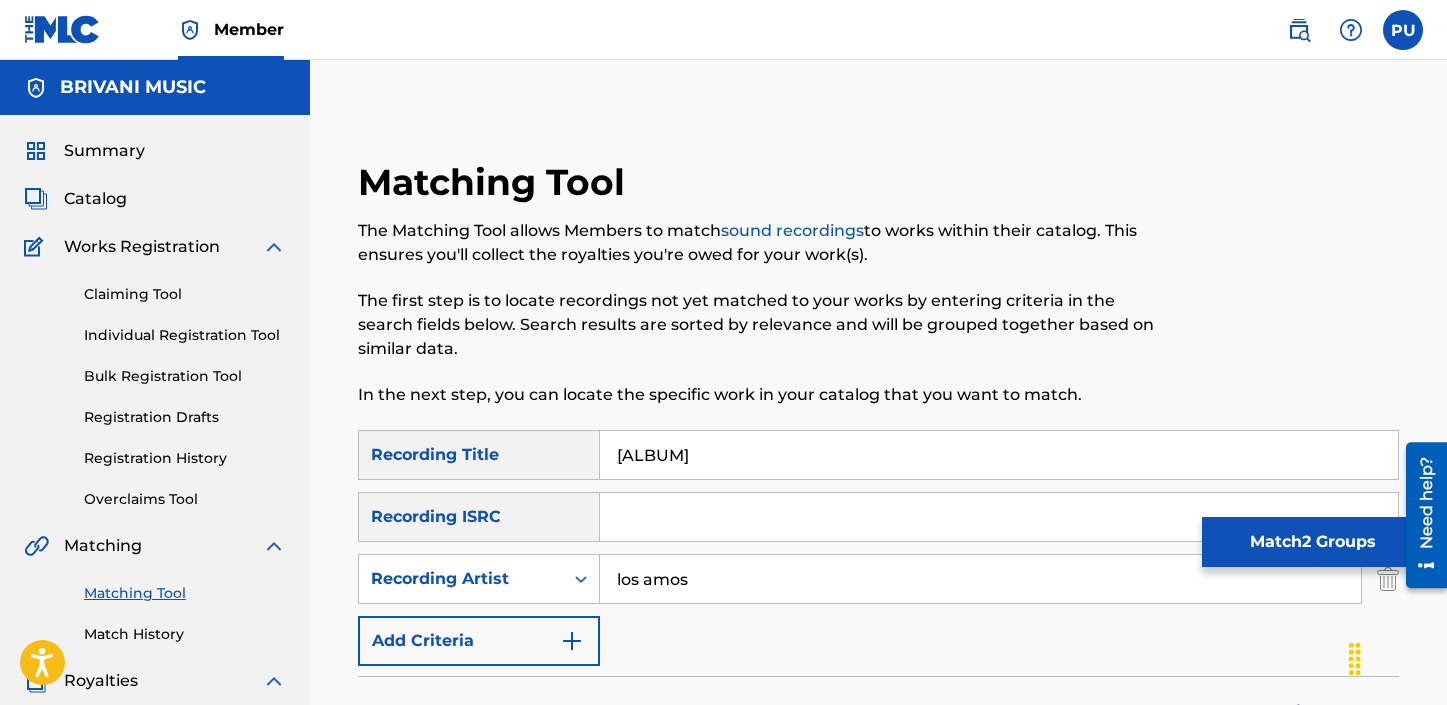 drag, startPoint x: 746, startPoint y: 456, endPoint x: 697, endPoint y: 456, distance: 49 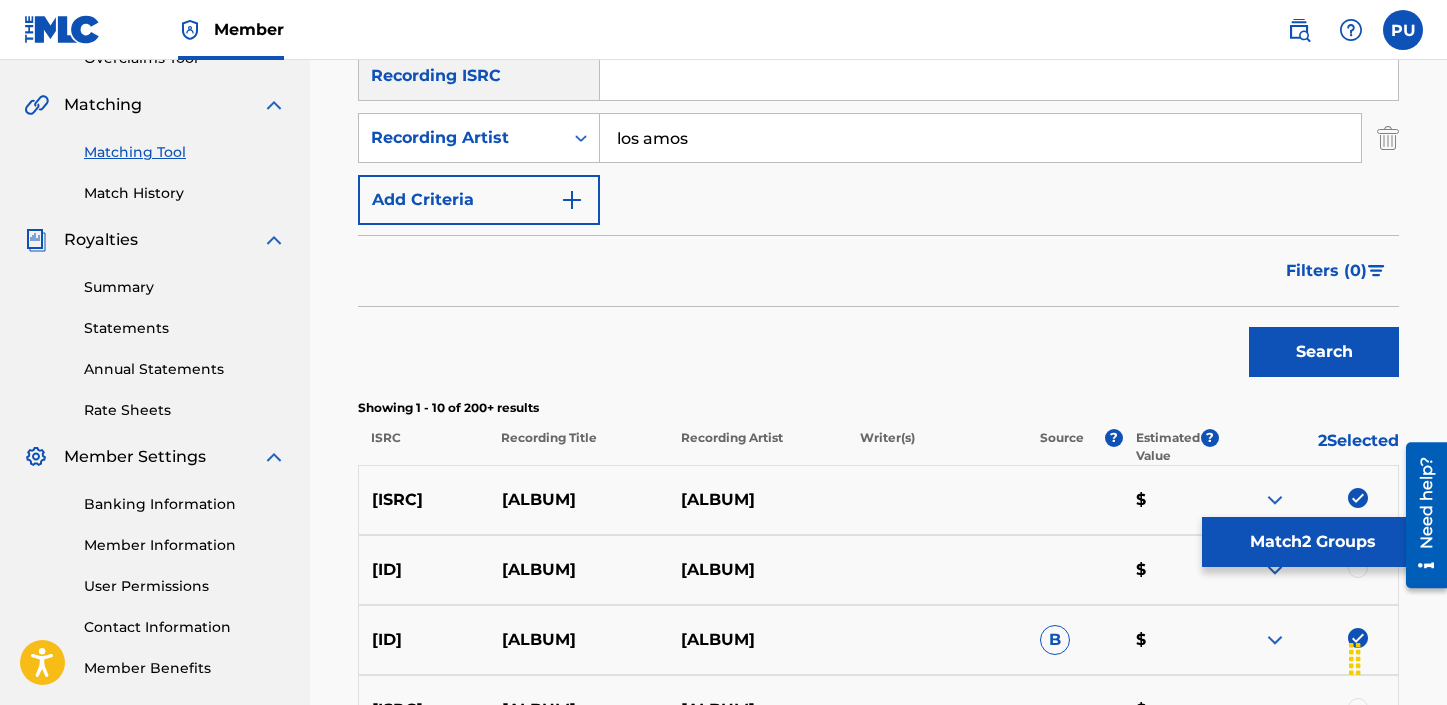 scroll, scrollTop: 447, scrollLeft: 0, axis: vertical 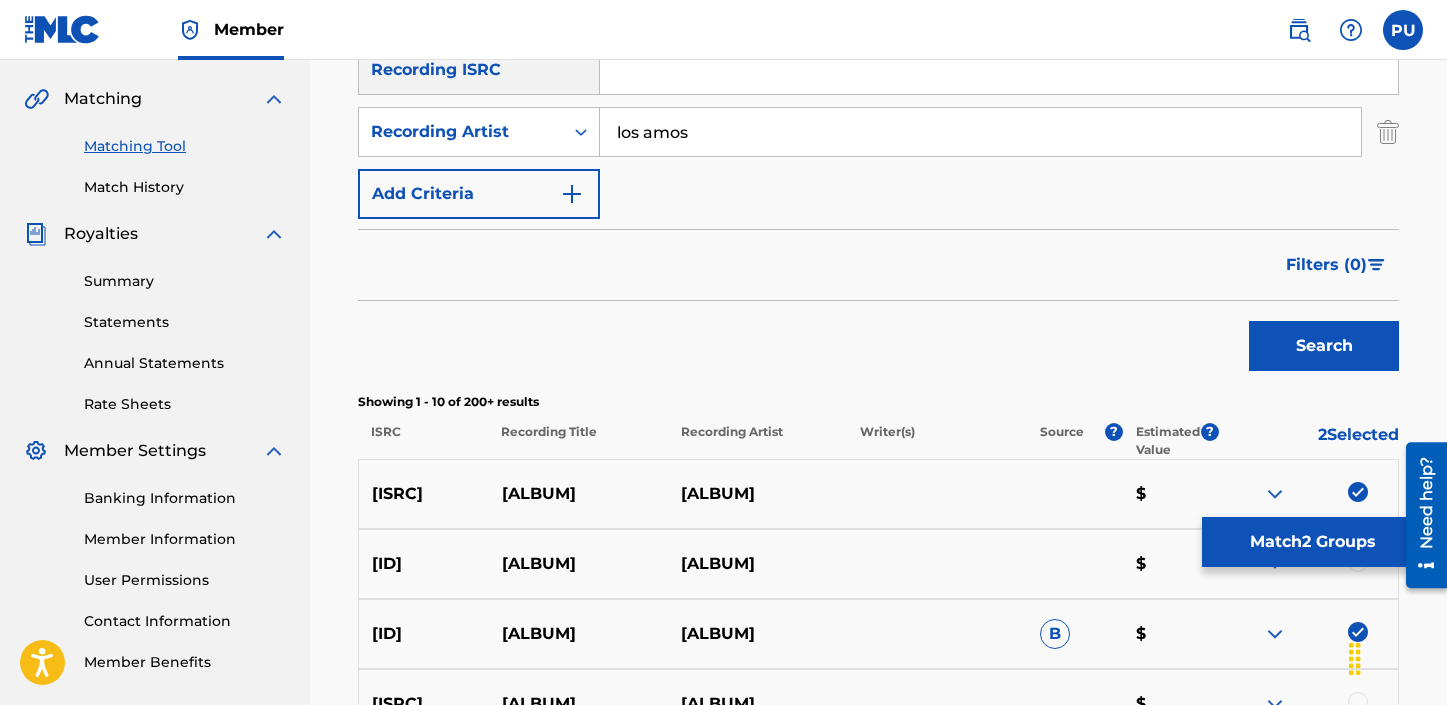 click on "Match  2 Groups" at bounding box center [1312, 542] 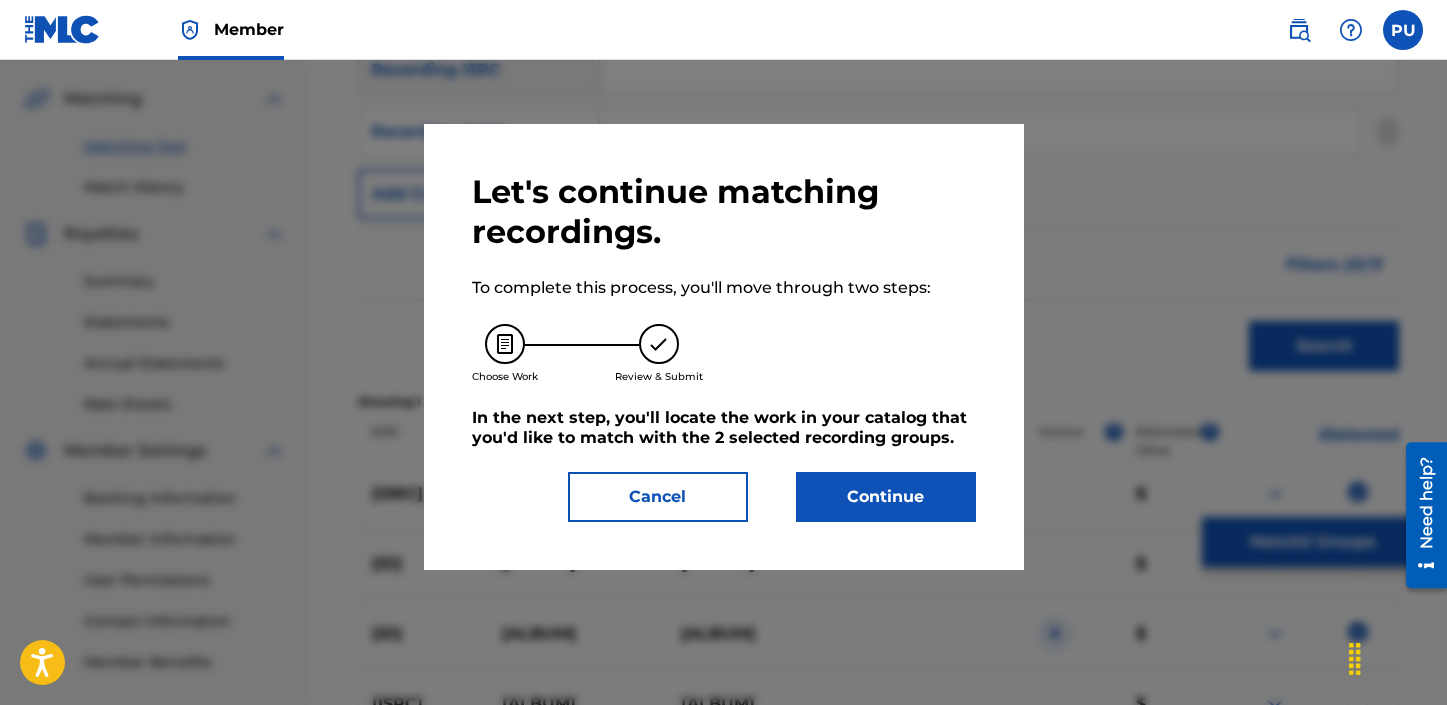 click on "Continue" at bounding box center (886, 497) 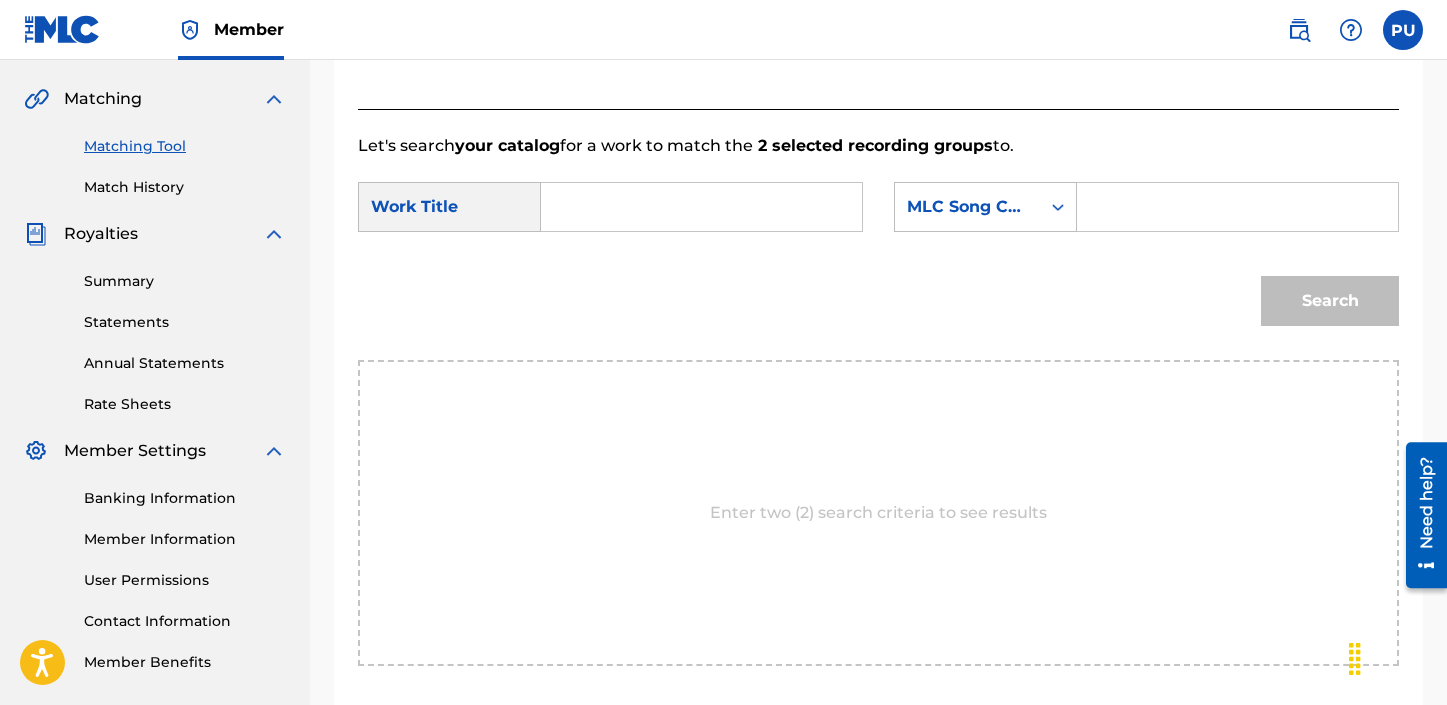 click at bounding box center (701, 207) 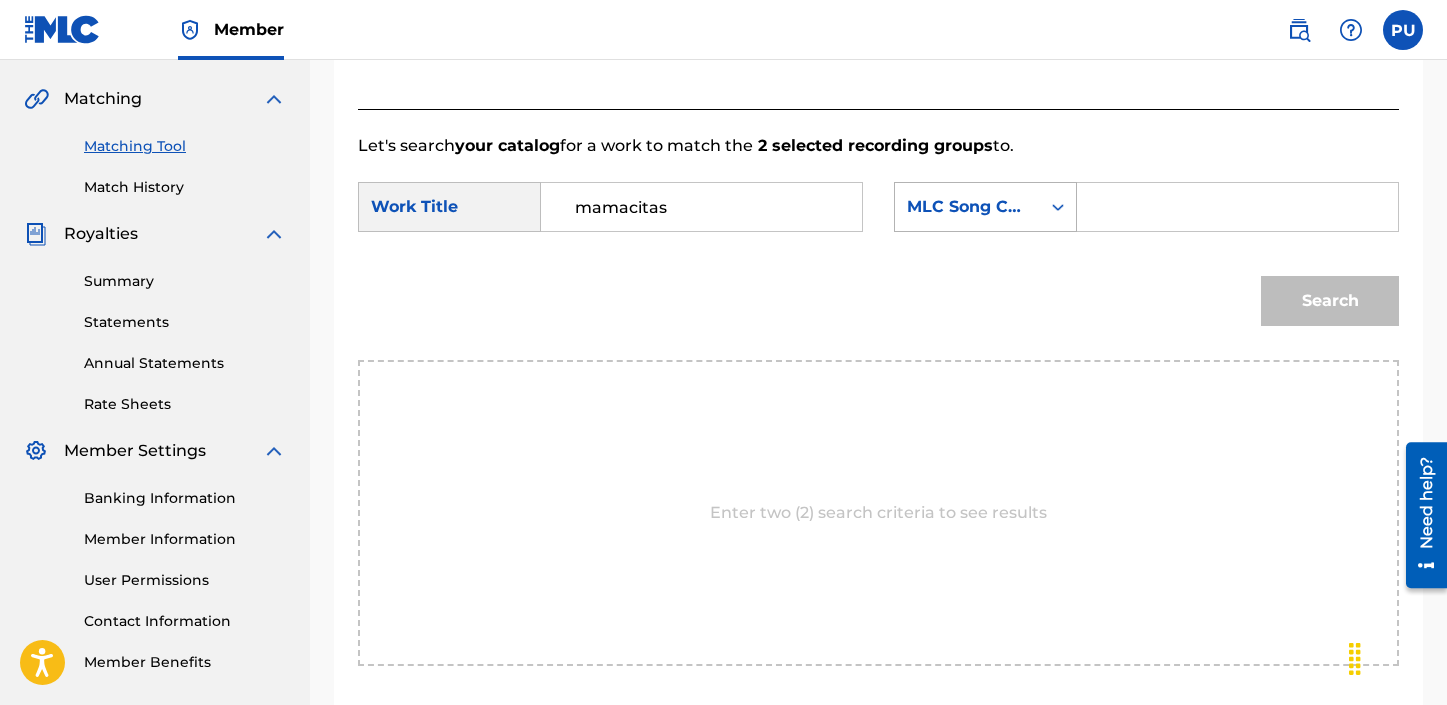 type on "mamacitas" 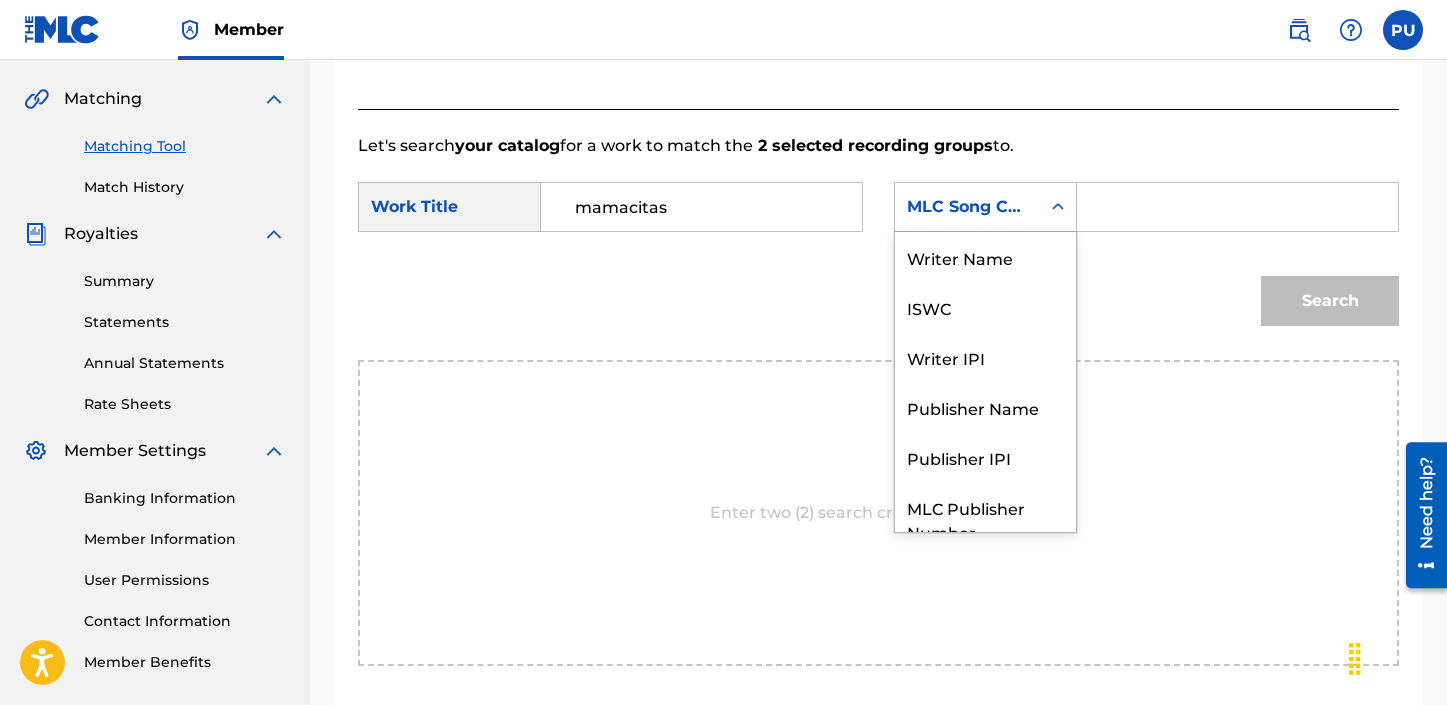click on "MLC Song Code" at bounding box center [967, 207] 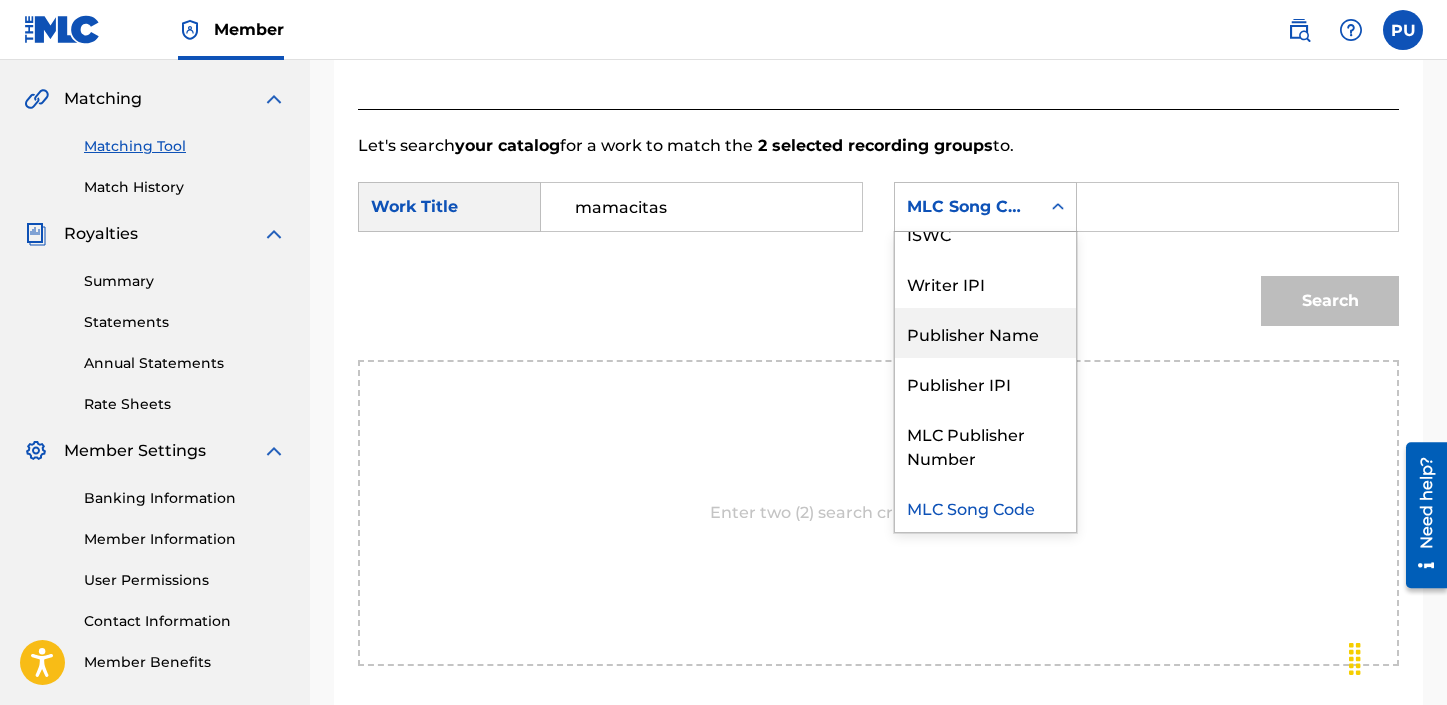 scroll, scrollTop: 0, scrollLeft: 0, axis: both 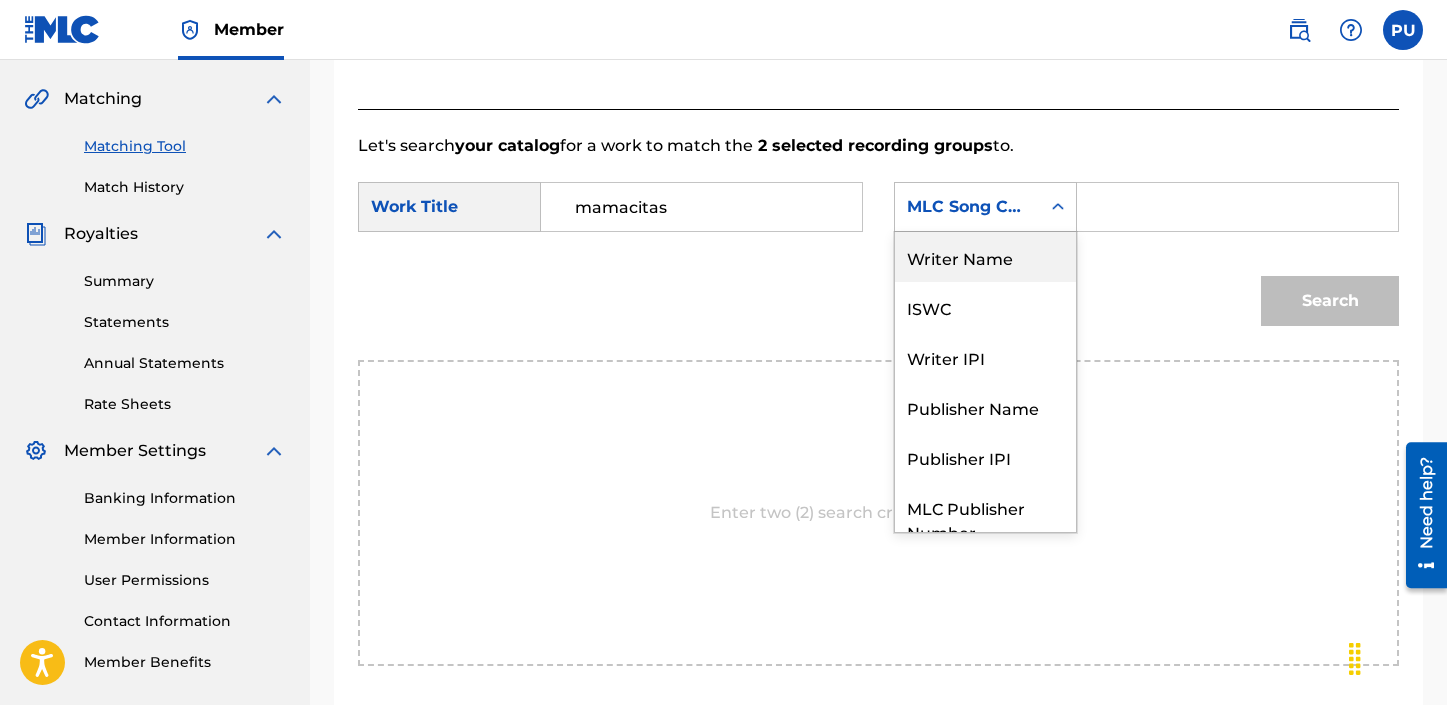 click on "Writer Name" at bounding box center (985, 257) 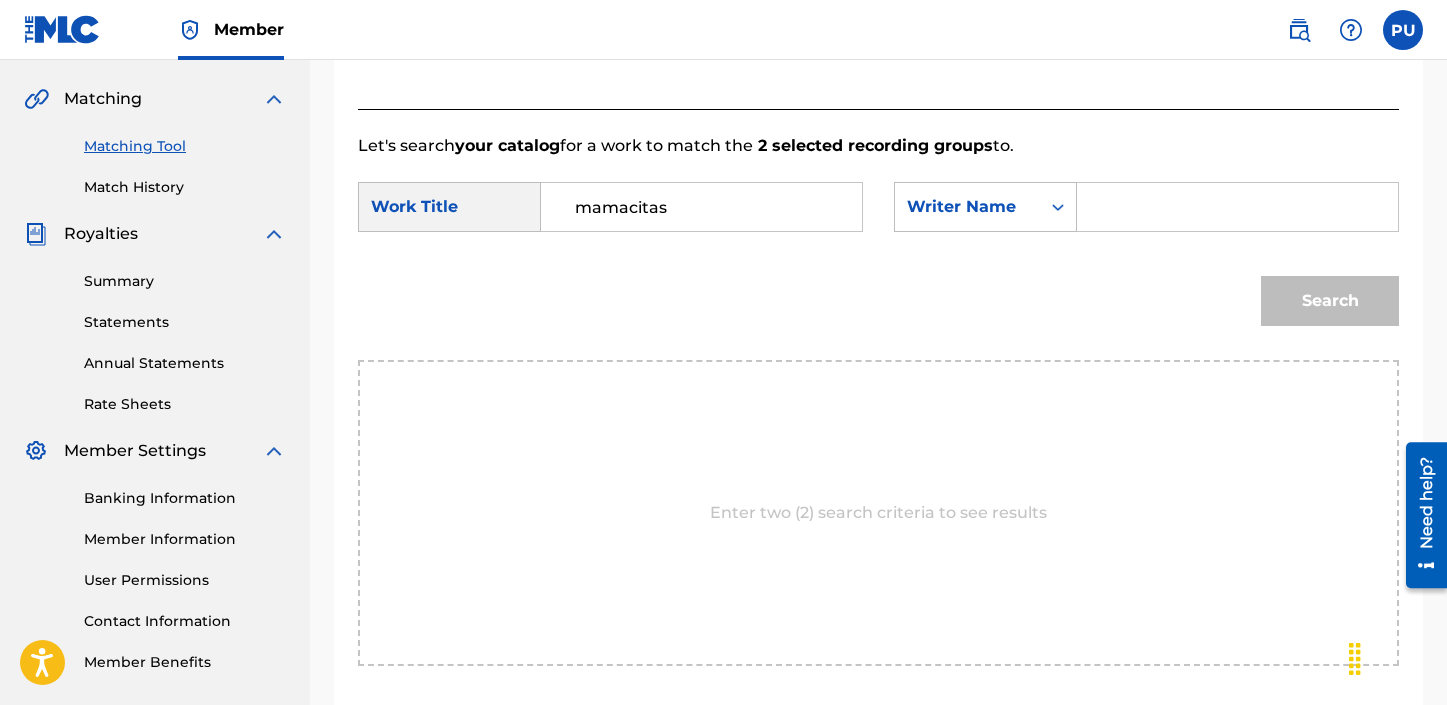 click at bounding box center [1237, 207] 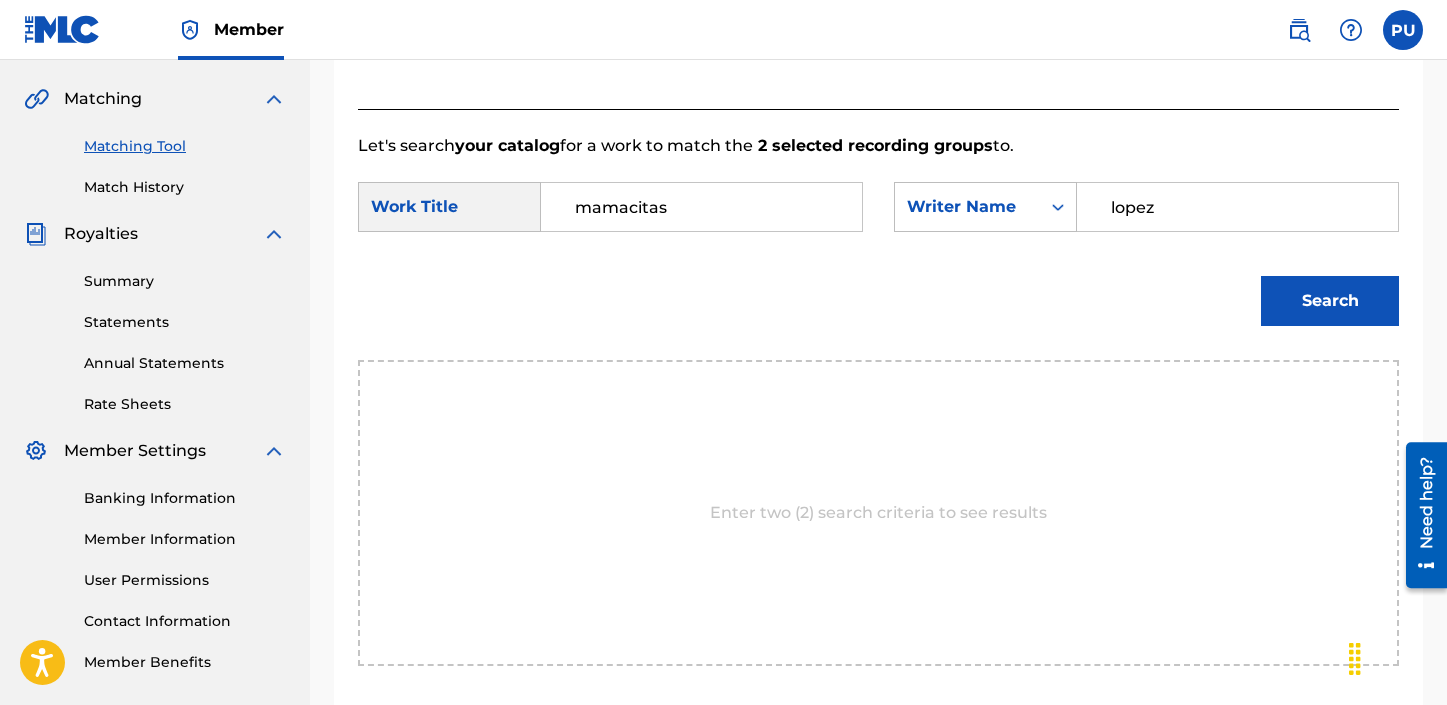 type on "lopez" 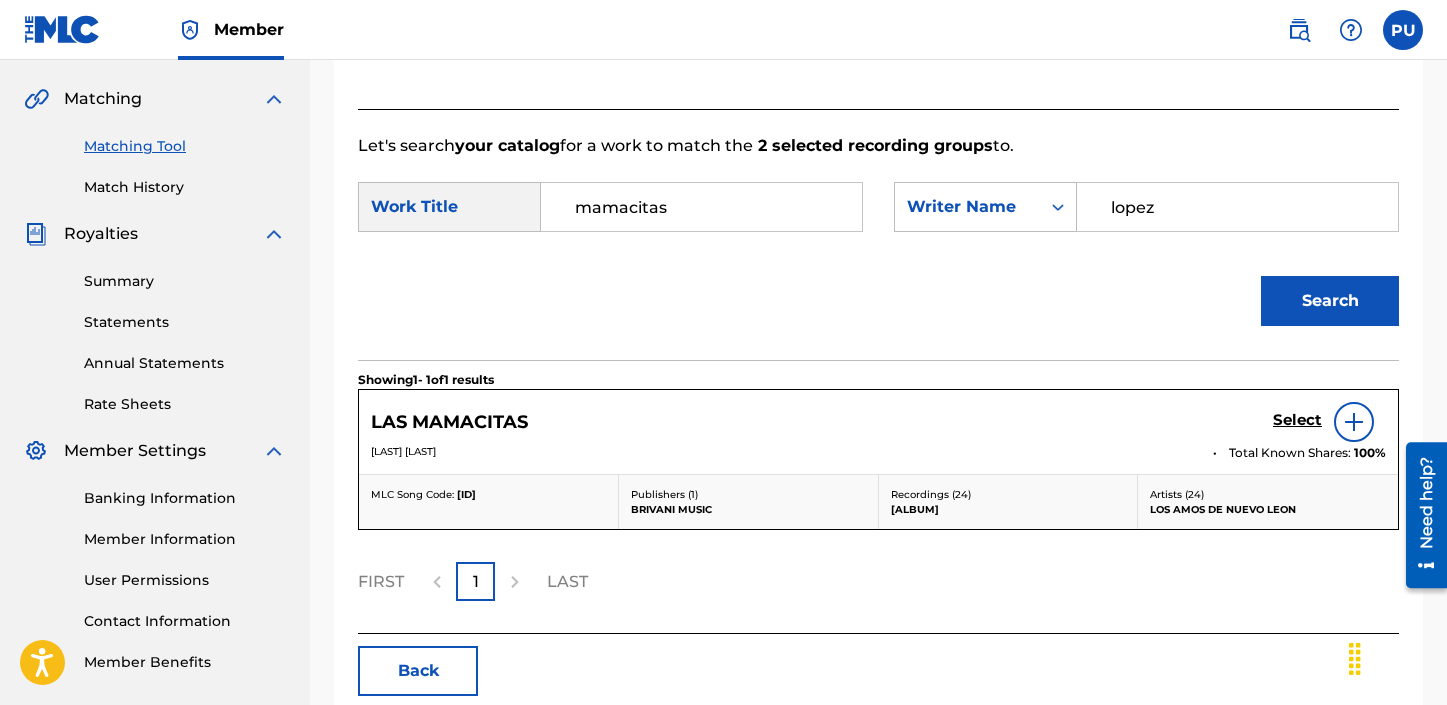 click at bounding box center (1354, 422) 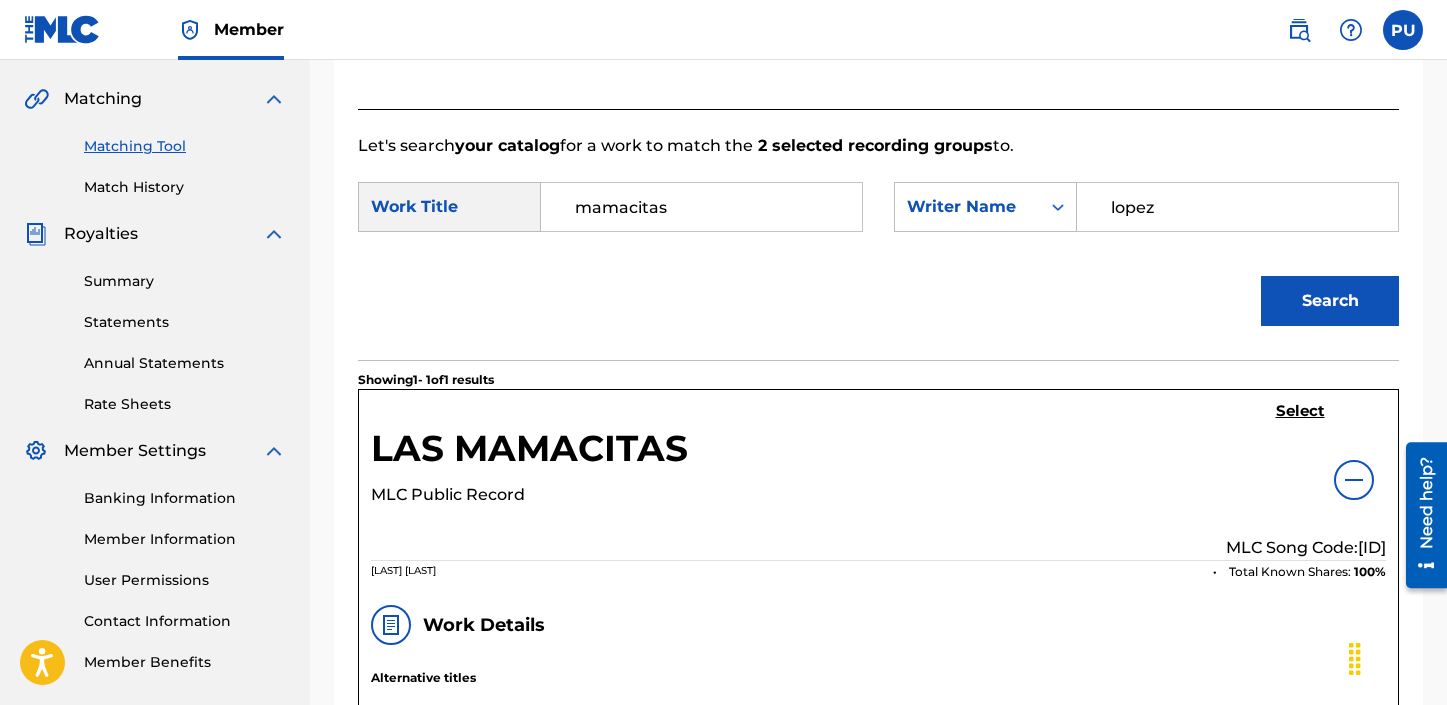 click on "Select" at bounding box center (1300, 411) 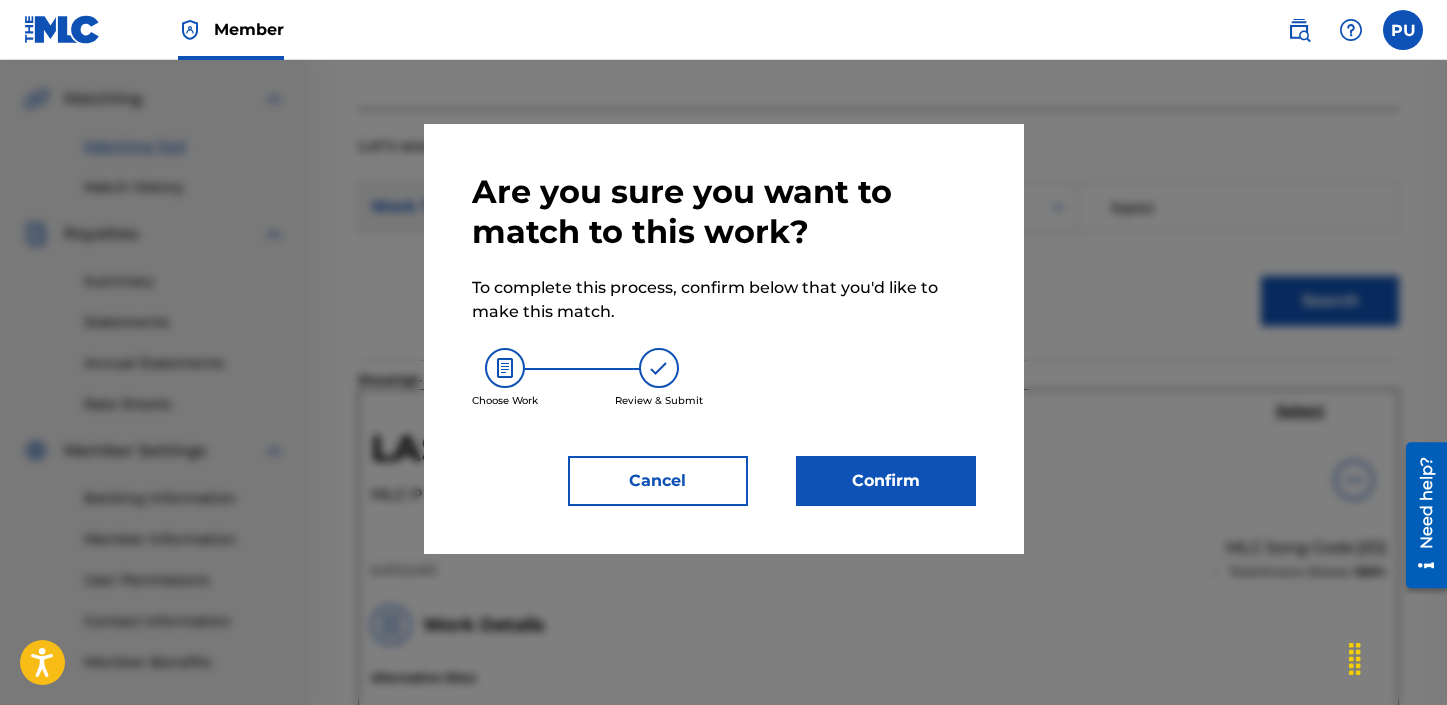 click on "Confirm" at bounding box center [886, 481] 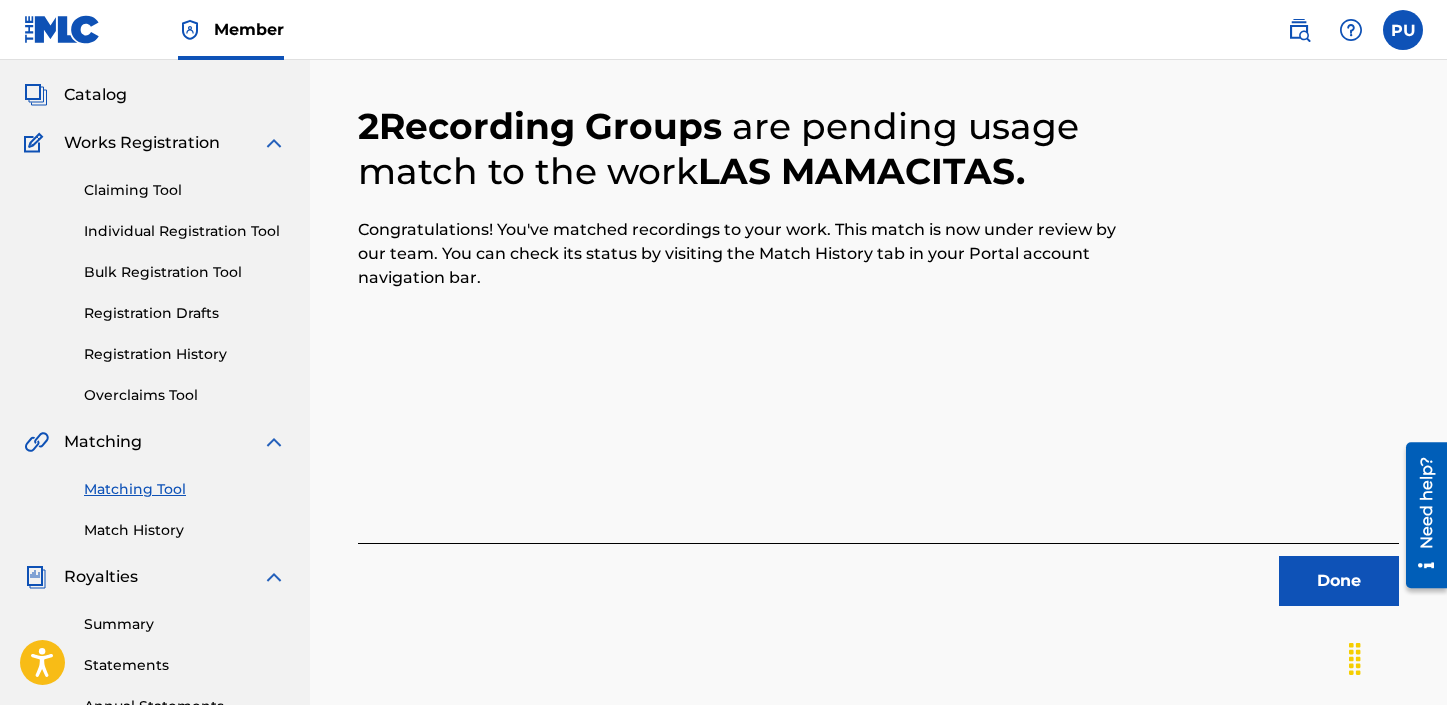 scroll, scrollTop: 124, scrollLeft: 0, axis: vertical 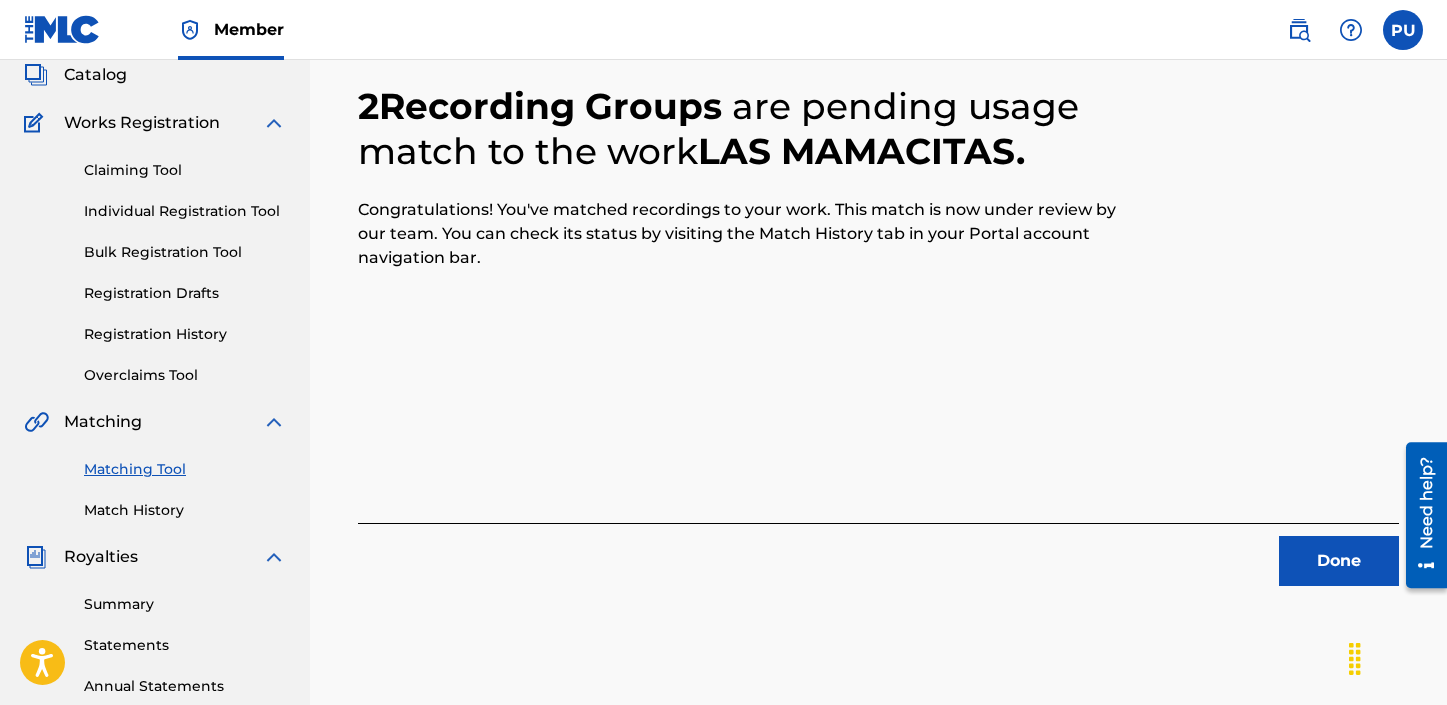 click on "Done" at bounding box center (1339, 561) 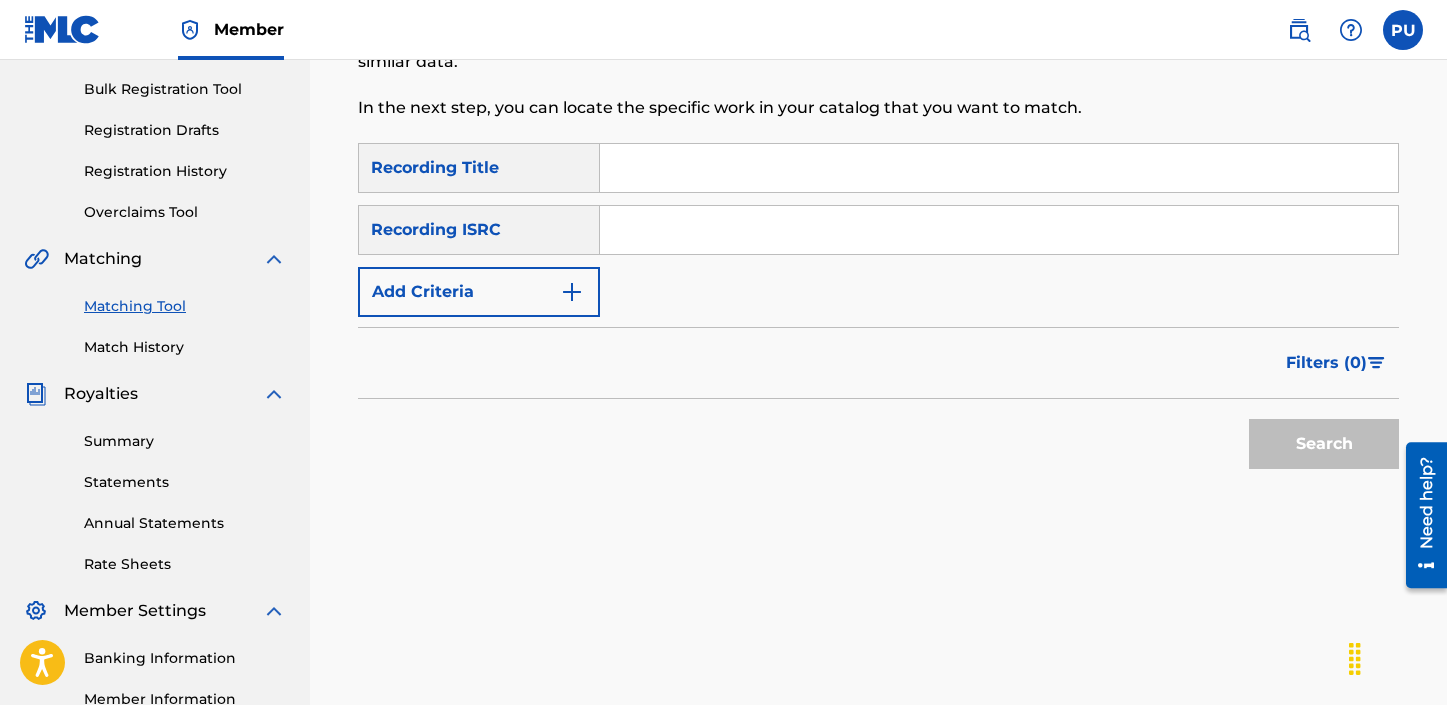scroll, scrollTop: 197, scrollLeft: 0, axis: vertical 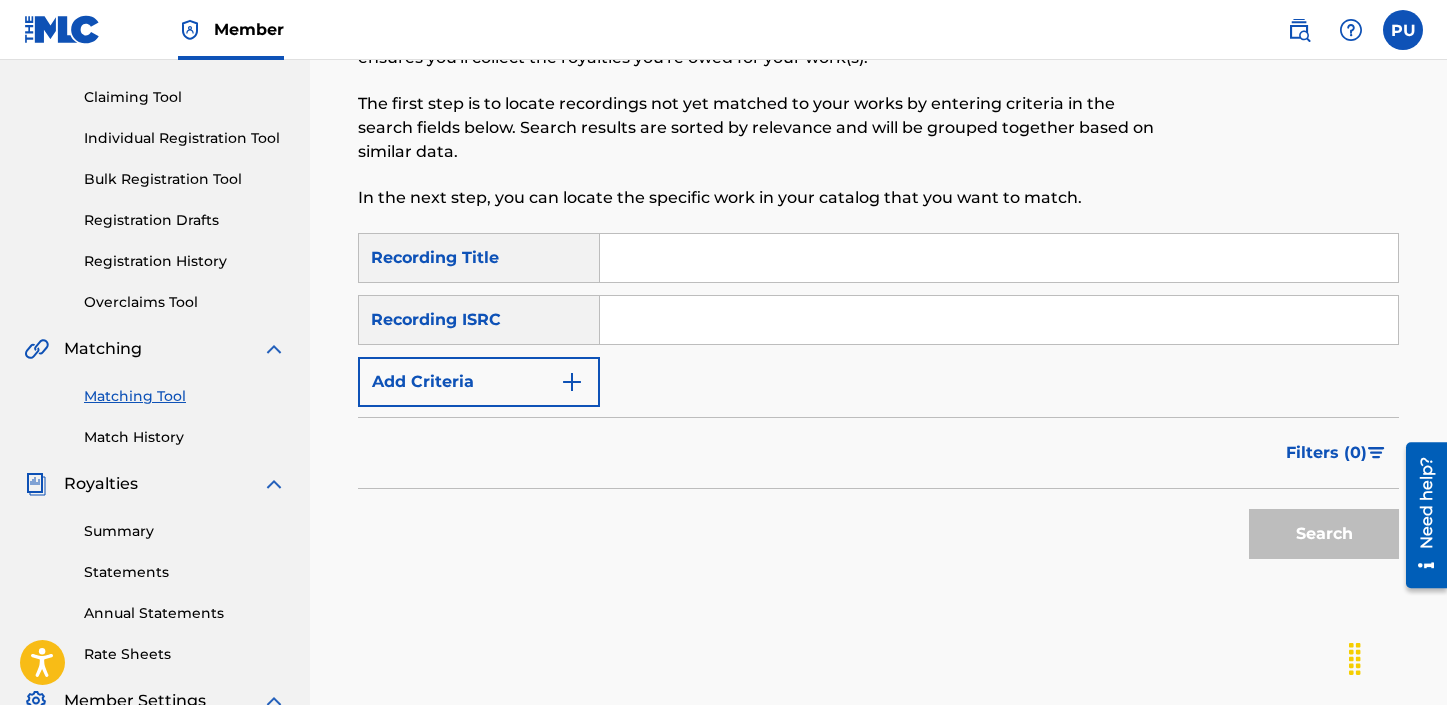 click at bounding box center (999, 258) 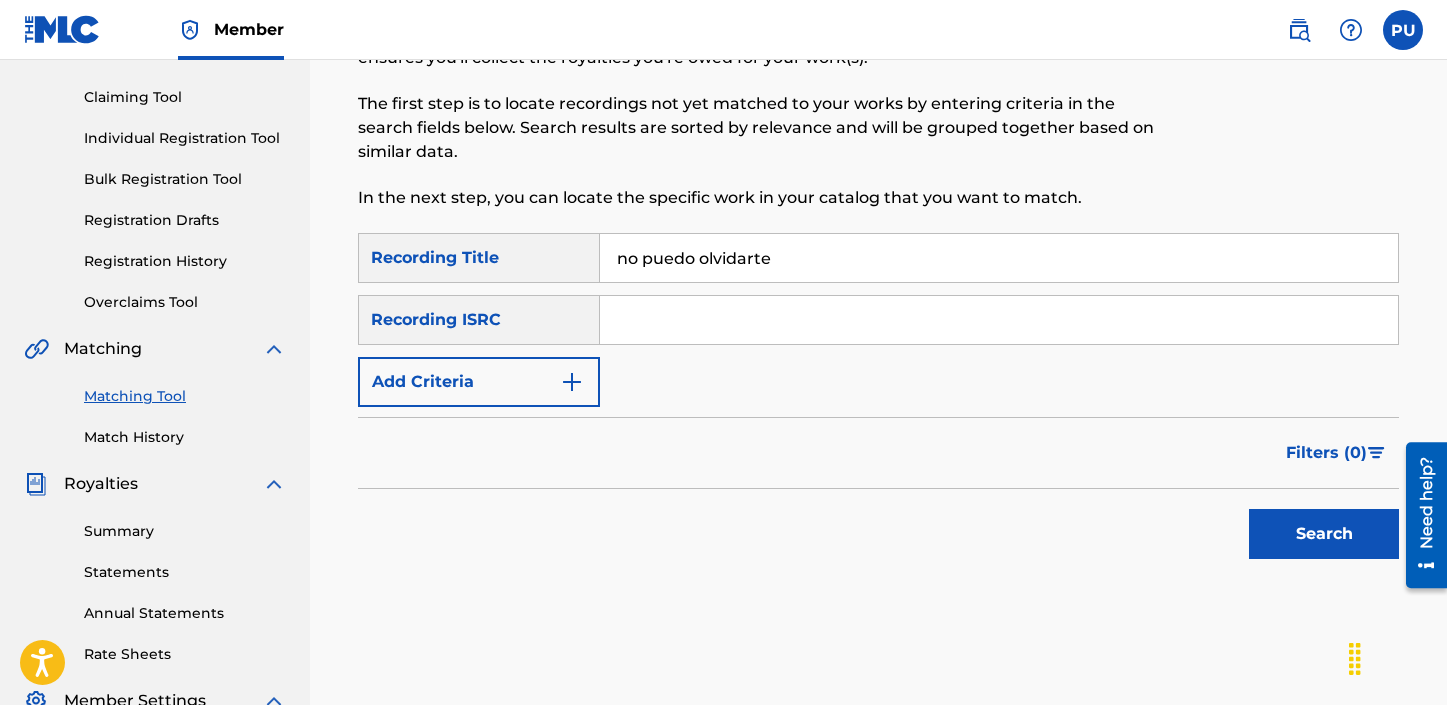 click on "Search" at bounding box center [1324, 534] 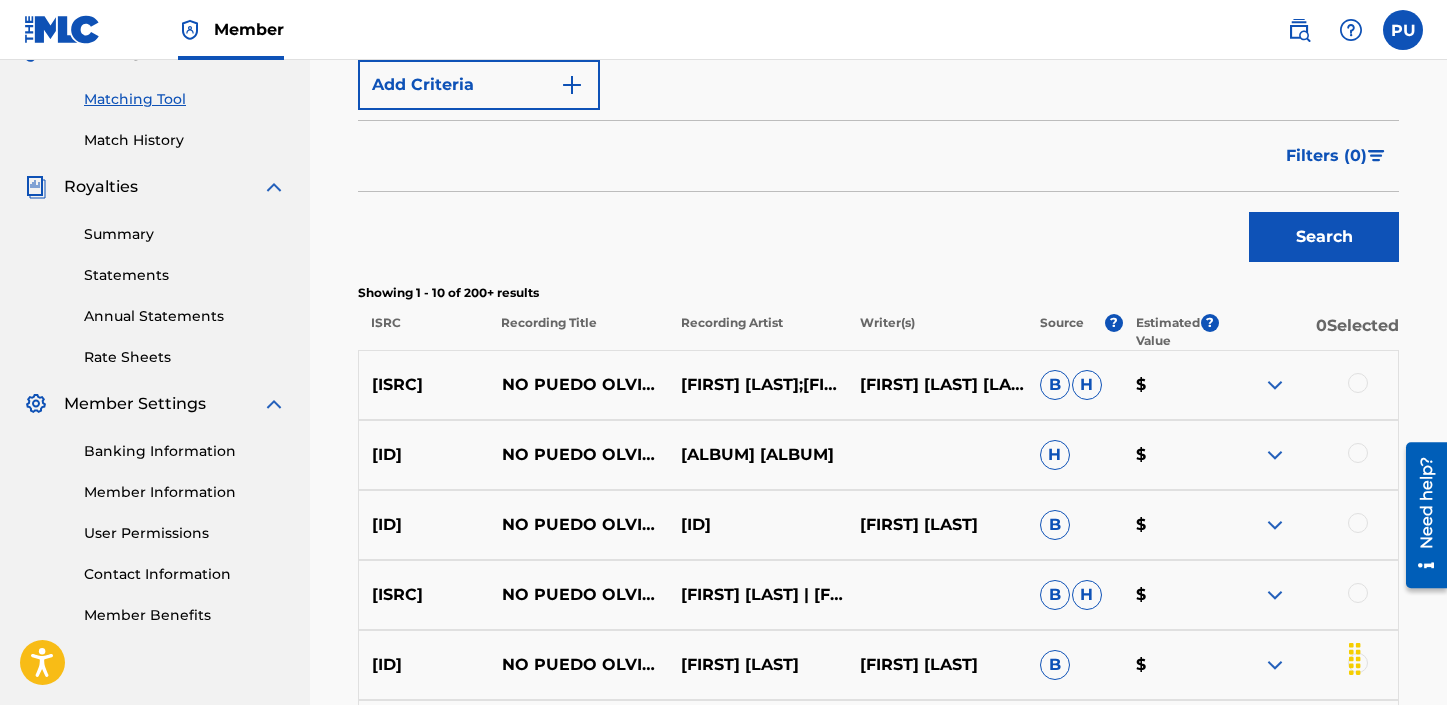 scroll, scrollTop: 676, scrollLeft: 0, axis: vertical 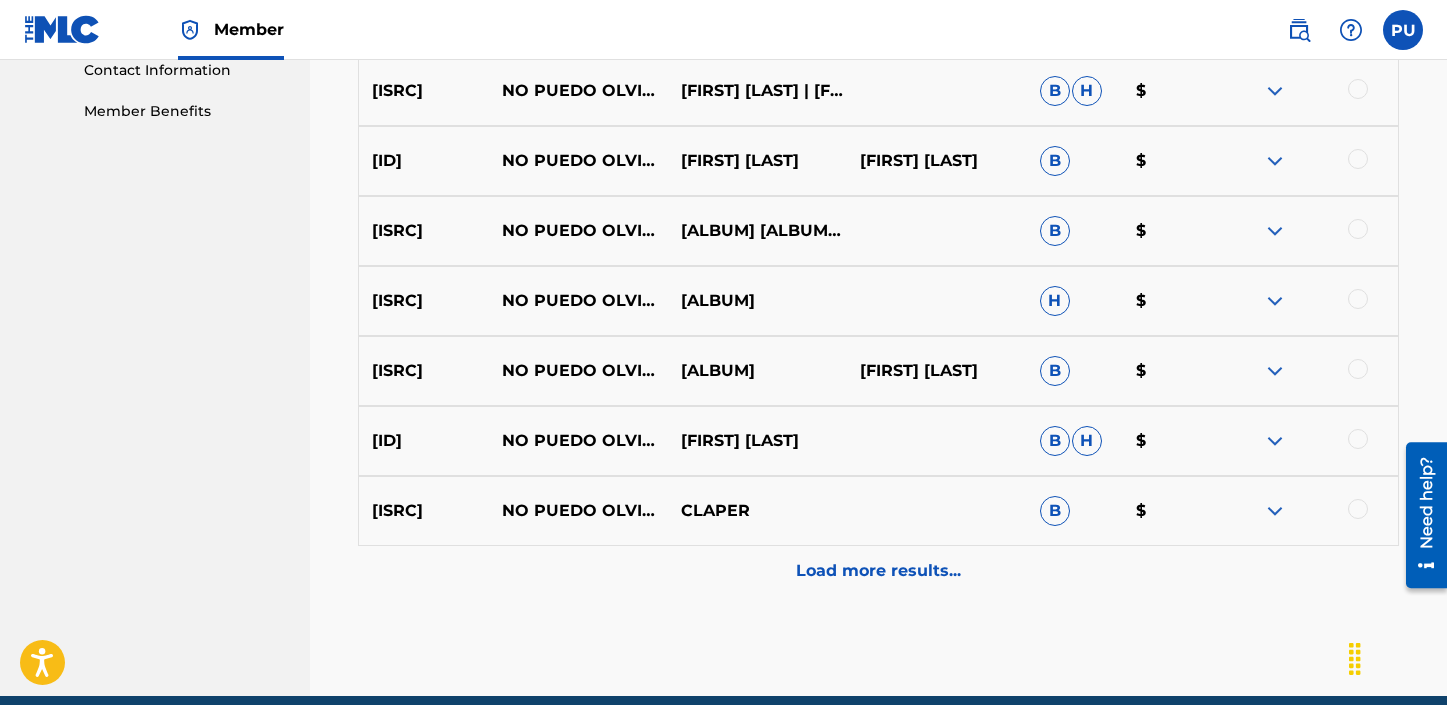 click on "Load more results..." at bounding box center [878, 571] 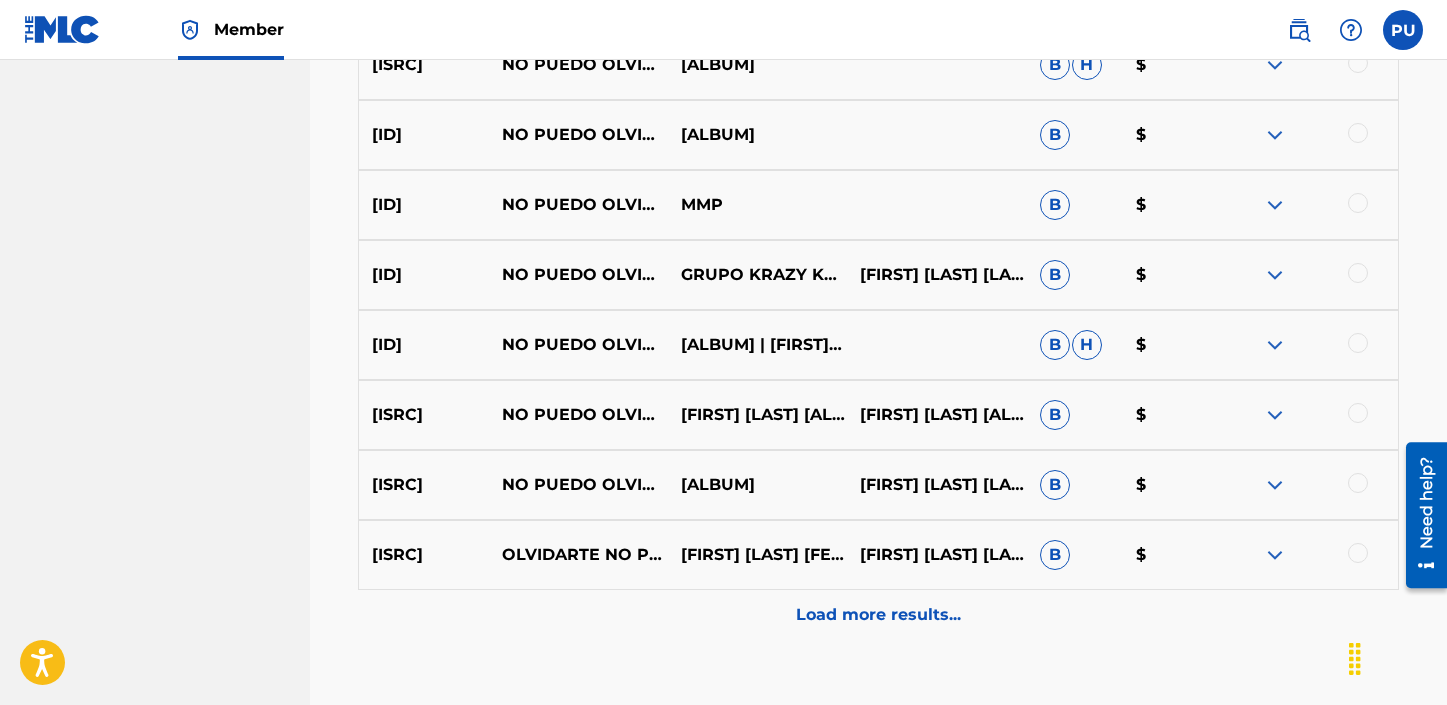 scroll, scrollTop: 1655, scrollLeft: 0, axis: vertical 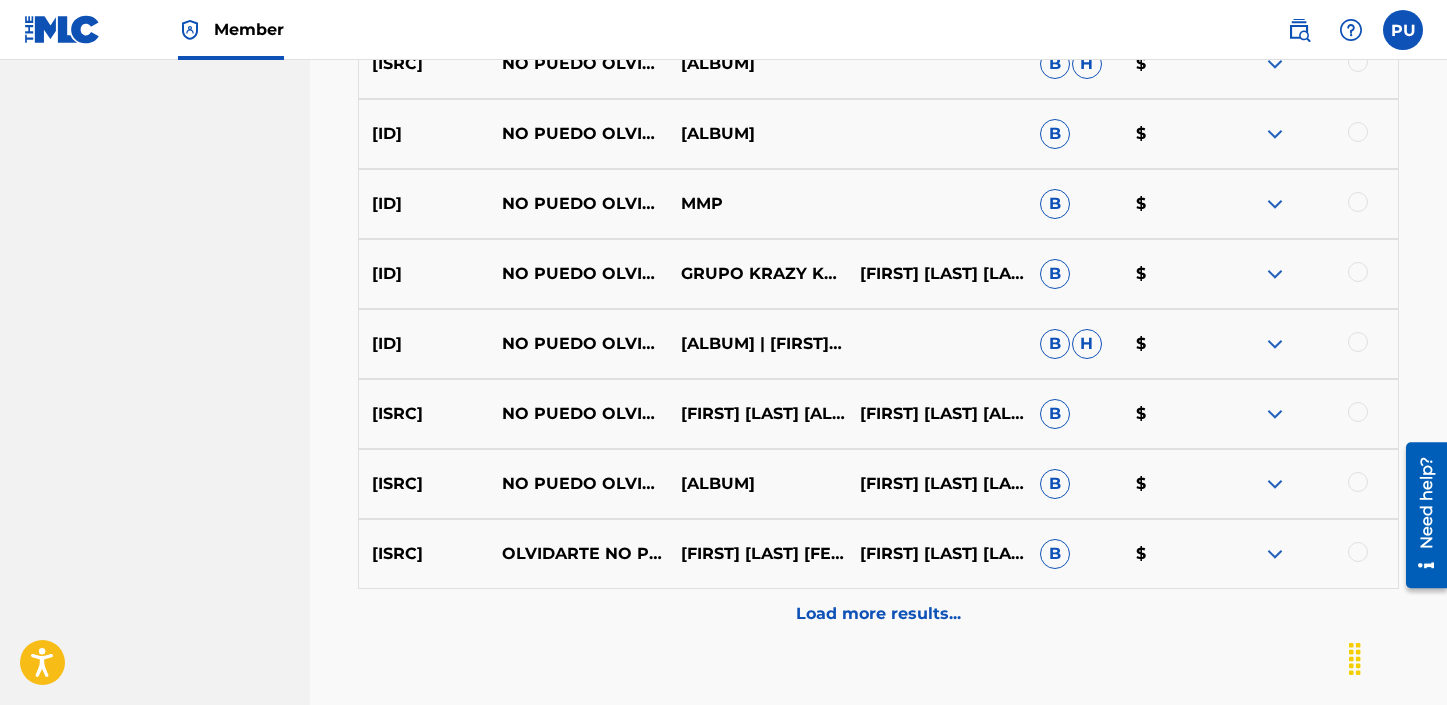 click on "Load more results..." at bounding box center [878, 614] 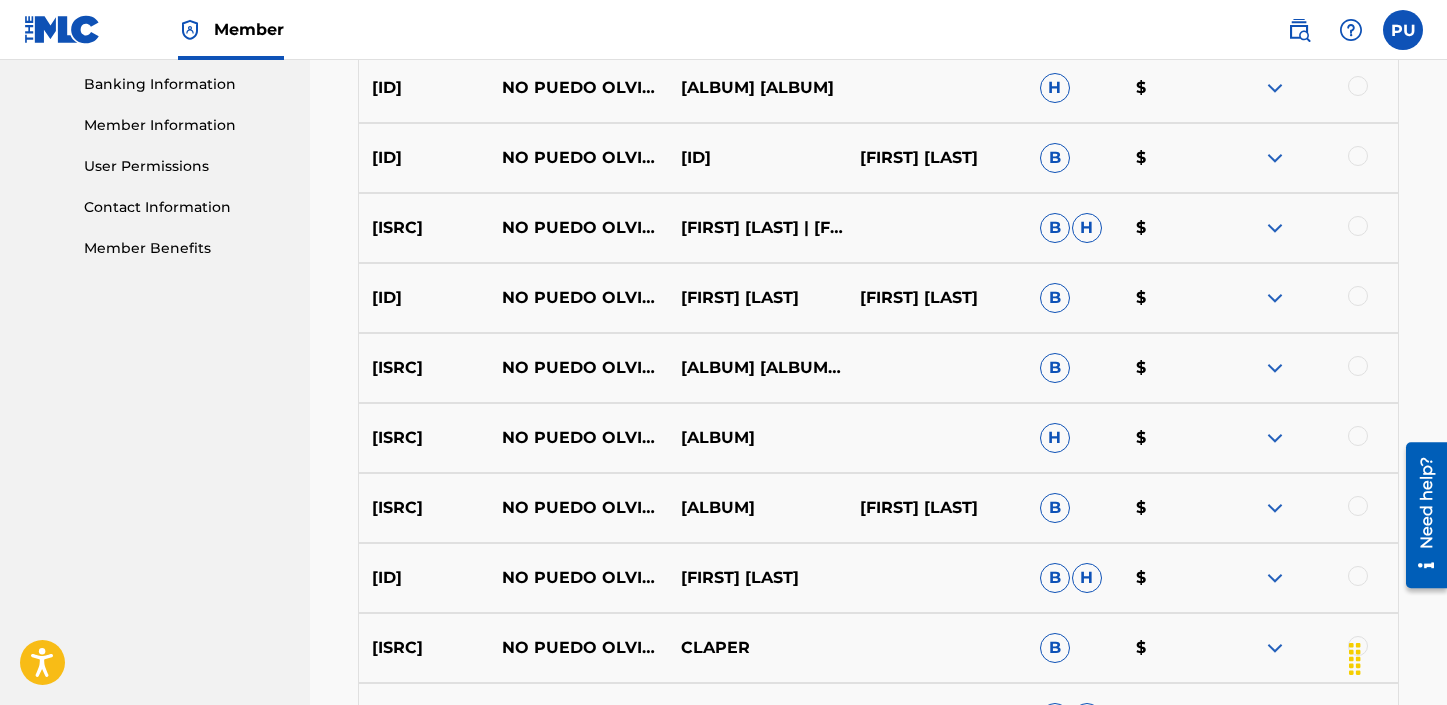 scroll, scrollTop: 901, scrollLeft: 0, axis: vertical 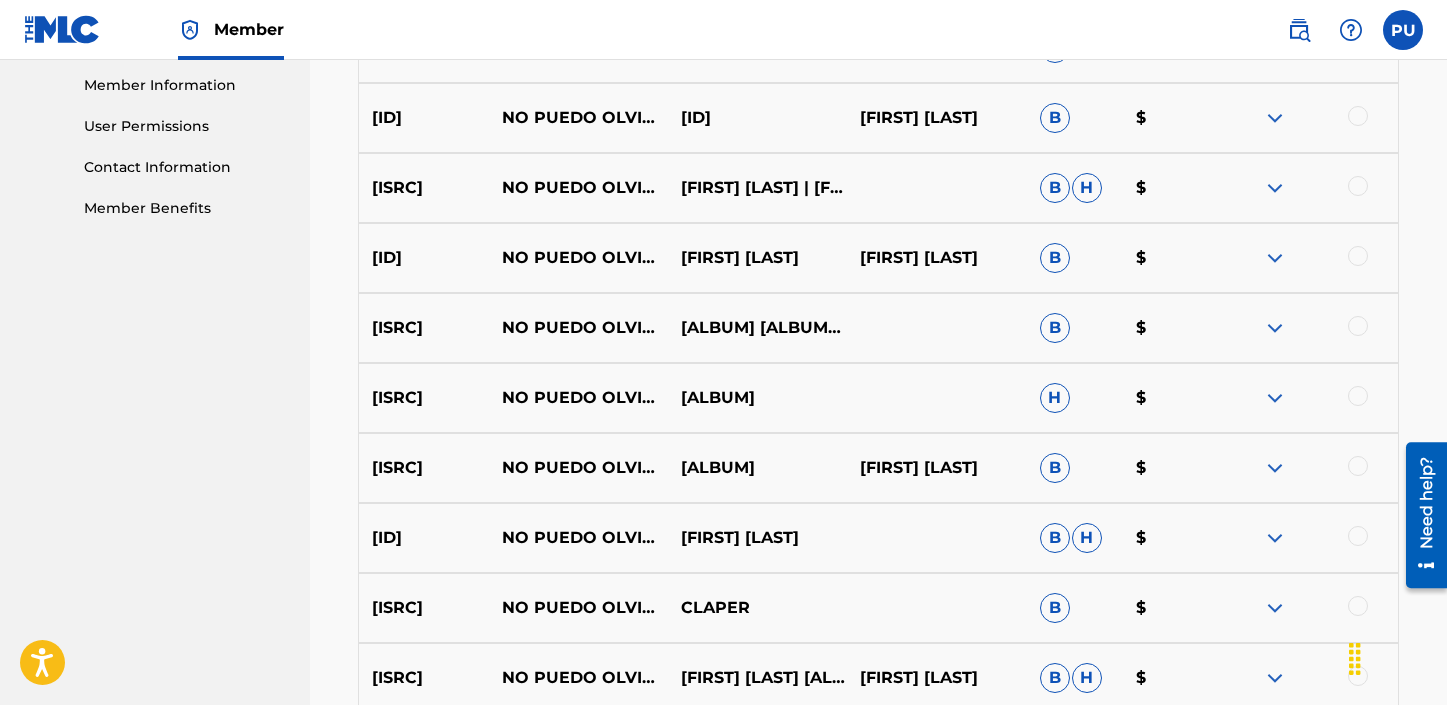 click at bounding box center (1275, 398) 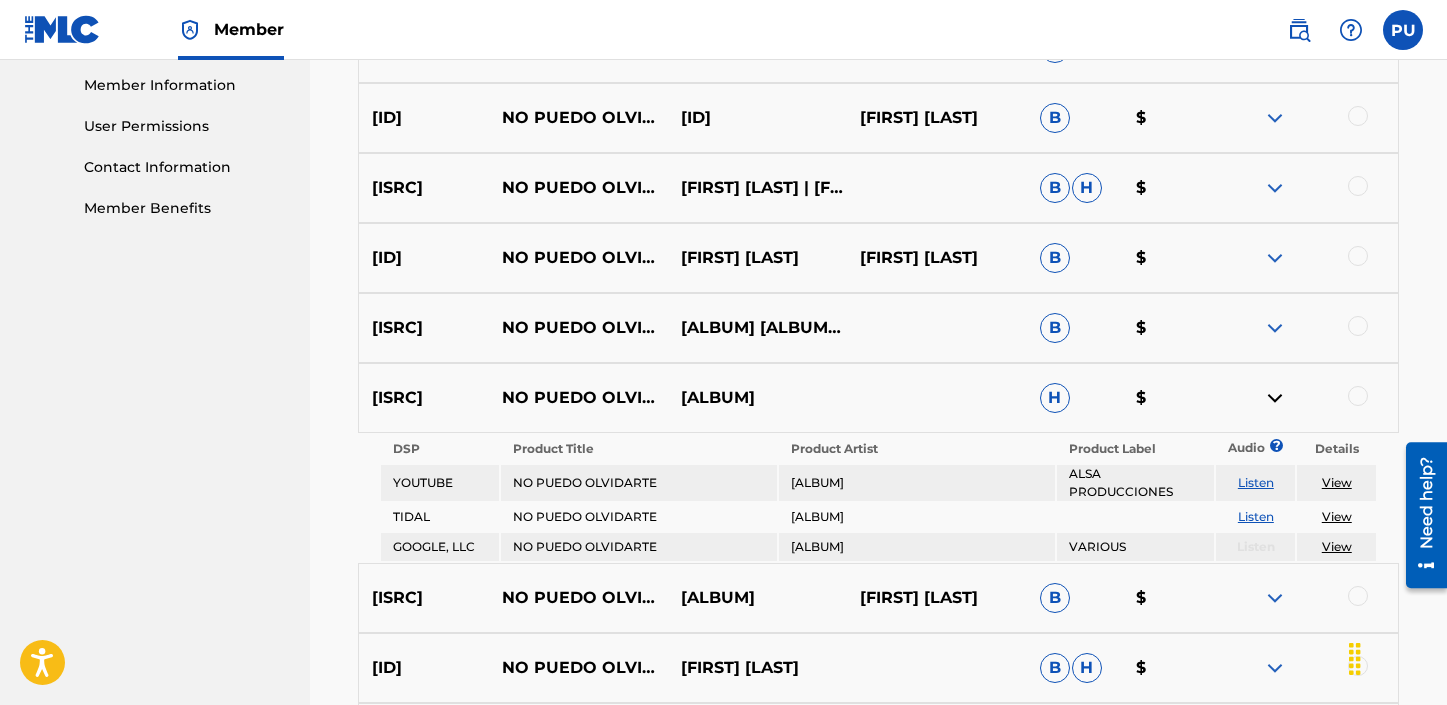 click at bounding box center [1275, 398] 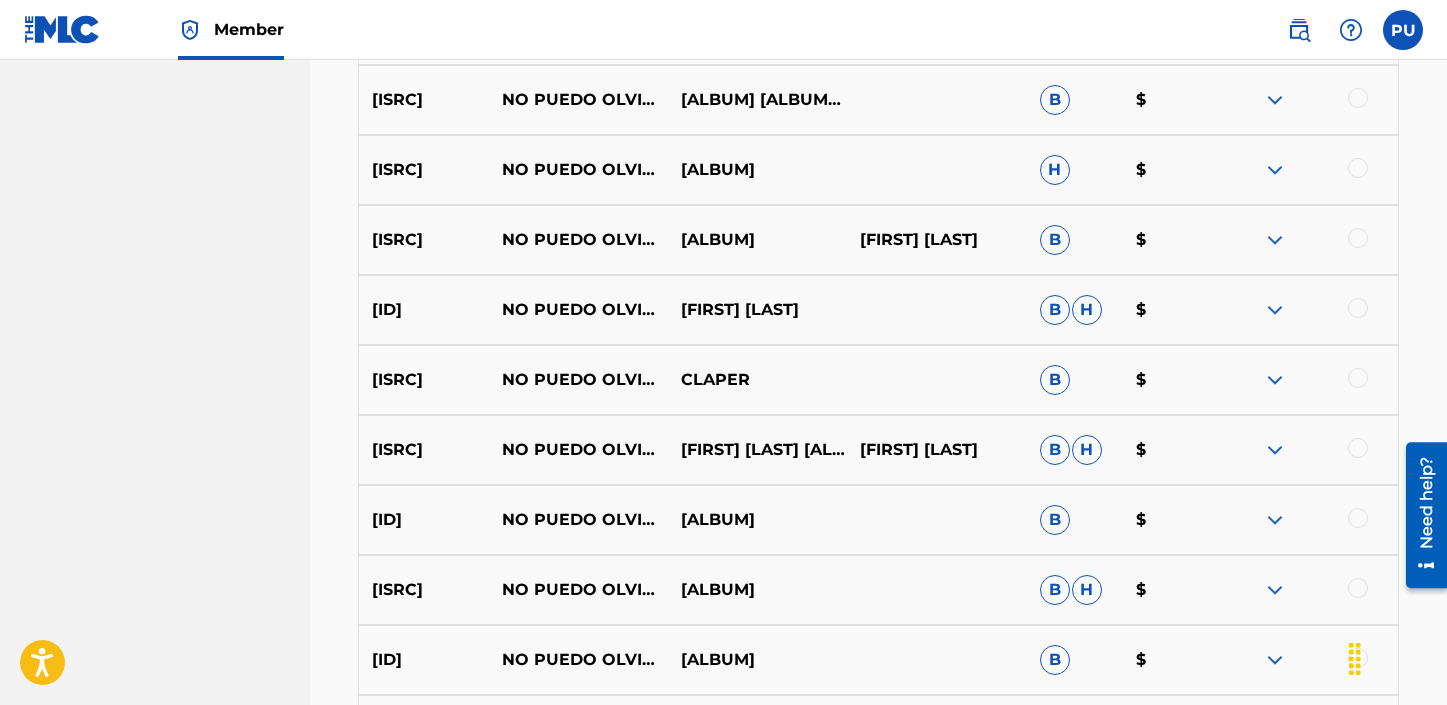 scroll, scrollTop: 1214, scrollLeft: 0, axis: vertical 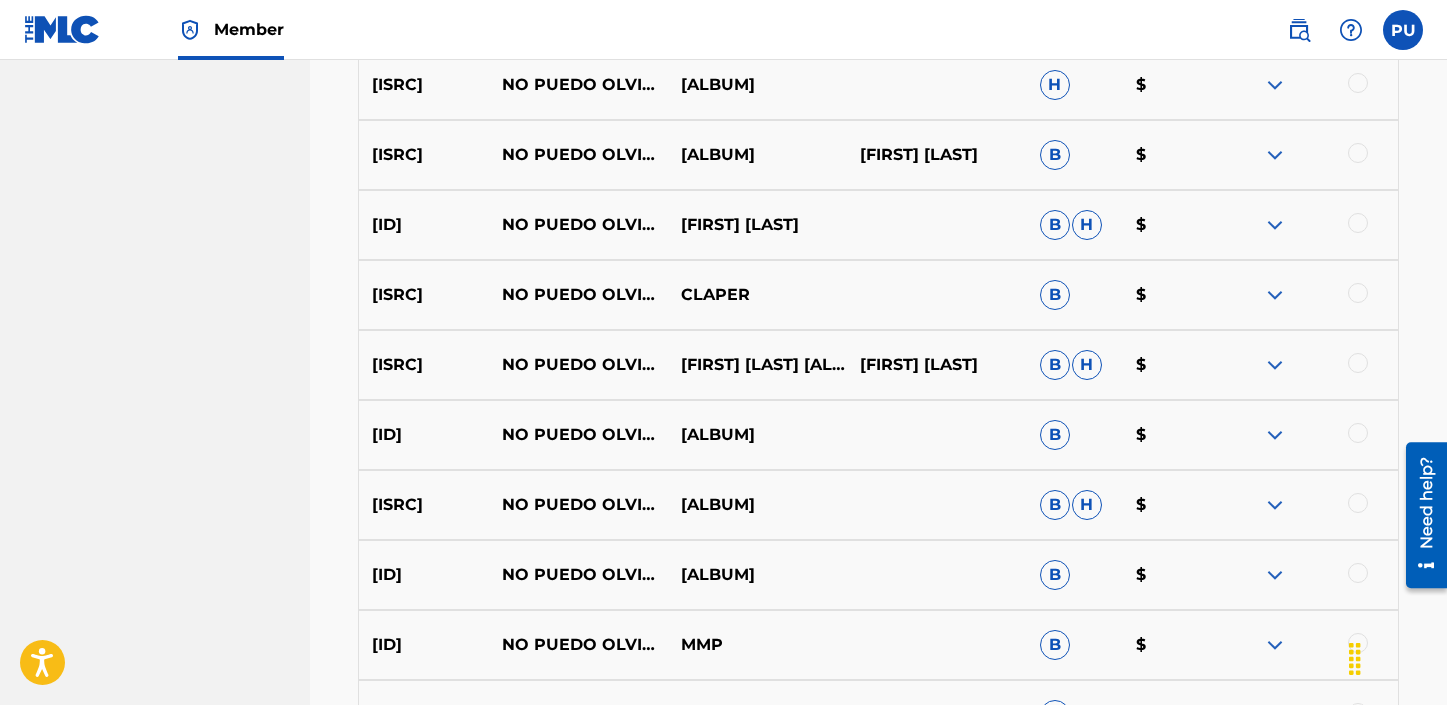 click at bounding box center [1275, 435] 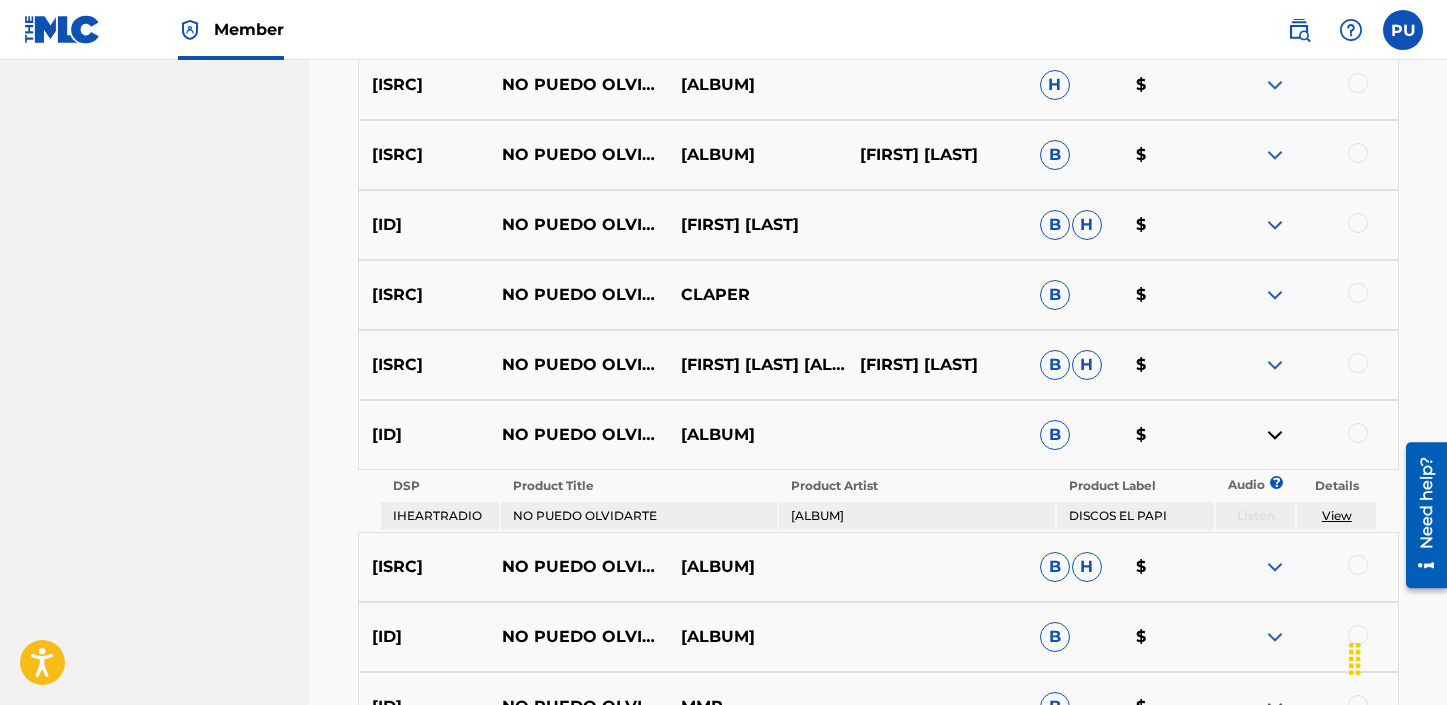 click at bounding box center [1275, 435] 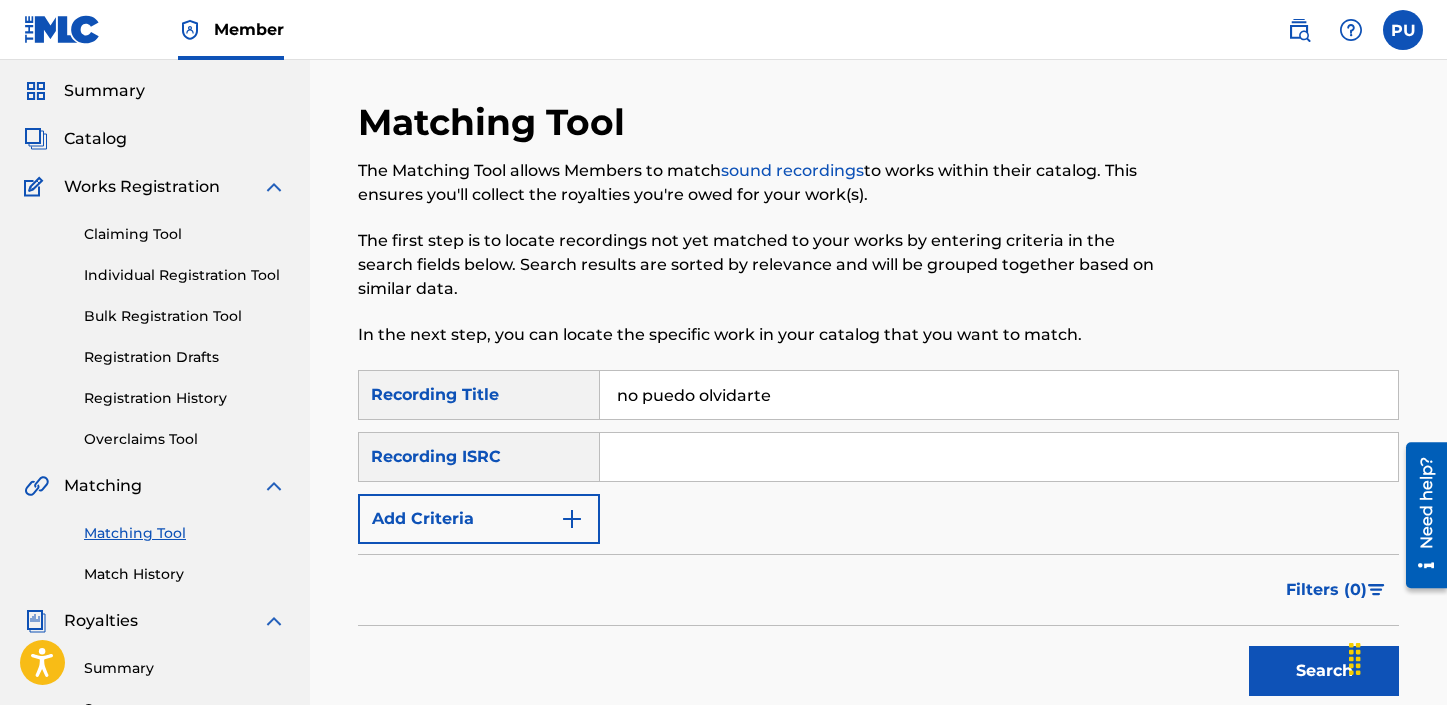 scroll, scrollTop: 0, scrollLeft: 0, axis: both 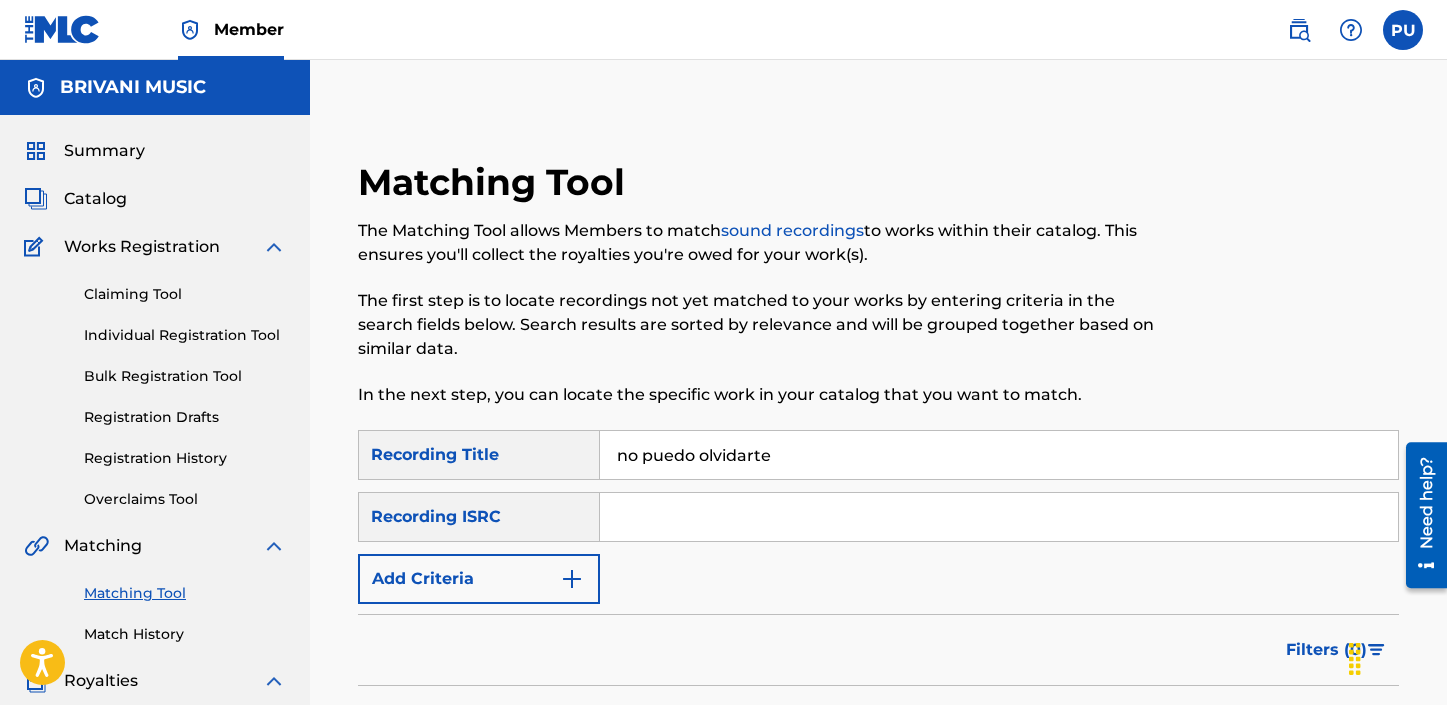 click on "no puedo olvidarte" at bounding box center (999, 455) 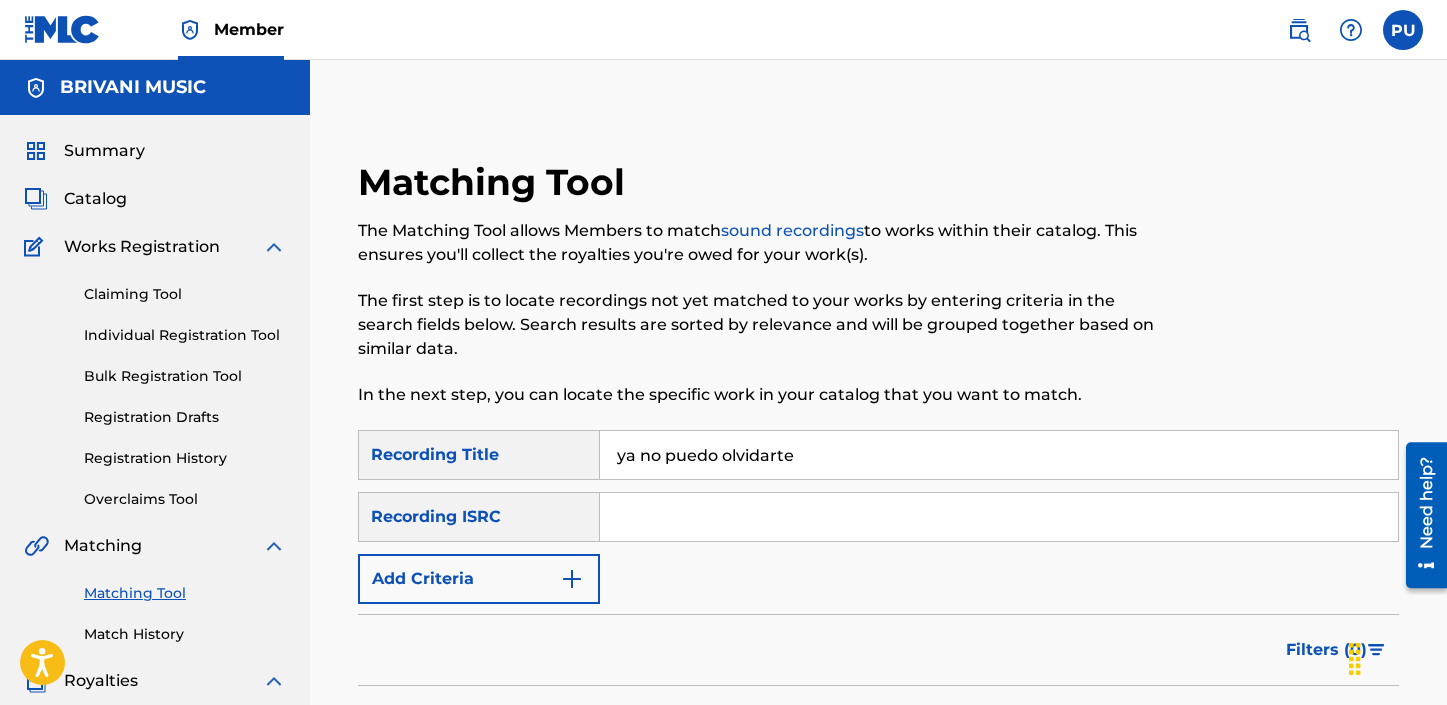 type on "ya no puedo olvidarte" 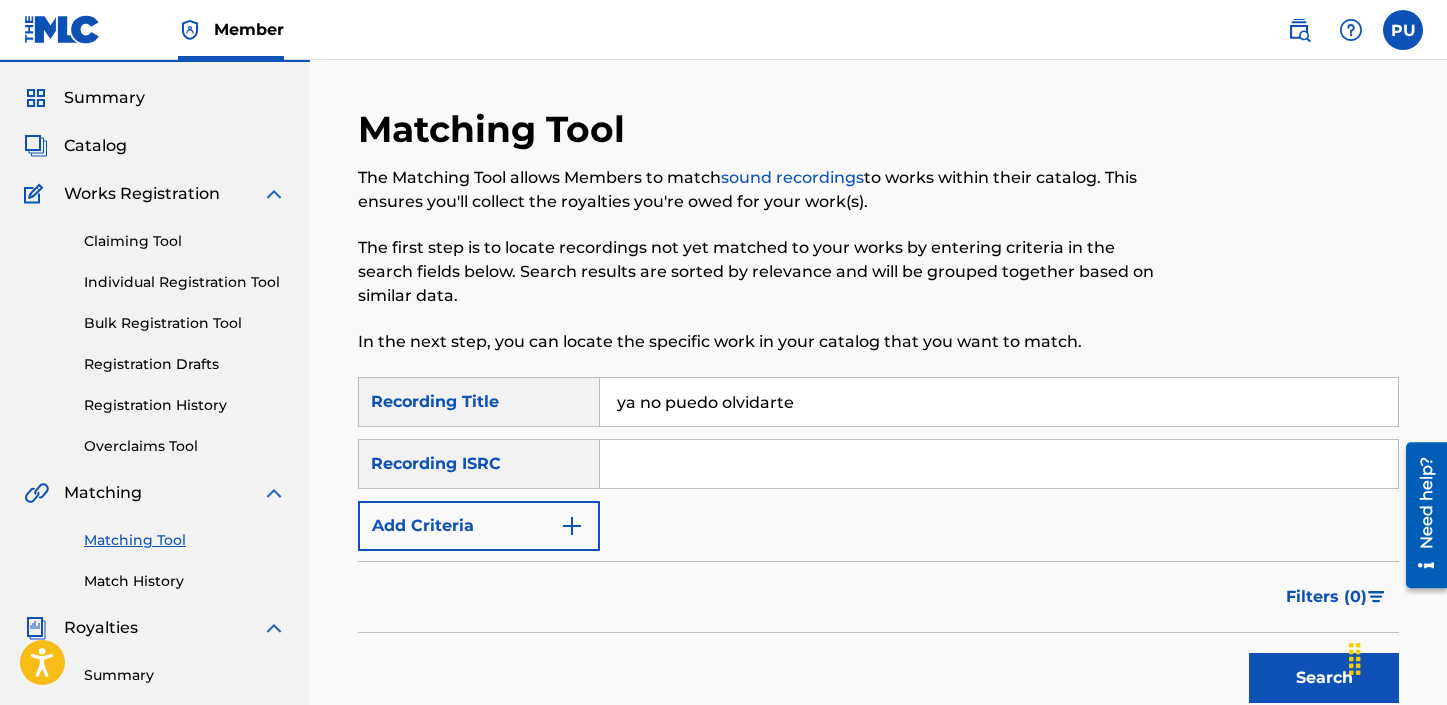 scroll, scrollTop: 0, scrollLeft: 0, axis: both 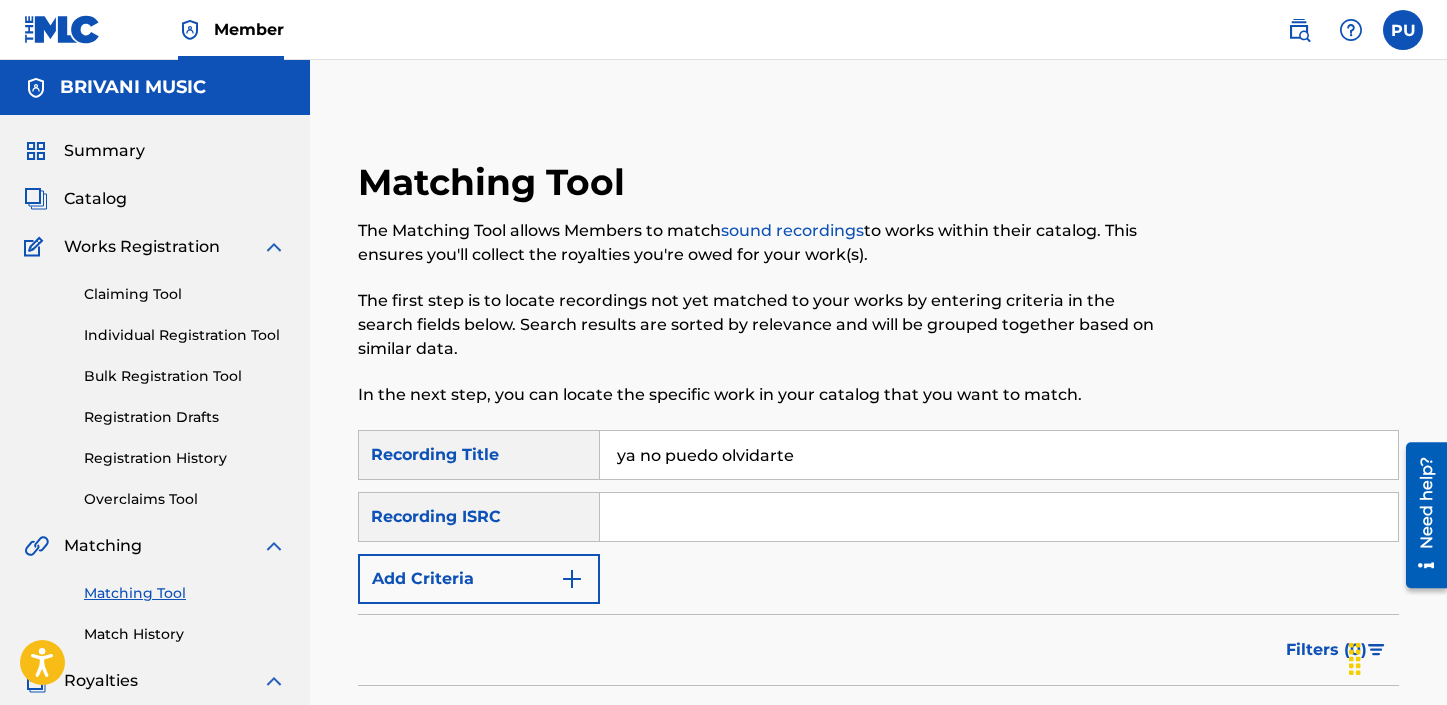 click on "Add Criteria" at bounding box center [479, 579] 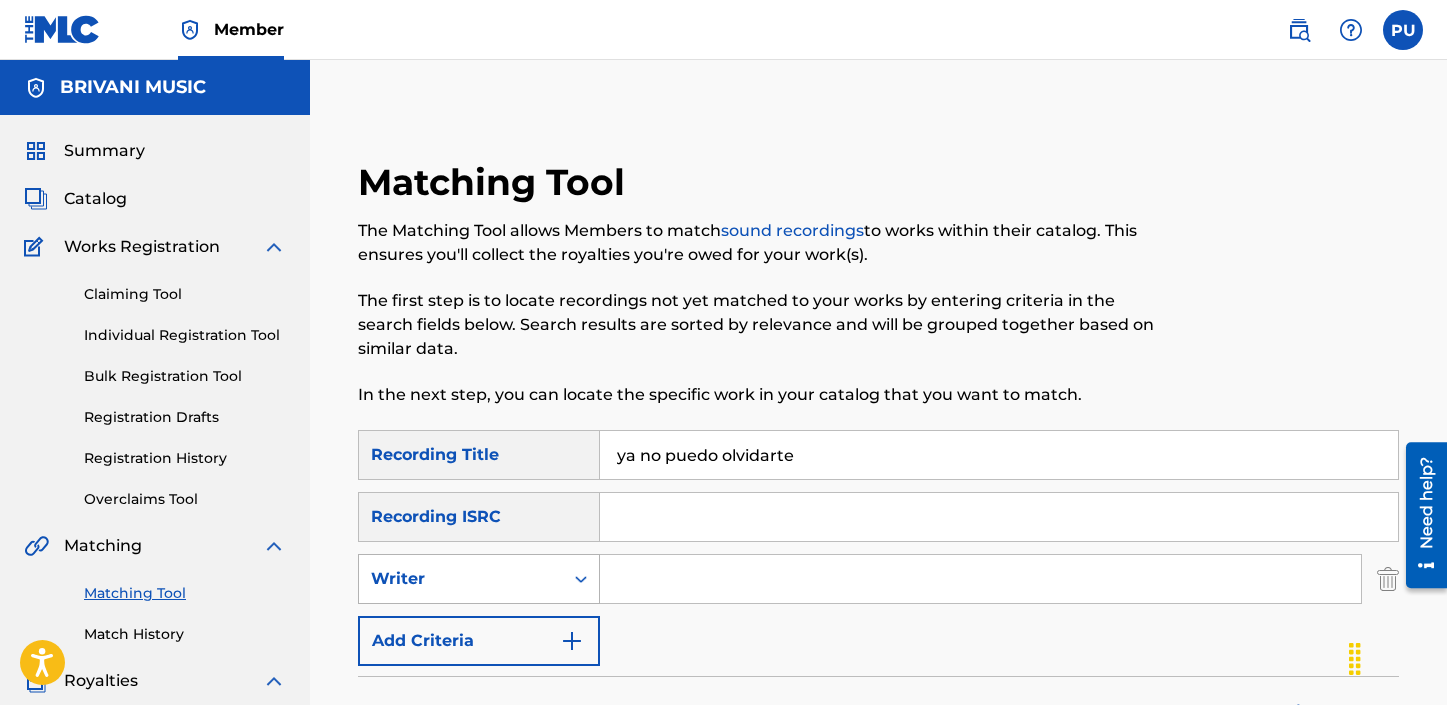 click on "Writer" at bounding box center [461, 579] 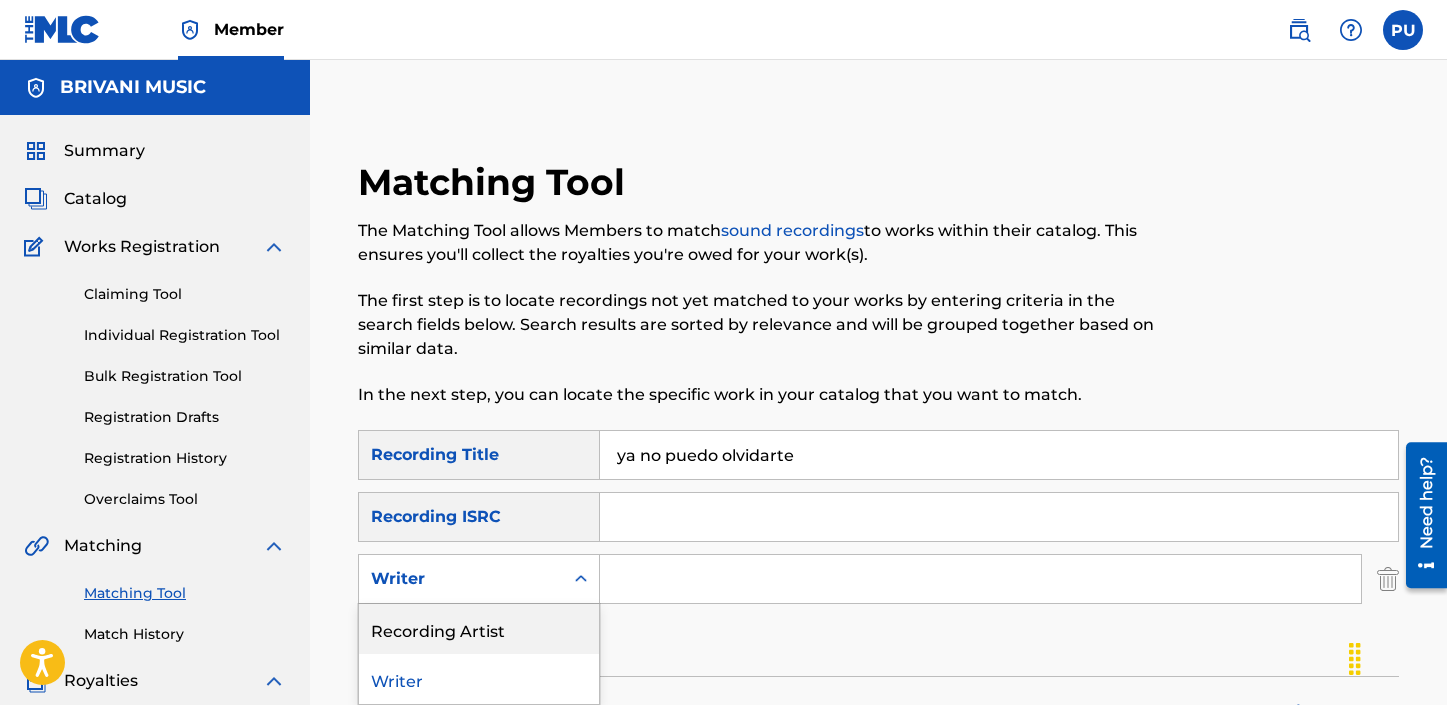 click on "Recording Artist" at bounding box center [479, 629] 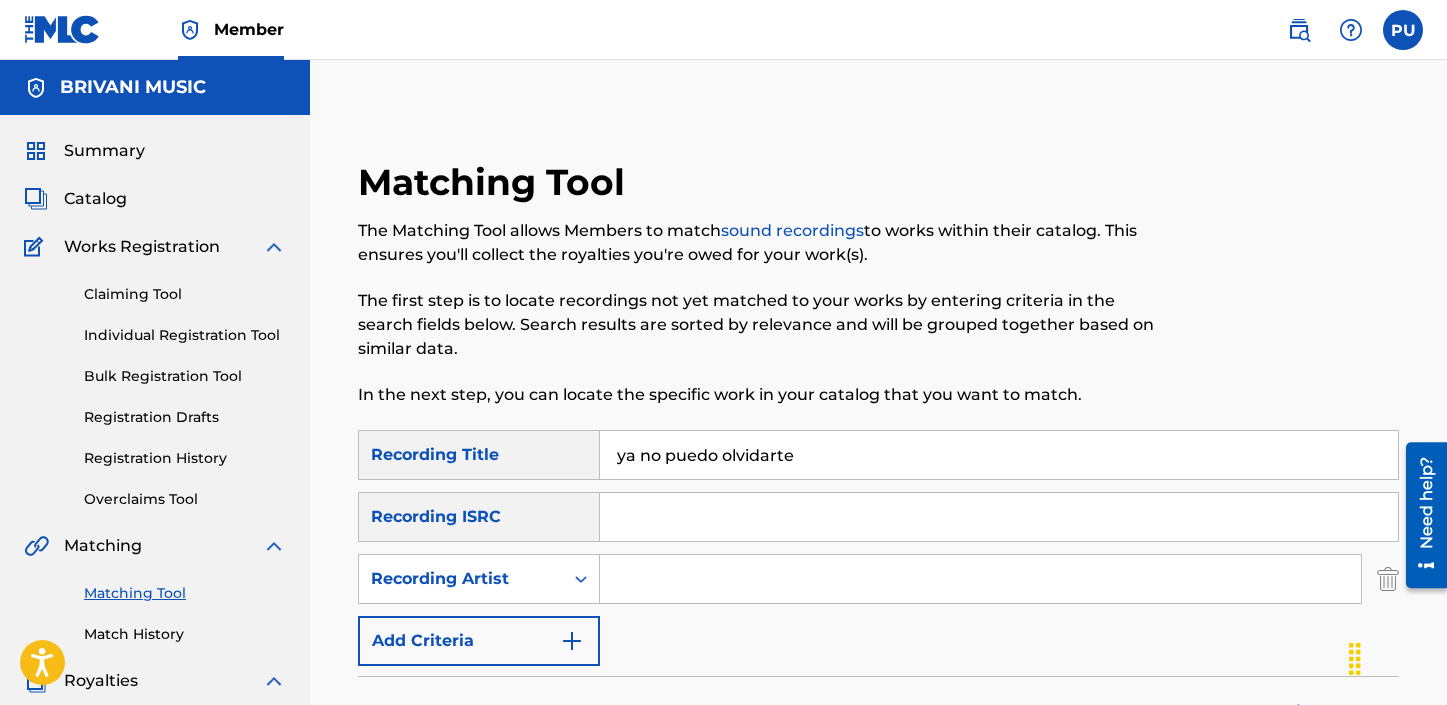 click on "SearchWithCriteri[ID] Recording Title [LAST] SearchWithCriteri[ID] Recording ISRC SearchWithCriteri[ID] Recording Artist Add Criteria" at bounding box center (878, 548) 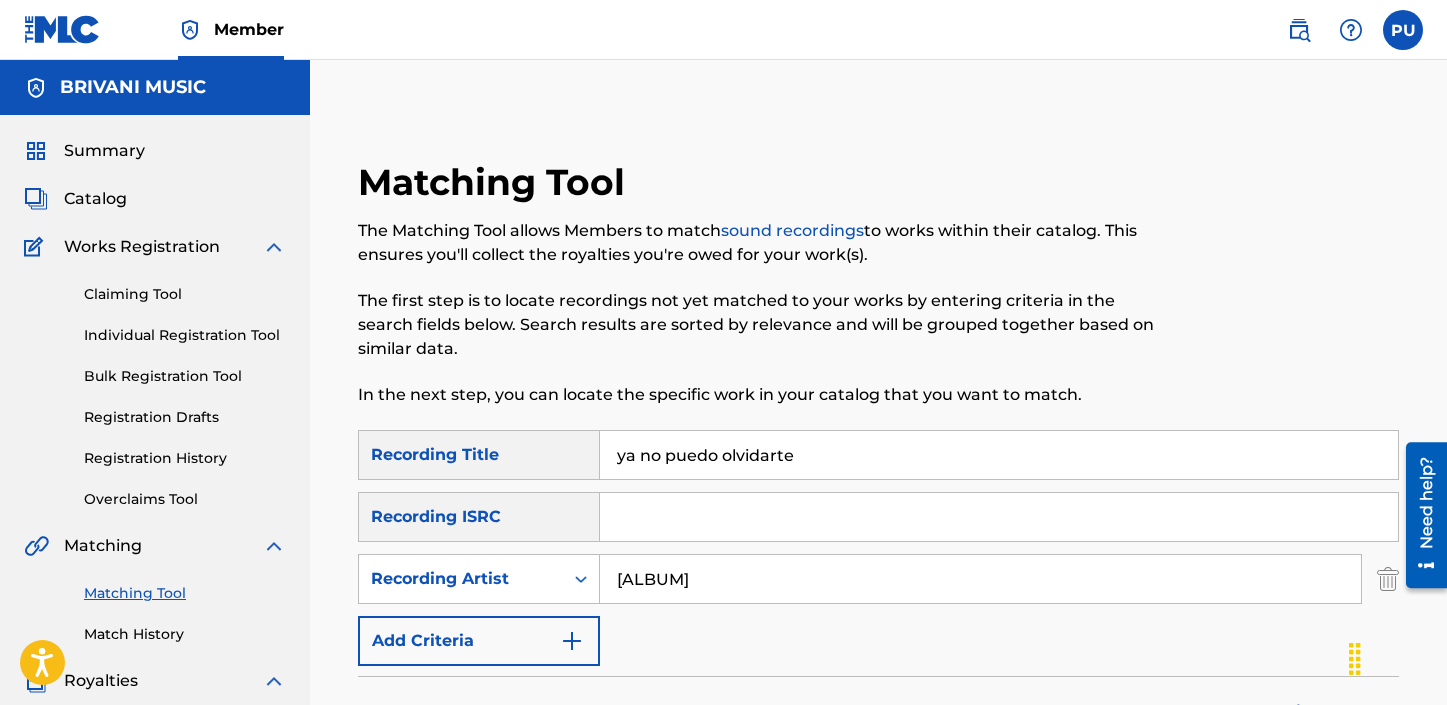 type on "[ALBUM]" 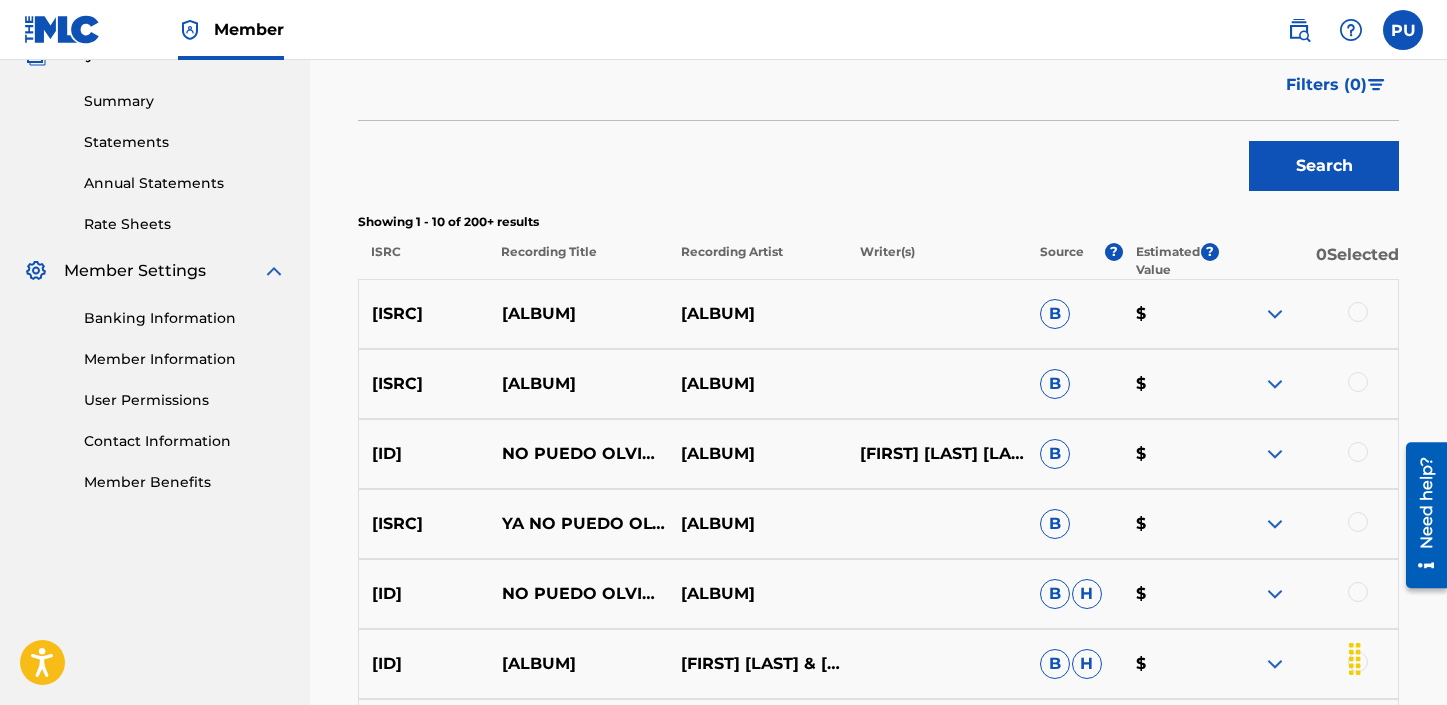scroll, scrollTop: 643, scrollLeft: 0, axis: vertical 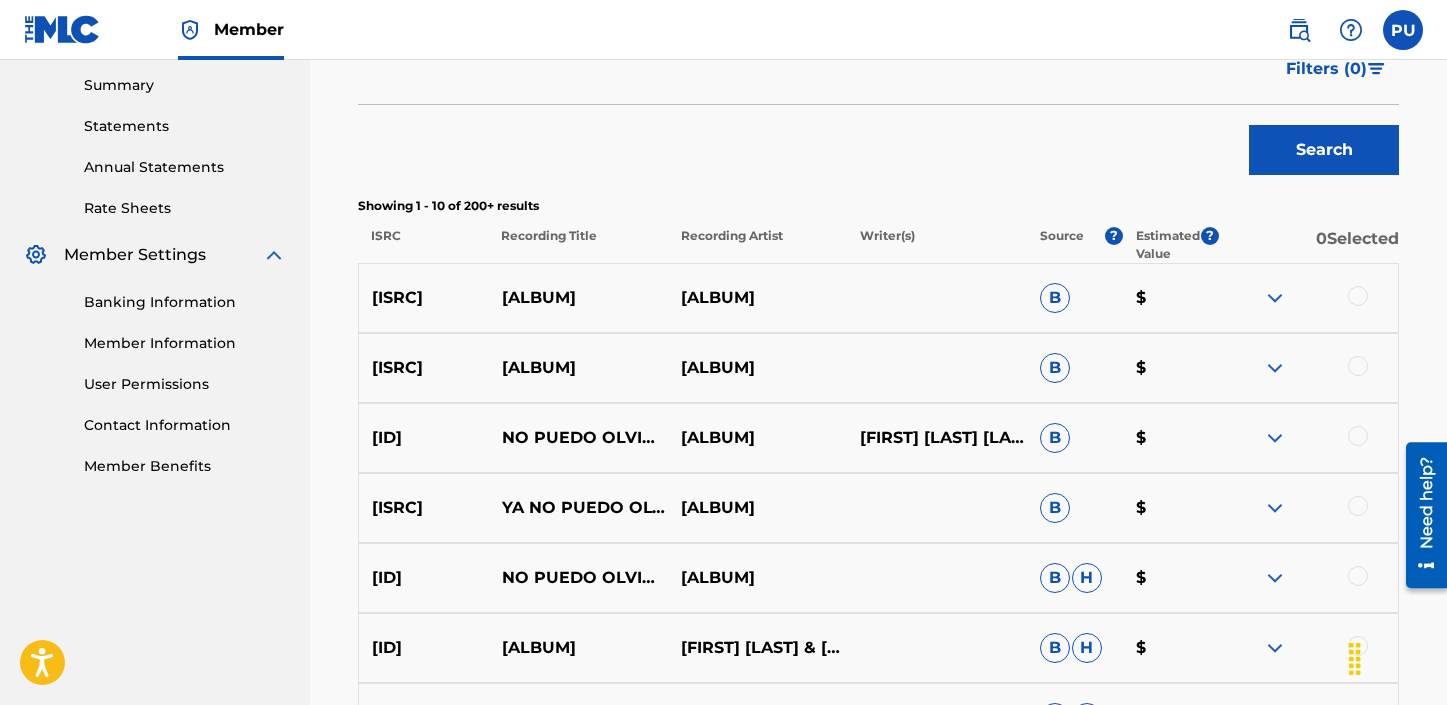 click at bounding box center (1358, 296) 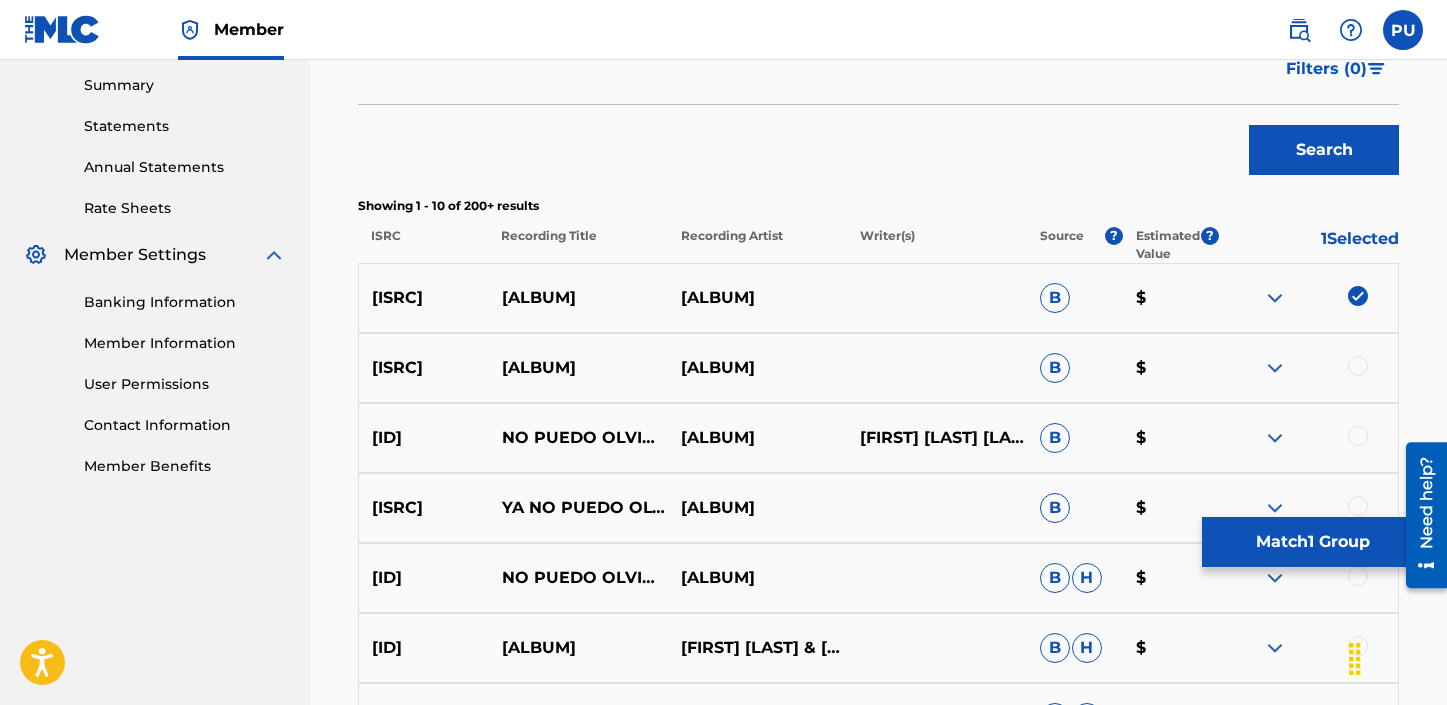 click at bounding box center [1358, 366] 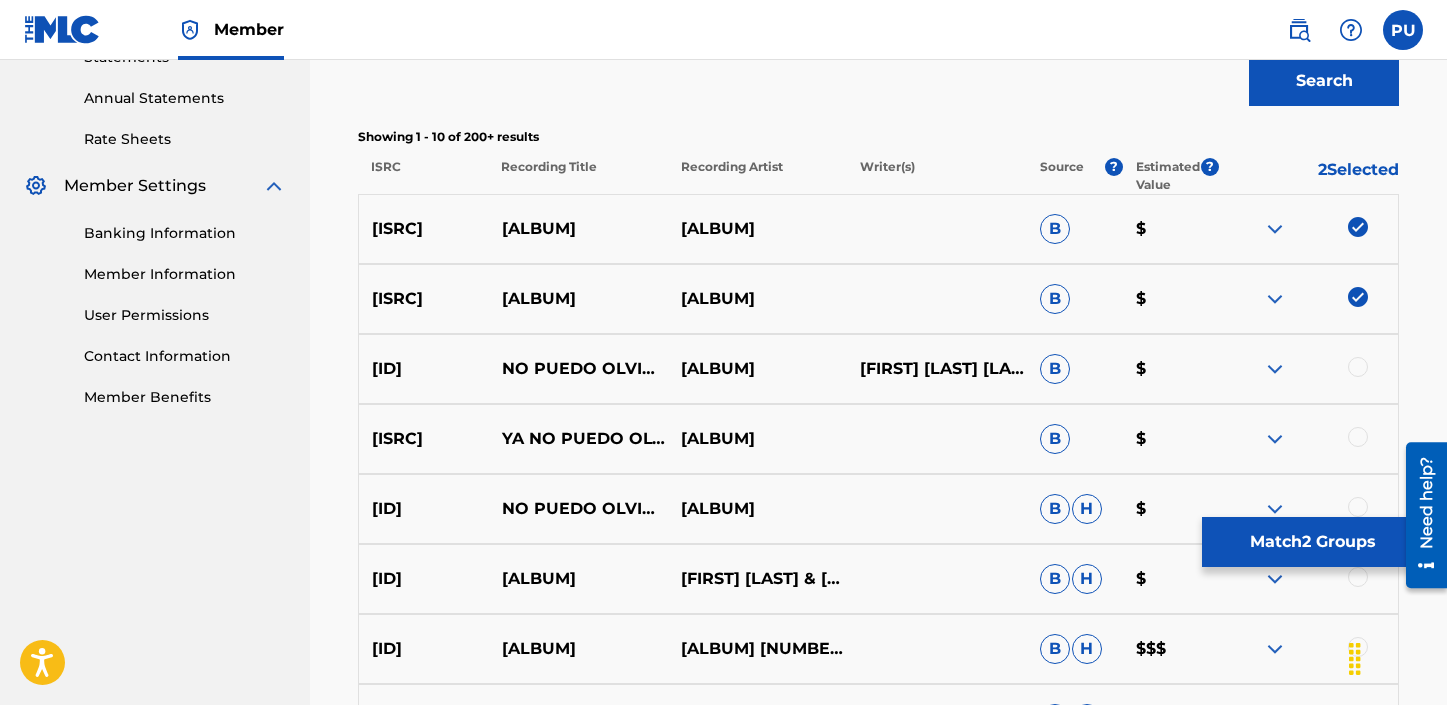 scroll, scrollTop: 747, scrollLeft: 0, axis: vertical 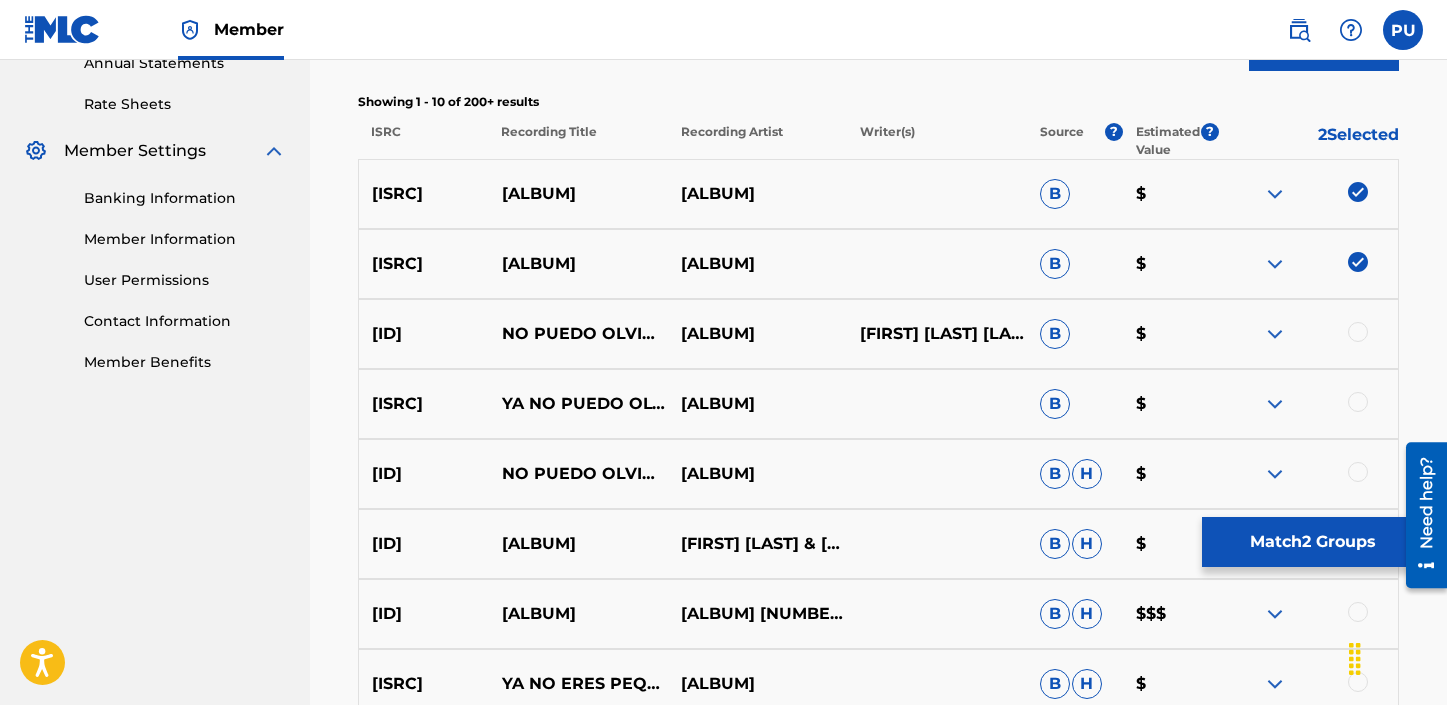 click at bounding box center [1358, 402] 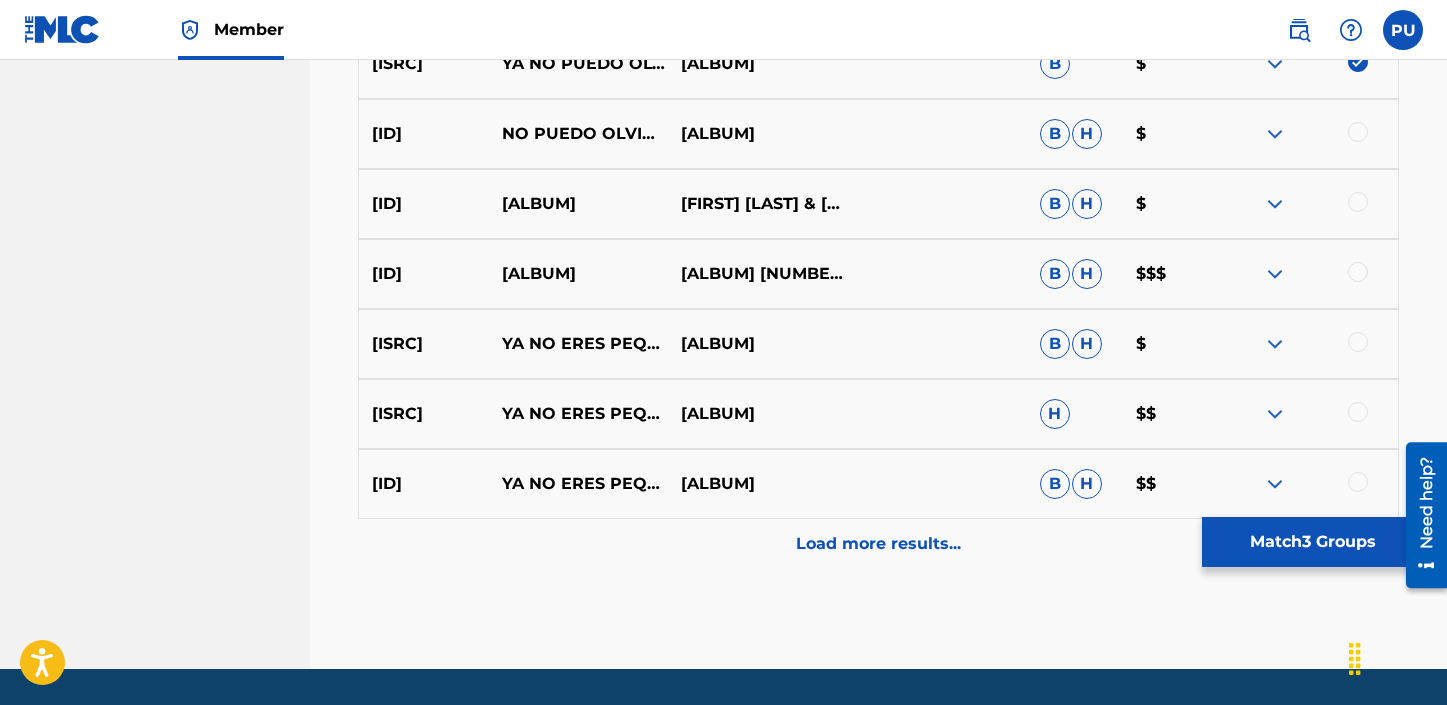 scroll, scrollTop: 1147, scrollLeft: 0, axis: vertical 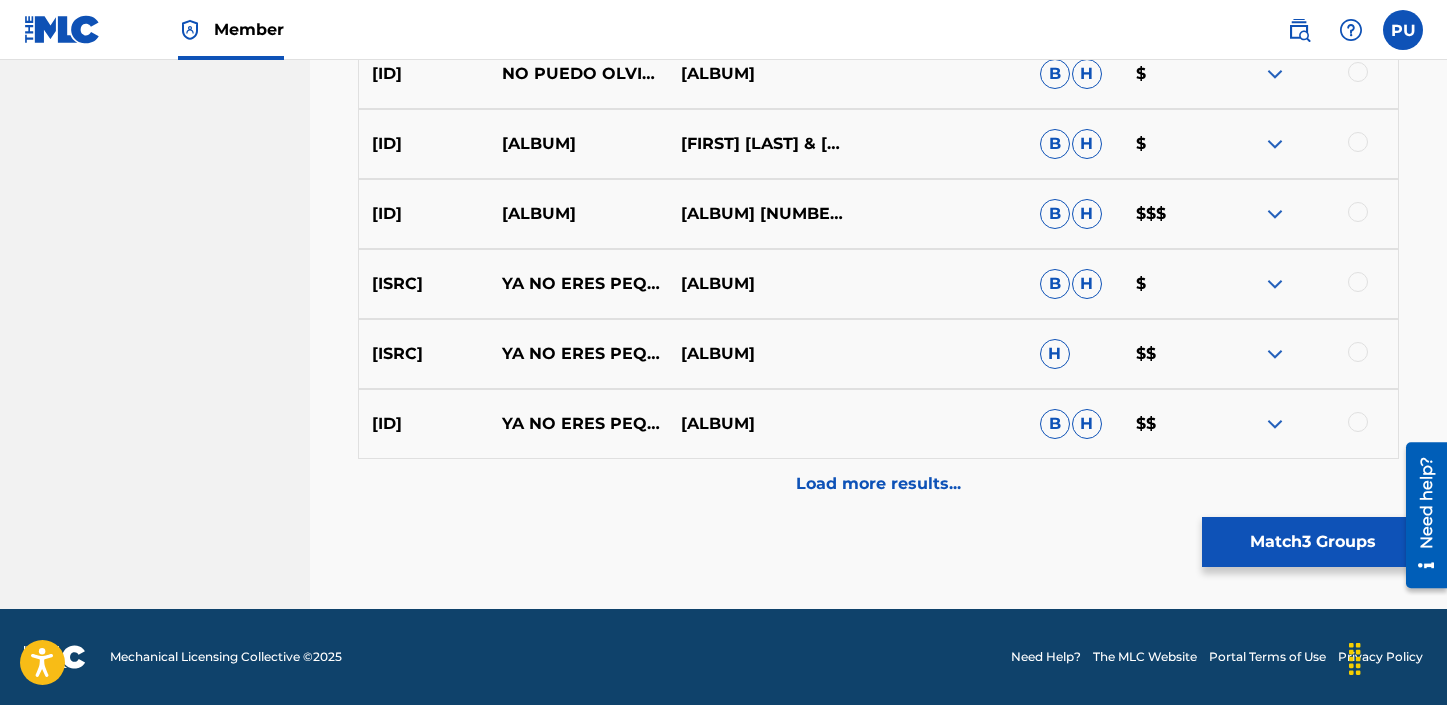 click on "Match  3 Groups" at bounding box center [1312, 542] 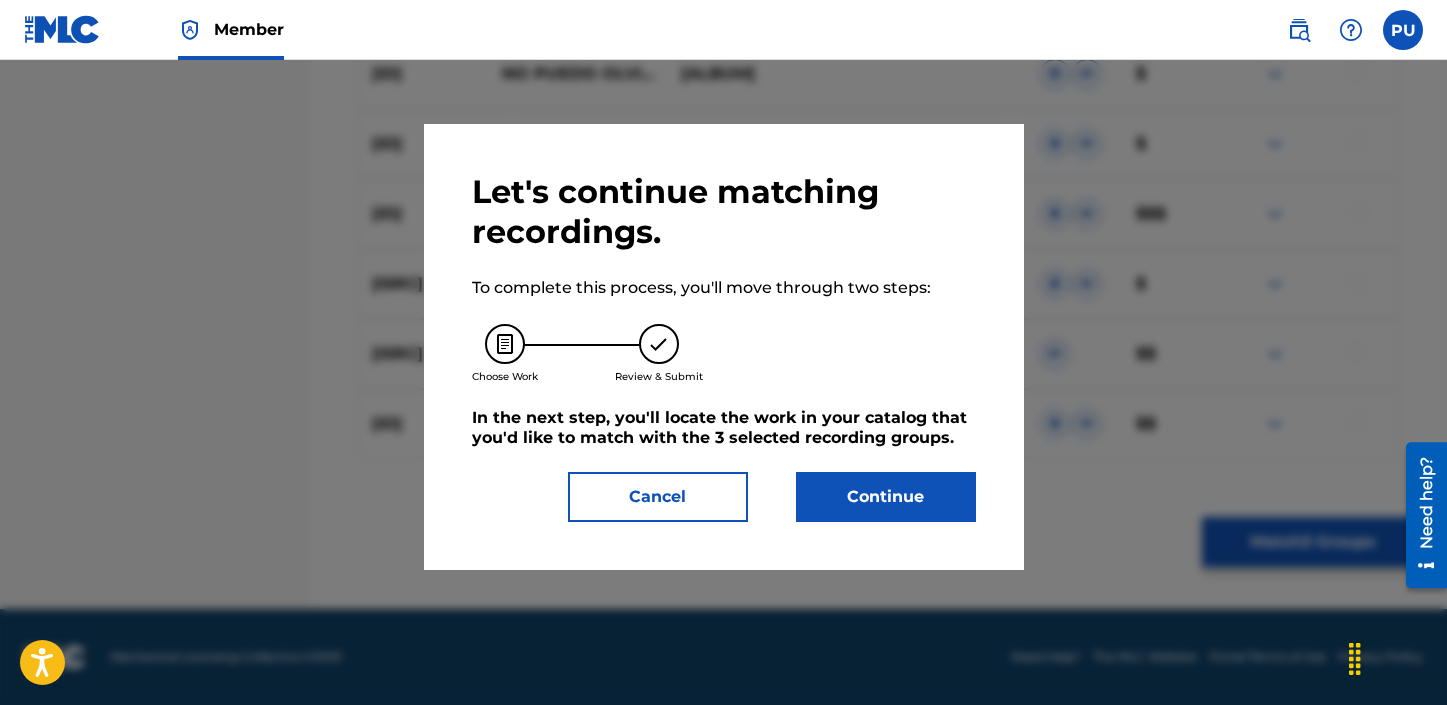 click on "Continue" at bounding box center (886, 497) 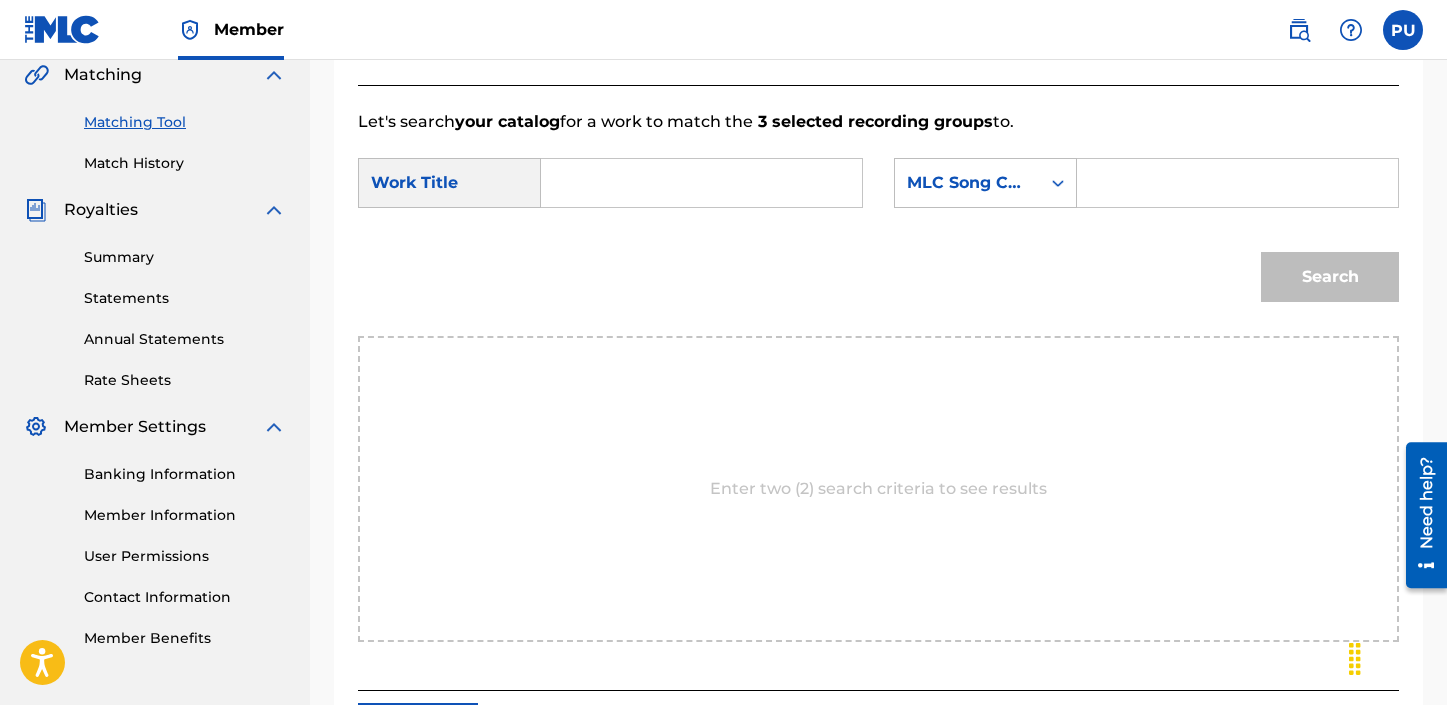 scroll, scrollTop: 150, scrollLeft: 0, axis: vertical 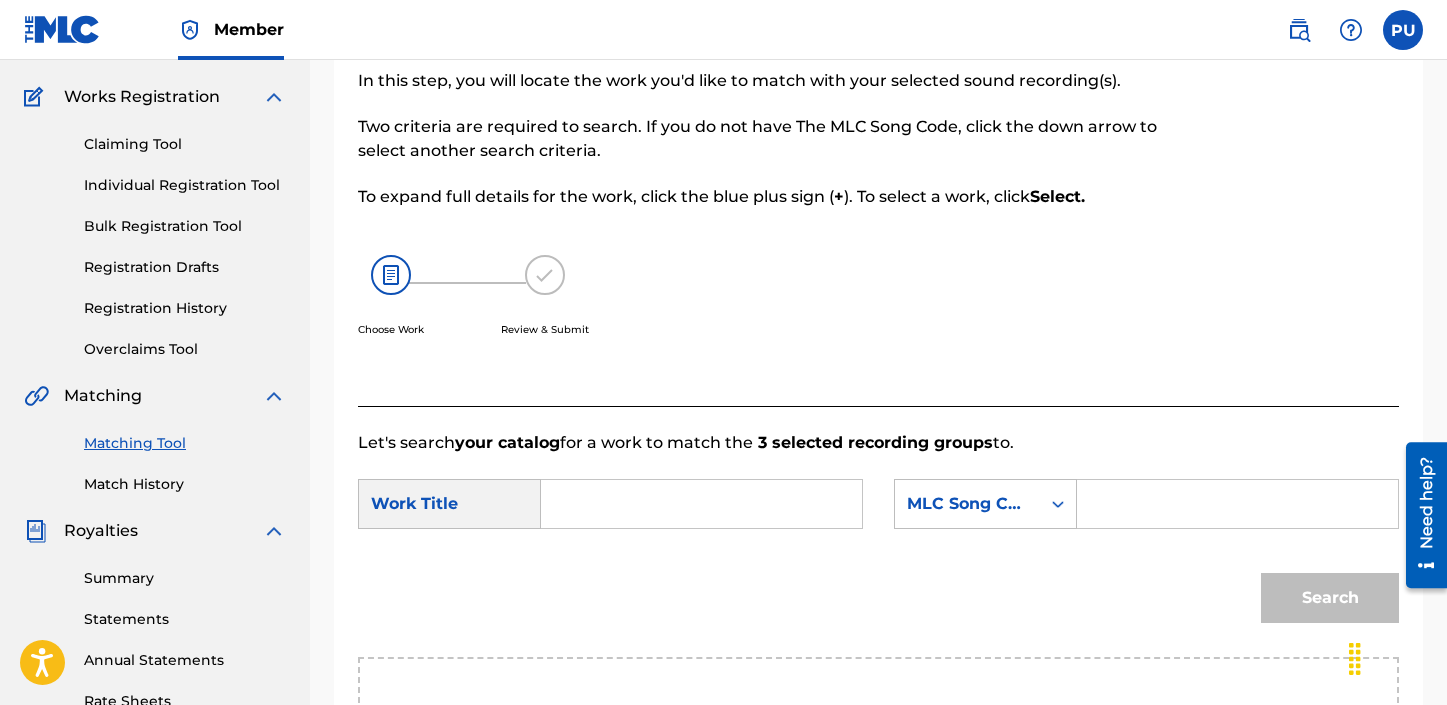 click at bounding box center (701, 504) 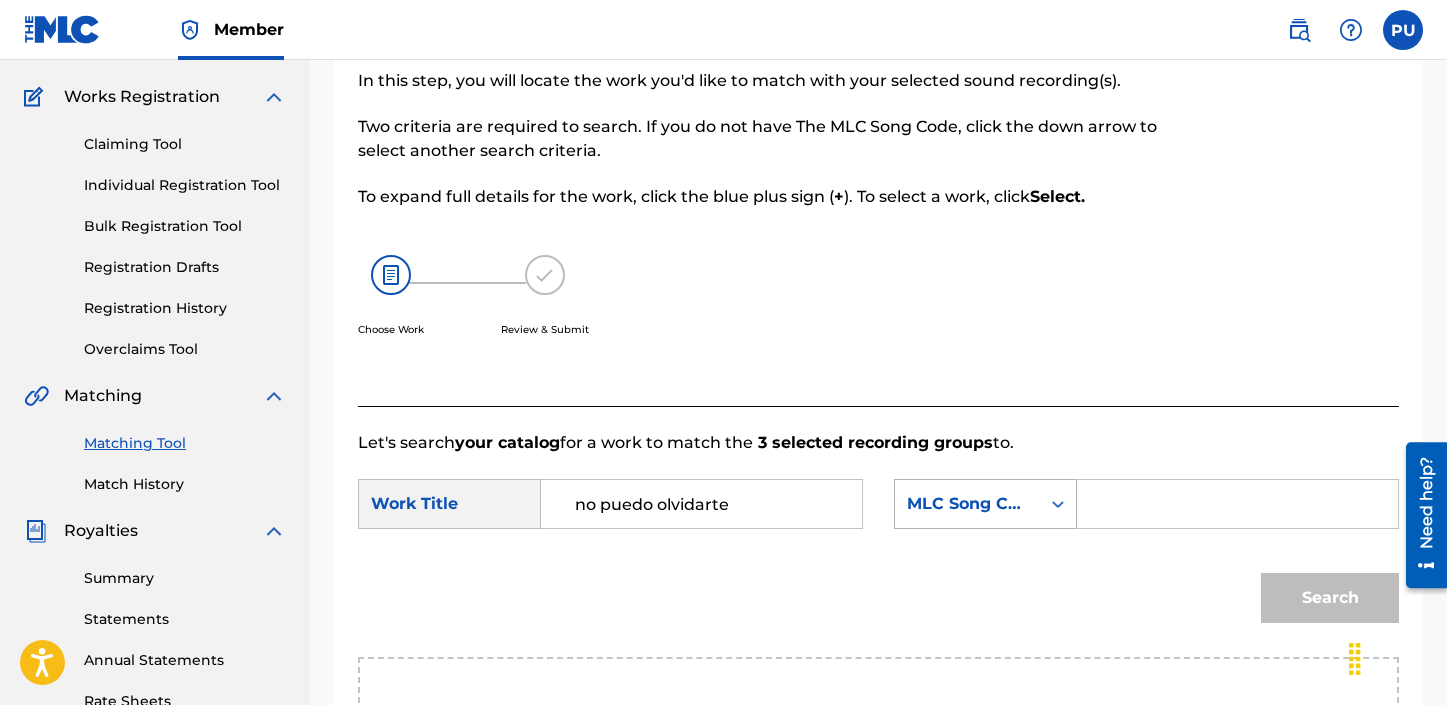 type on "no puedo olvidarte" 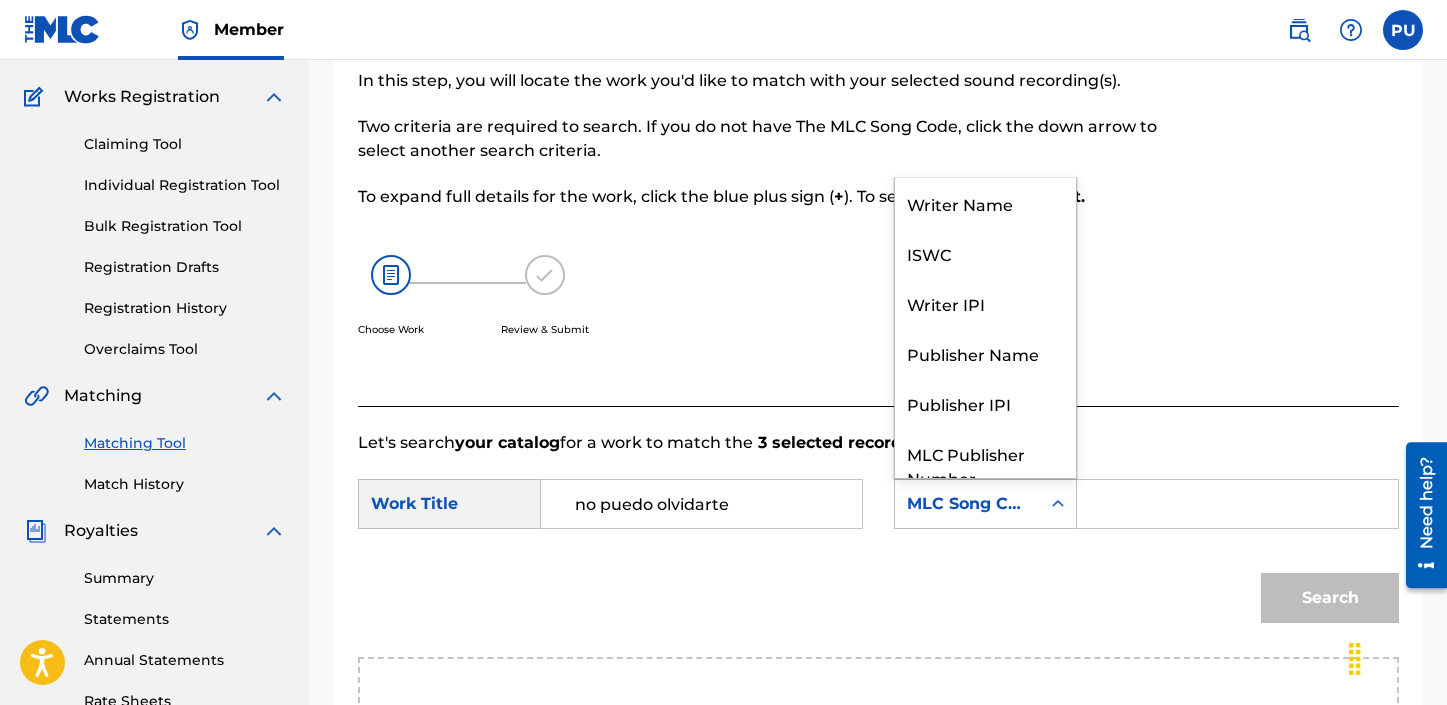 click on "MLC Song Code" at bounding box center [967, 504] 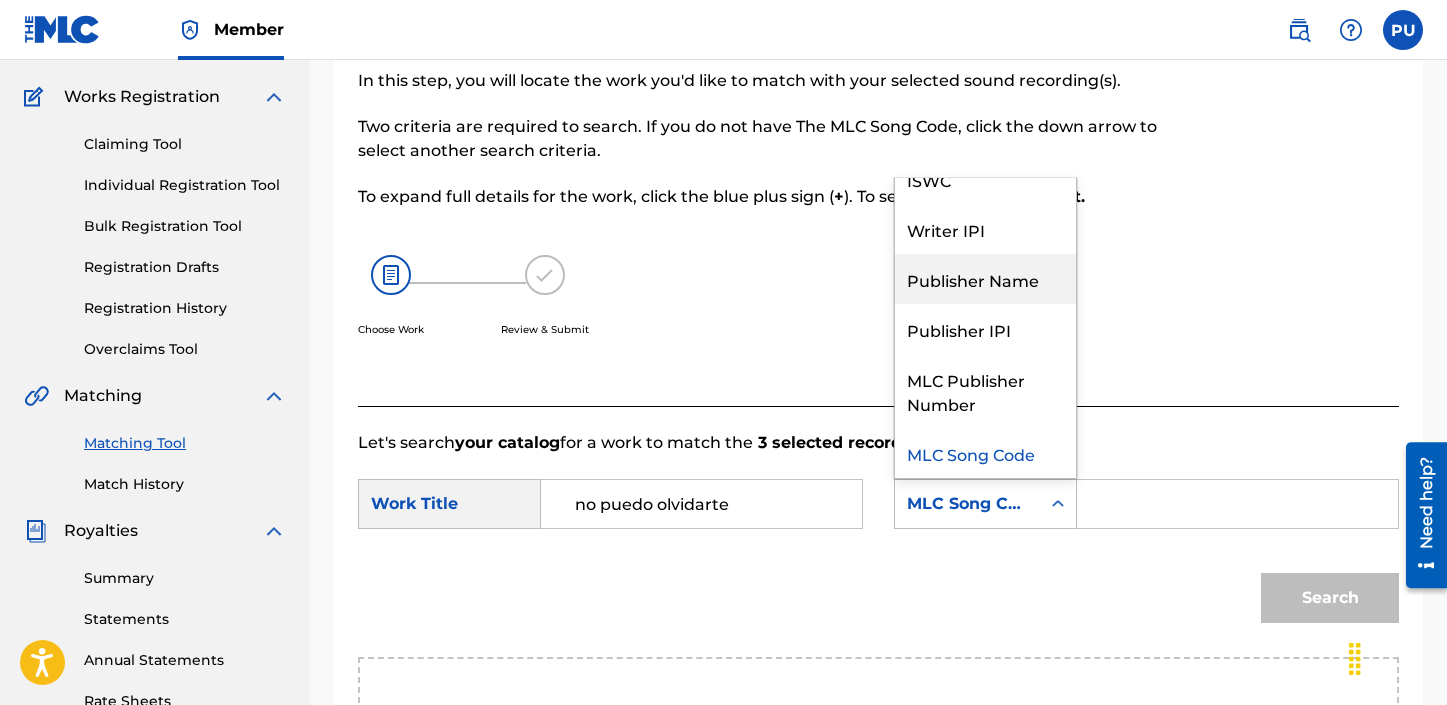 scroll, scrollTop: 0, scrollLeft: 0, axis: both 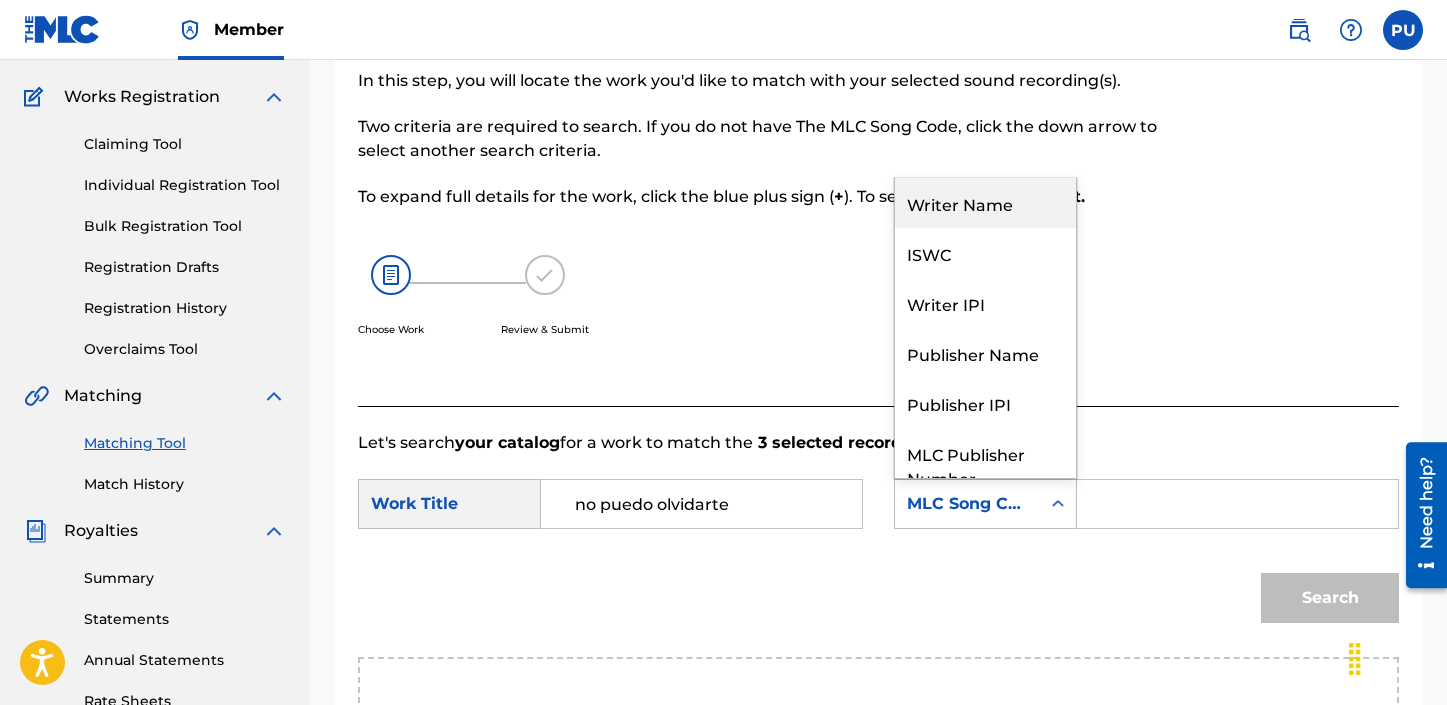 click on "Writer Name" at bounding box center (985, 203) 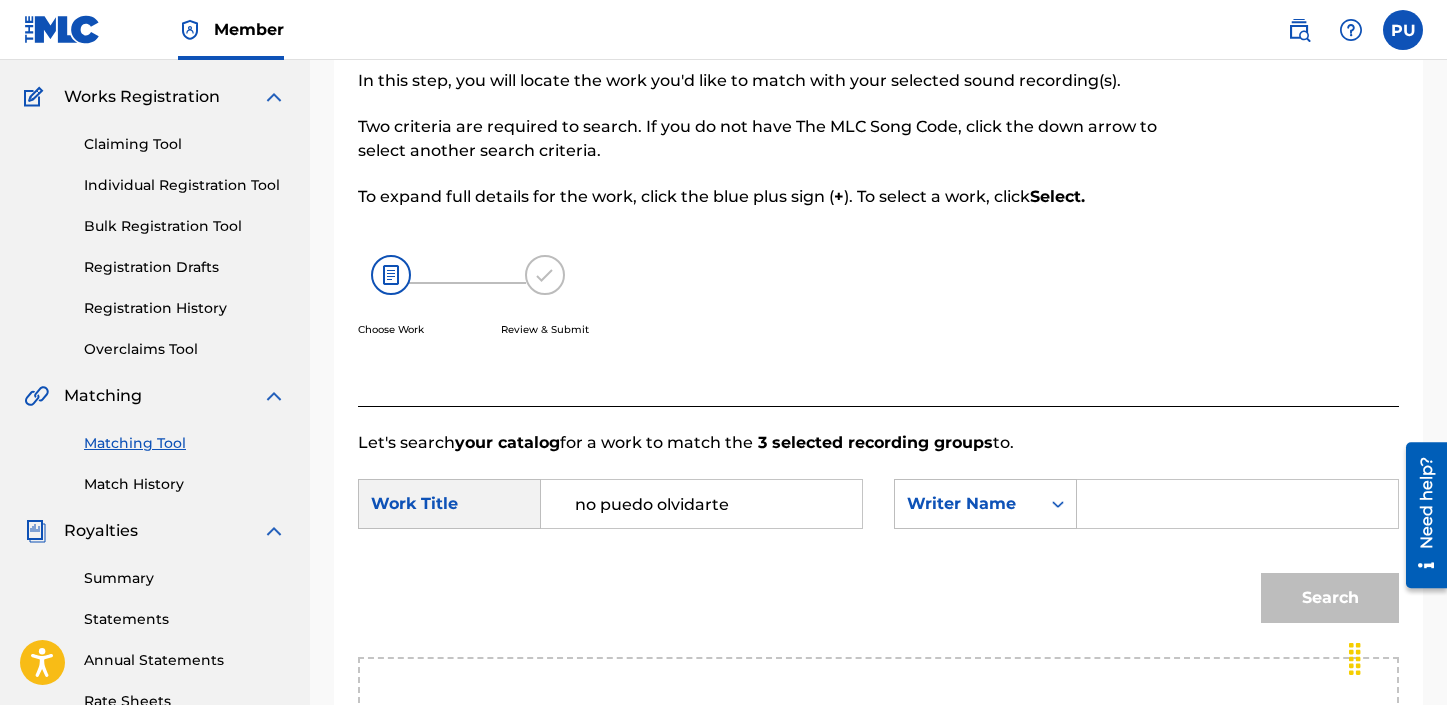 click at bounding box center [1237, 504] 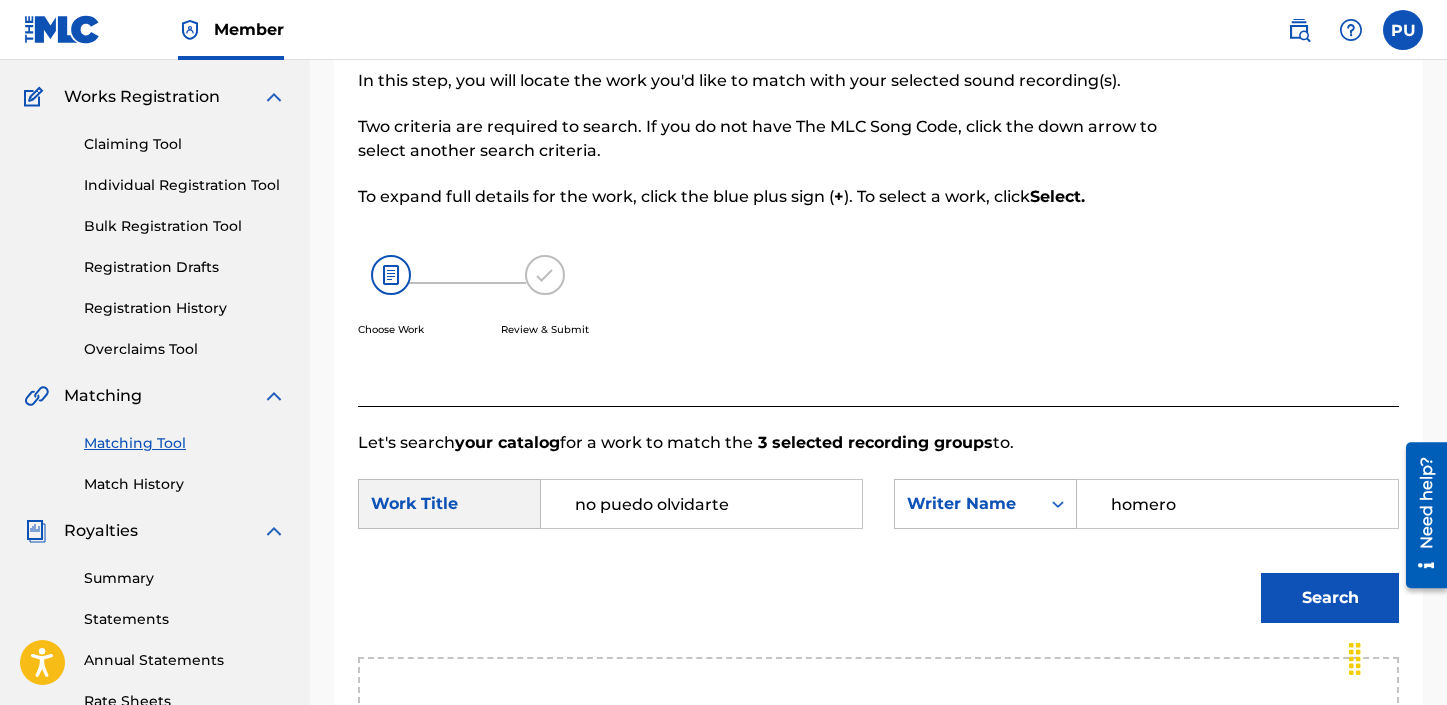 type on "homero" 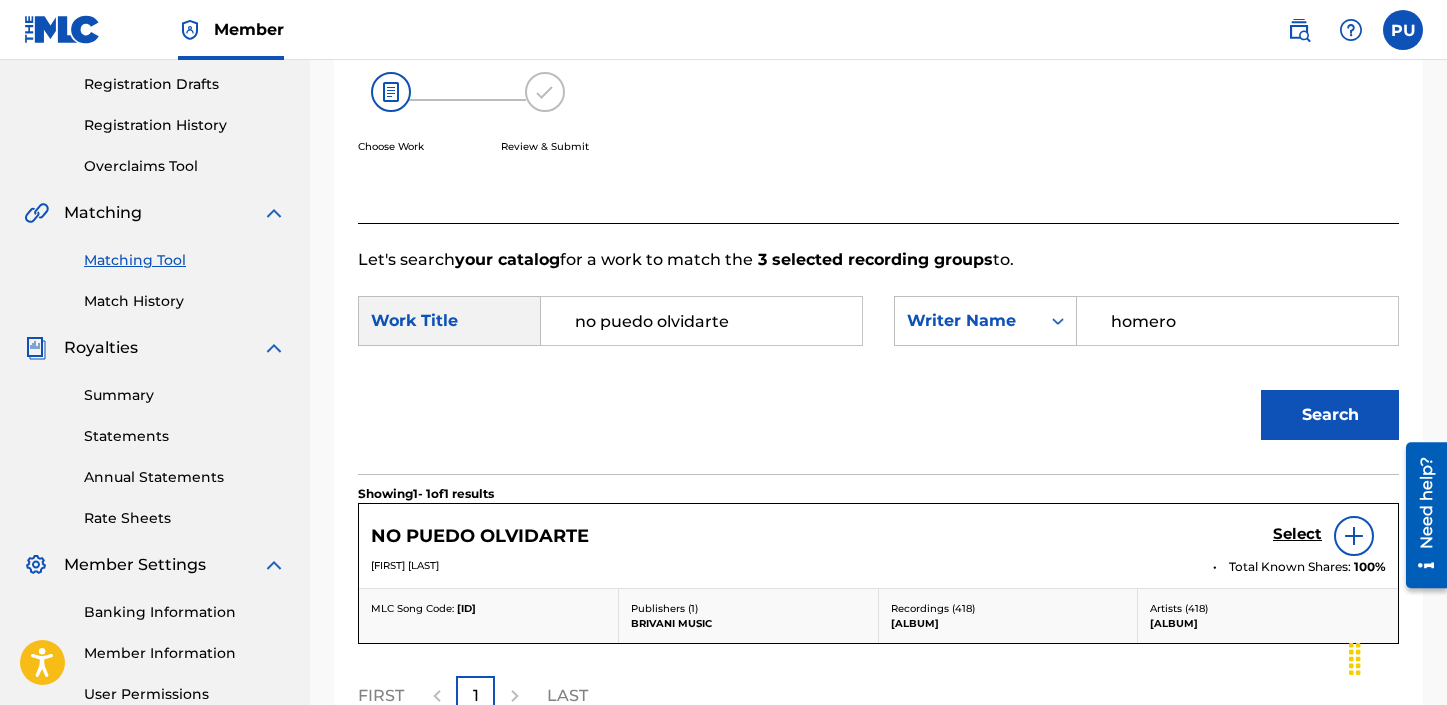 scroll, scrollTop: 546, scrollLeft: 0, axis: vertical 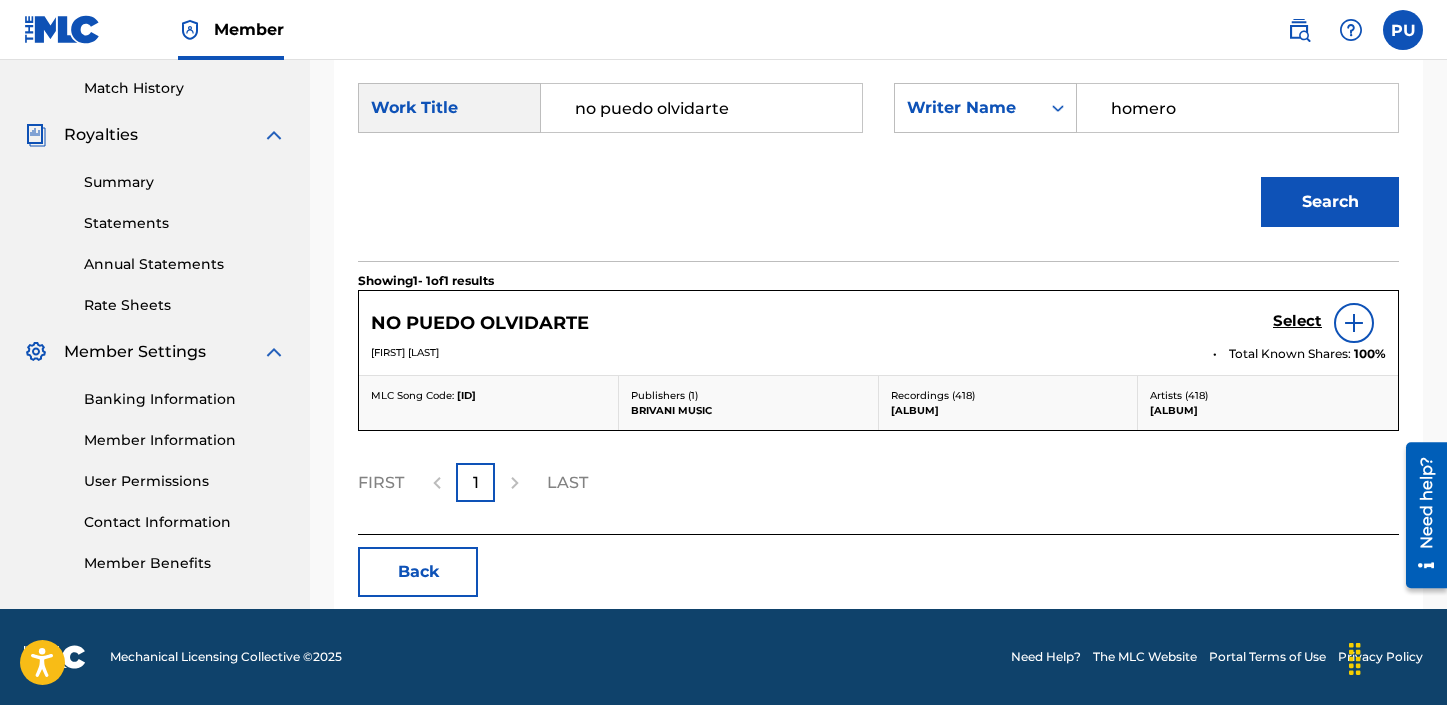 click at bounding box center (1354, 323) 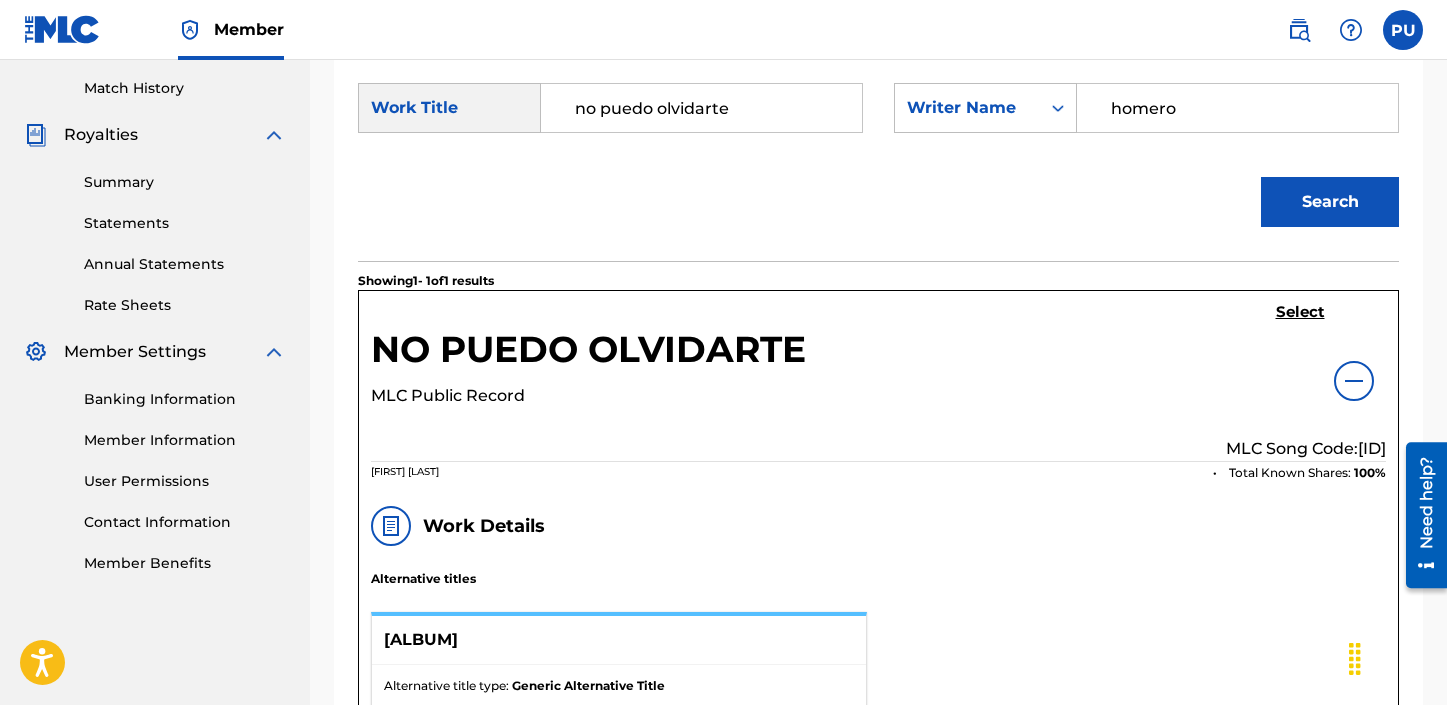click on "Select" at bounding box center (1300, 312) 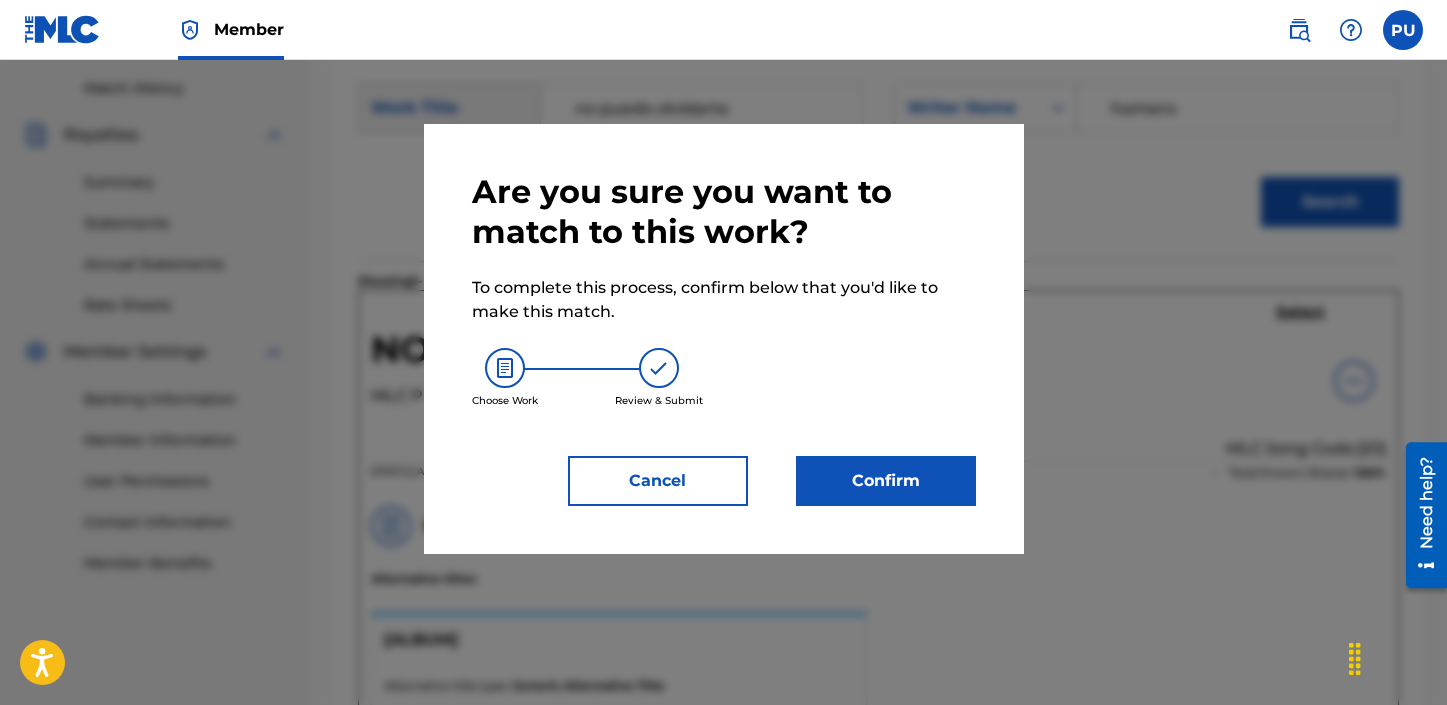 click on "Confirm" at bounding box center (886, 481) 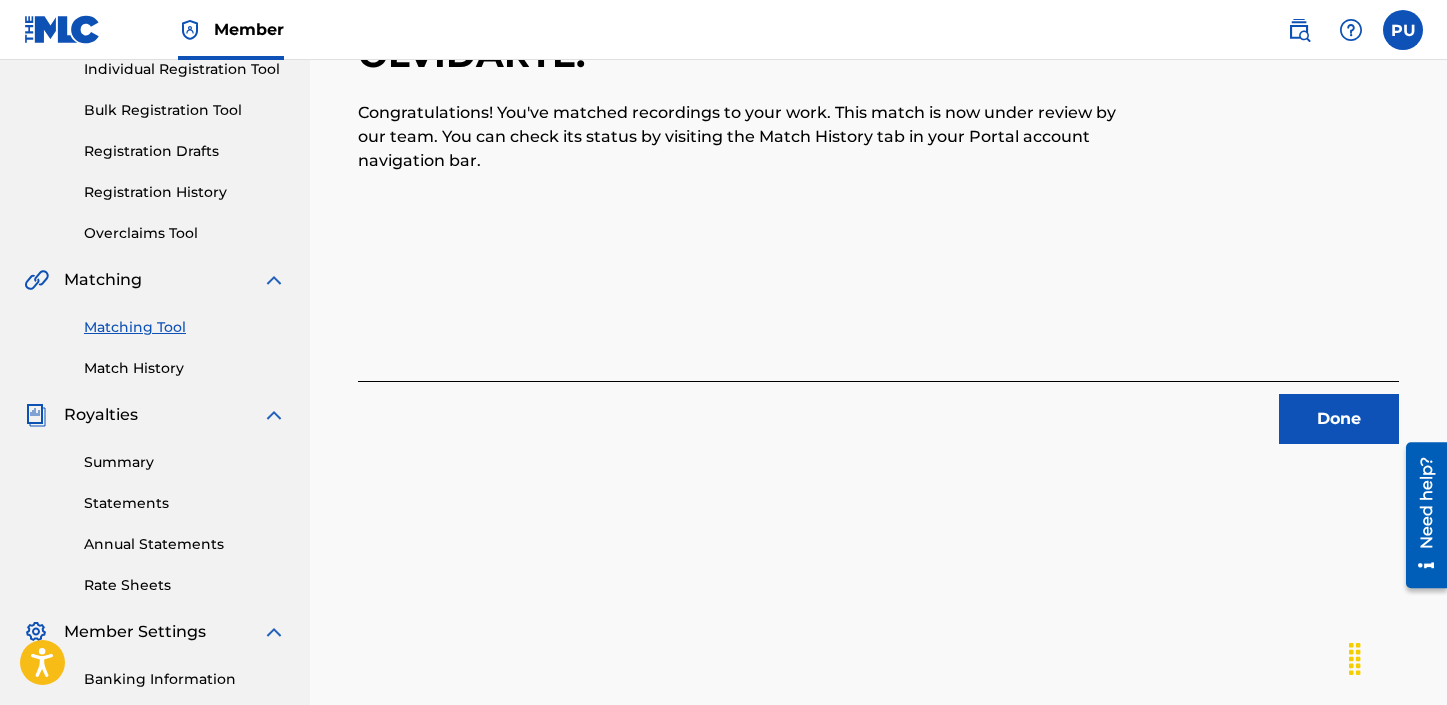 scroll, scrollTop: 323, scrollLeft: 0, axis: vertical 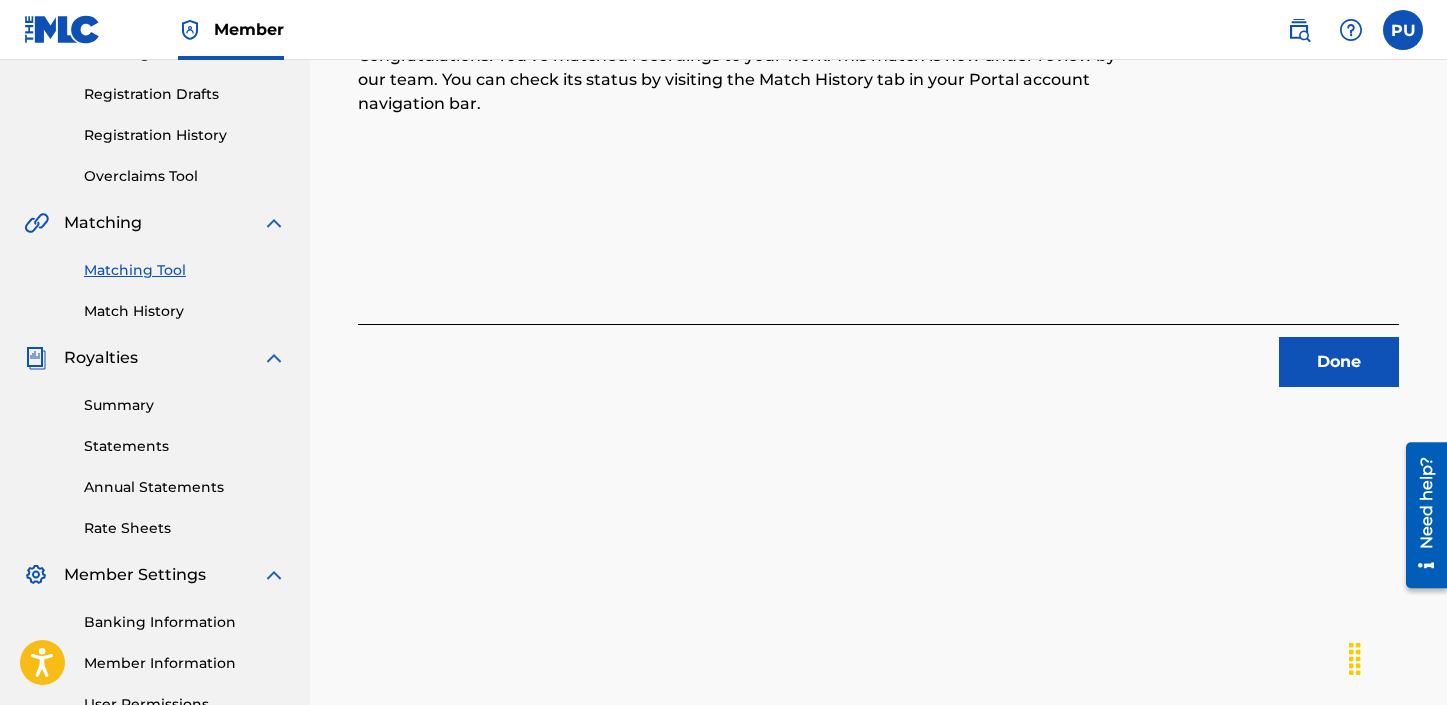click on "Done" at bounding box center (1339, 362) 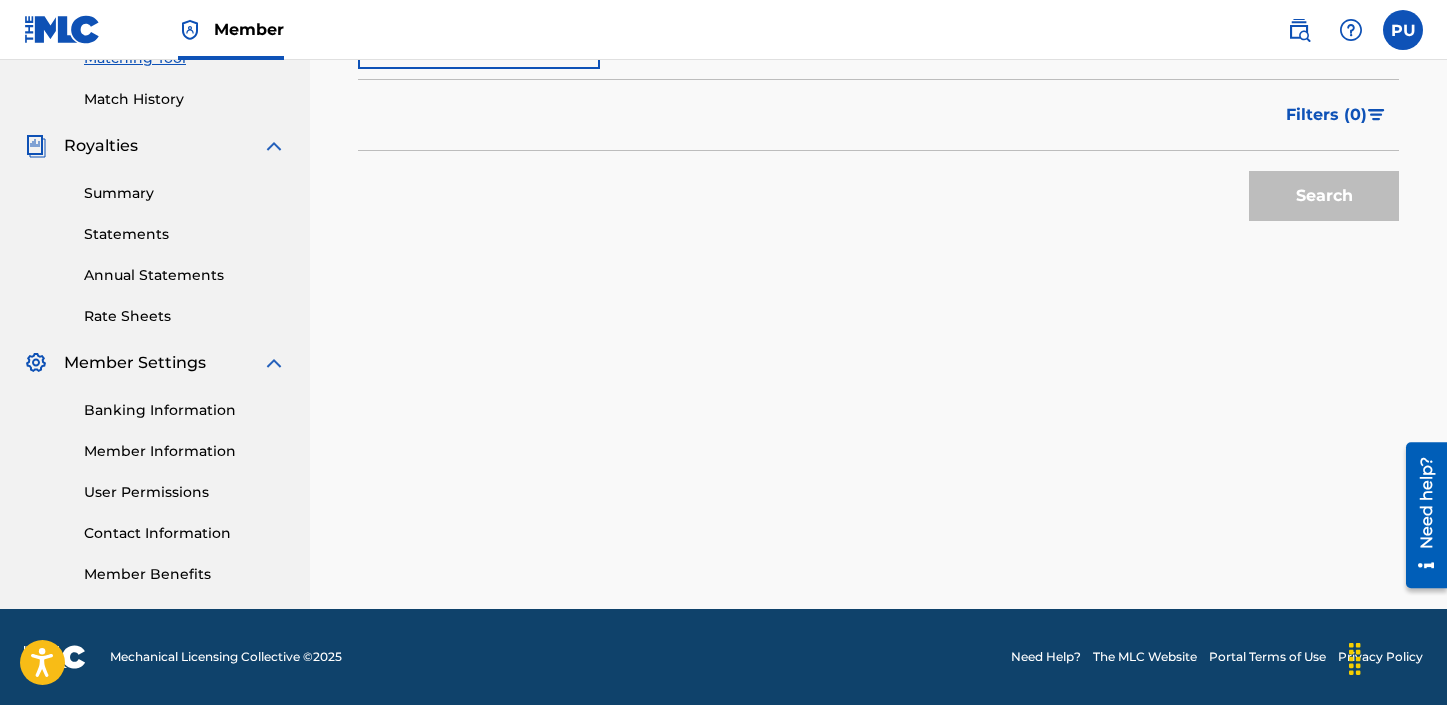 scroll, scrollTop: 0, scrollLeft: 0, axis: both 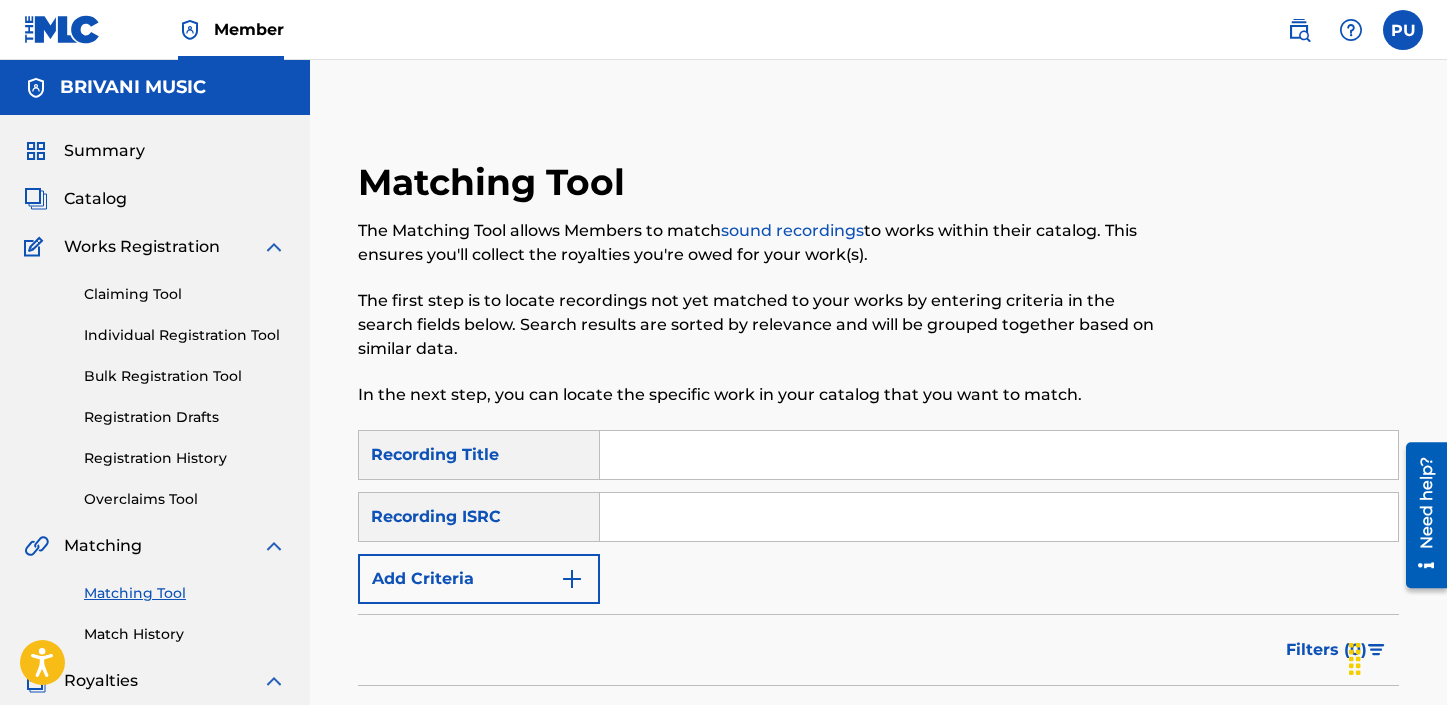 click at bounding box center (999, 455) 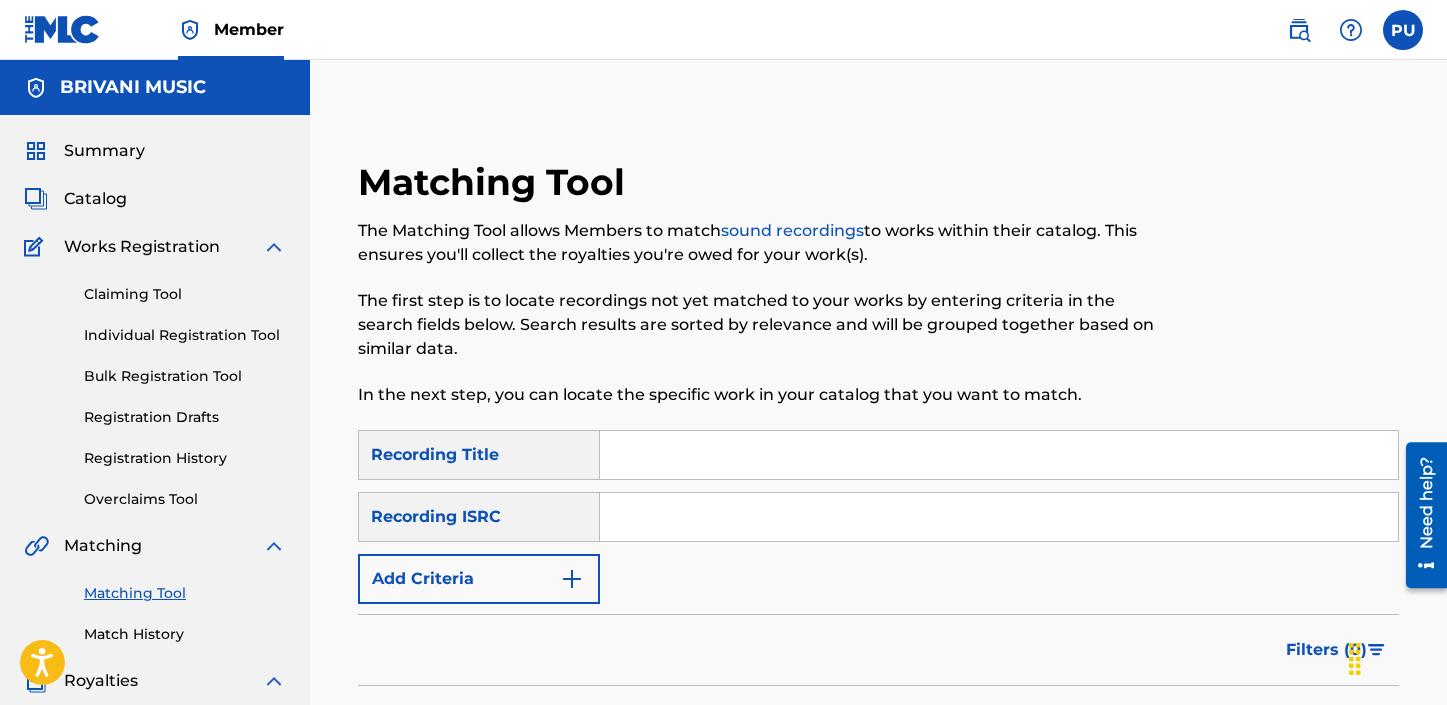 click on "Add Criteria" at bounding box center (479, 579) 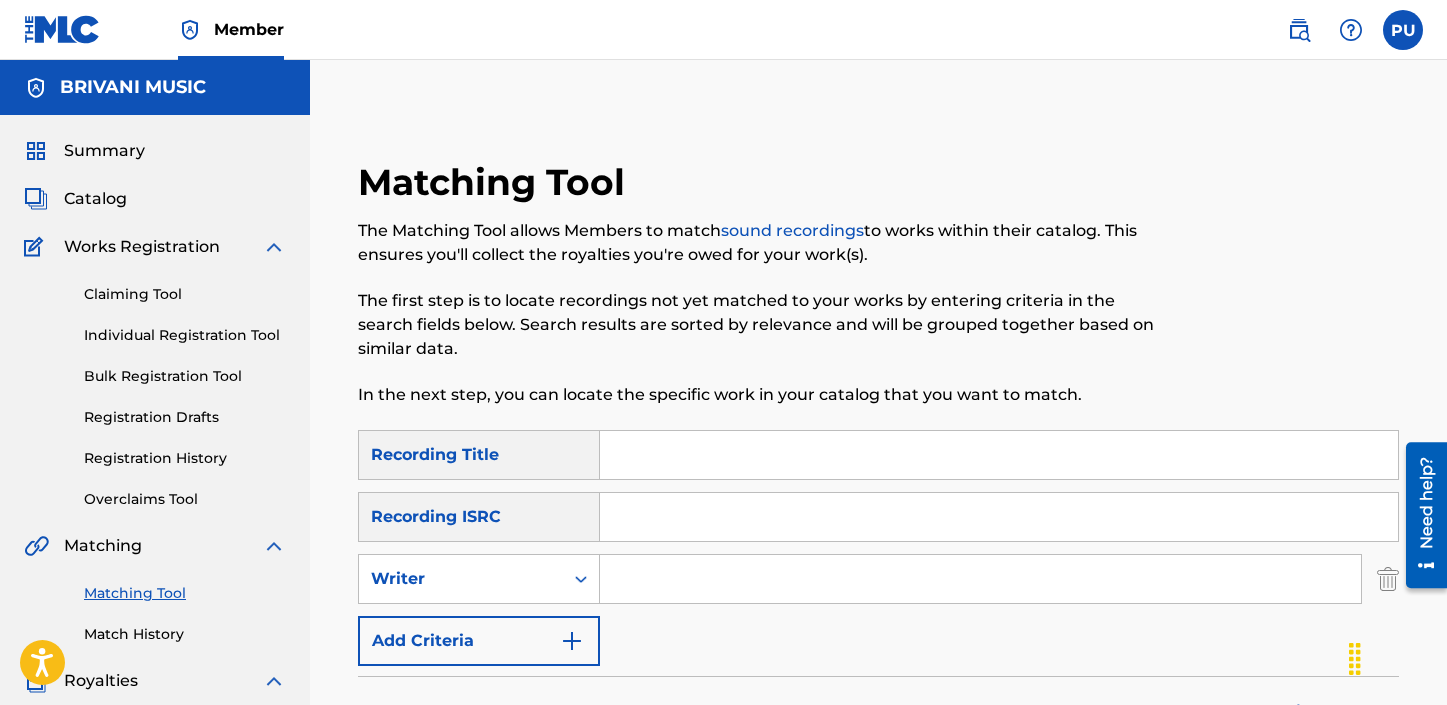 click at bounding box center [980, 579] 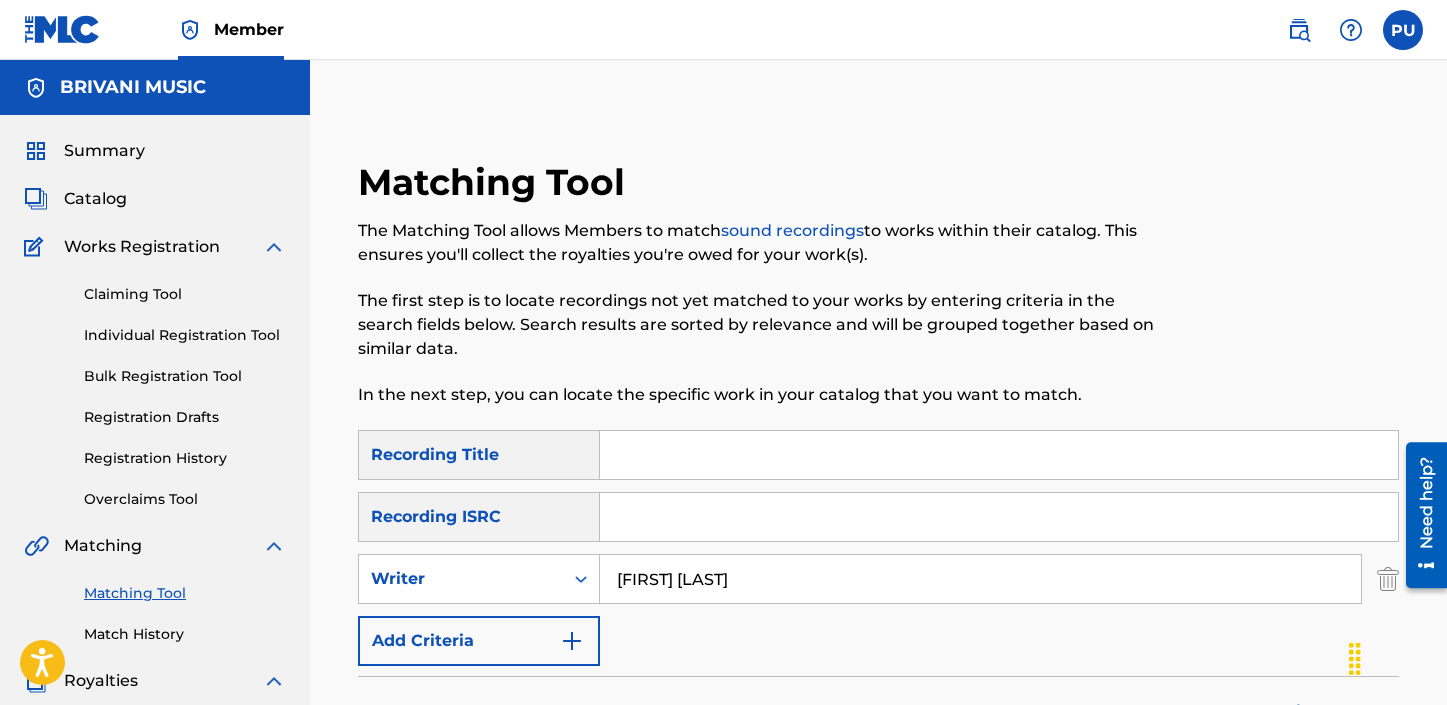 click on "Search" at bounding box center [1324, 793] 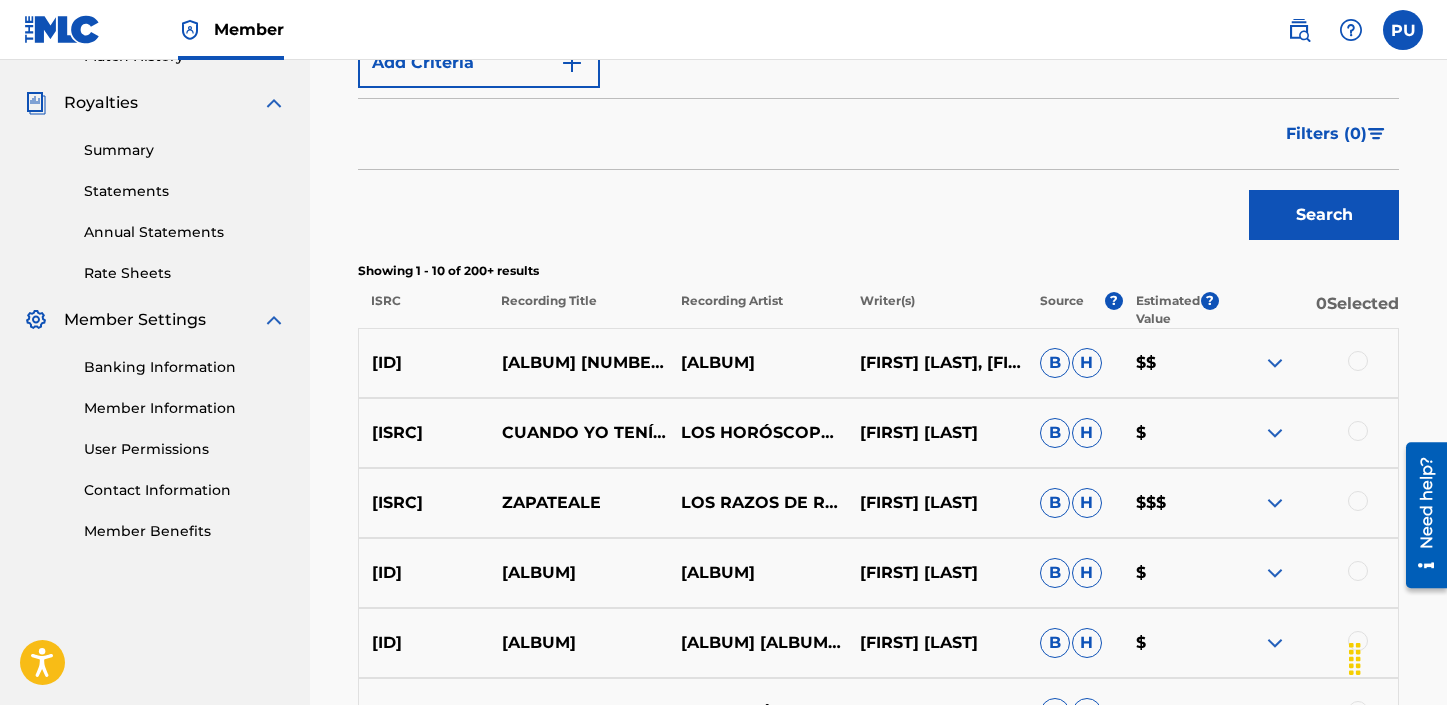 scroll, scrollTop: 580, scrollLeft: 0, axis: vertical 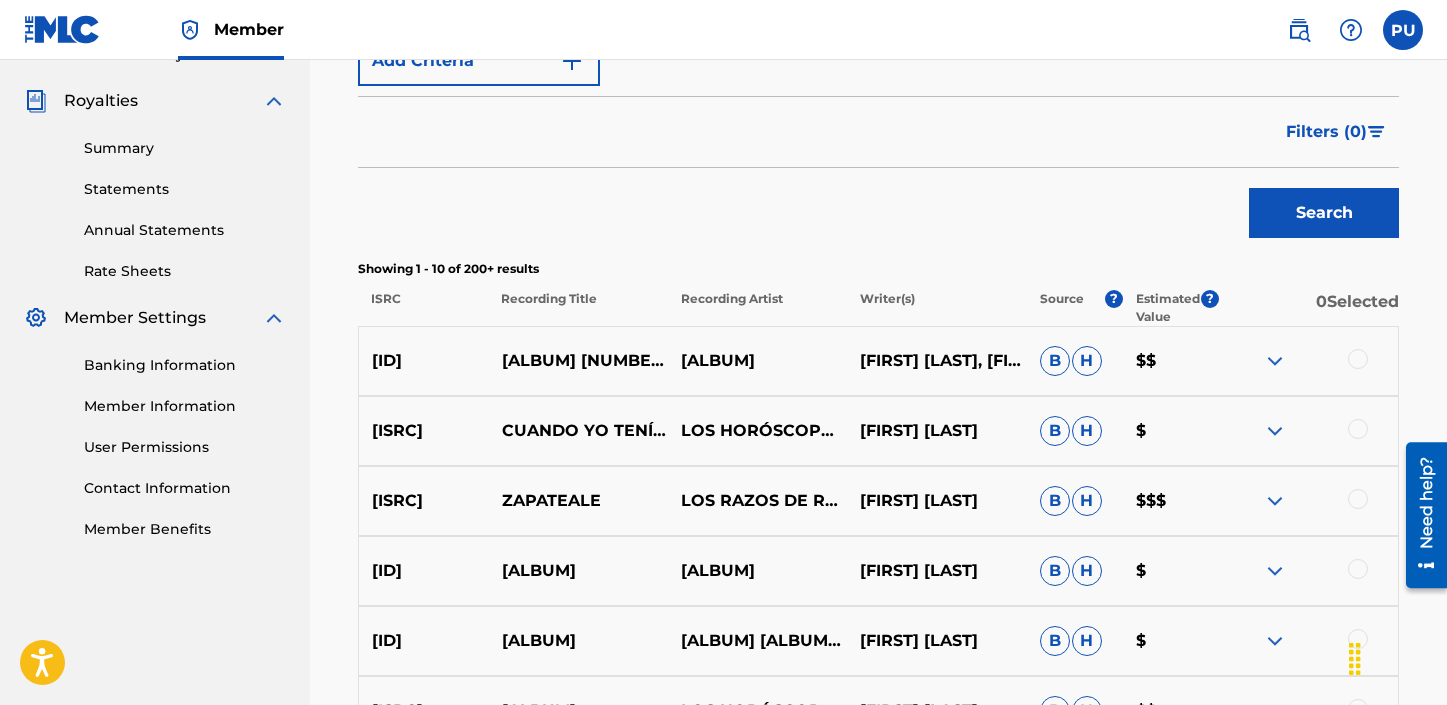 click at bounding box center [1275, 501] 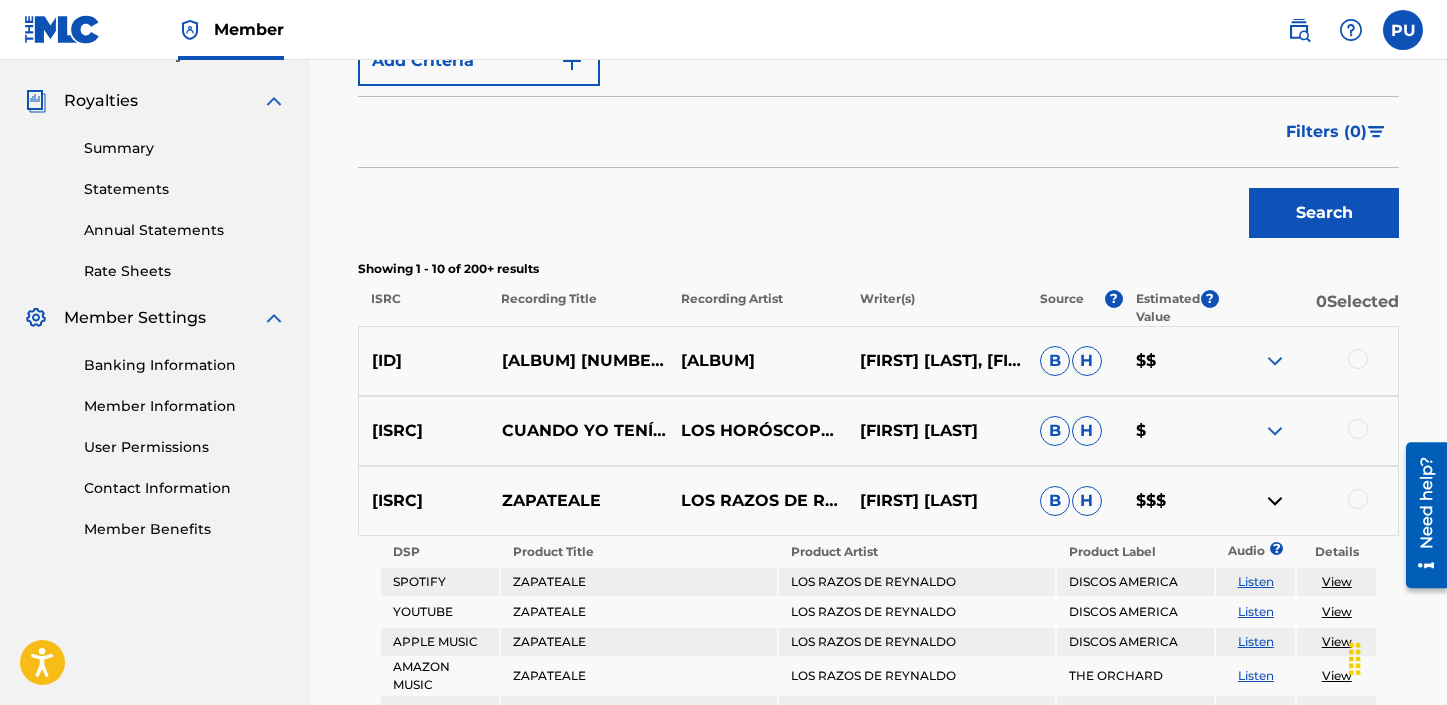 click at bounding box center (1275, 501) 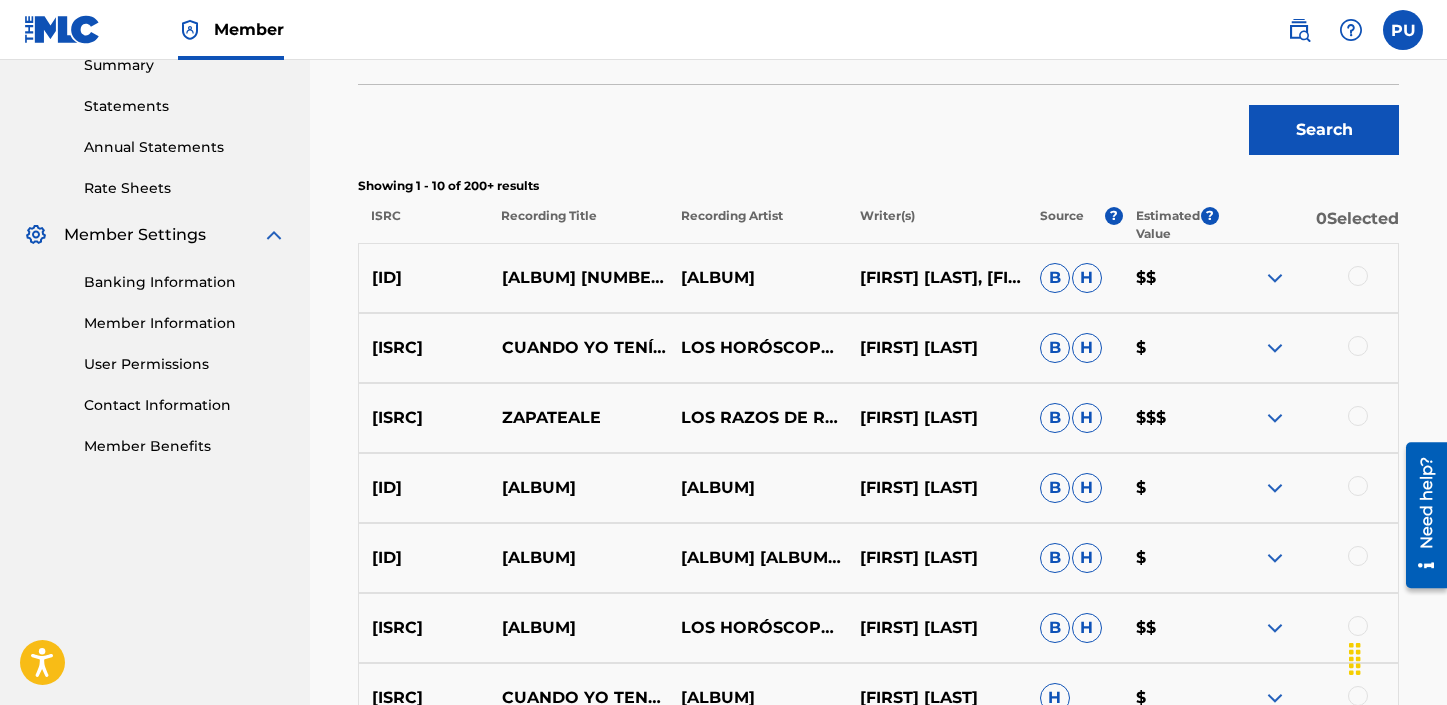 scroll, scrollTop: 687, scrollLeft: 0, axis: vertical 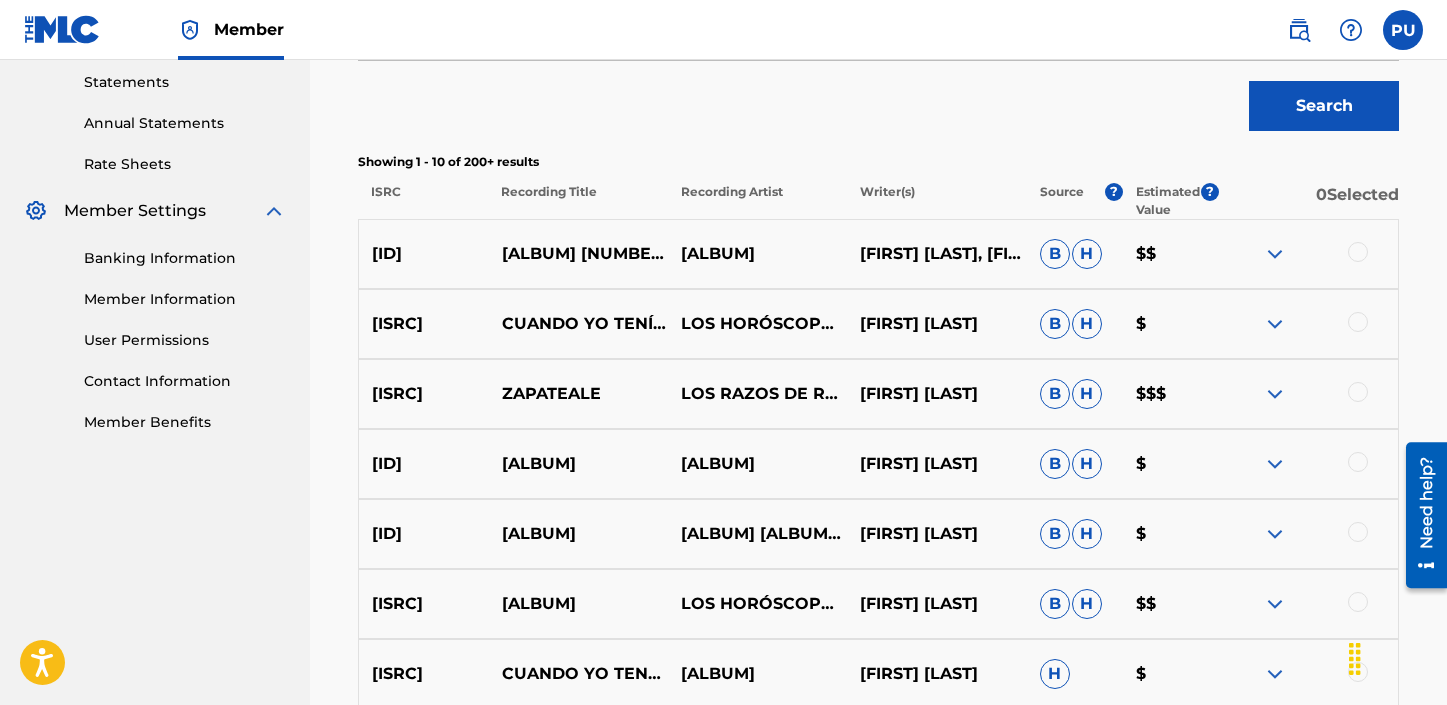 click at bounding box center (1275, 464) 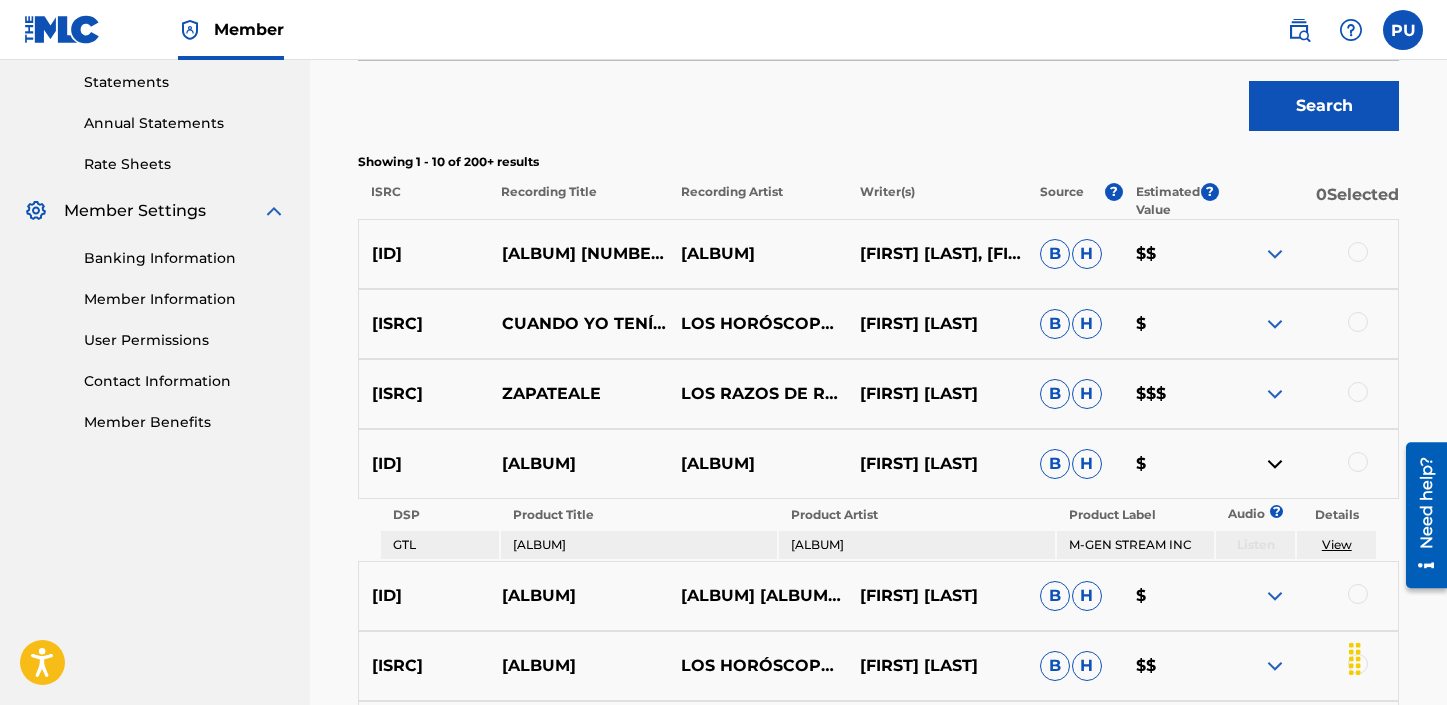 click at bounding box center (1275, 464) 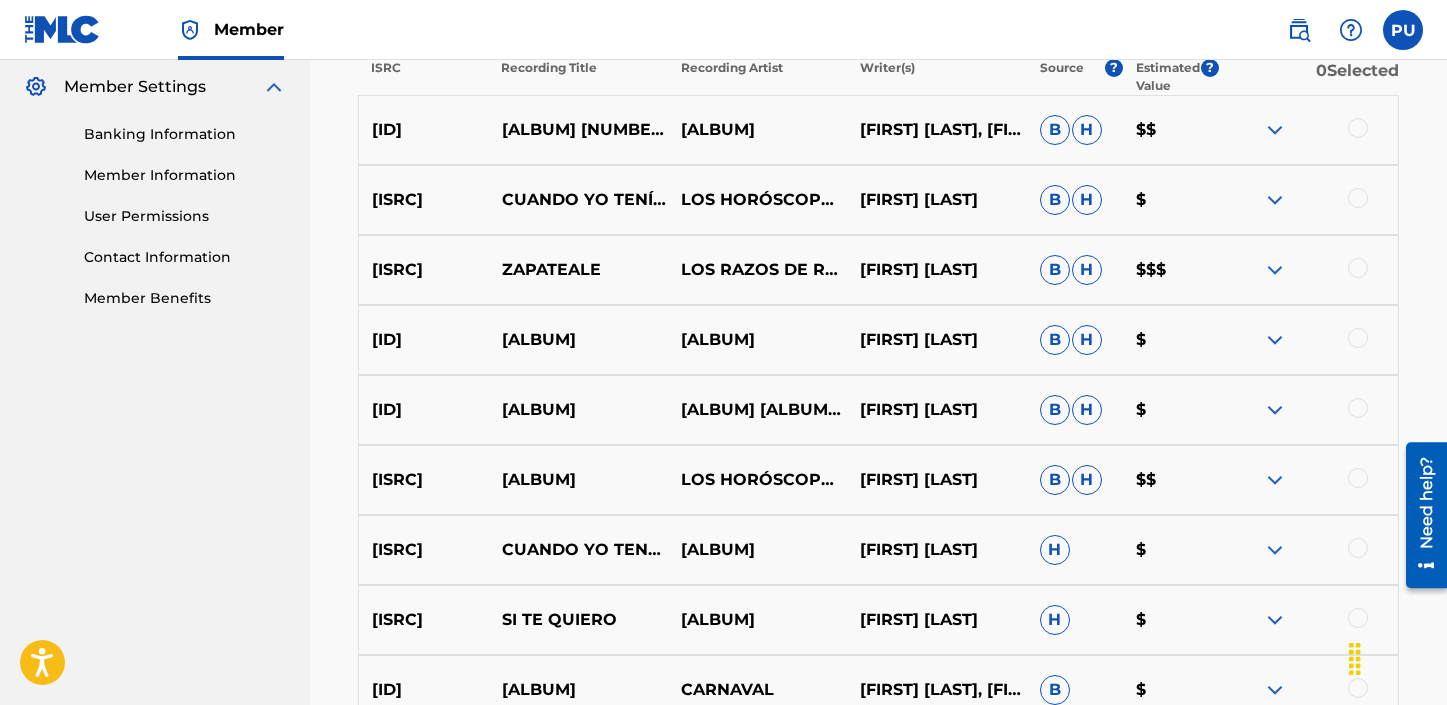 scroll, scrollTop: 819, scrollLeft: 0, axis: vertical 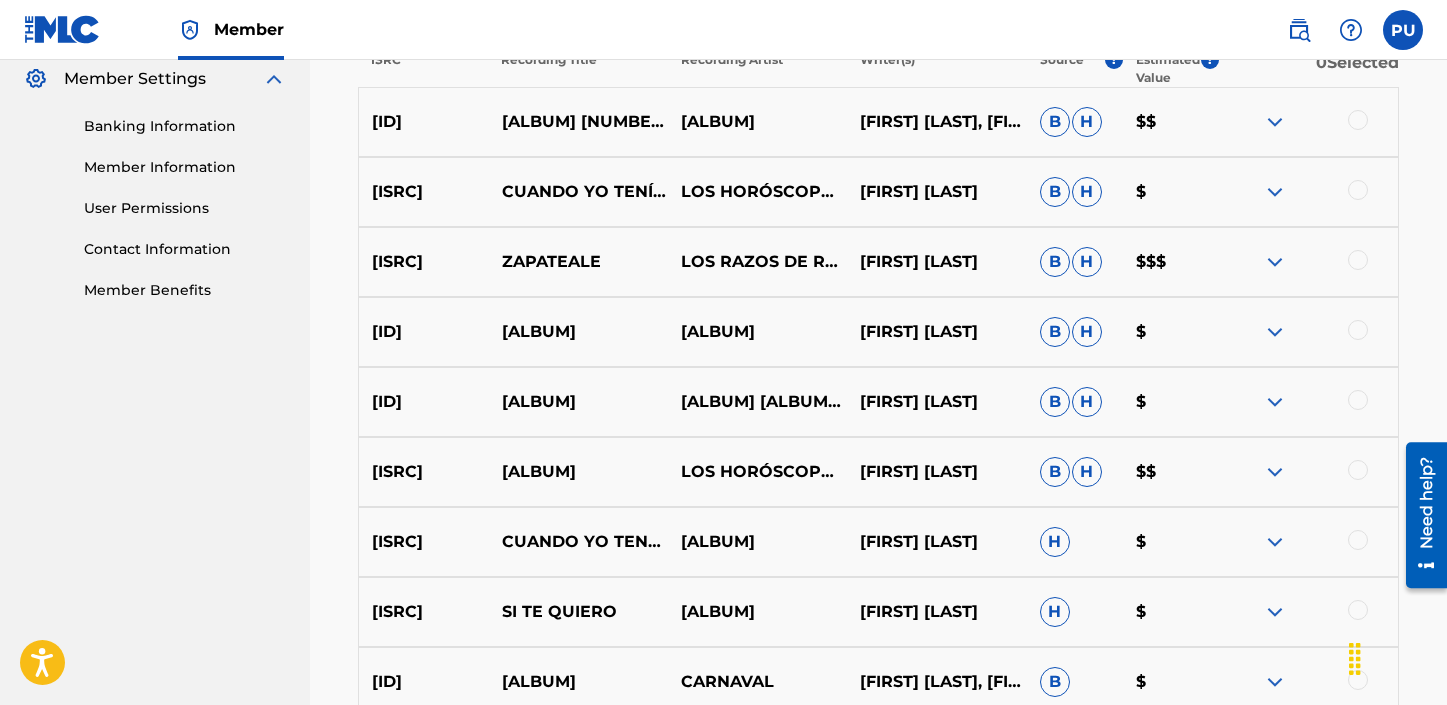 click at bounding box center (1275, 472) 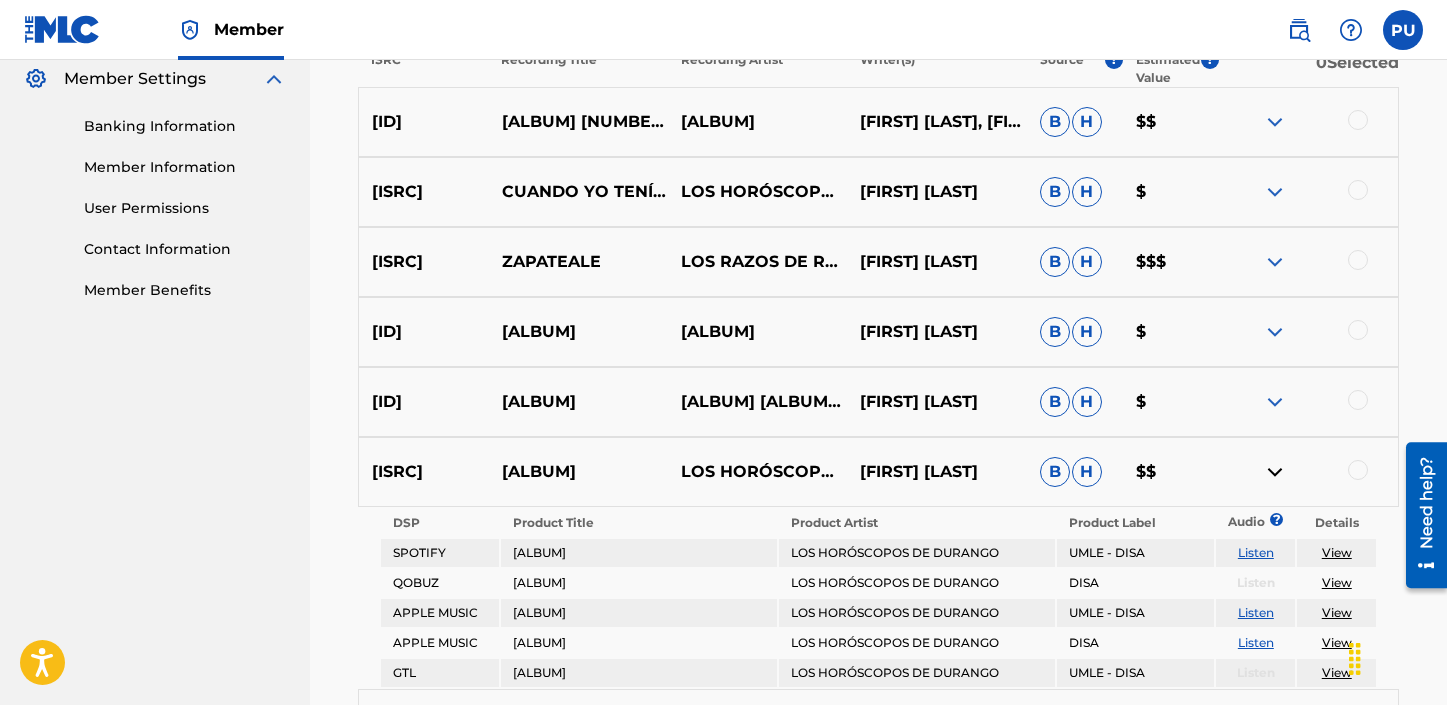 click at bounding box center (1275, 472) 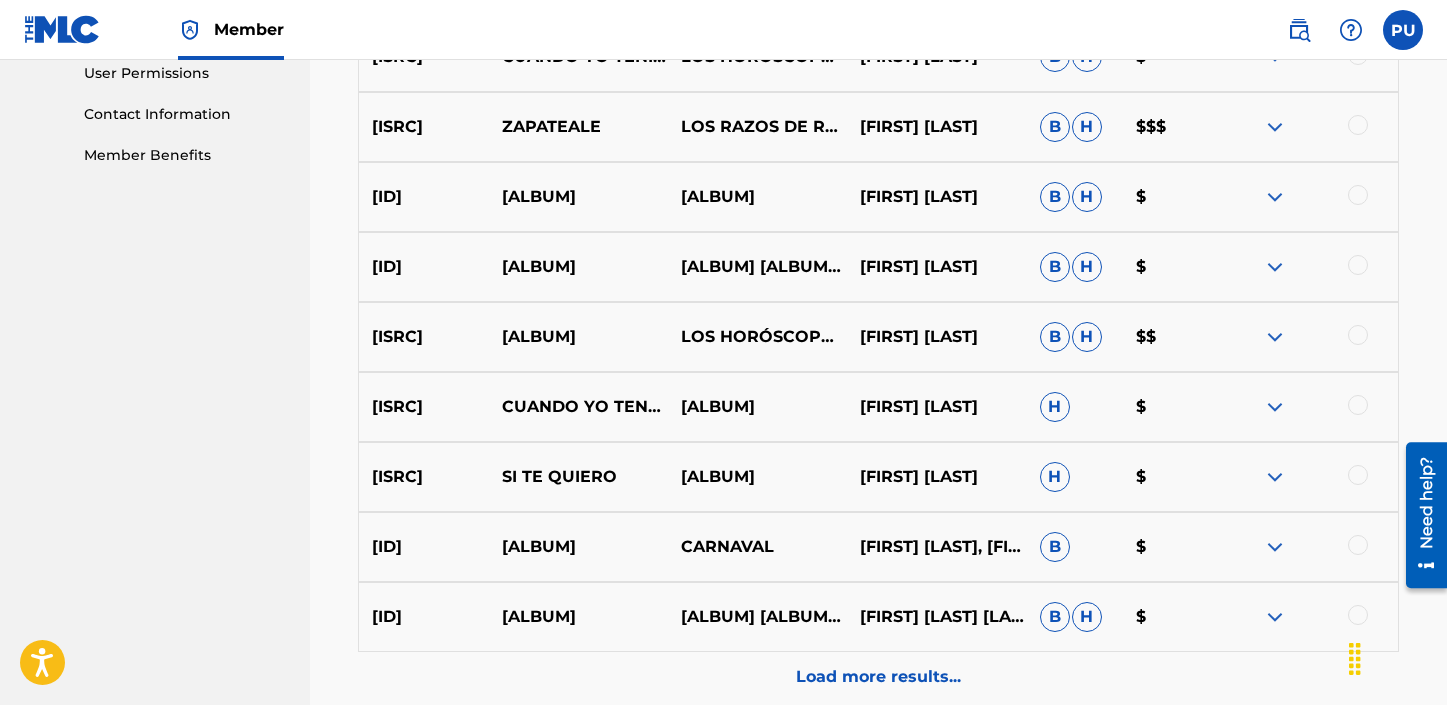scroll, scrollTop: 973, scrollLeft: 0, axis: vertical 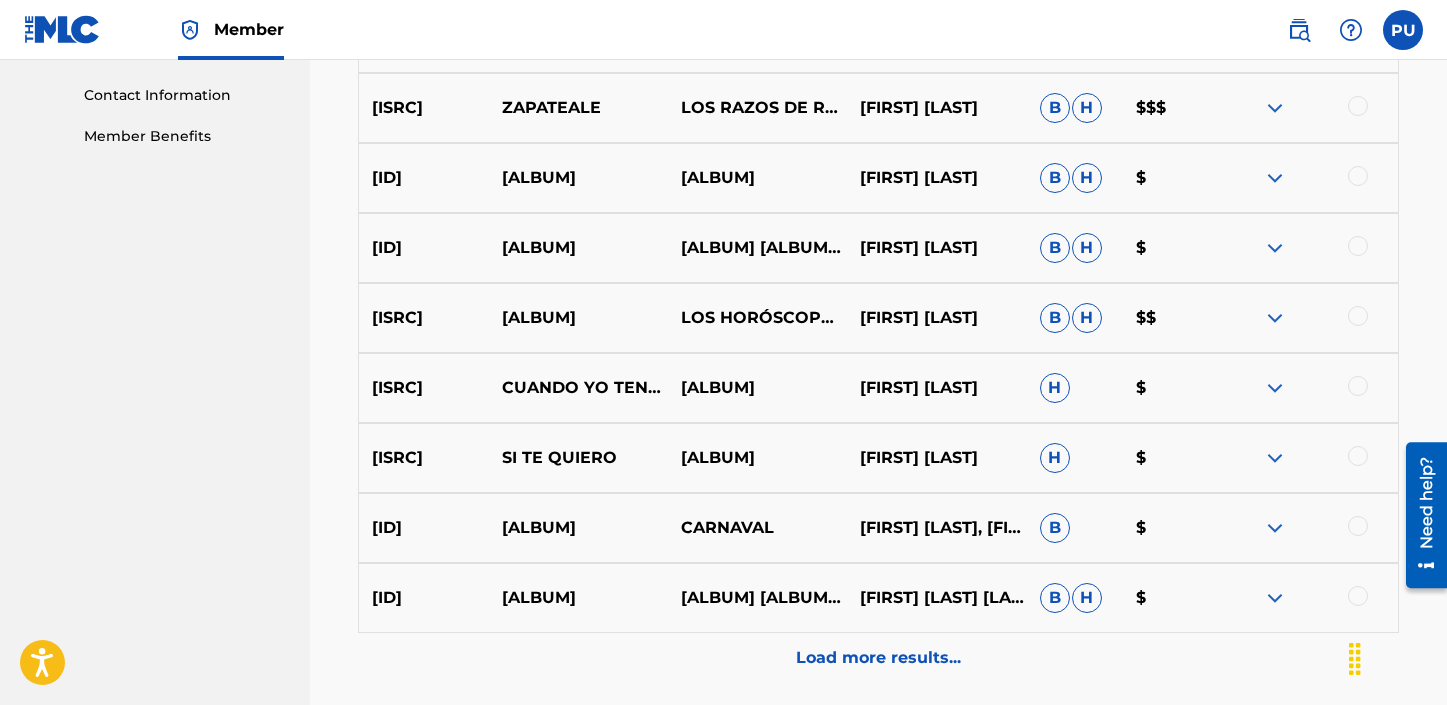 click at bounding box center (1275, 598) 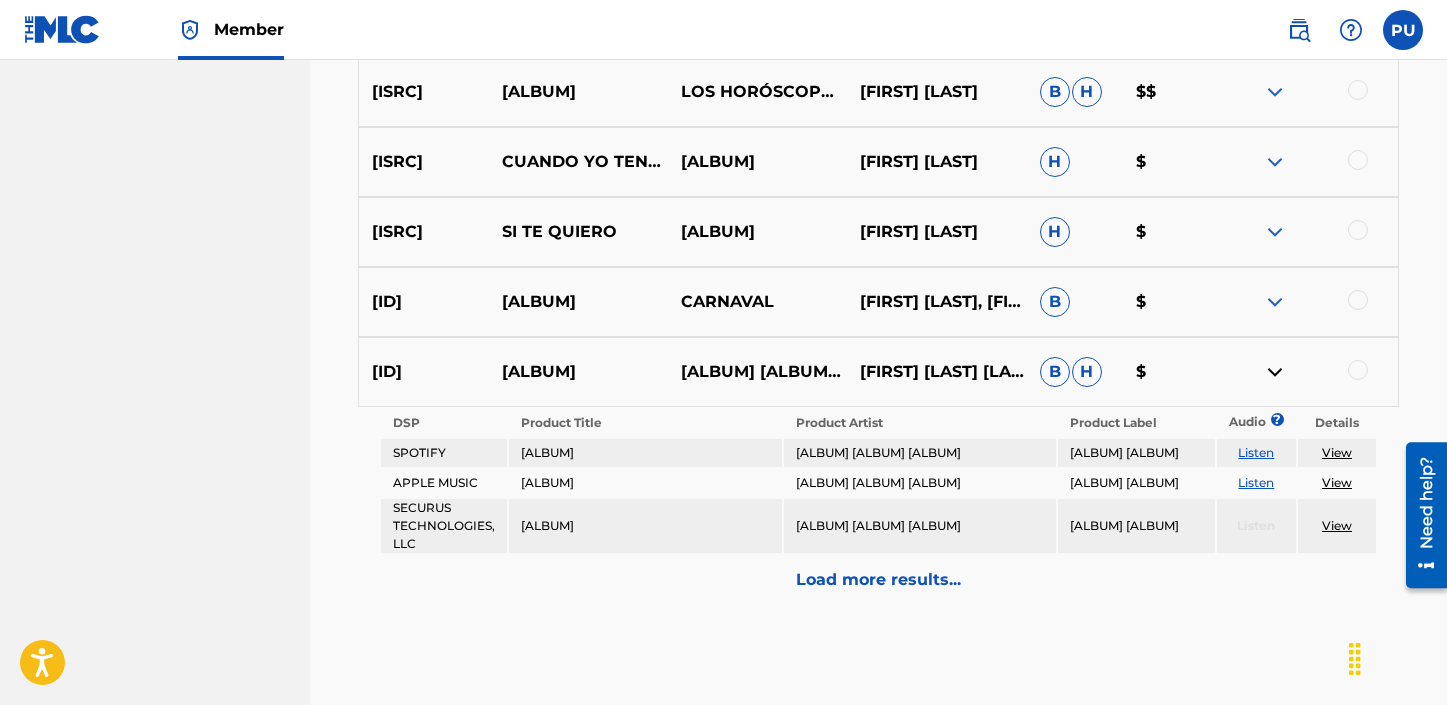 scroll, scrollTop: 1222, scrollLeft: 0, axis: vertical 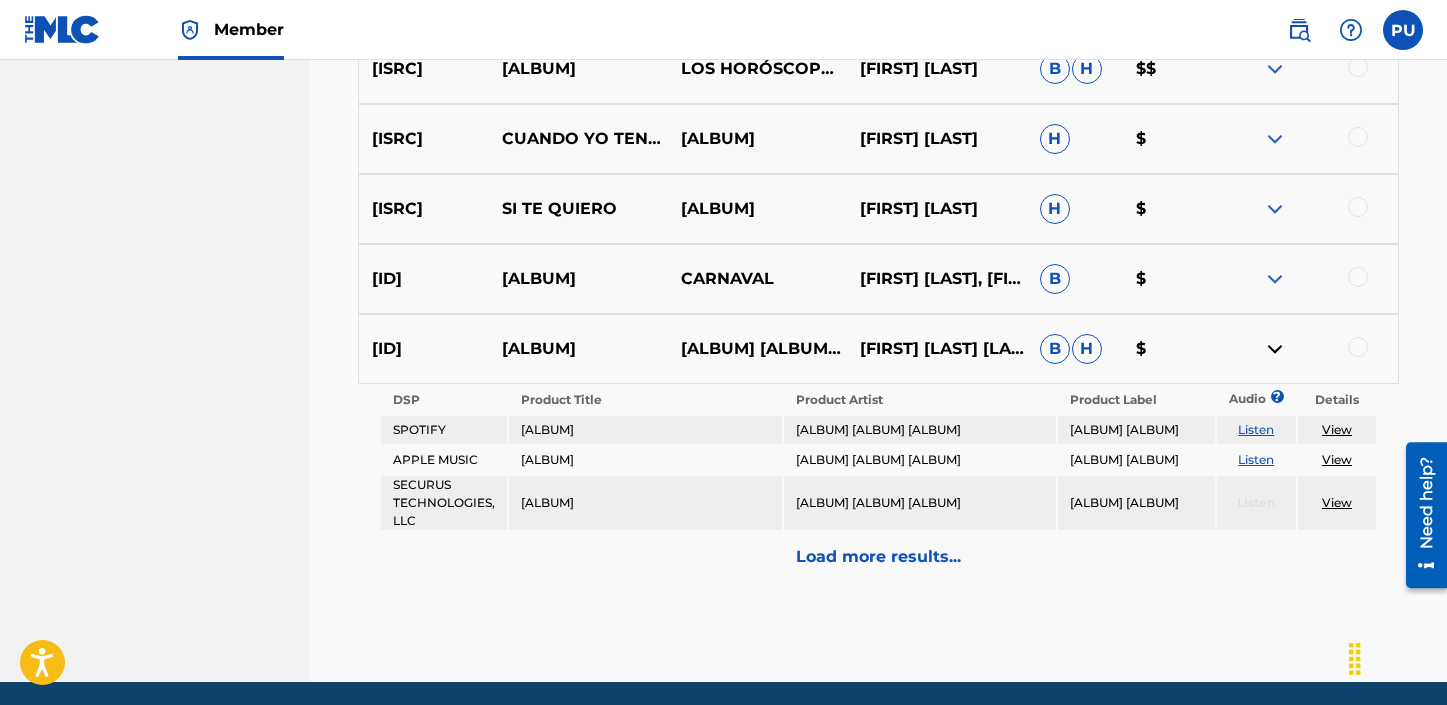 click at bounding box center (1275, 349) 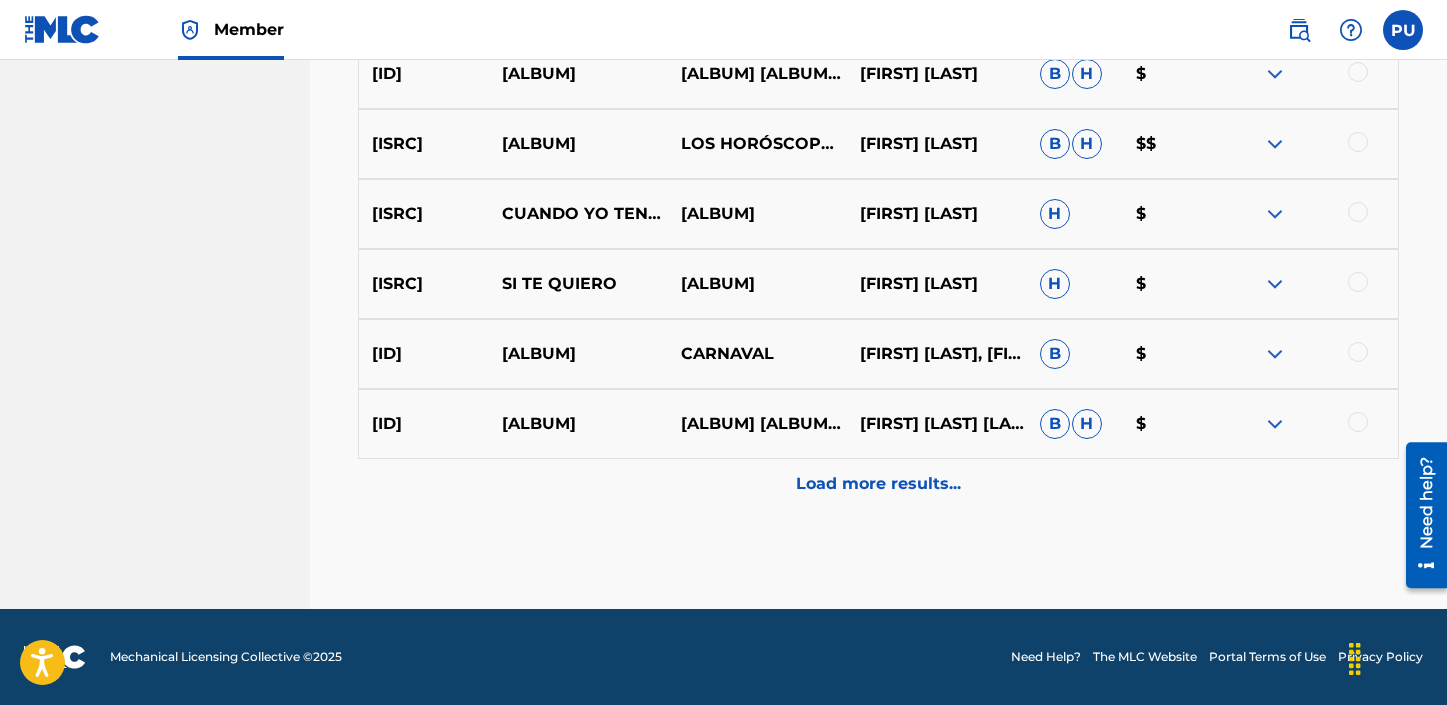 click at bounding box center (1275, 284) 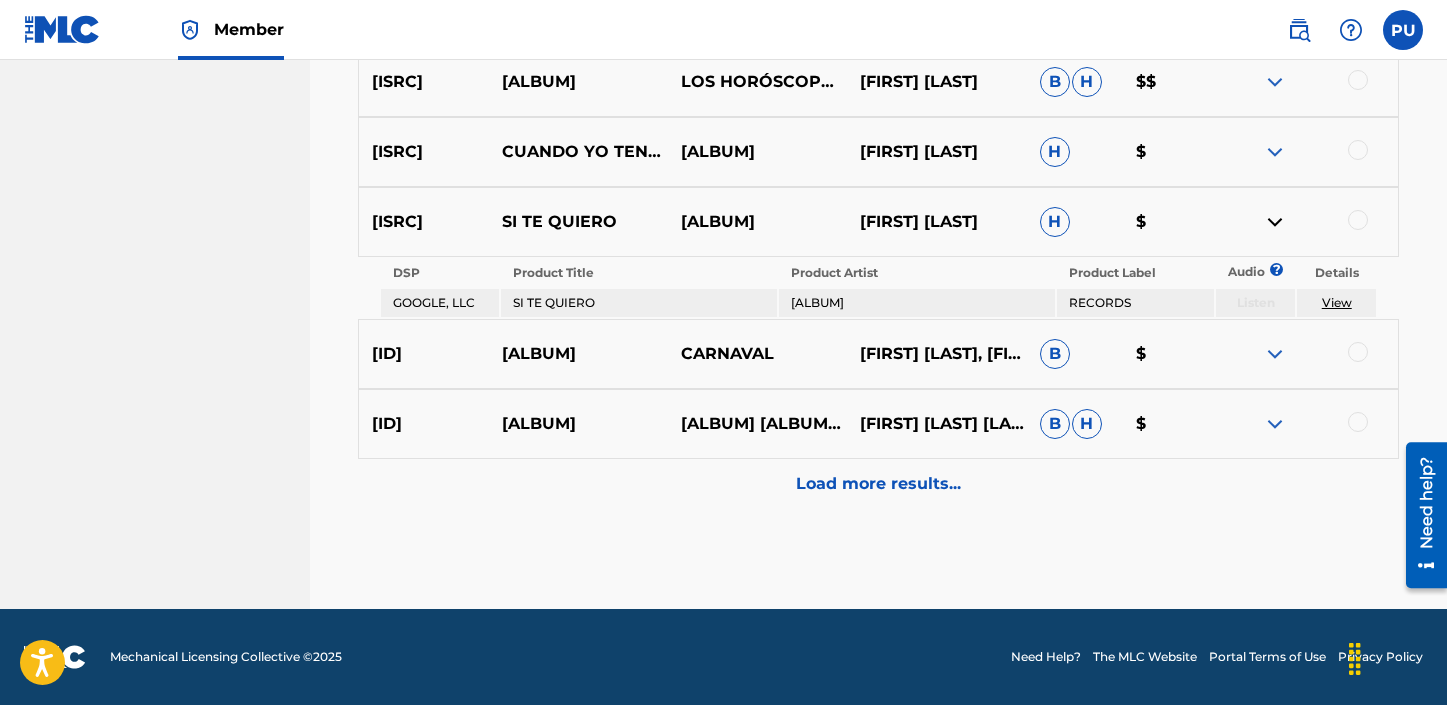 click at bounding box center (1275, 222) 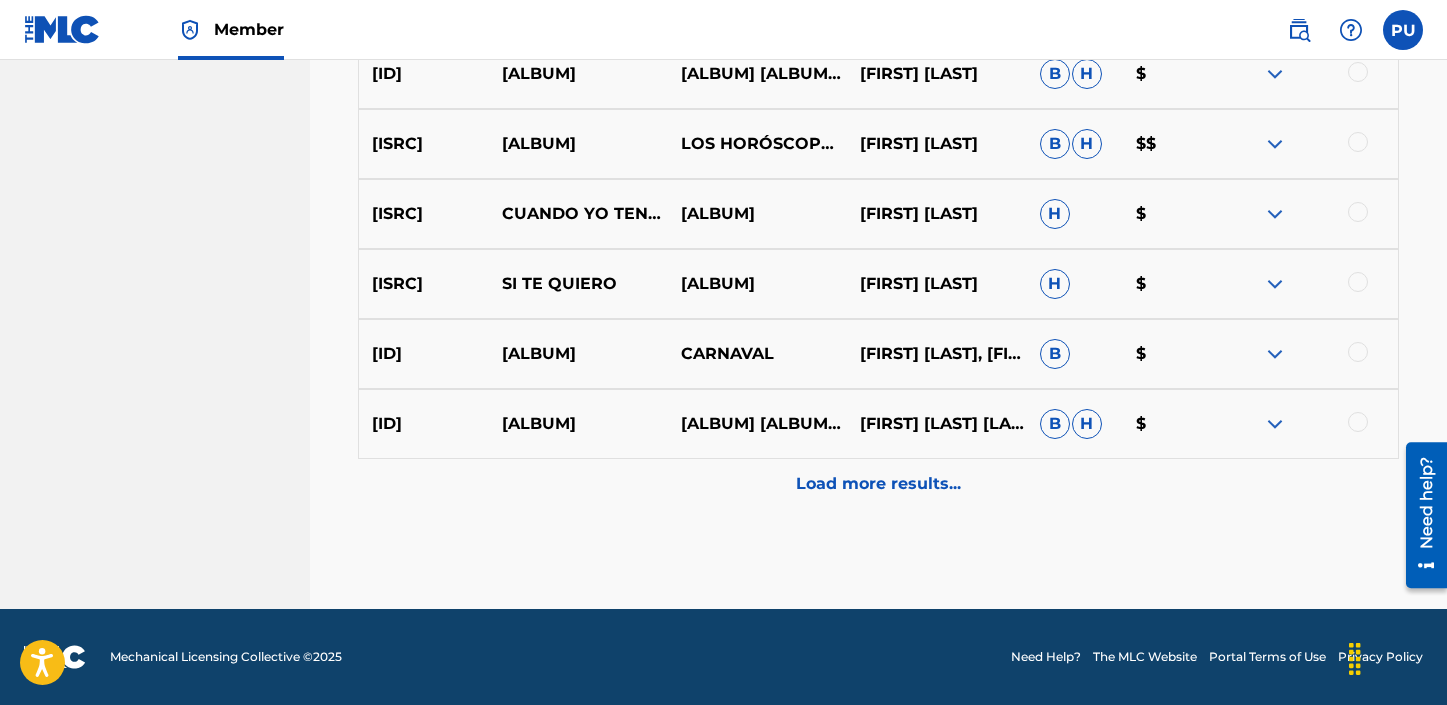 click on "Load more results..." at bounding box center (878, 484) 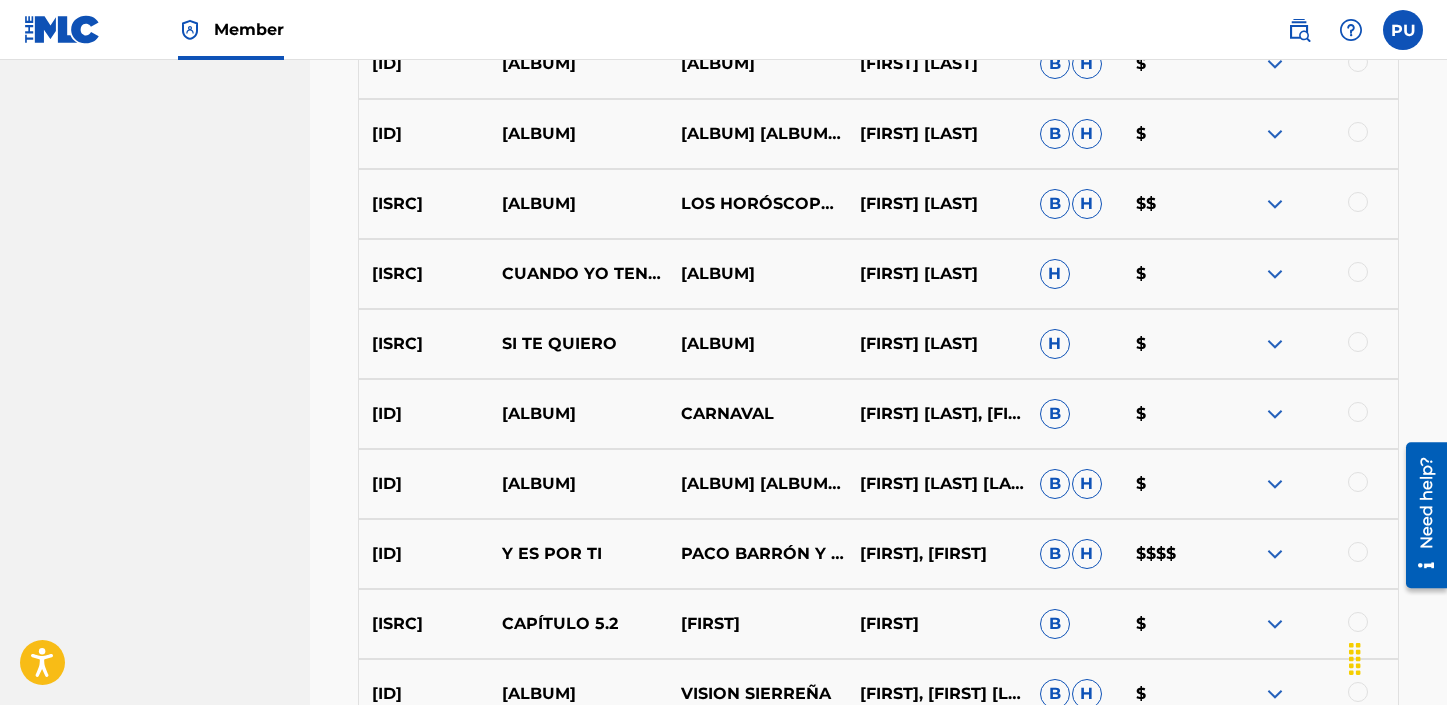 scroll, scrollTop: 1081, scrollLeft: 0, axis: vertical 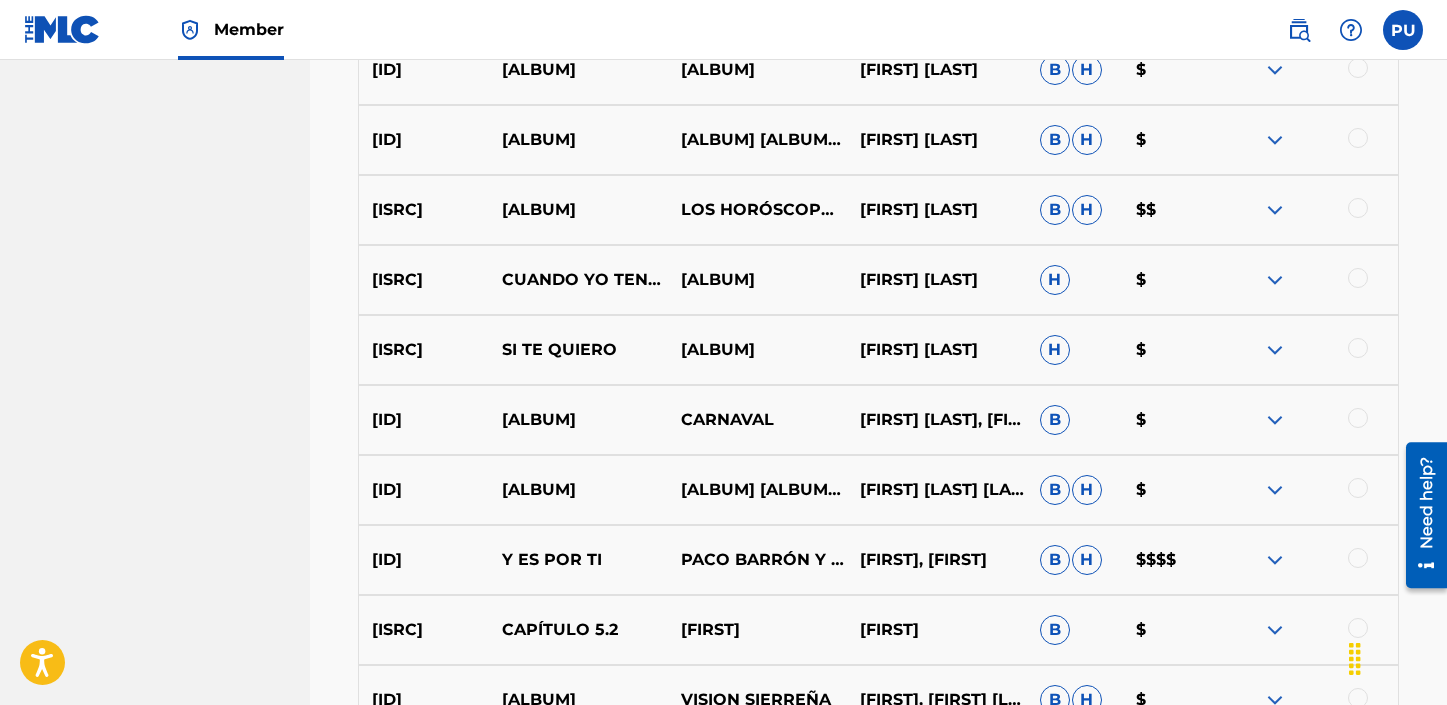 click at bounding box center [1275, 560] 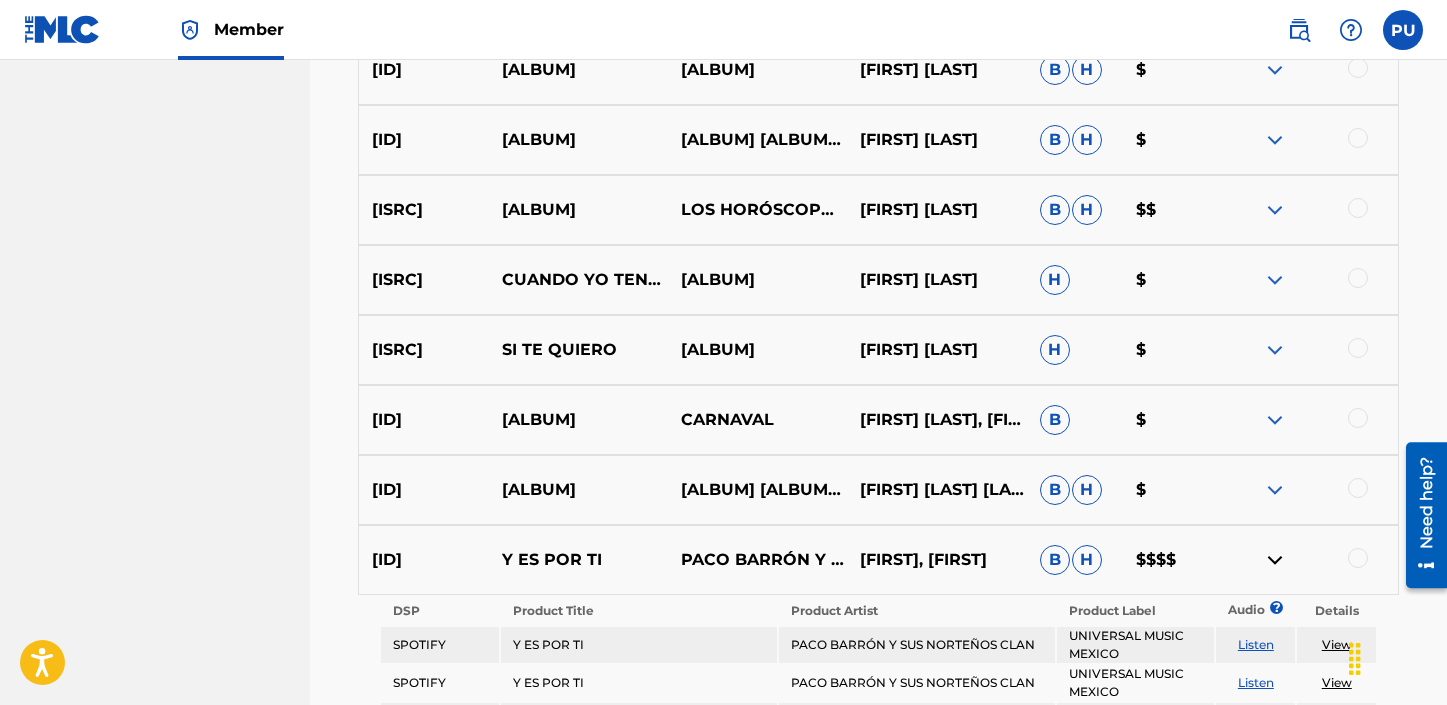 click at bounding box center [1275, 560] 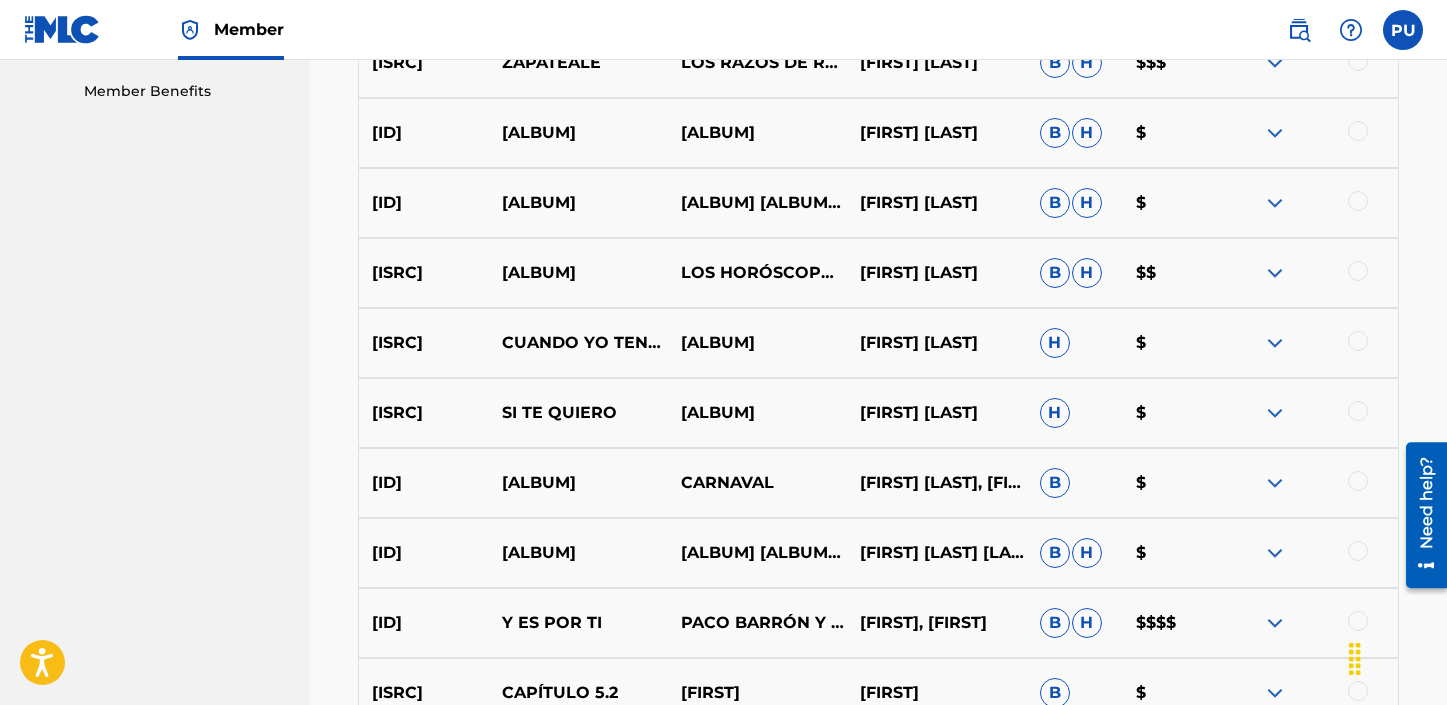 scroll, scrollTop: 1004, scrollLeft: 0, axis: vertical 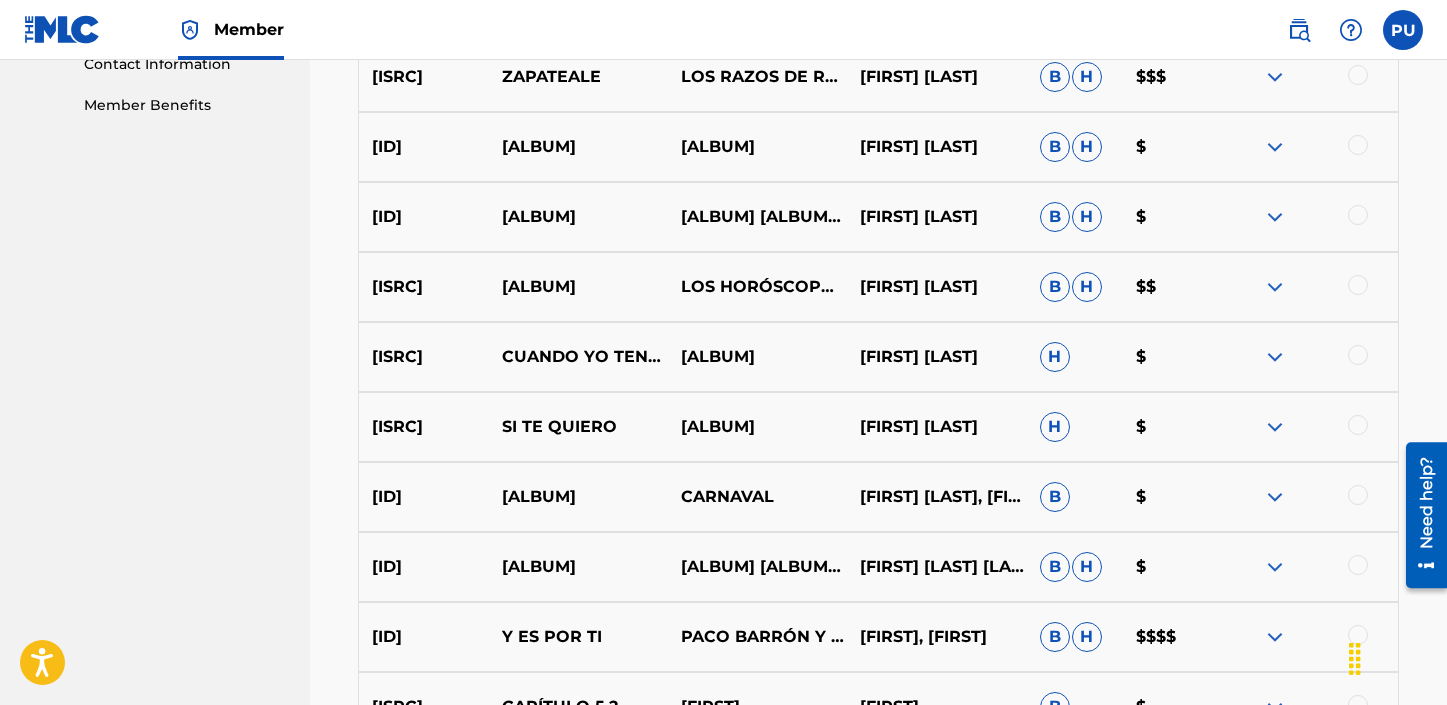 click at bounding box center [1358, 425] 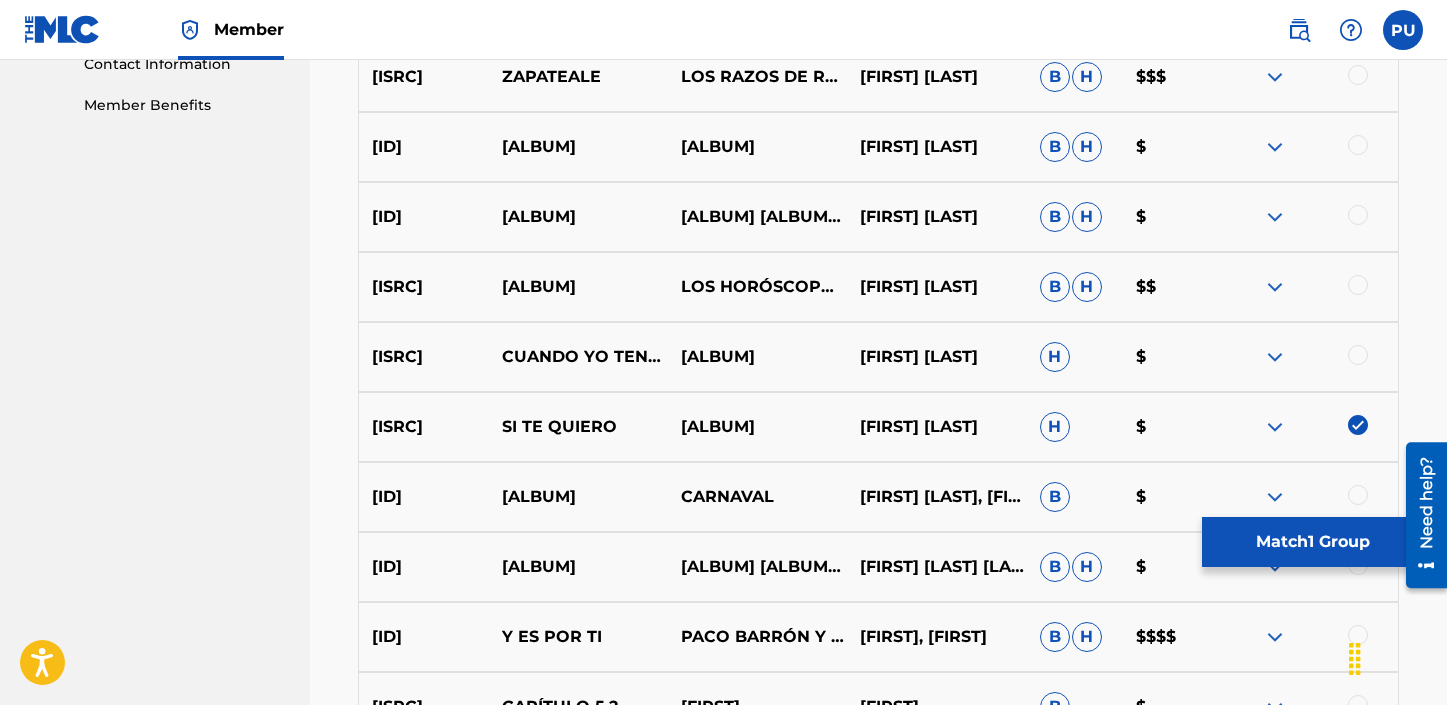 click at bounding box center [1275, 427] 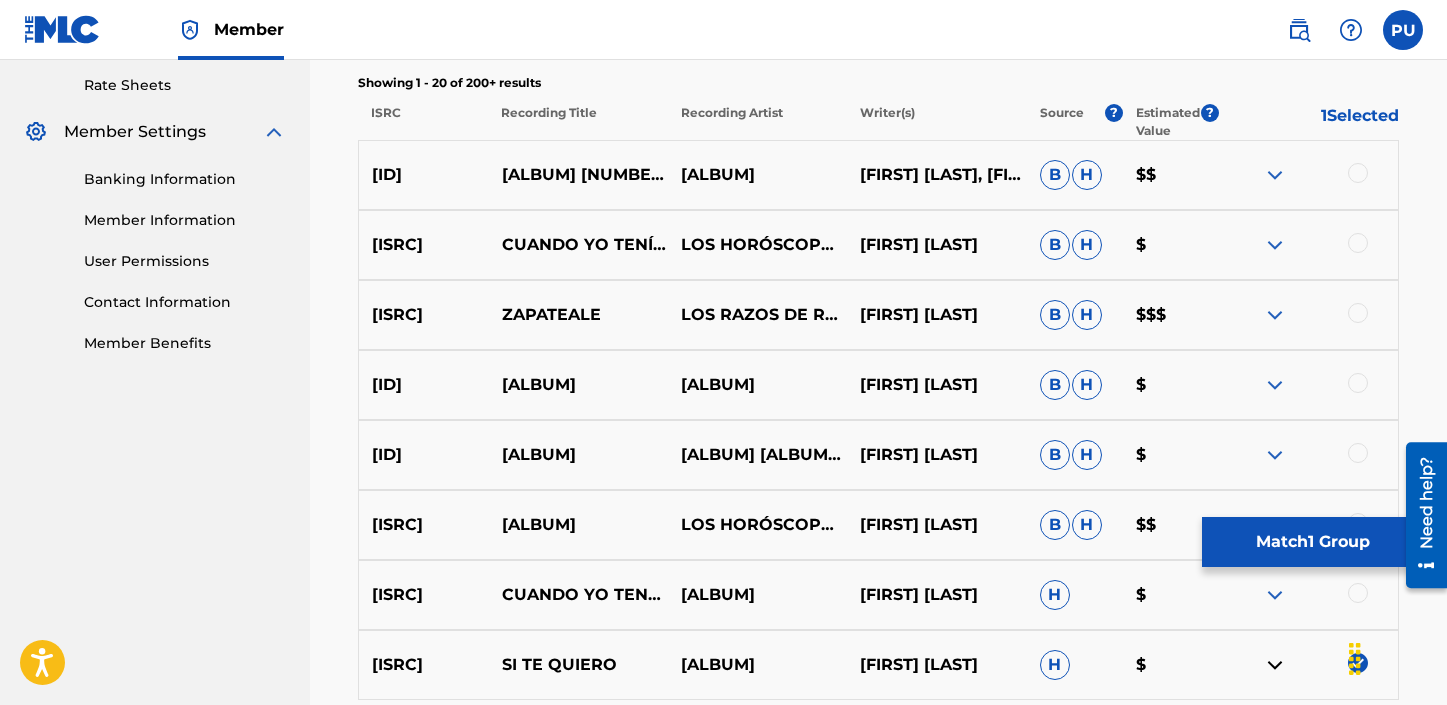 scroll, scrollTop: 764, scrollLeft: 0, axis: vertical 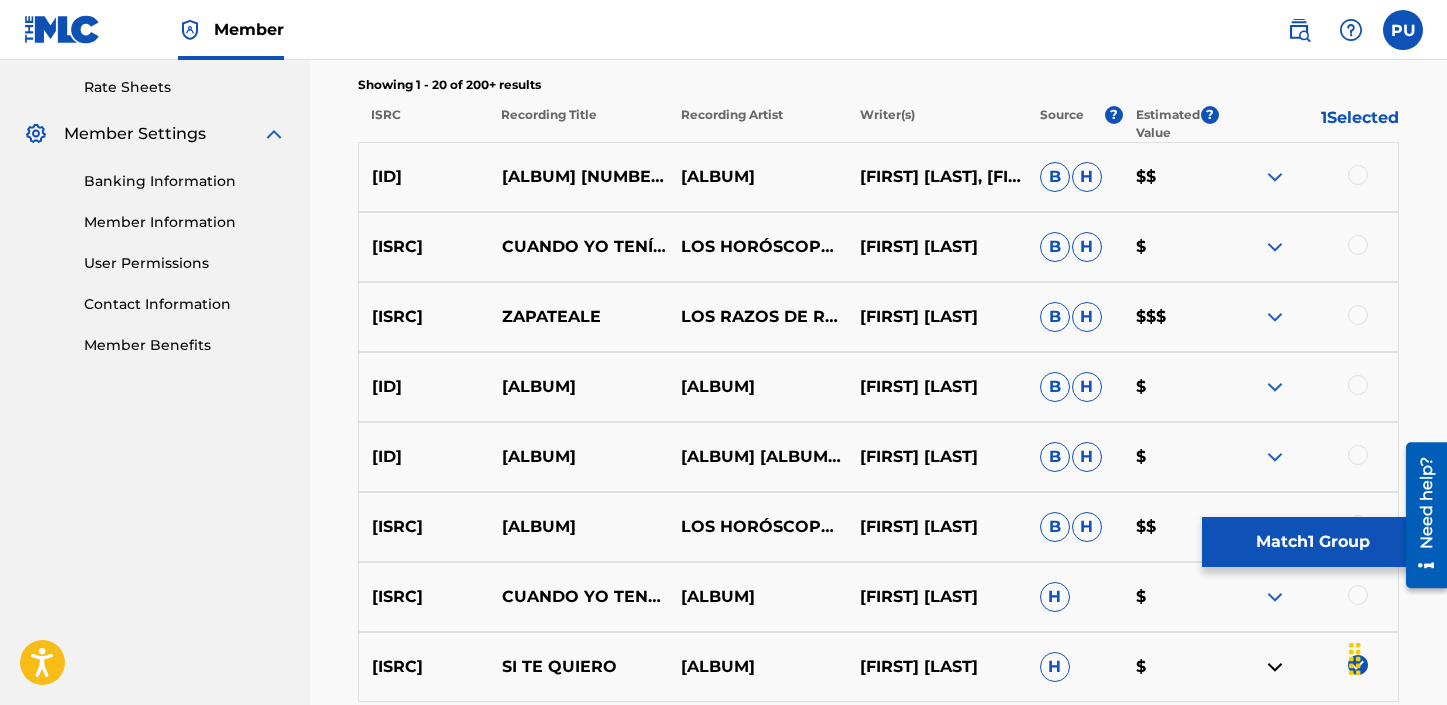 click at bounding box center (1275, 317) 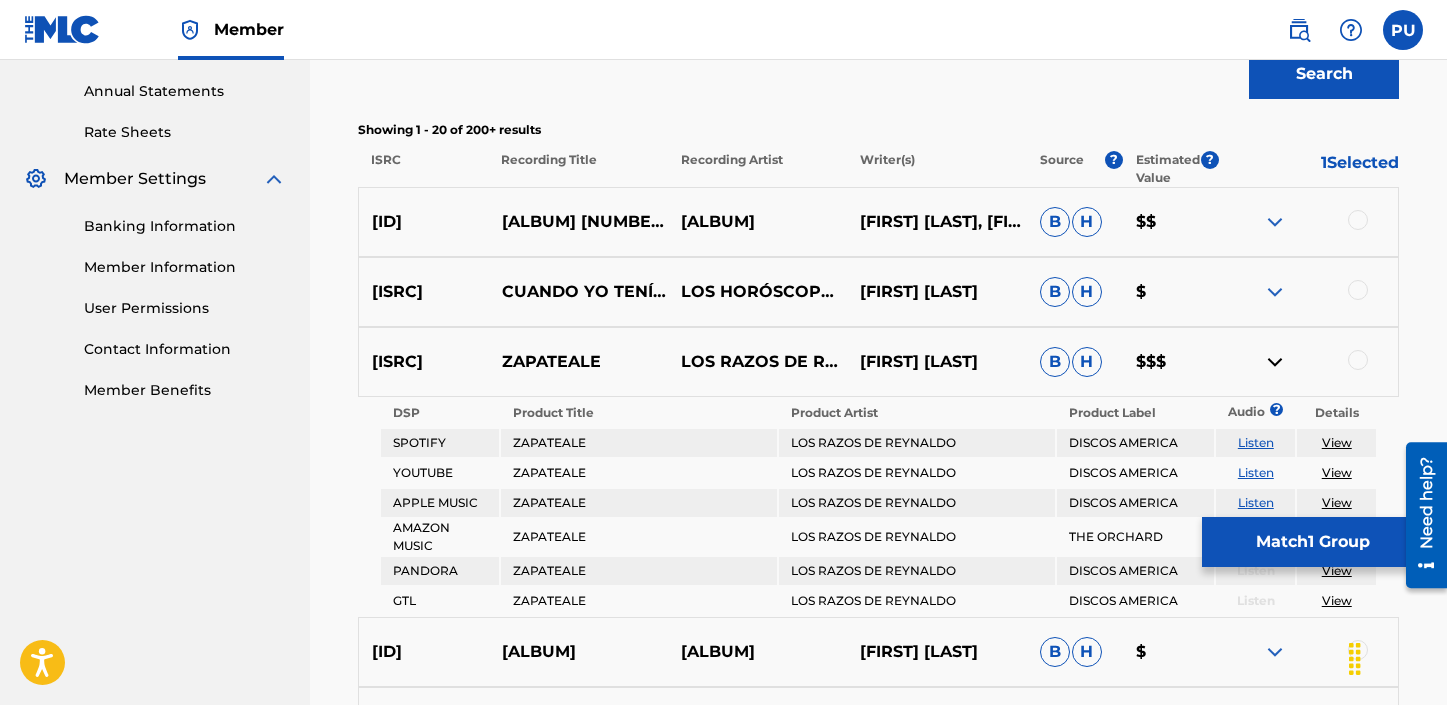 scroll, scrollTop: 668, scrollLeft: 0, axis: vertical 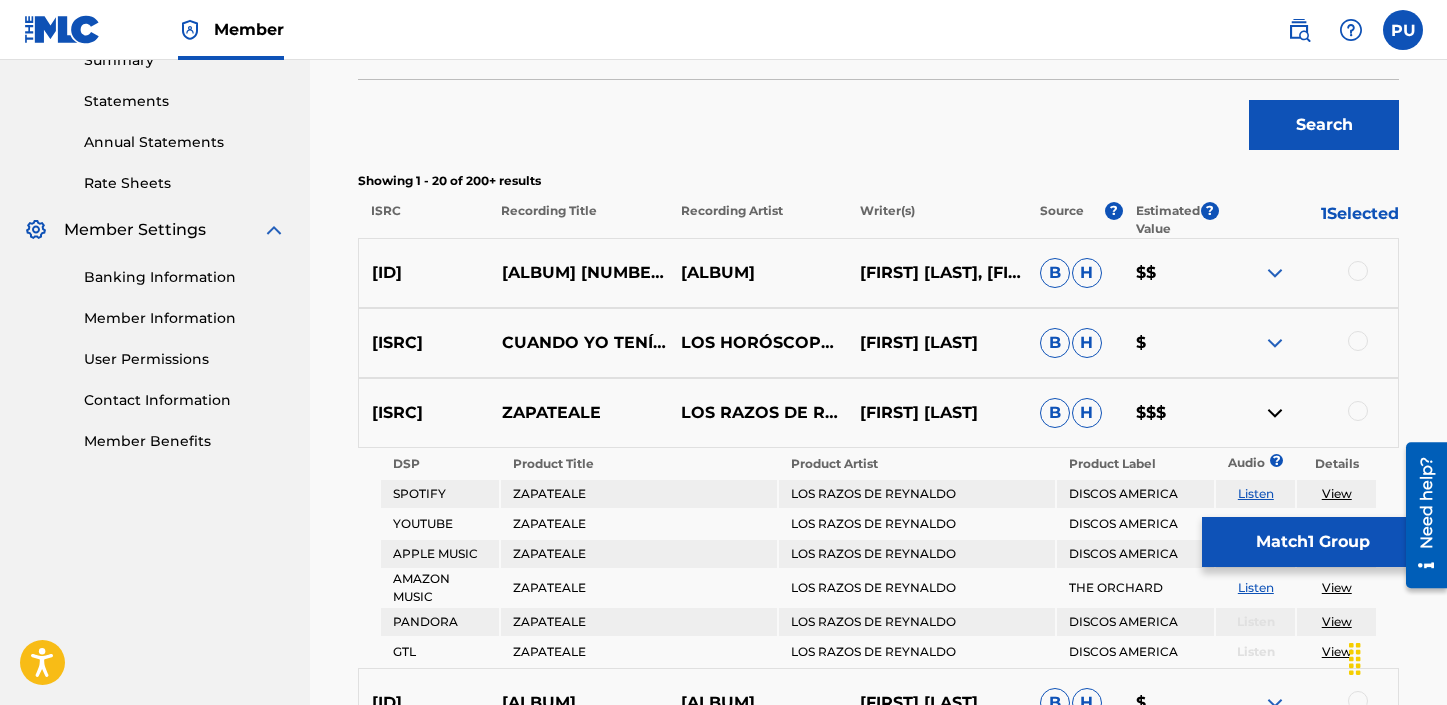 click at bounding box center [1275, 343] 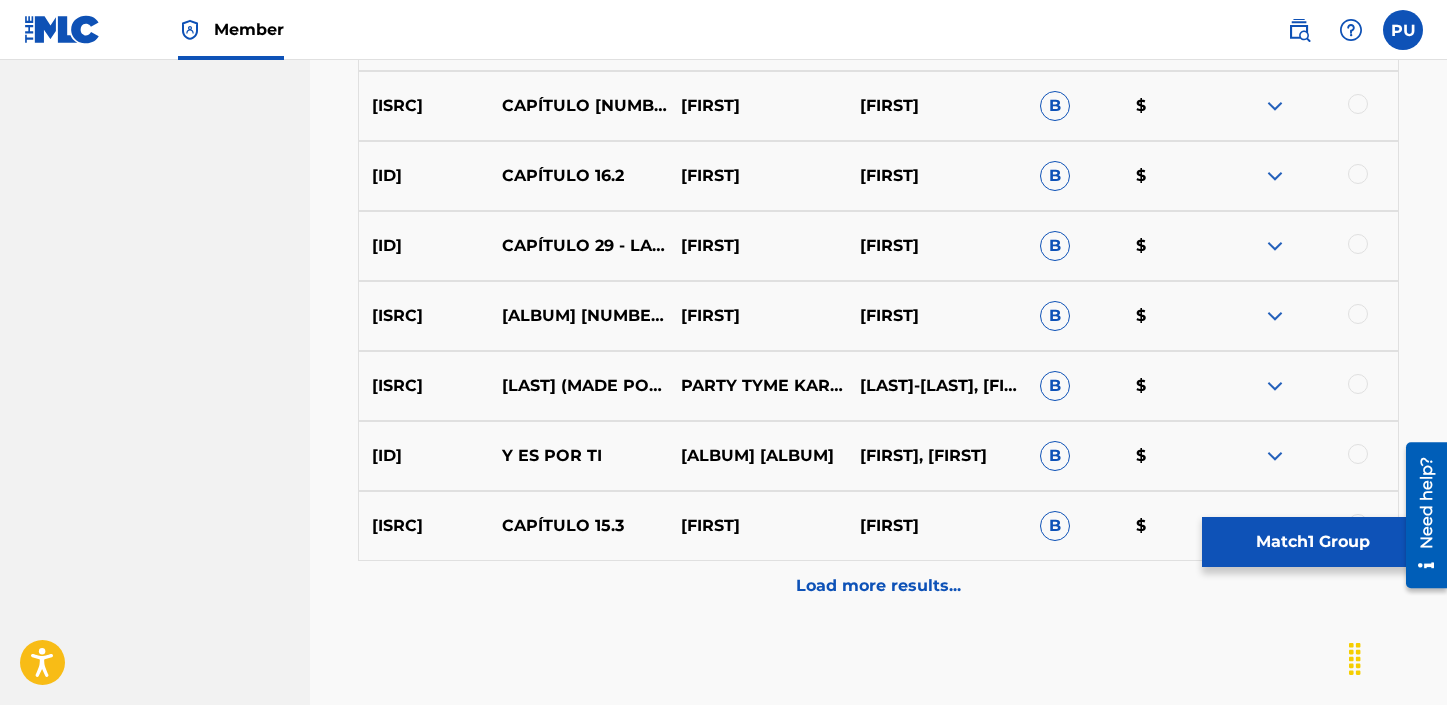 scroll, scrollTop: 2098, scrollLeft: 0, axis: vertical 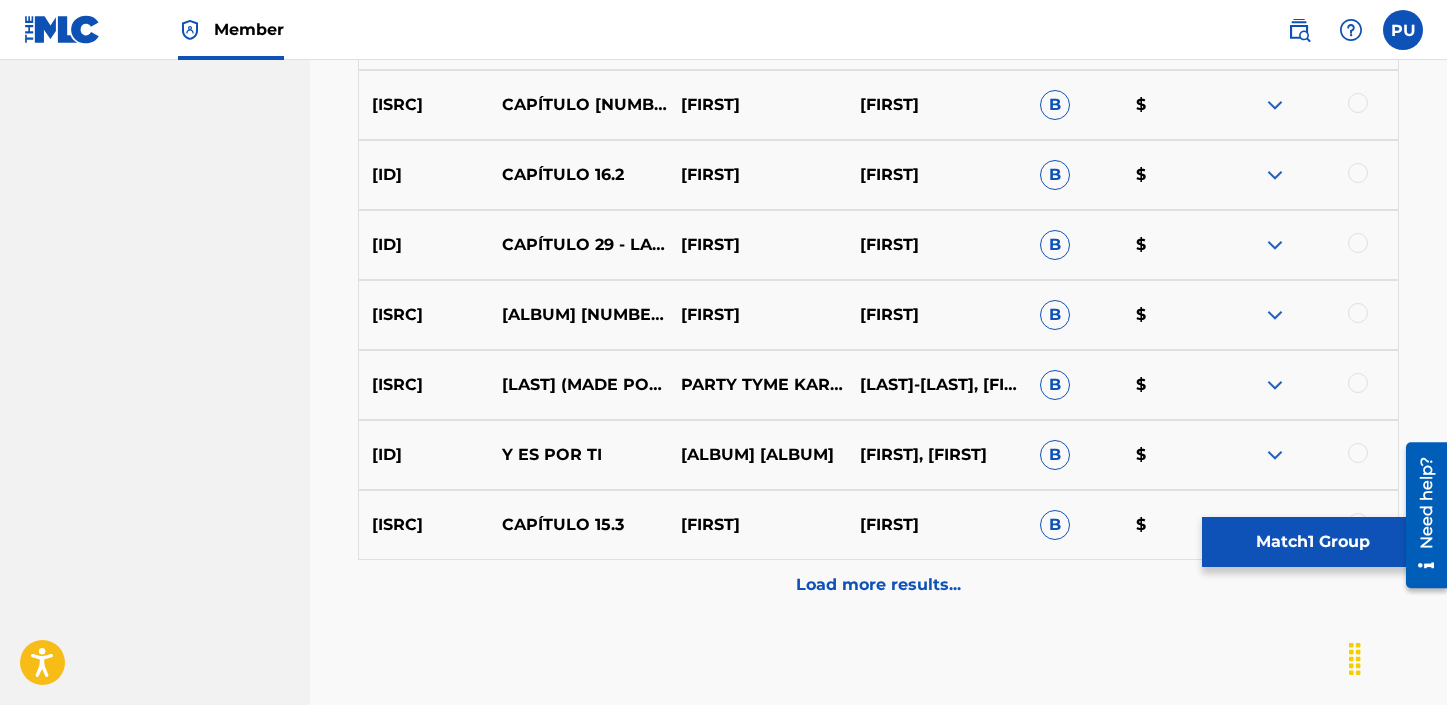 click on "Load more results..." at bounding box center [878, 585] 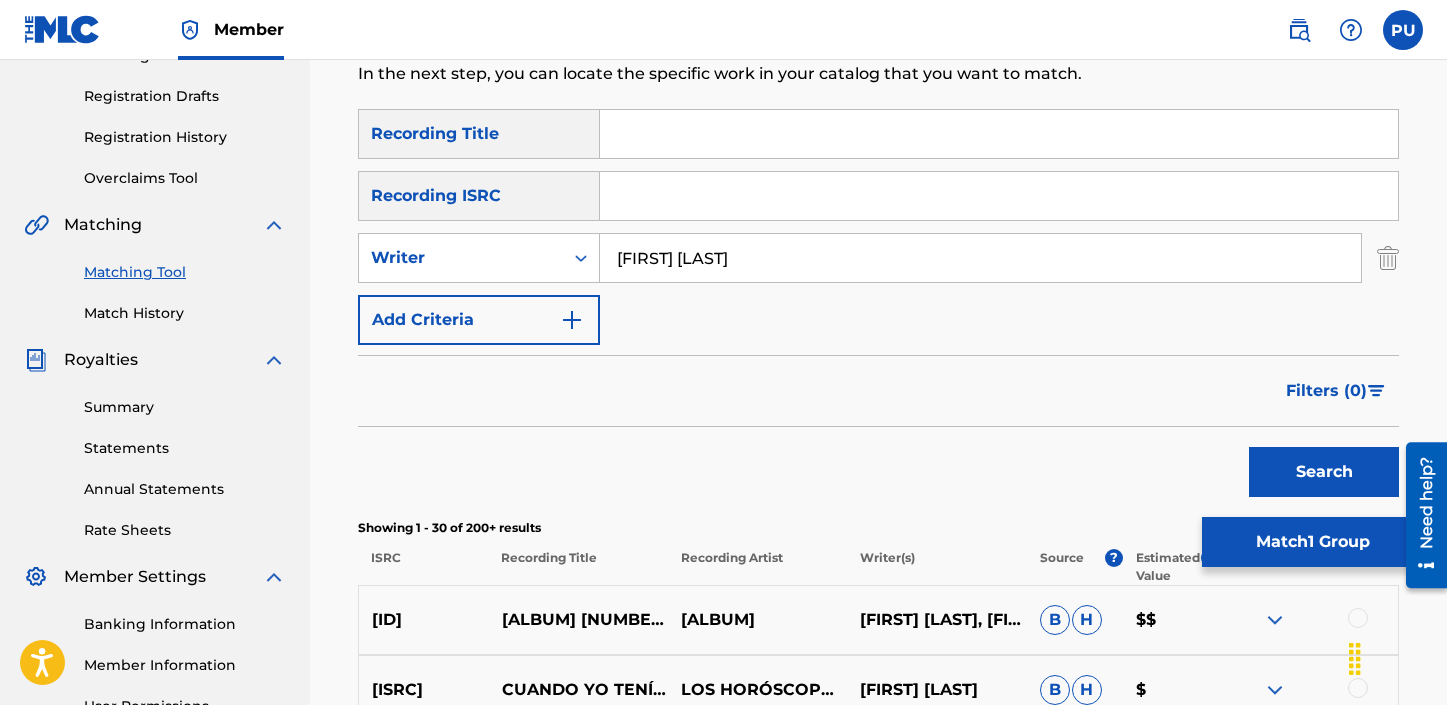 scroll, scrollTop: 322, scrollLeft: 0, axis: vertical 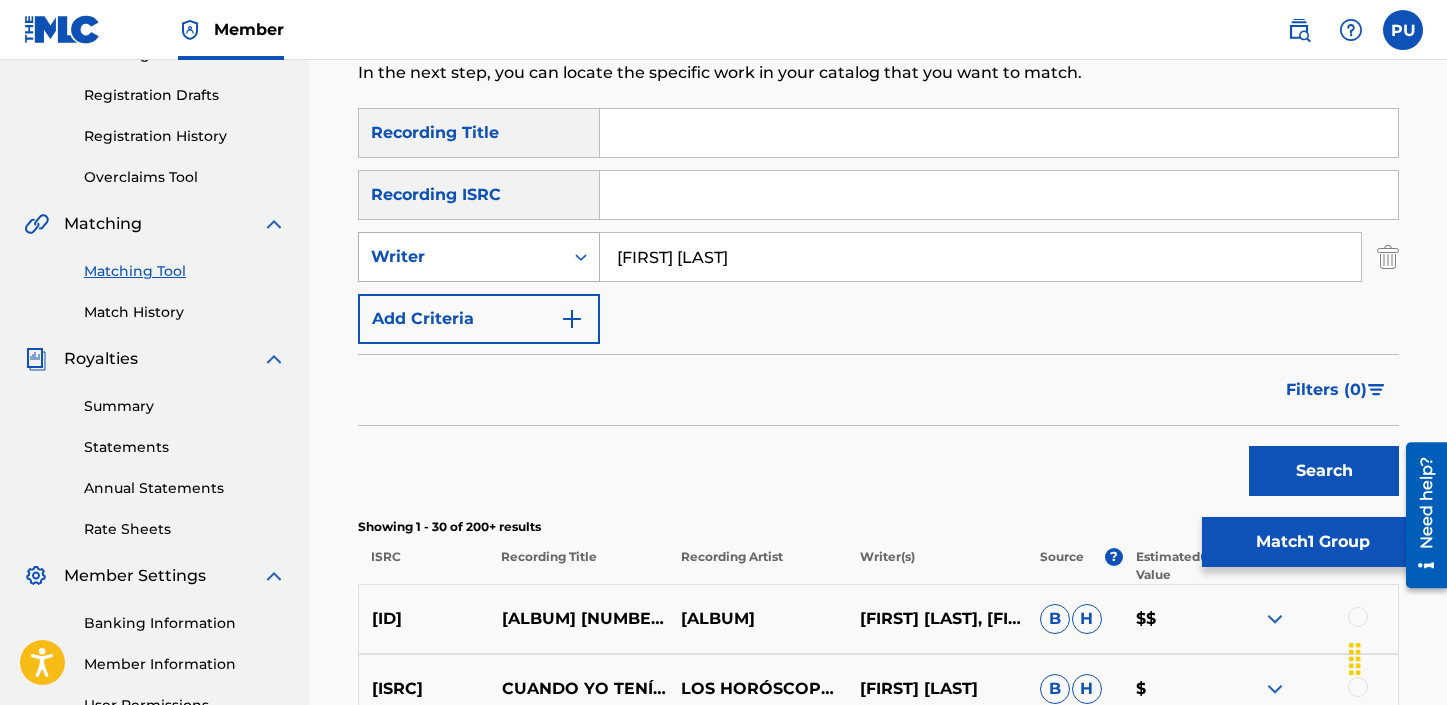 drag, startPoint x: 796, startPoint y: 265, endPoint x: 550, endPoint y: 255, distance: 246.20317 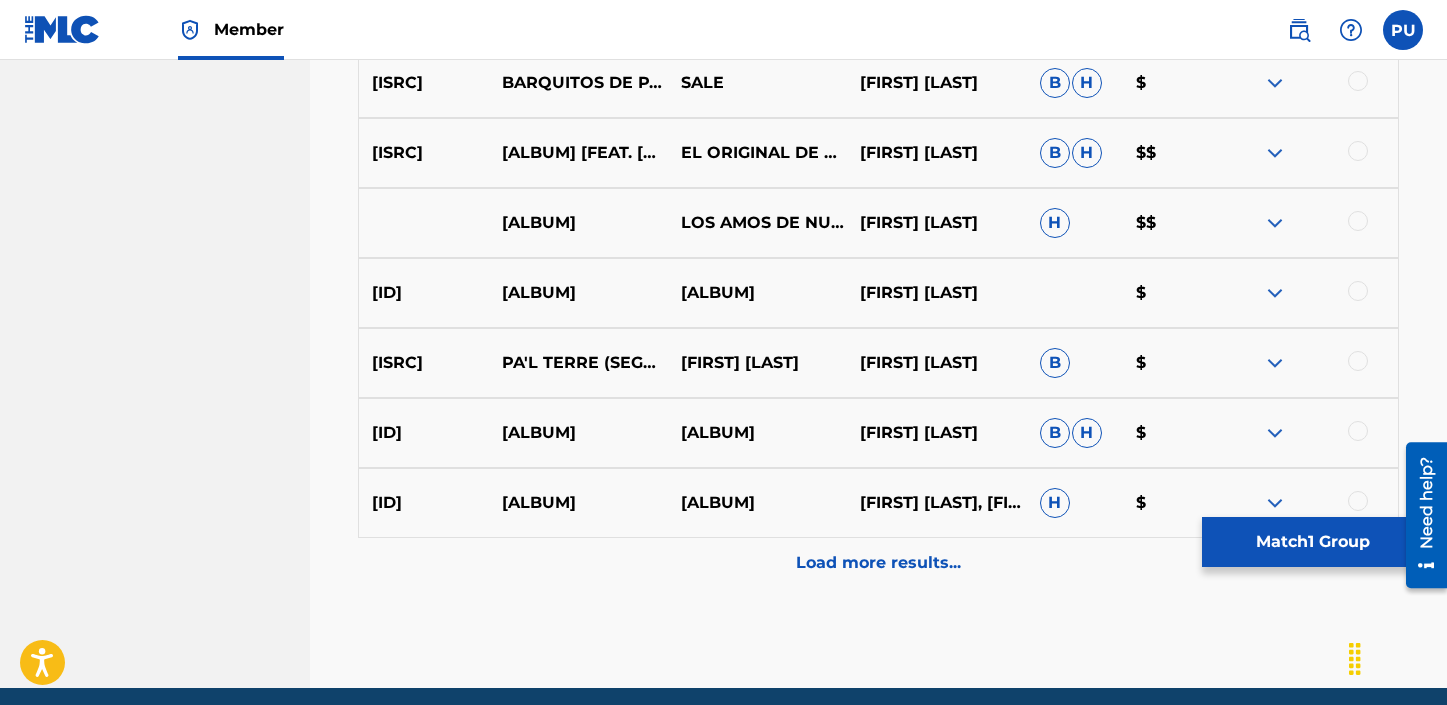 scroll, scrollTop: 1092, scrollLeft: 0, axis: vertical 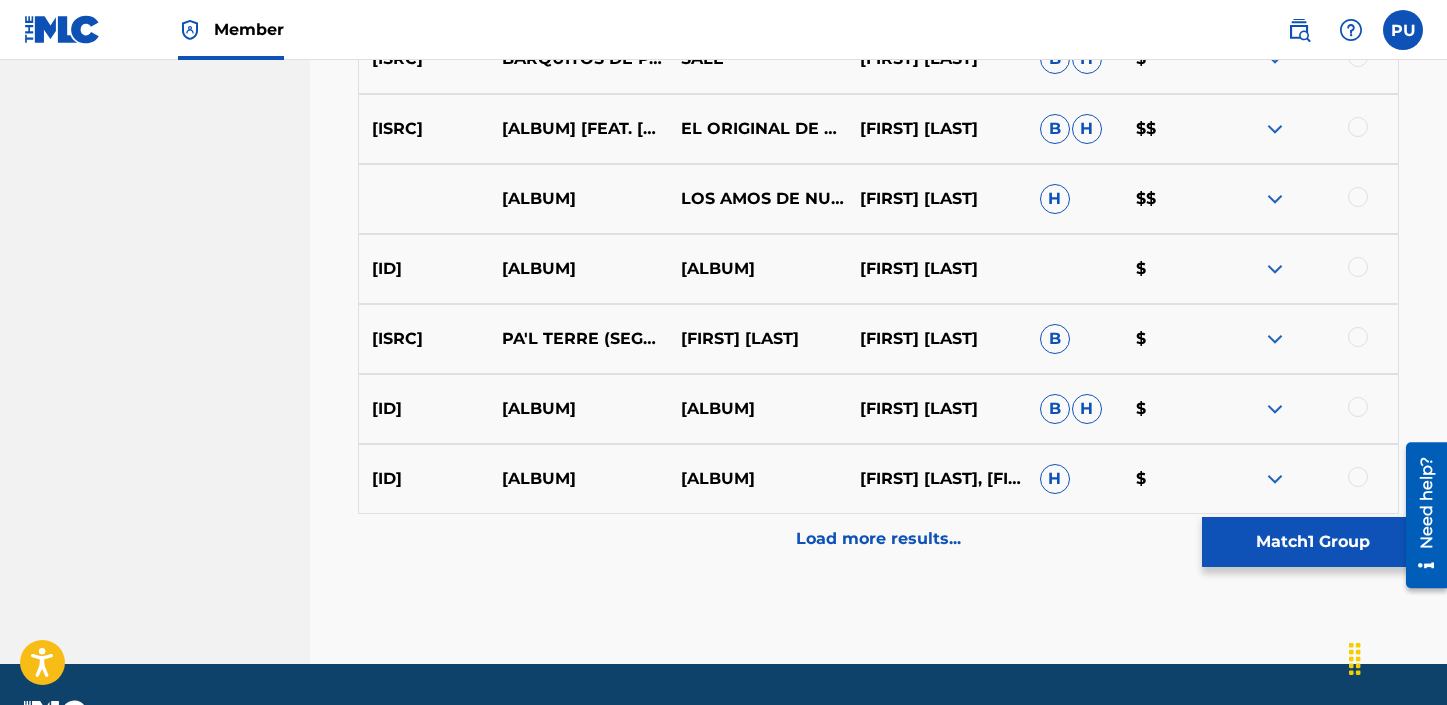 click at bounding box center [1275, 269] 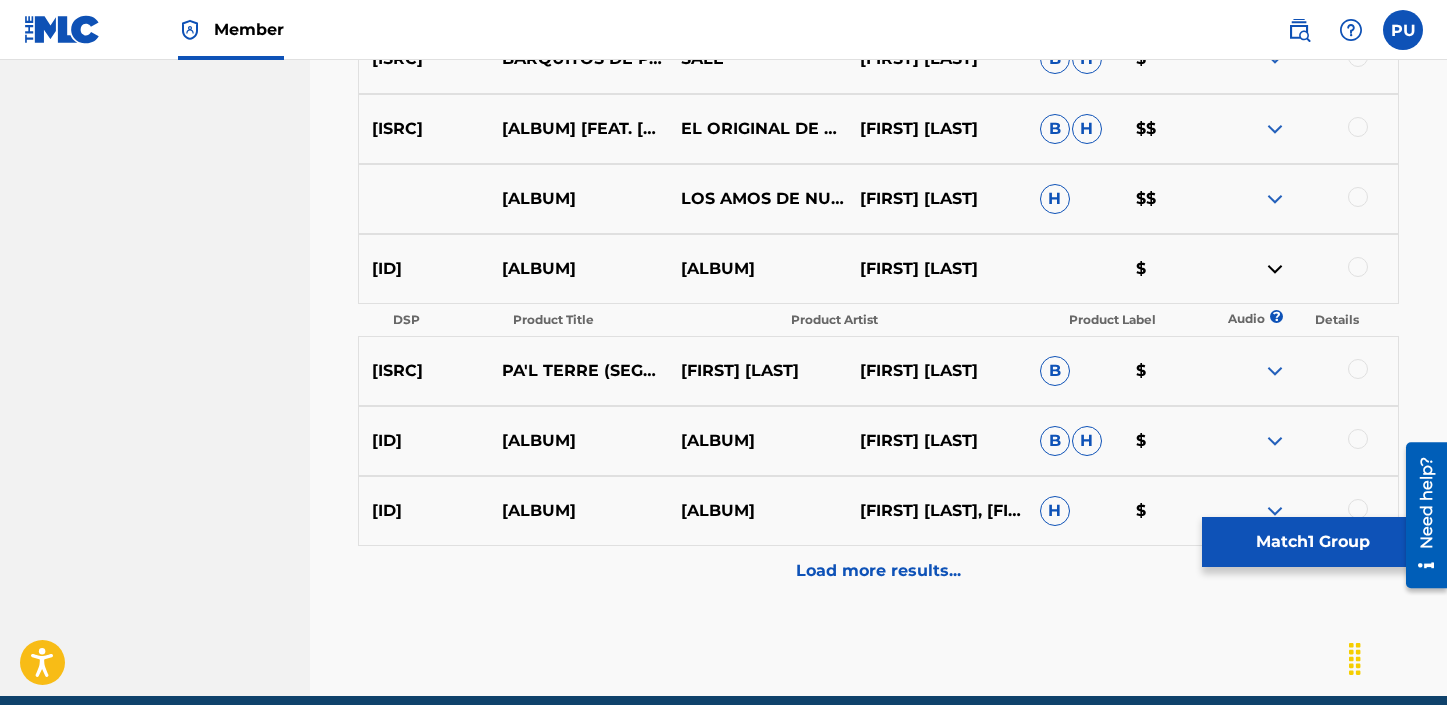 click at bounding box center (1275, 269) 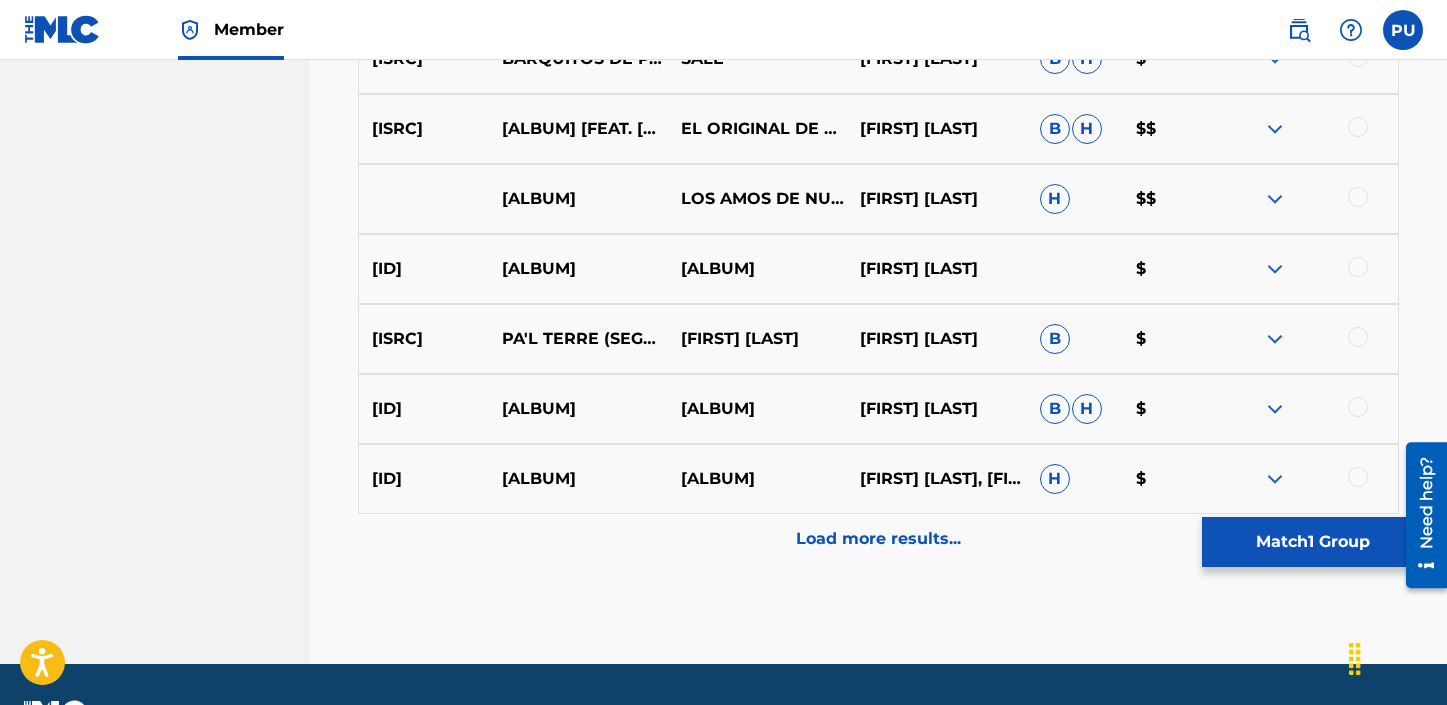 click on "Load more results..." at bounding box center [878, 539] 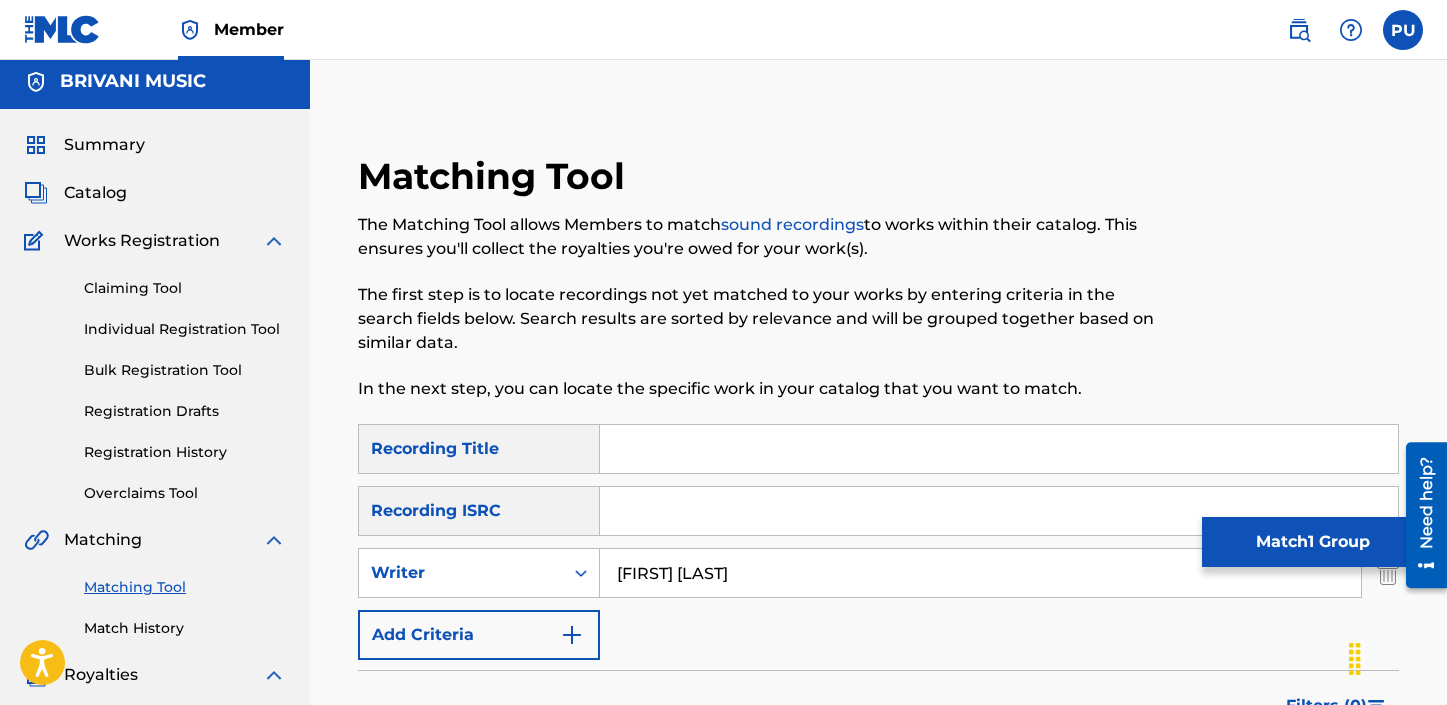 scroll, scrollTop: 0, scrollLeft: 0, axis: both 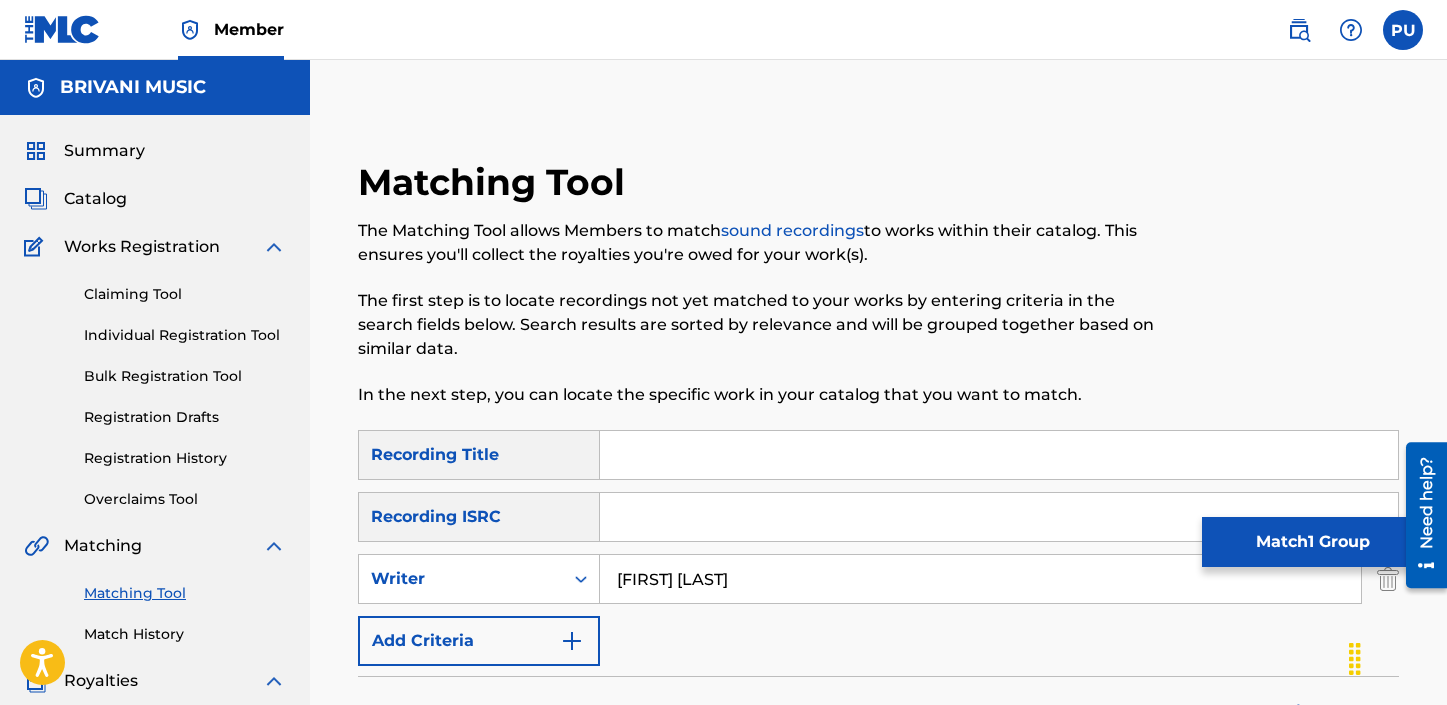 click at bounding box center [999, 455] 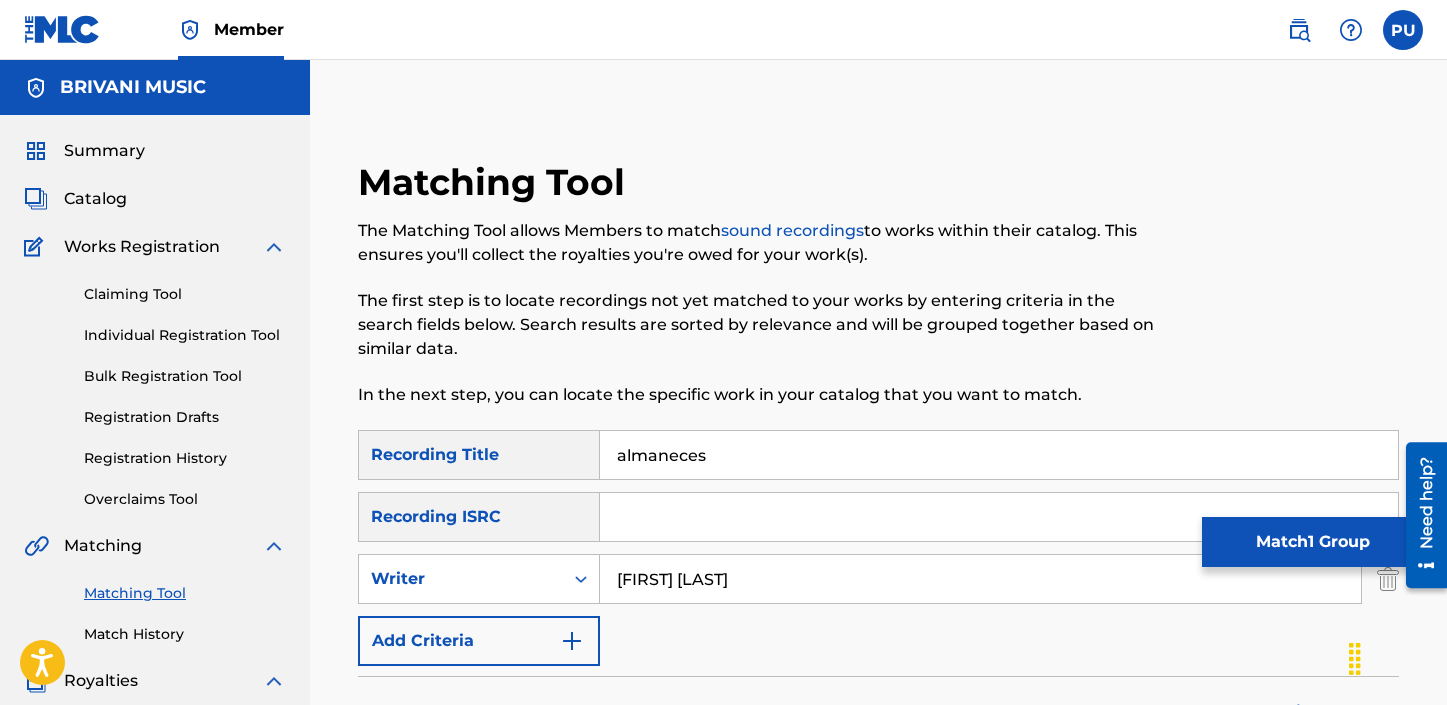 type on "almaneces" 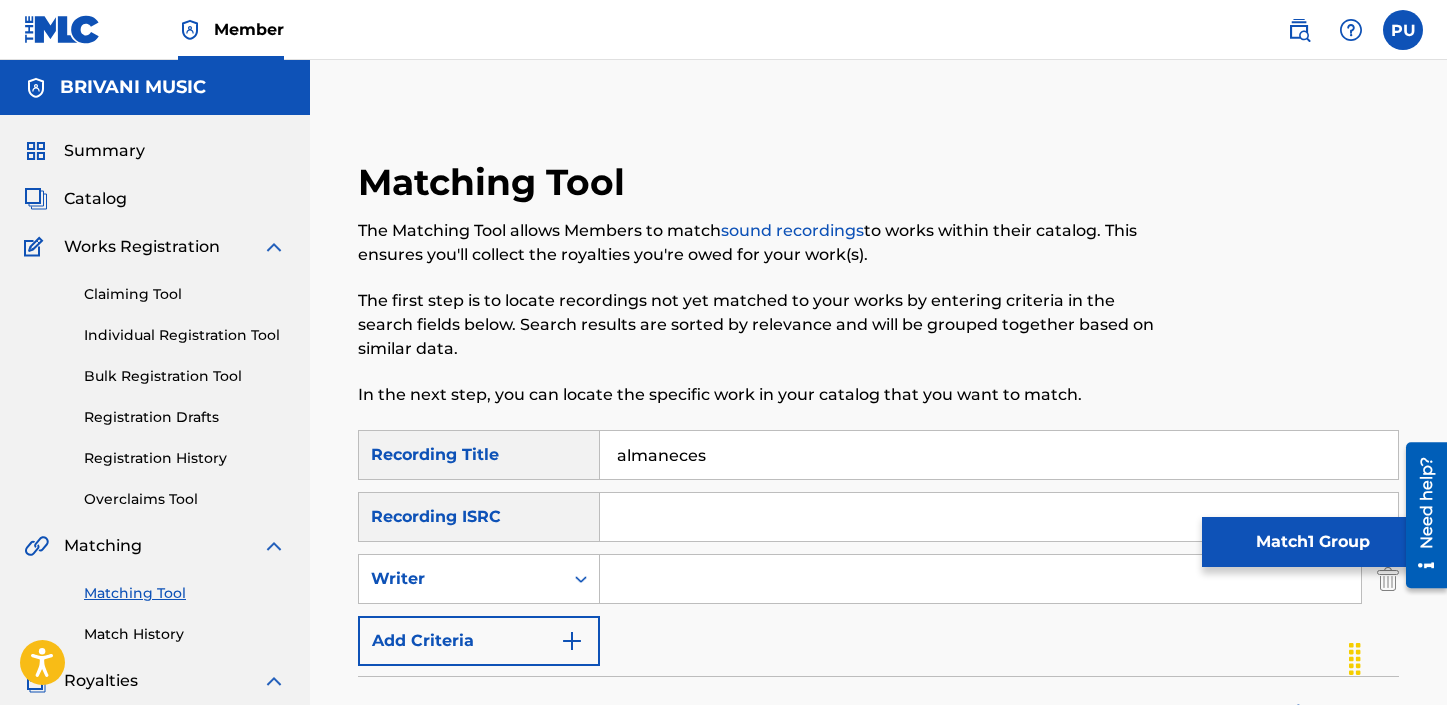 type 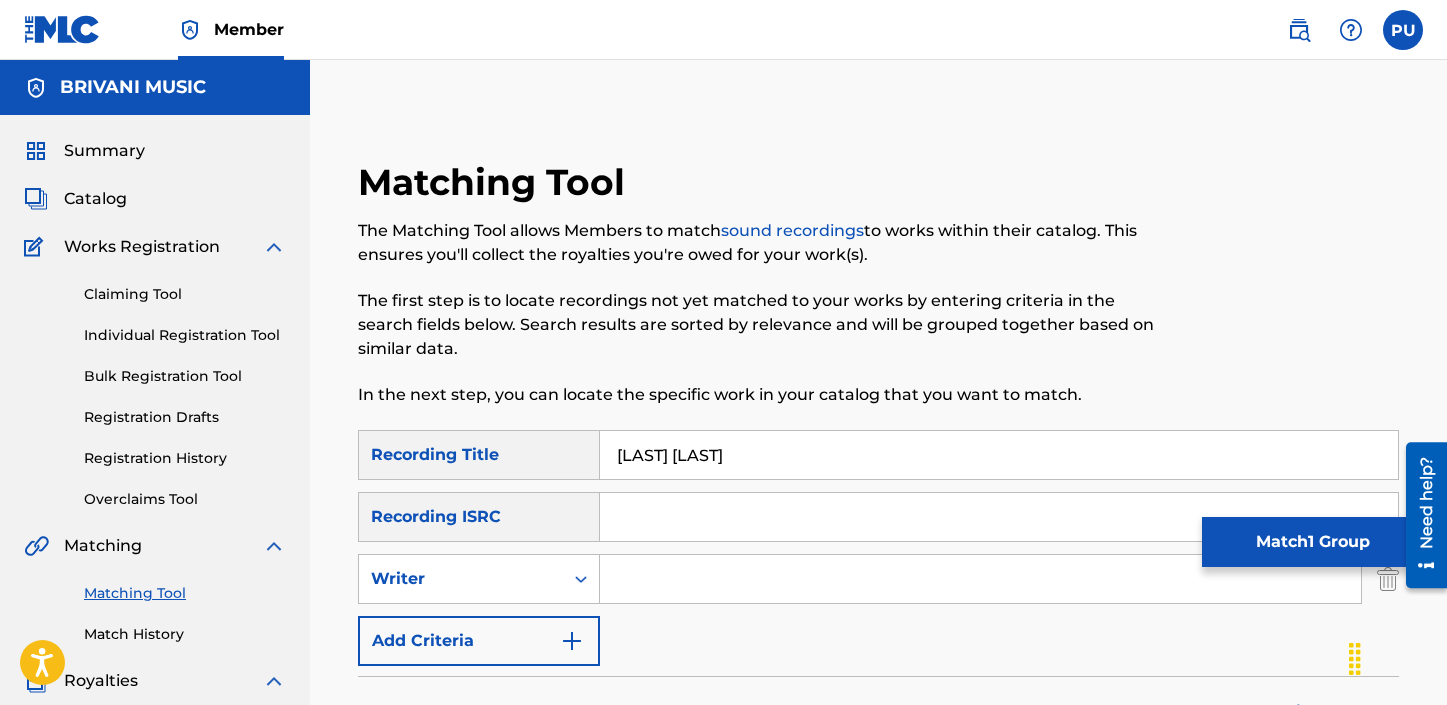 type on "[LAST] [LAST]" 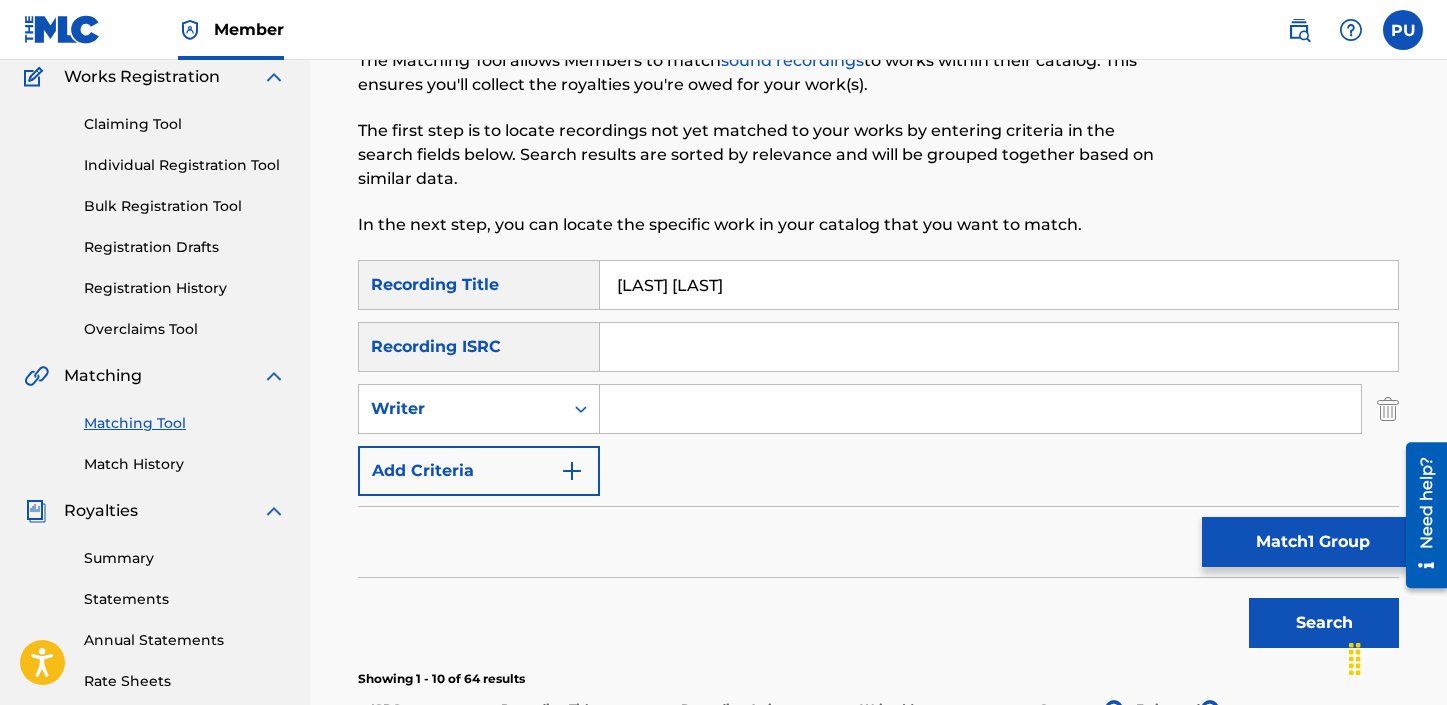 scroll, scrollTop: 456, scrollLeft: 0, axis: vertical 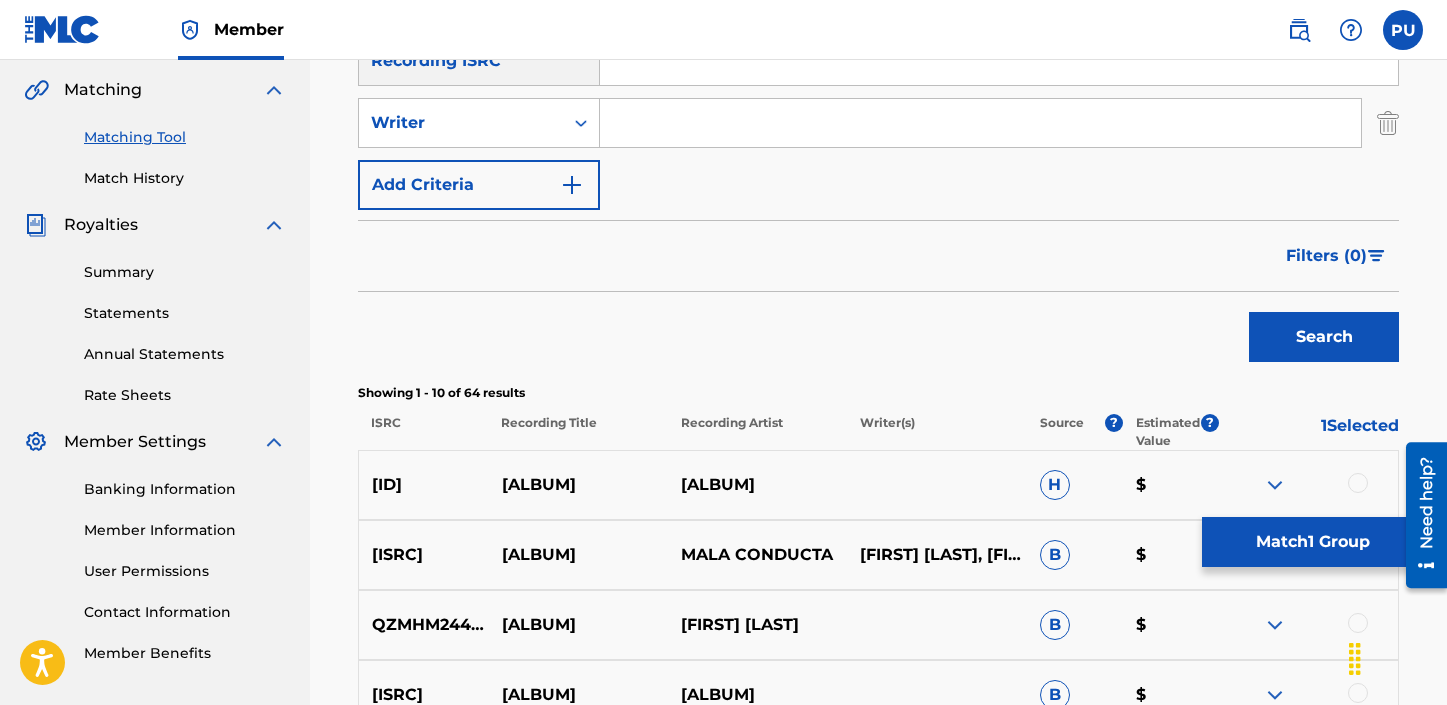 click on "Search" at bounding box center (1324, 337) 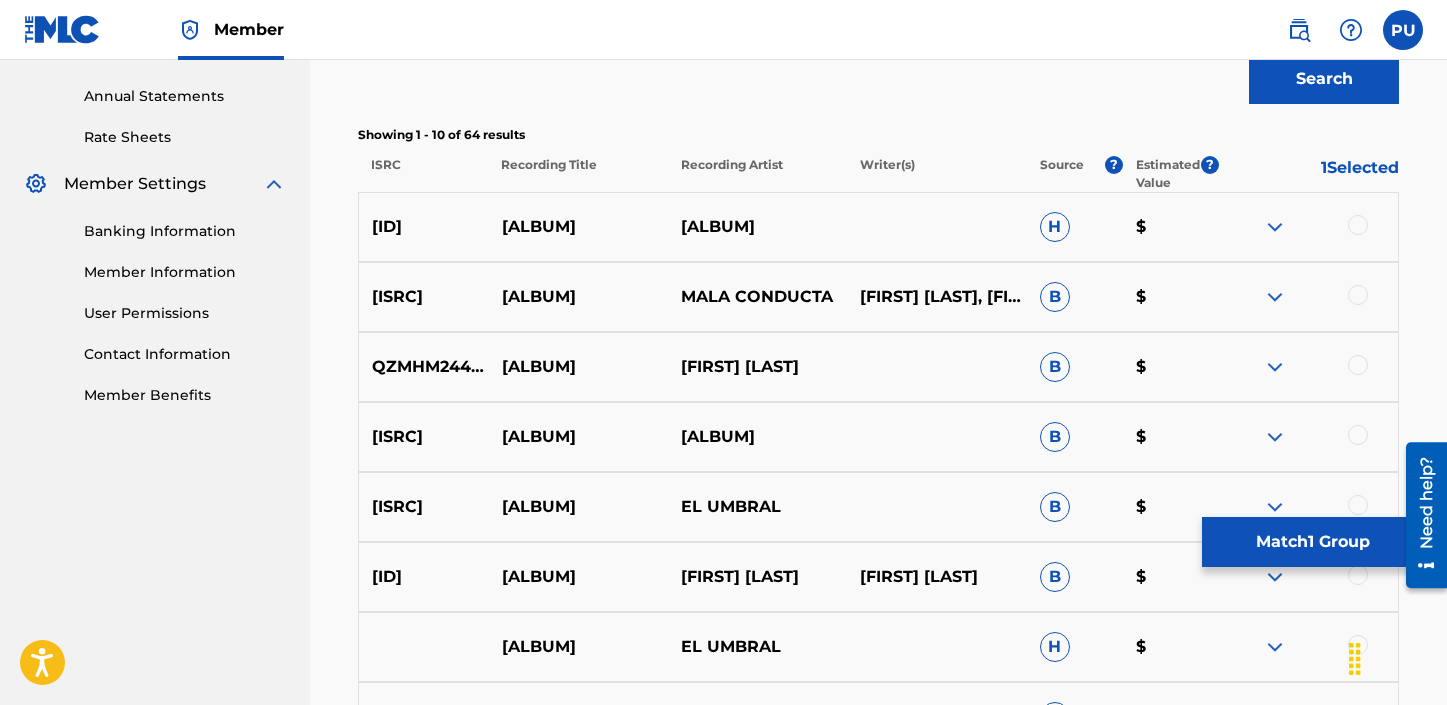 scroll, scrollTop: 693, scrollLeft: 0, axis: vertical 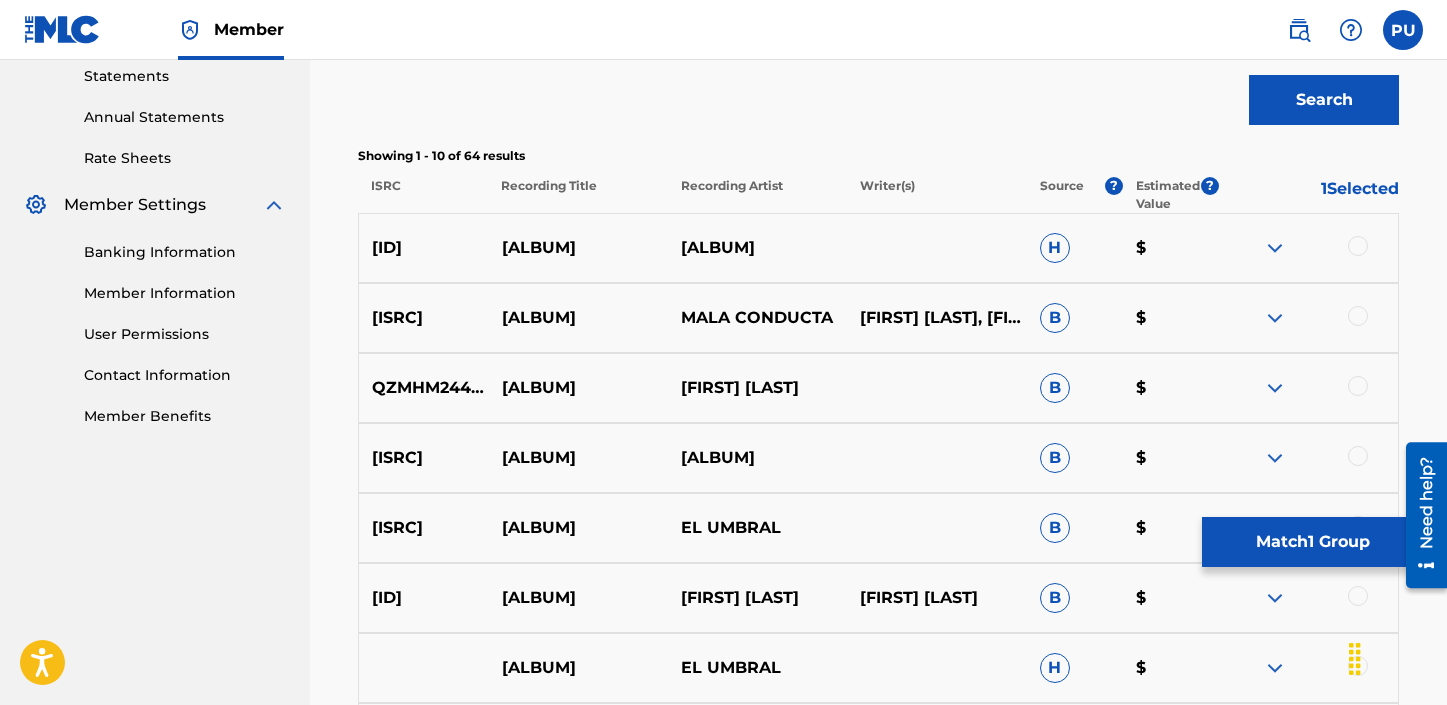 click on "1  Selected" at bounding box center [1309, 195] 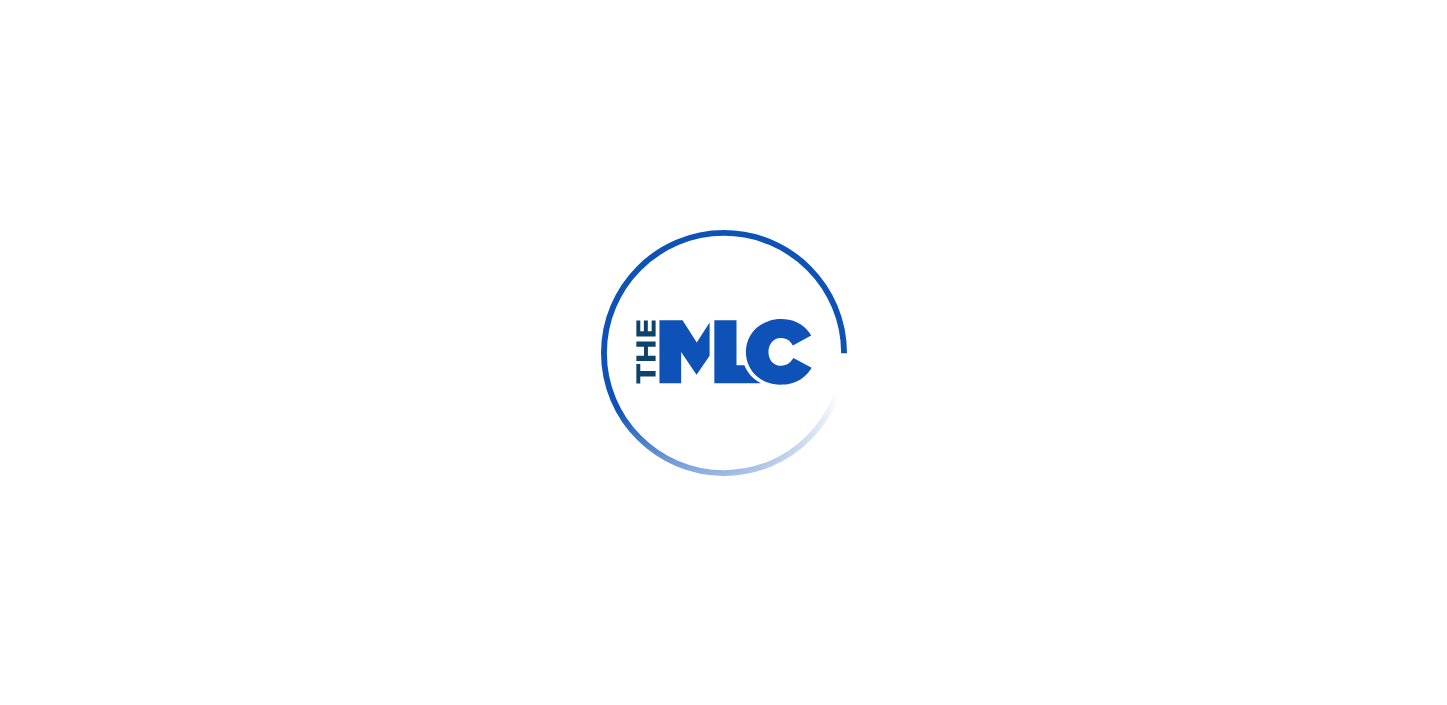 scroll, scrollTop: 0, scrollLeft: 0, axis: both 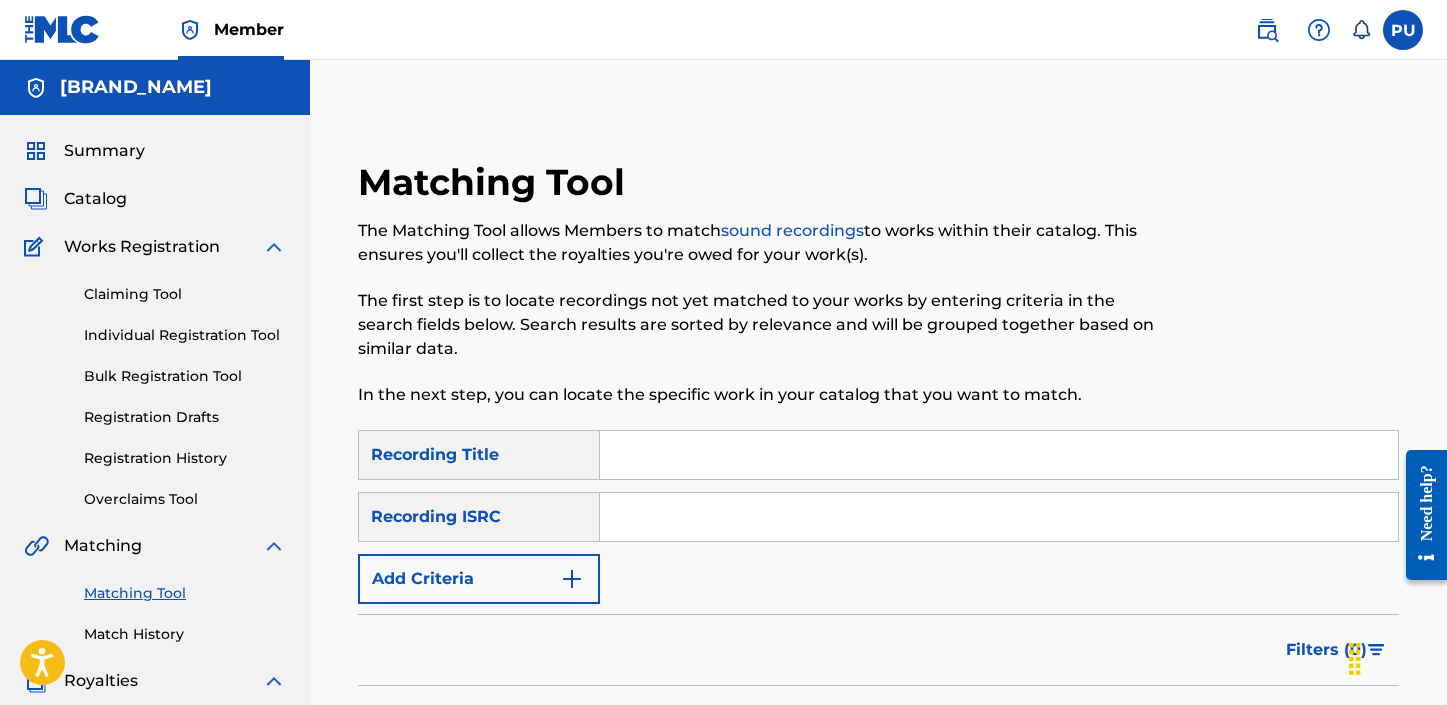 click at bounding box center [999, 455] 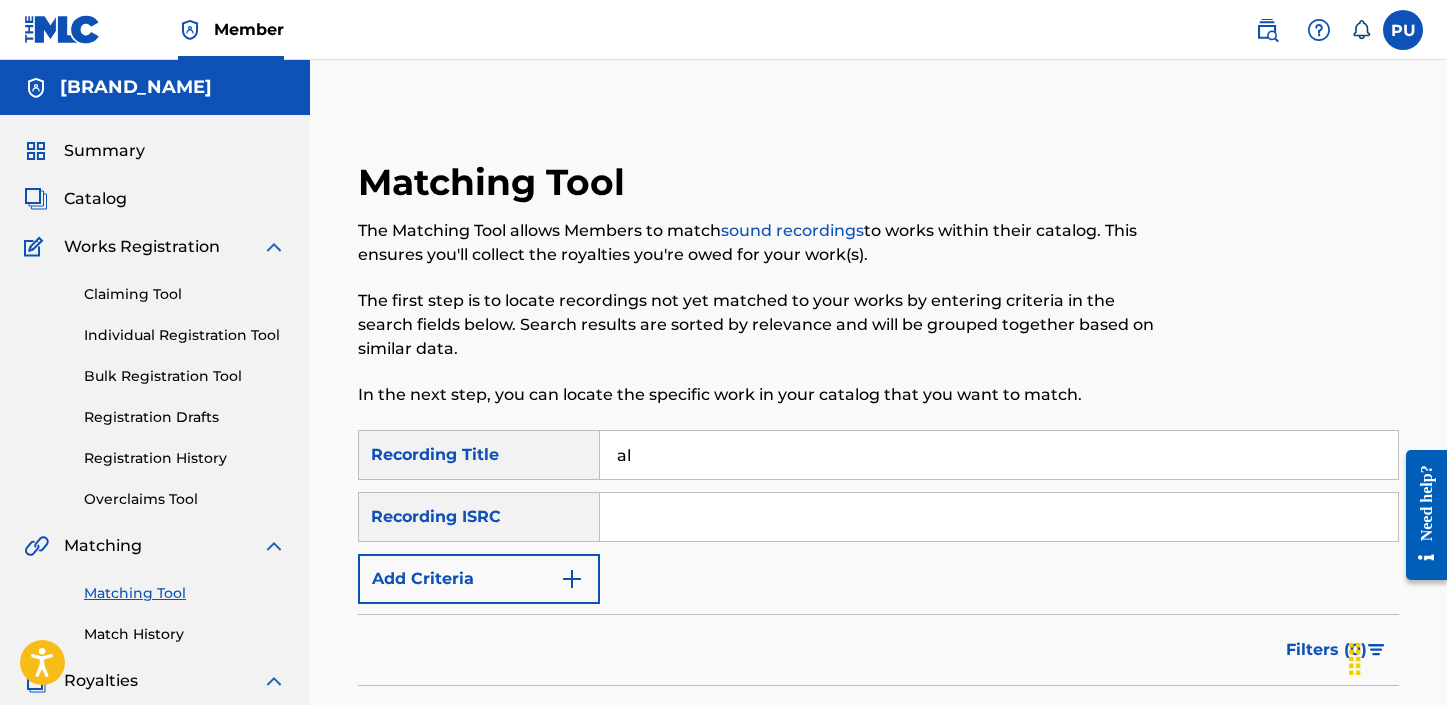 type on "[LAST]" 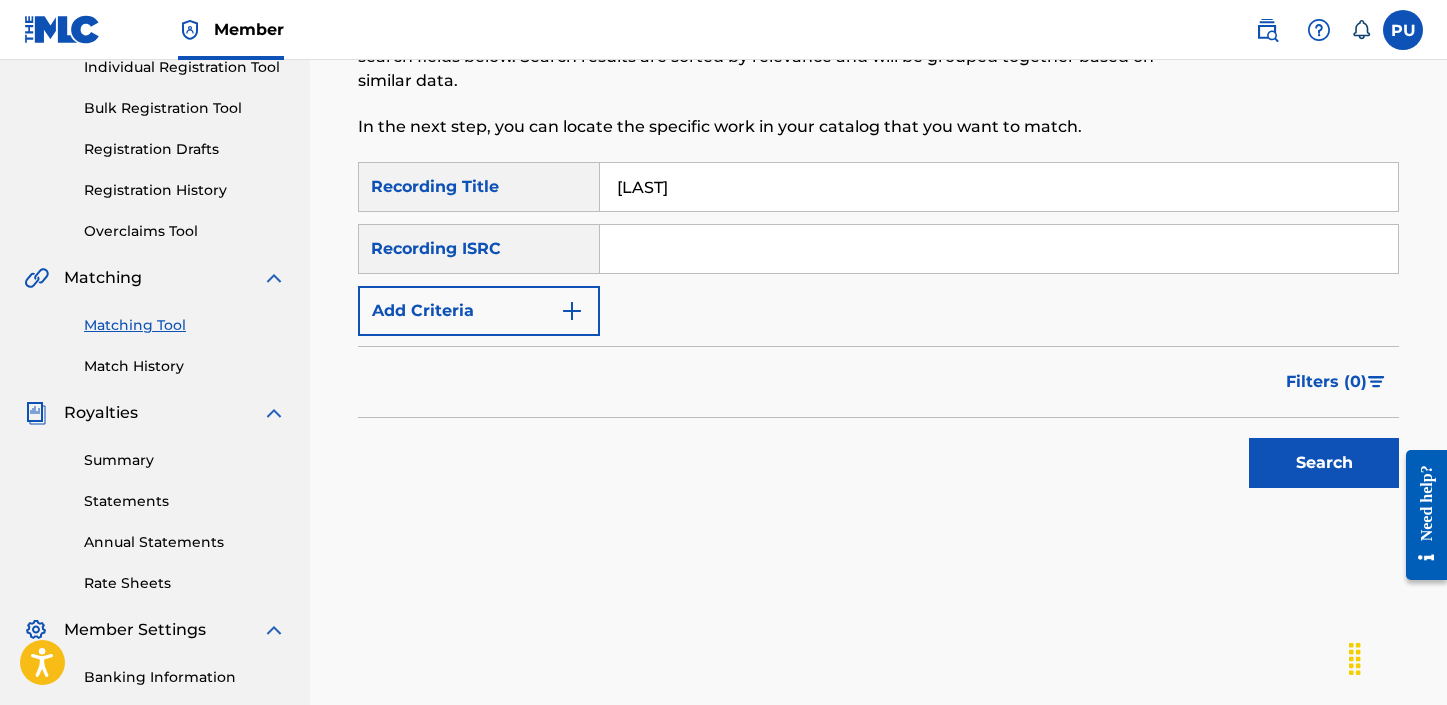 scroll, scrollTop: 369, scrollLeft: 0, axis: vertical 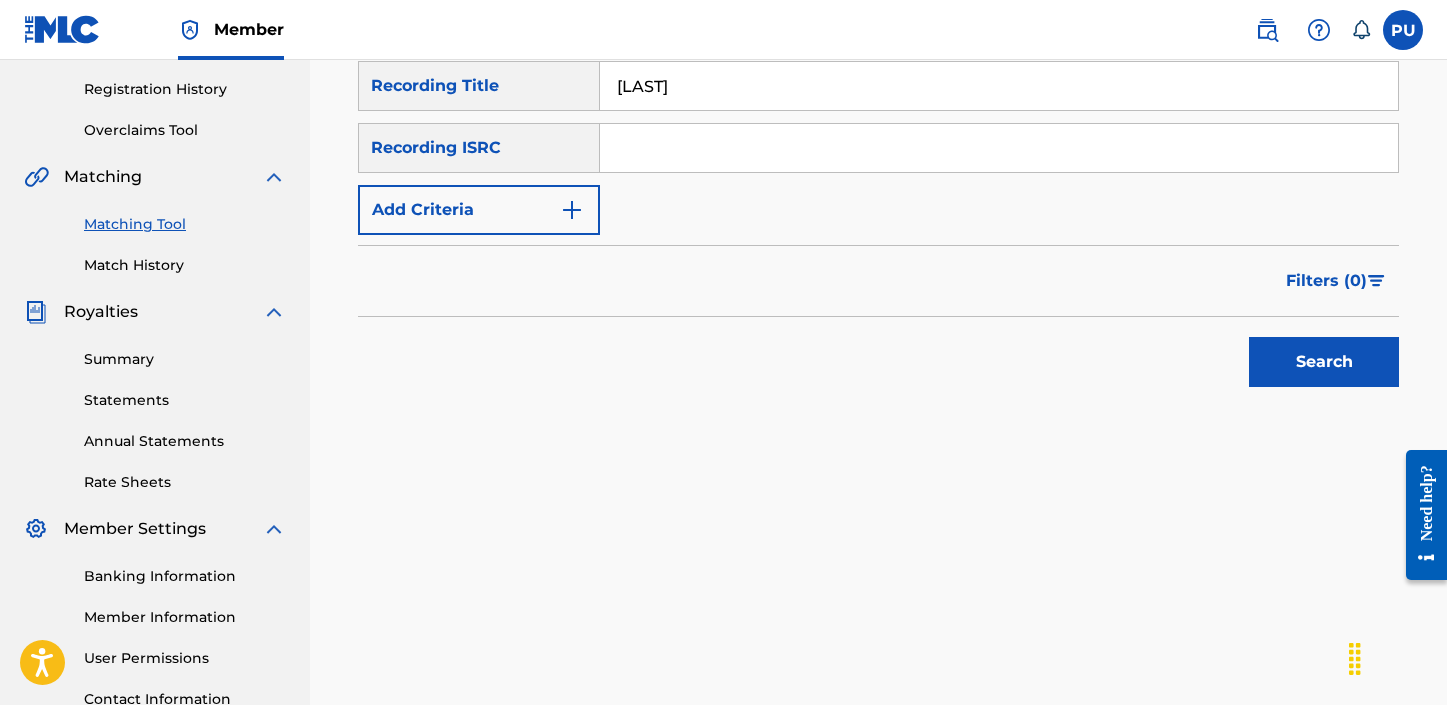 click on "Search" at bounding box center [1324, 362] 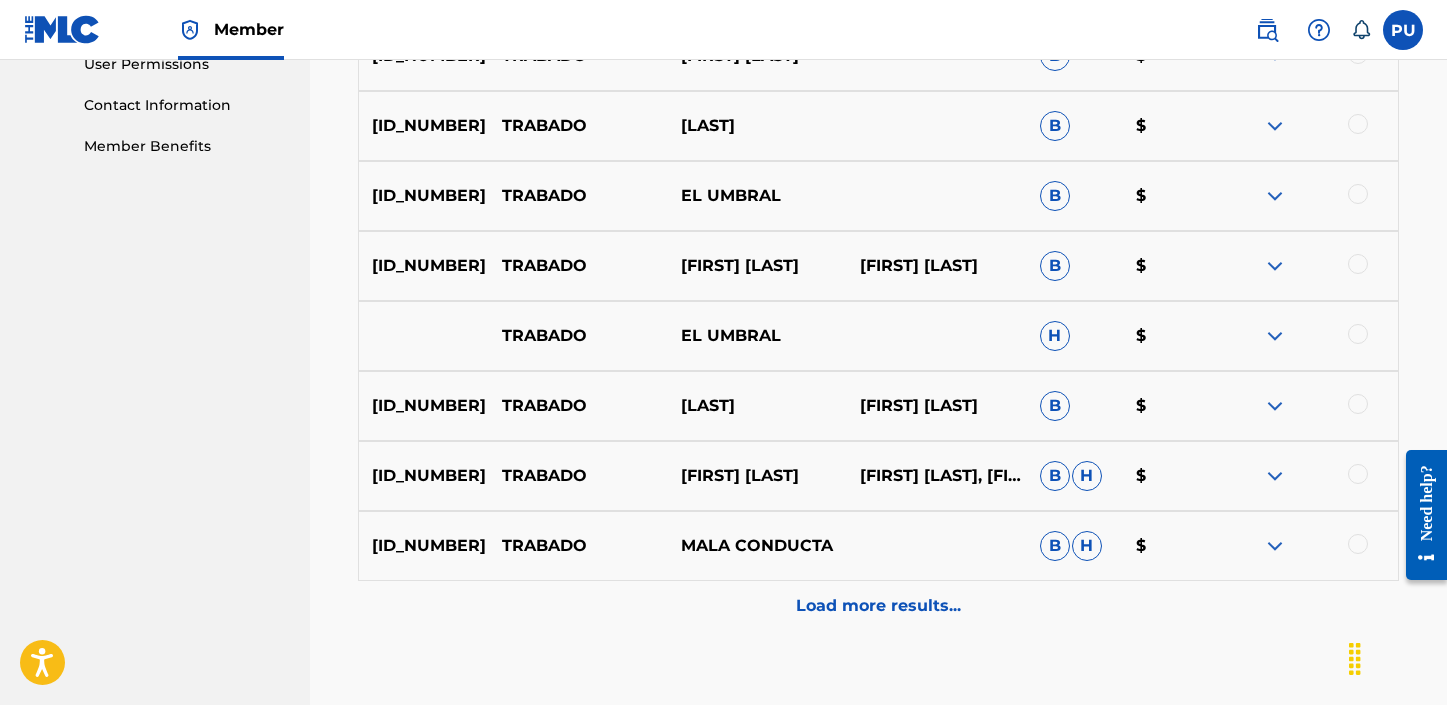 scroll, scrollTop: 1085, scrollLeft: 0, axis: vertical 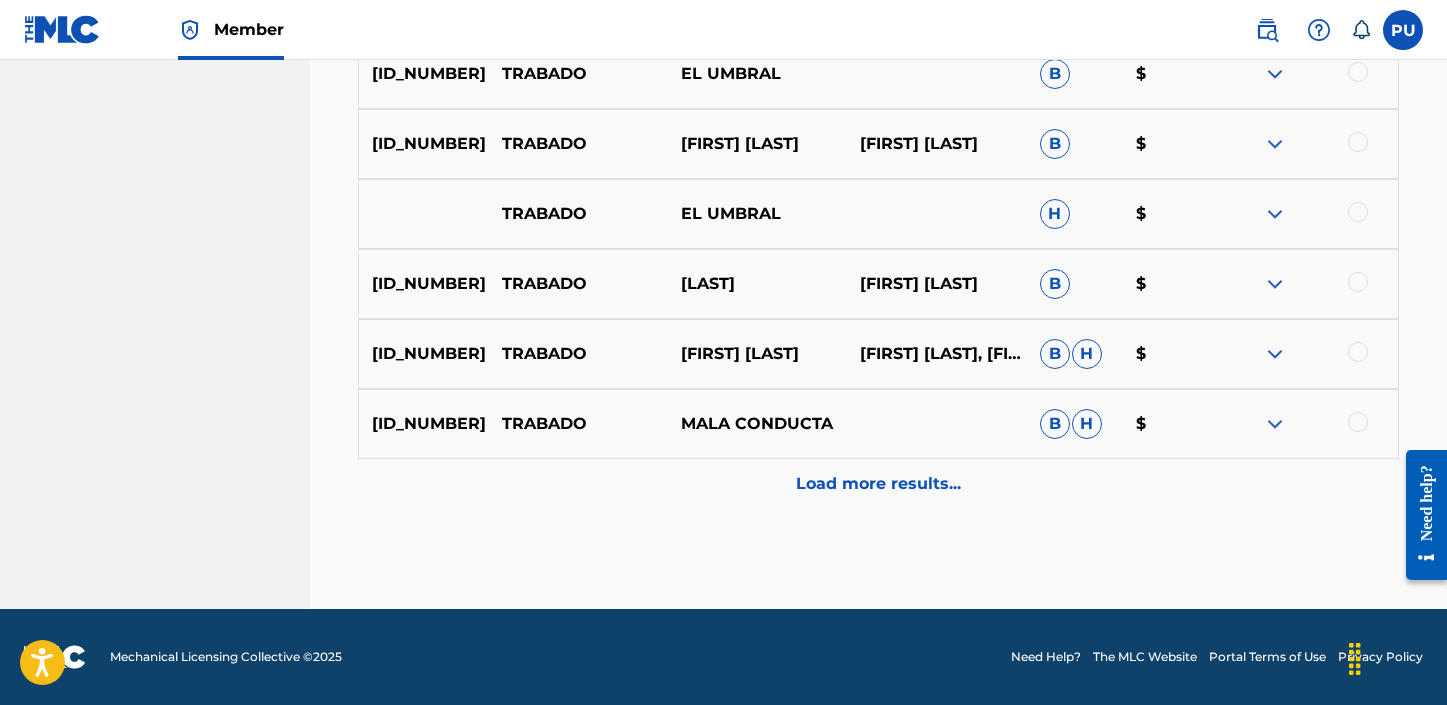 click on "Load more results..." at bounding box center [878, 484] 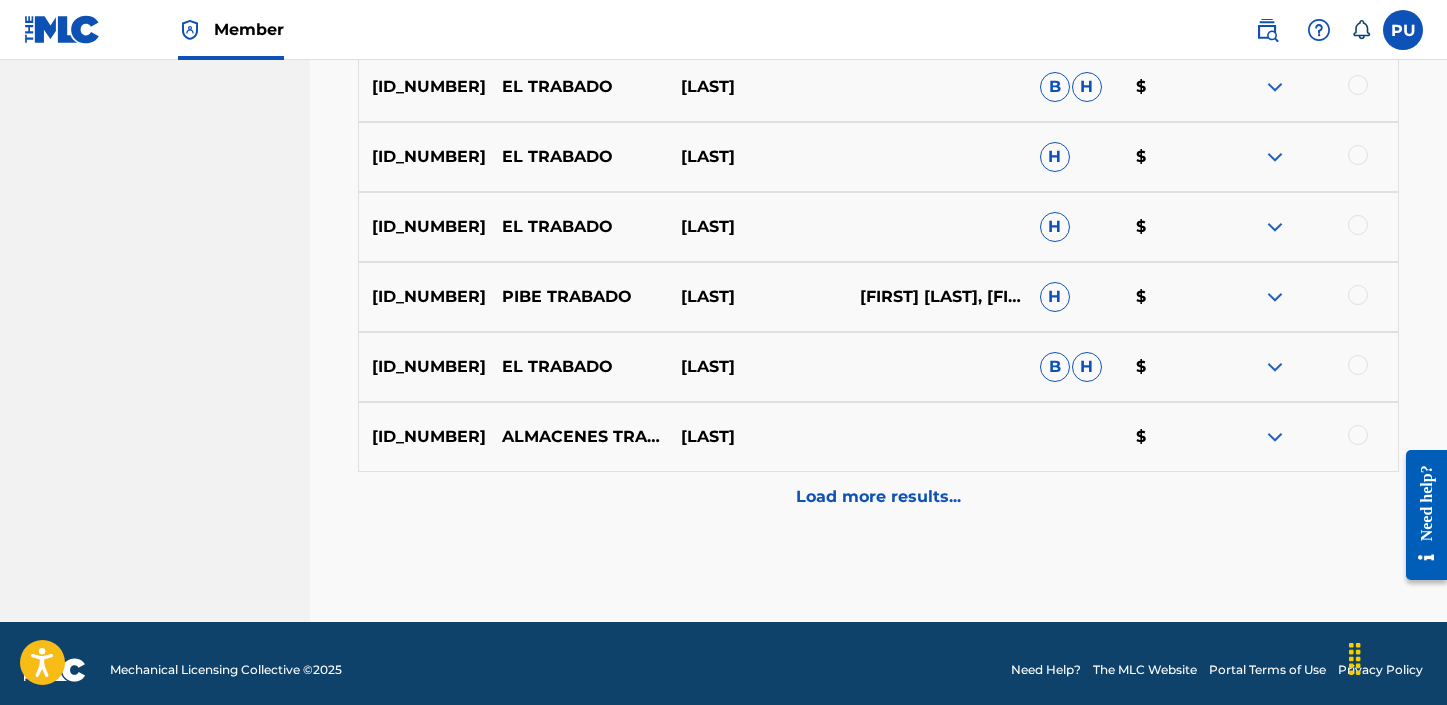 scroll, scrollTop: 1785, scrollLeft: 0, axis: vertical 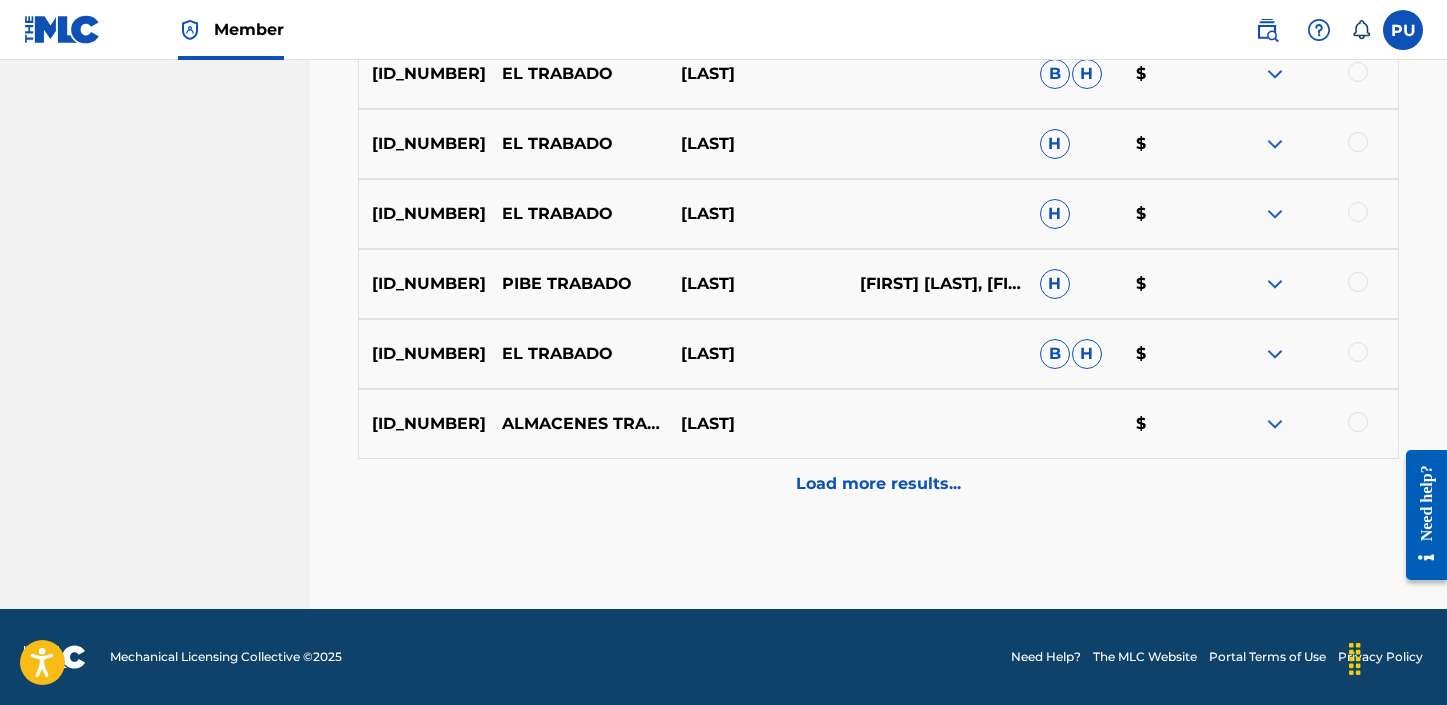 click at bounding box center (1358, 422) 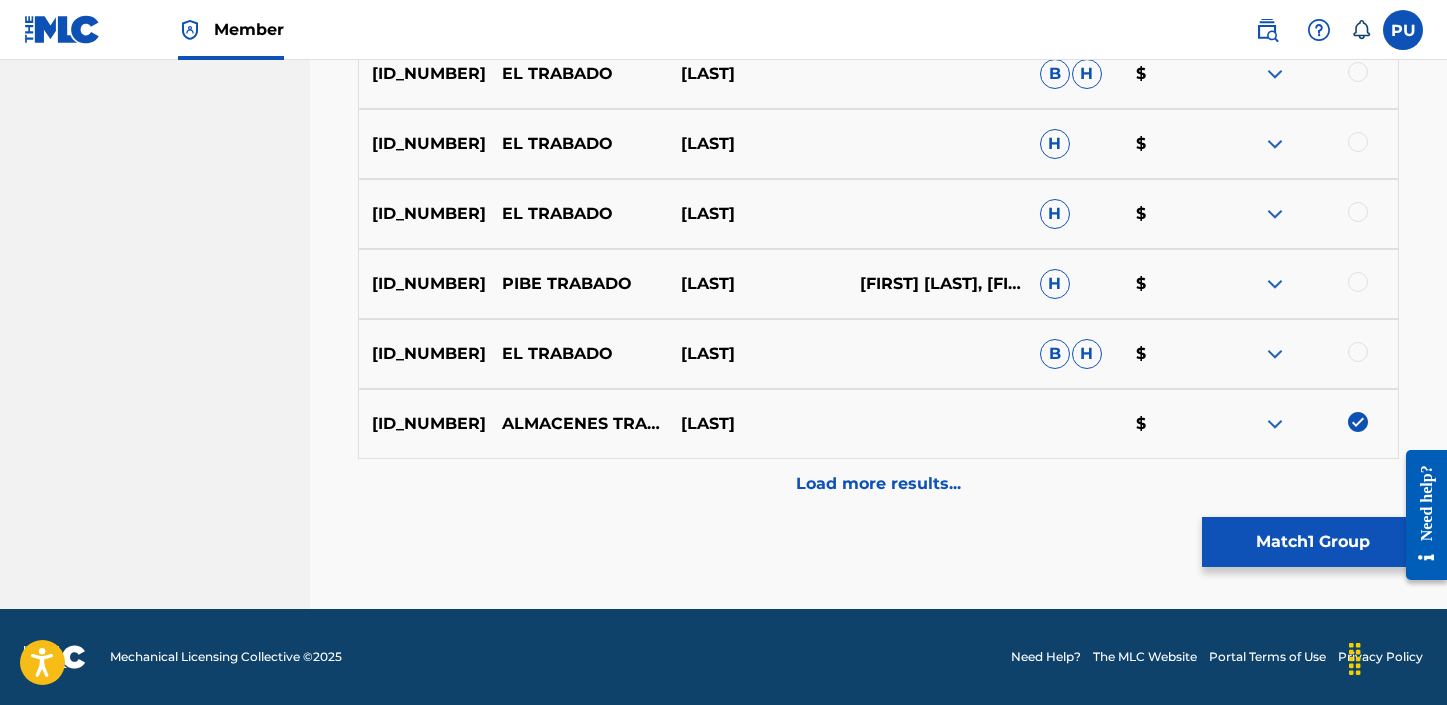 click on "Load more results..." at bounding box center (878, 484) 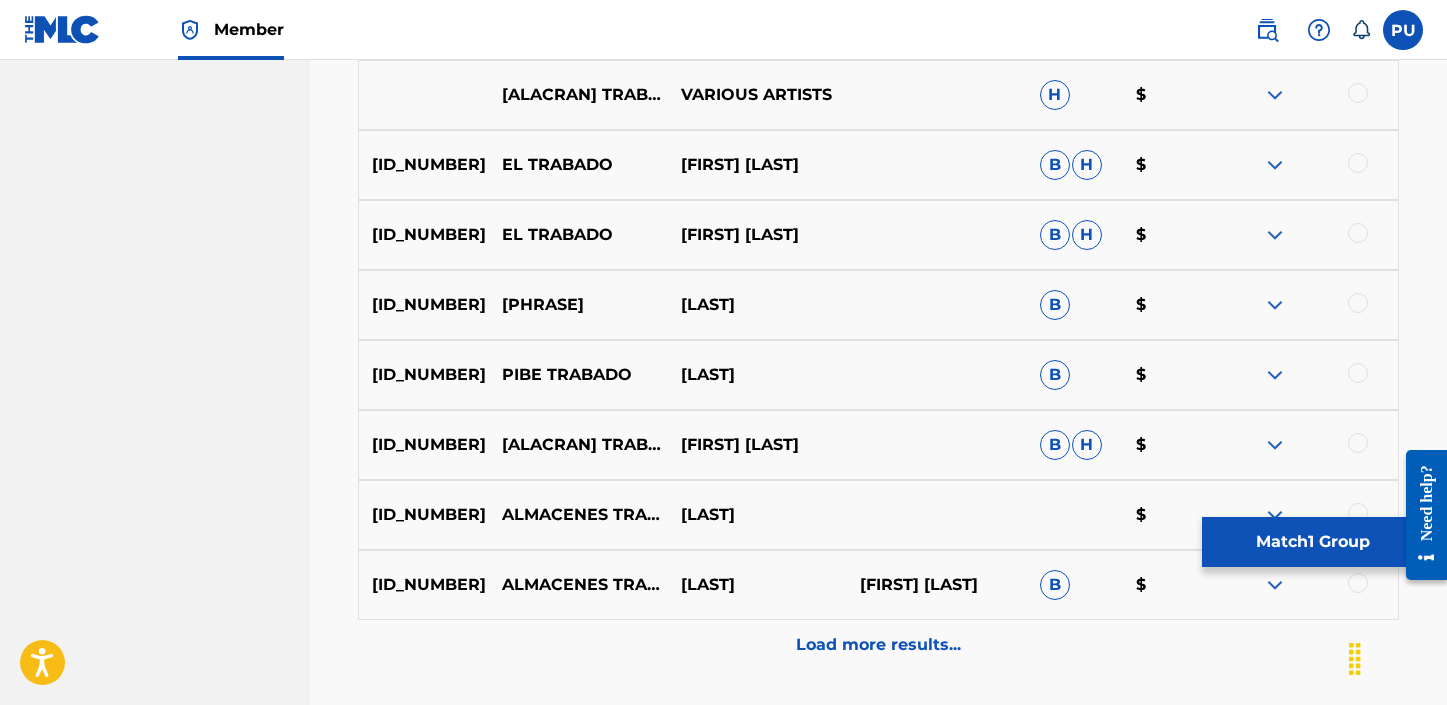 scroll, scrollTop: 2358, scrollLeft: 0, axis: vertical 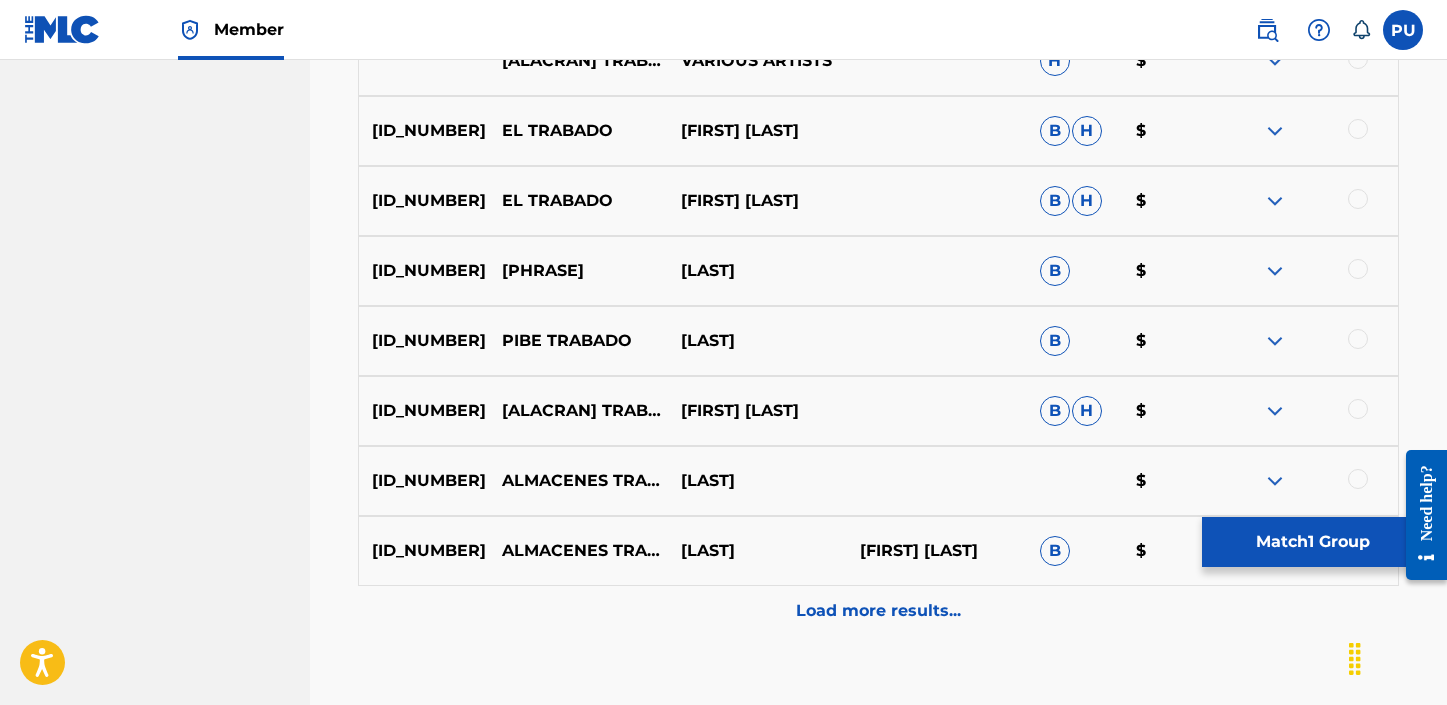 click at bounding box center (1358, 479) 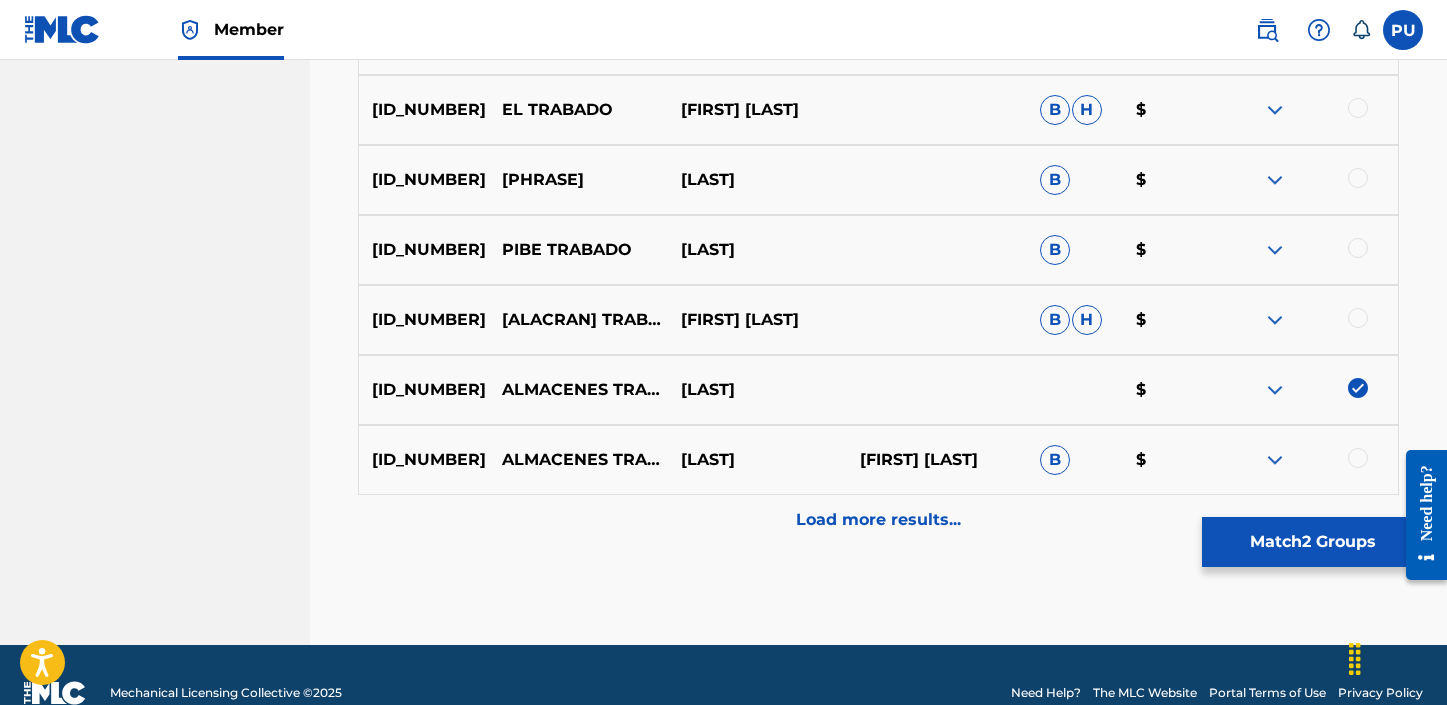 scroll, scrollTop: 2452, scrollLeft: 0, axis: vertical 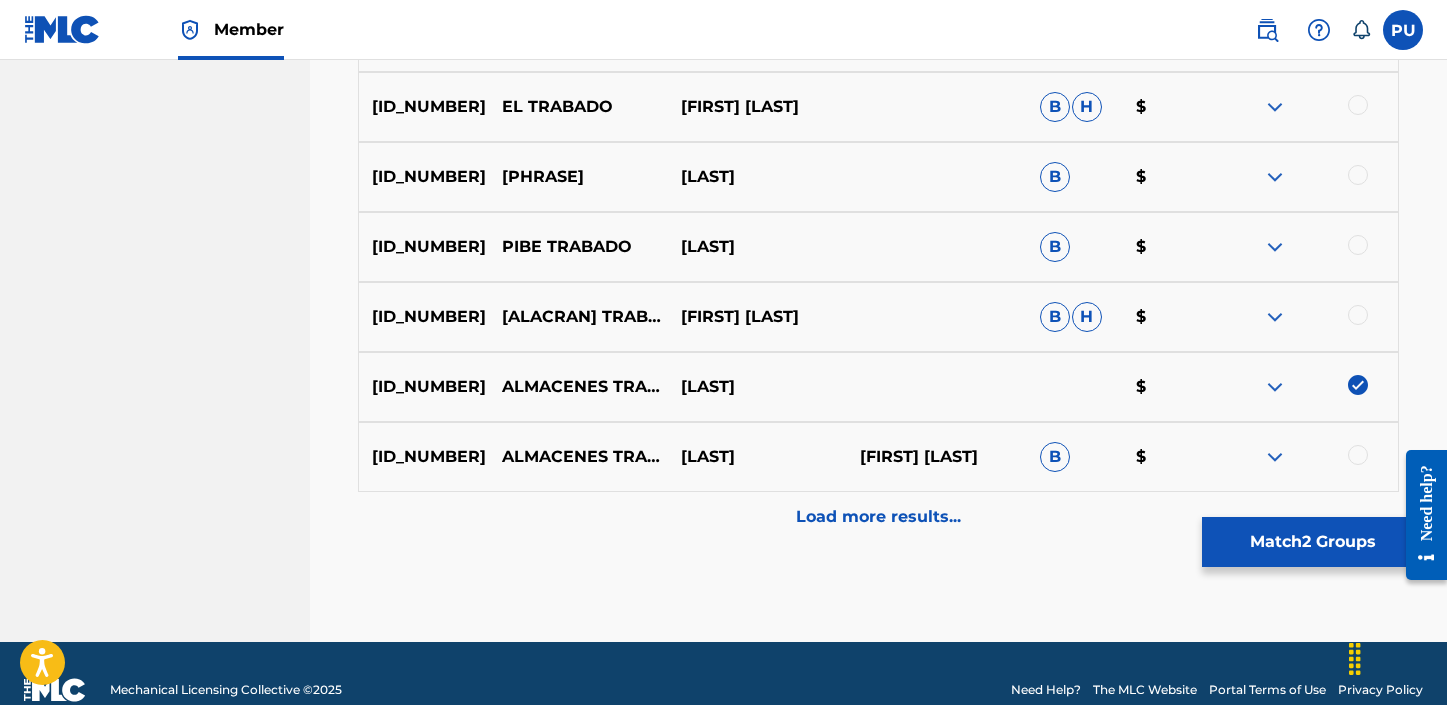 click at bounding box center (1358, 455) 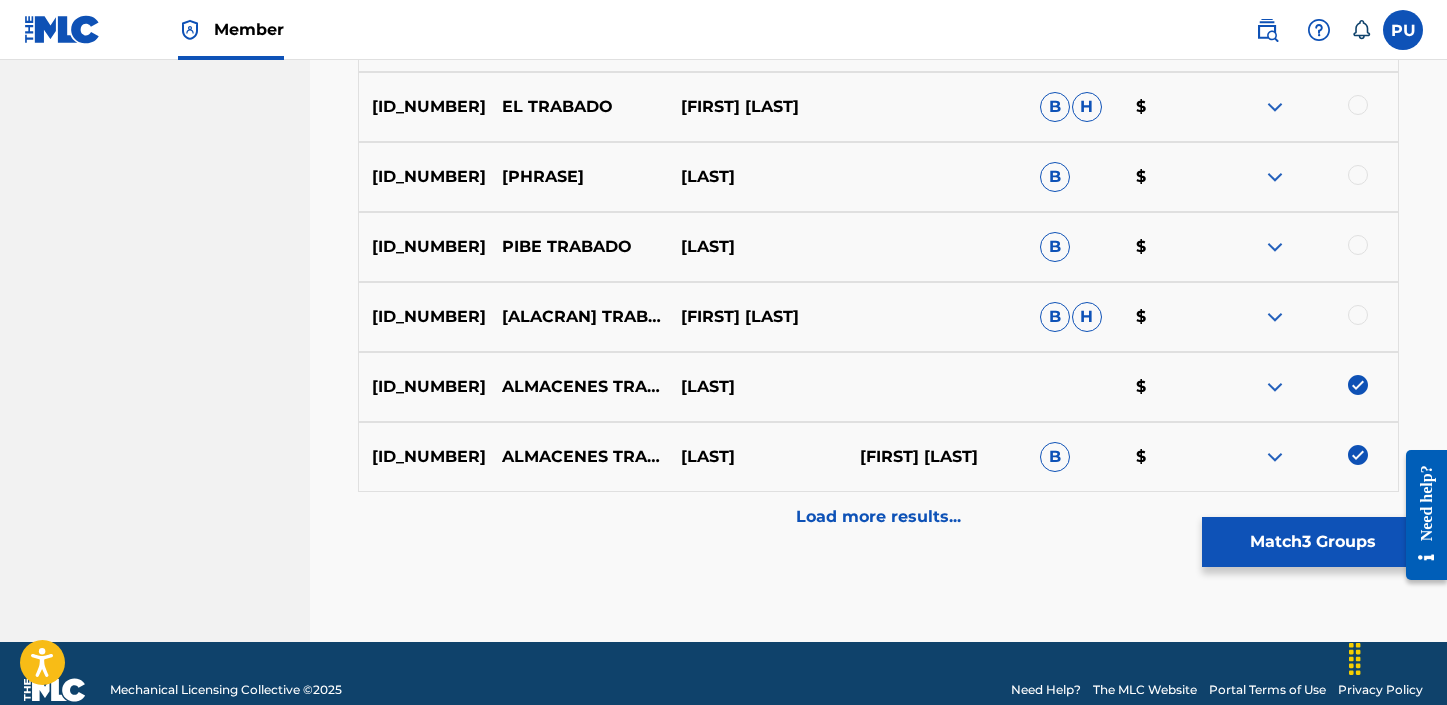 click on "Load more results..." at bounding box center [878, 517] 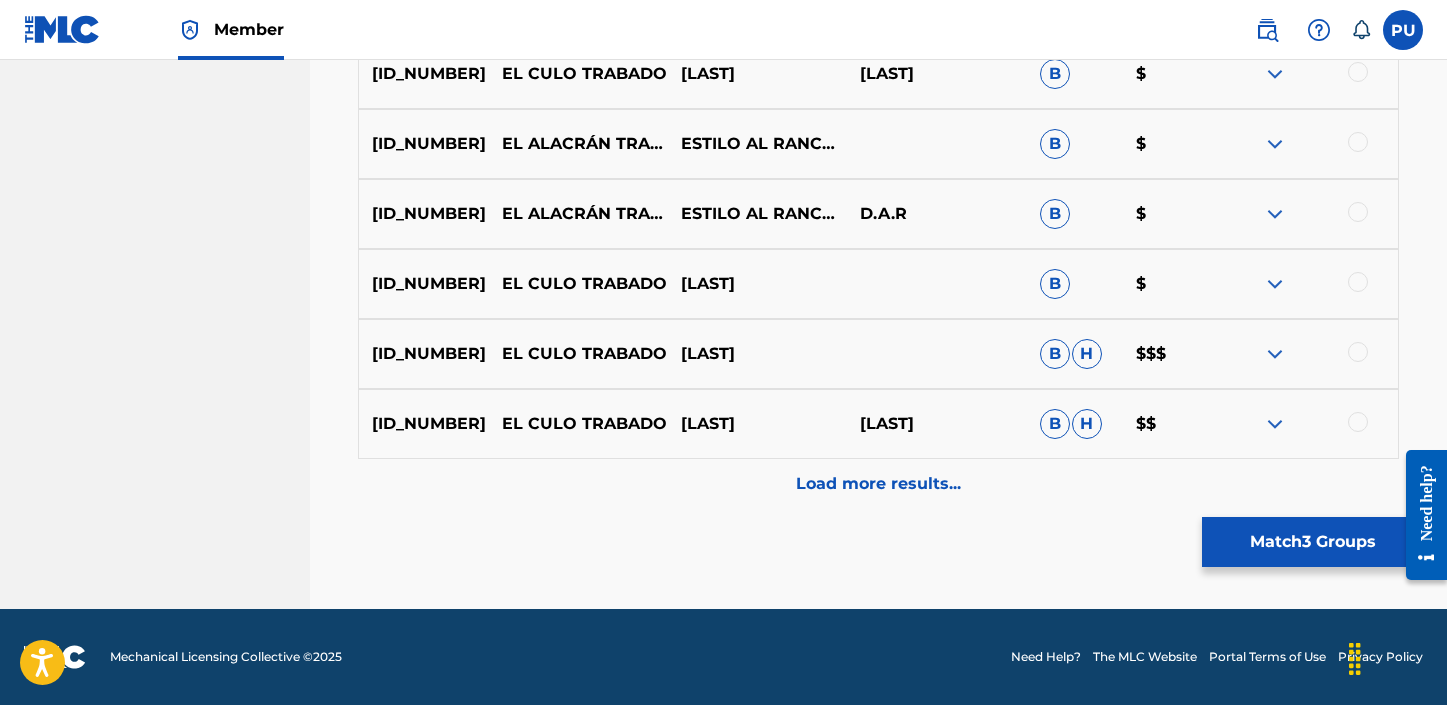 click on "Load more results..." at bounding box center [878, 484] 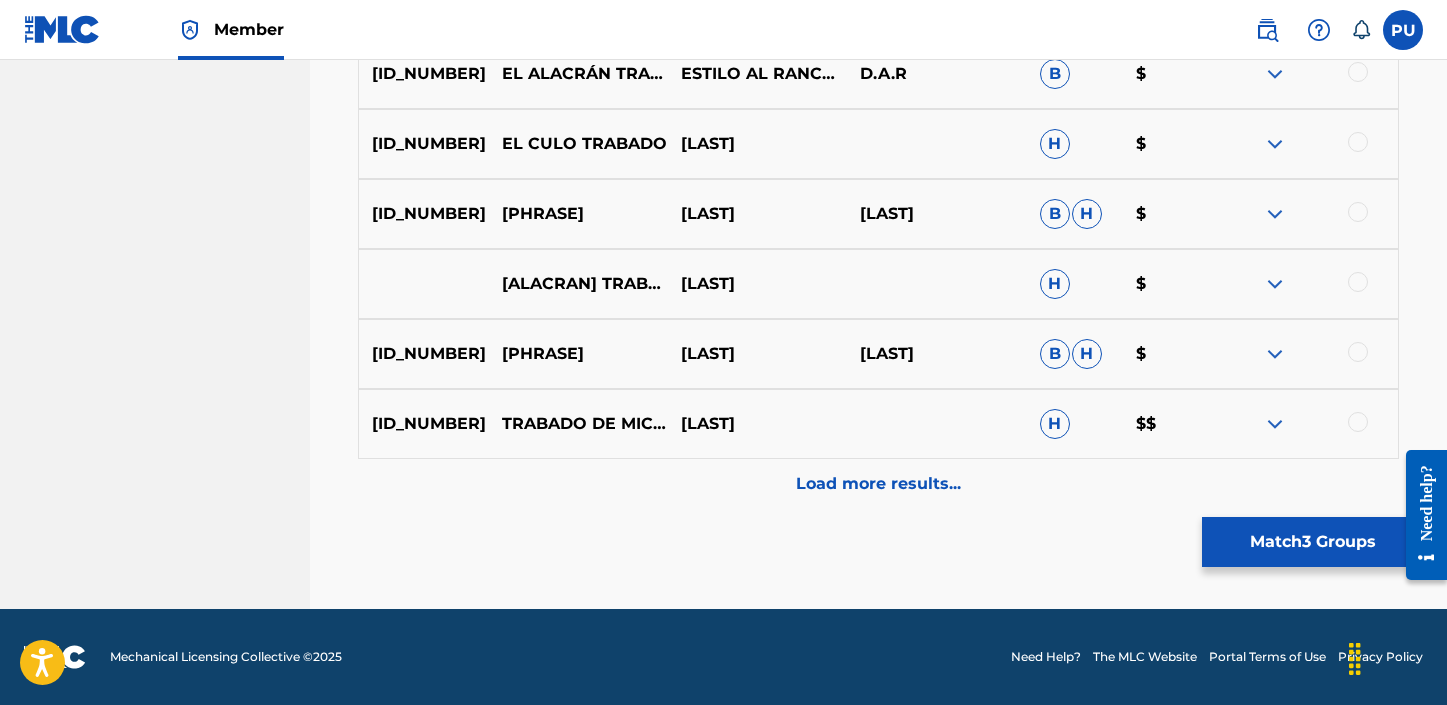 click on "Load more results..." at bounding box center [878, 484] 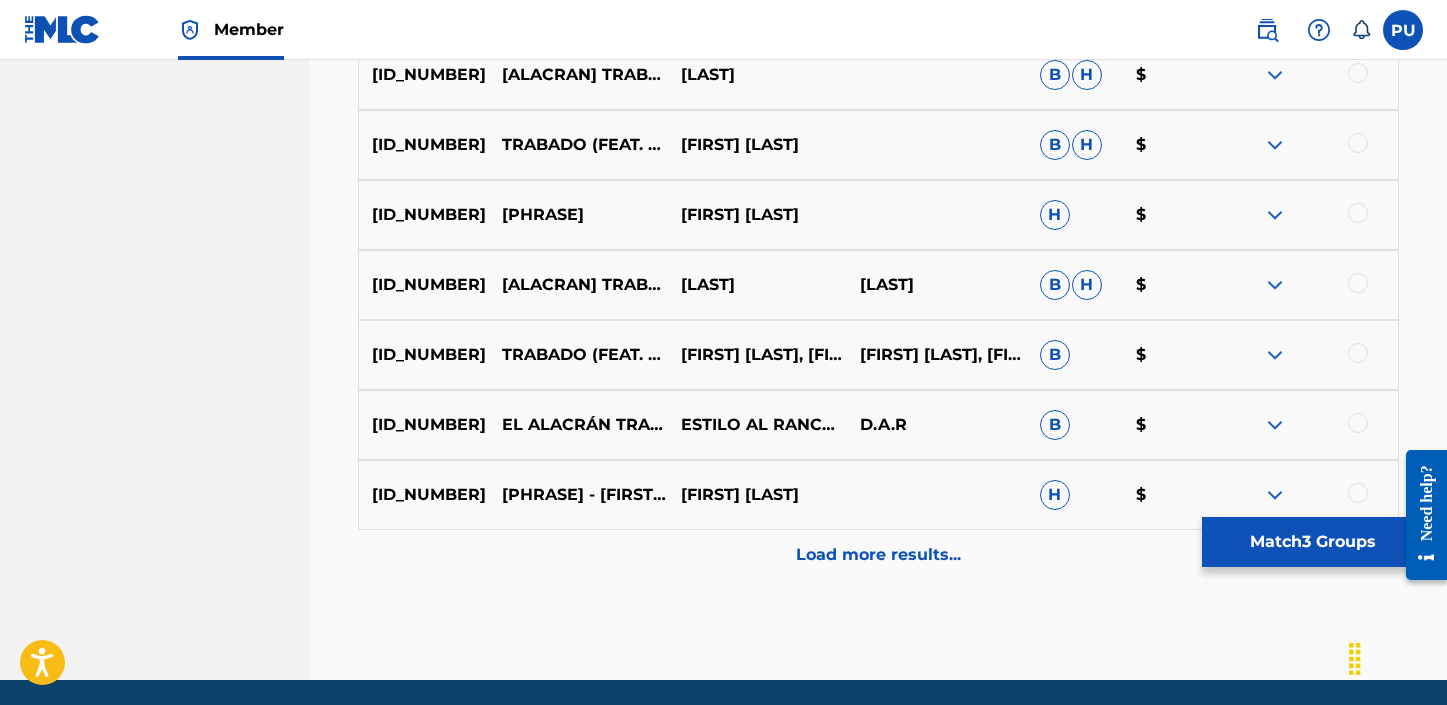 click on "Load more results..." at bounding box center [878, 555] 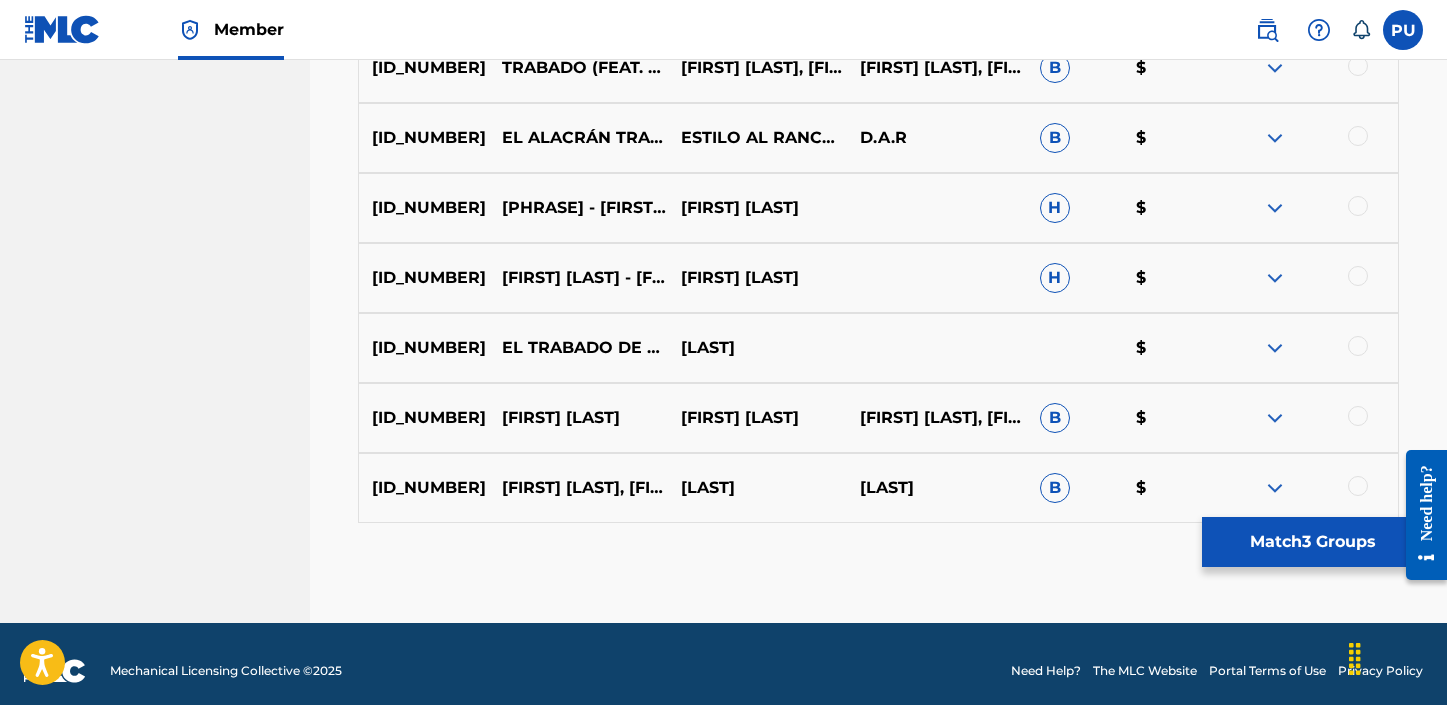 scroll, scrollTop: 4815, scrollLeft: 0, axis: vertical 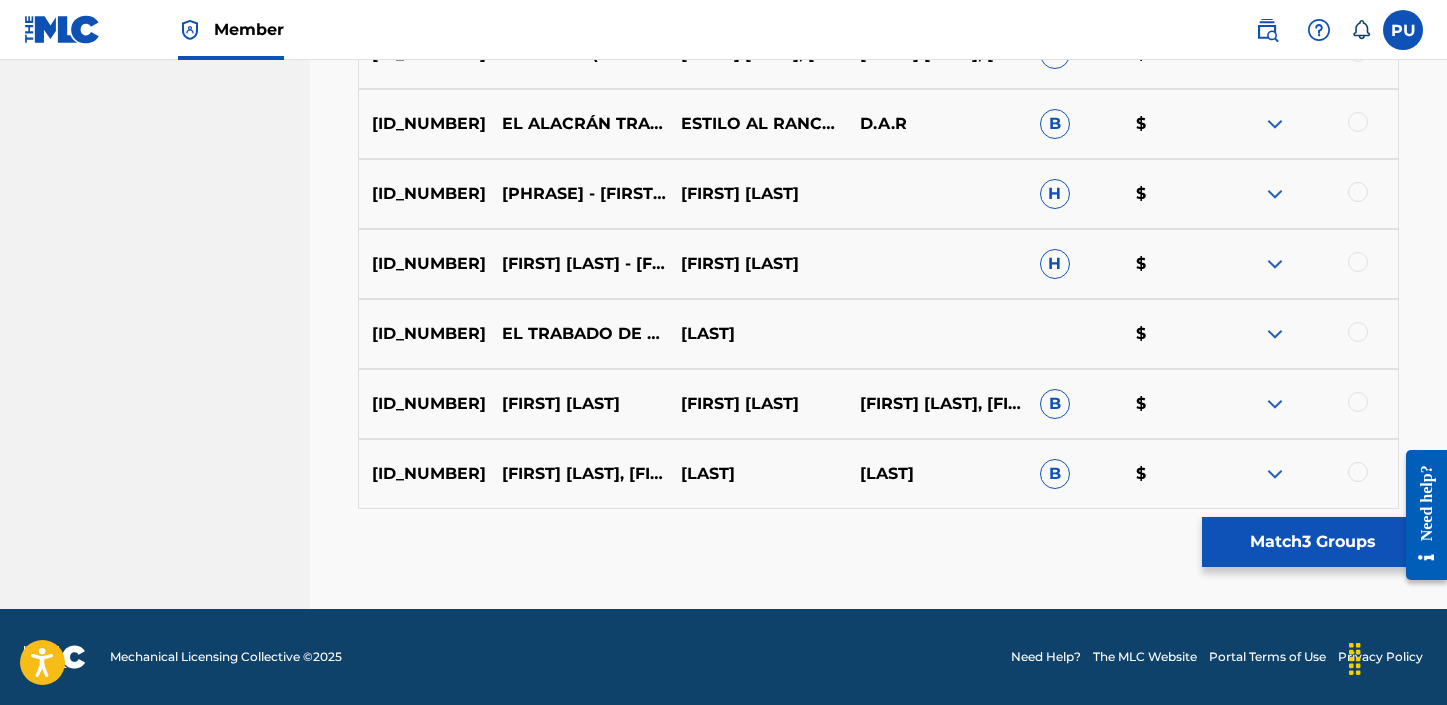 click on "Match  3 Groups" at bounding box center [1312, 542] 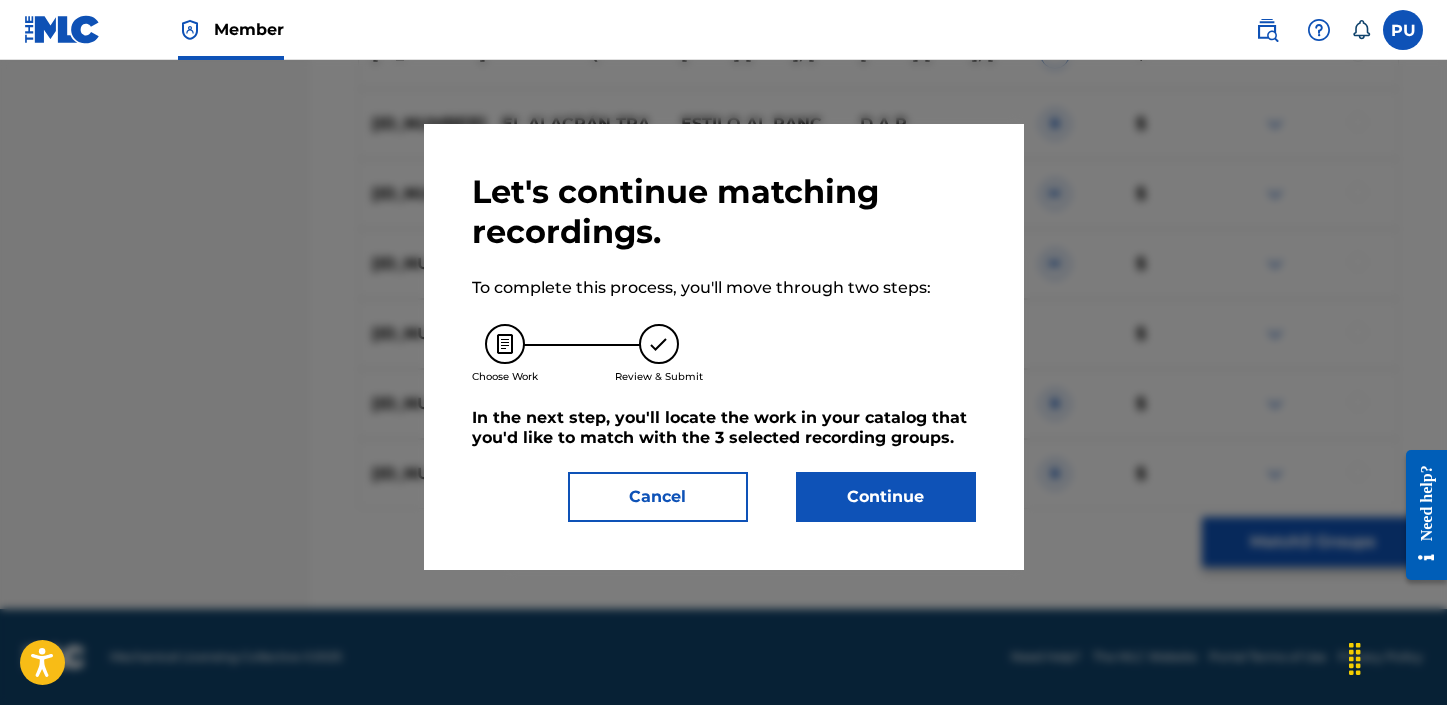 click on "Continue" at bounding box center (886, 497) 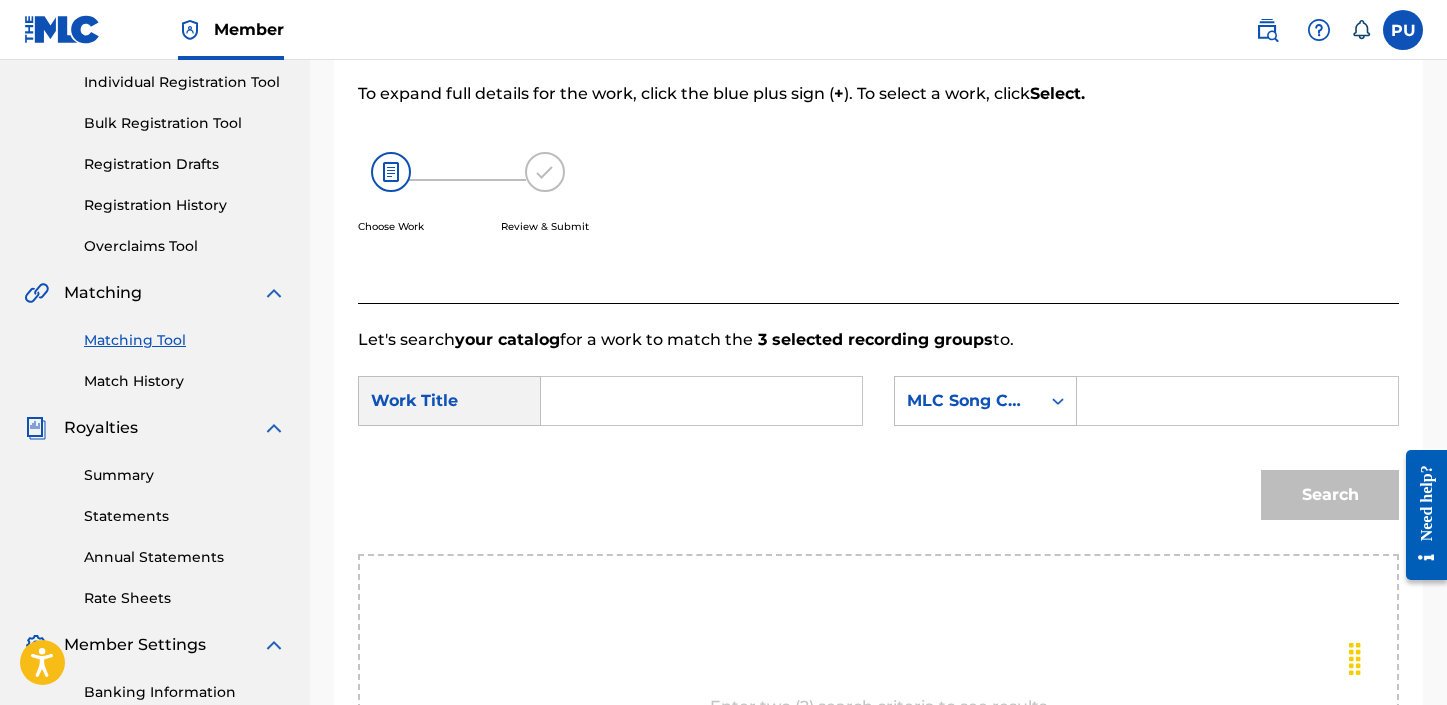 scroll, scrollTop: 211, scrollLeft: 0, axis: vertical 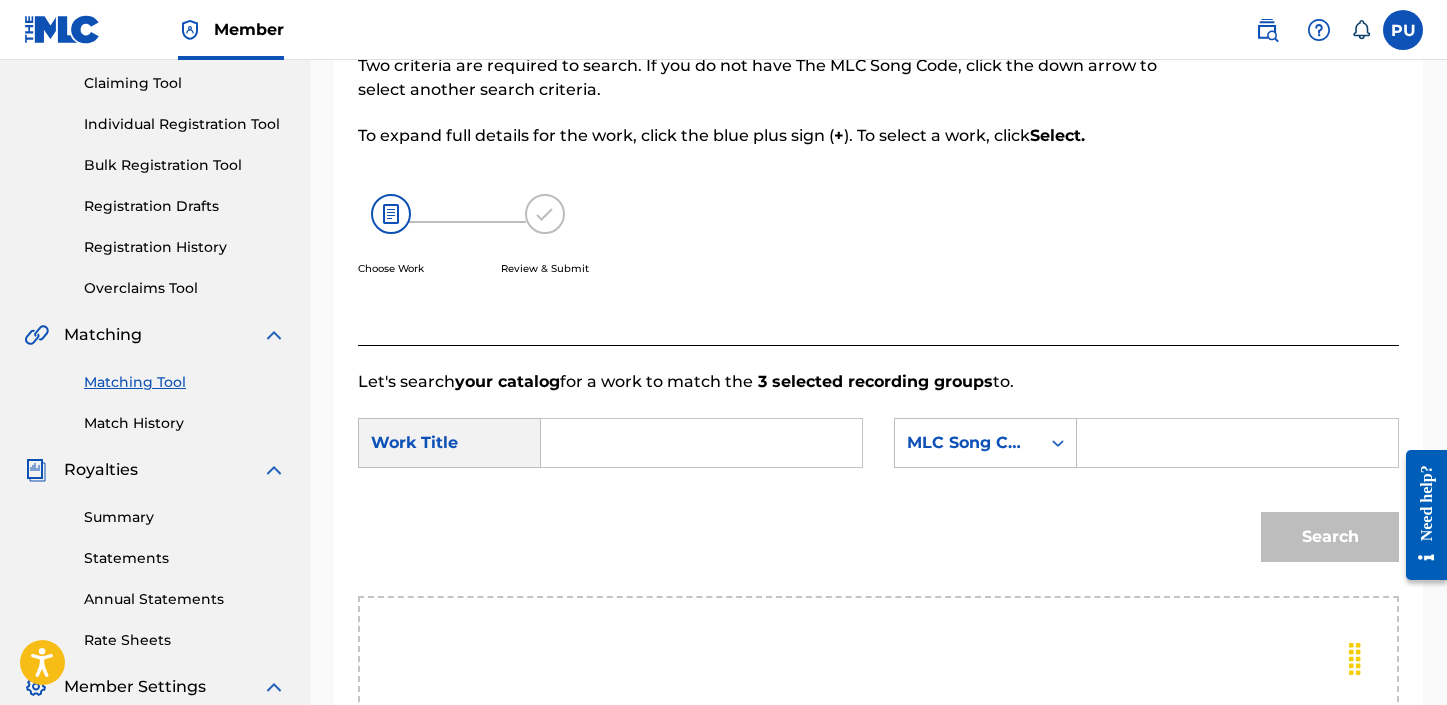 click at bounding box center [701, 443] 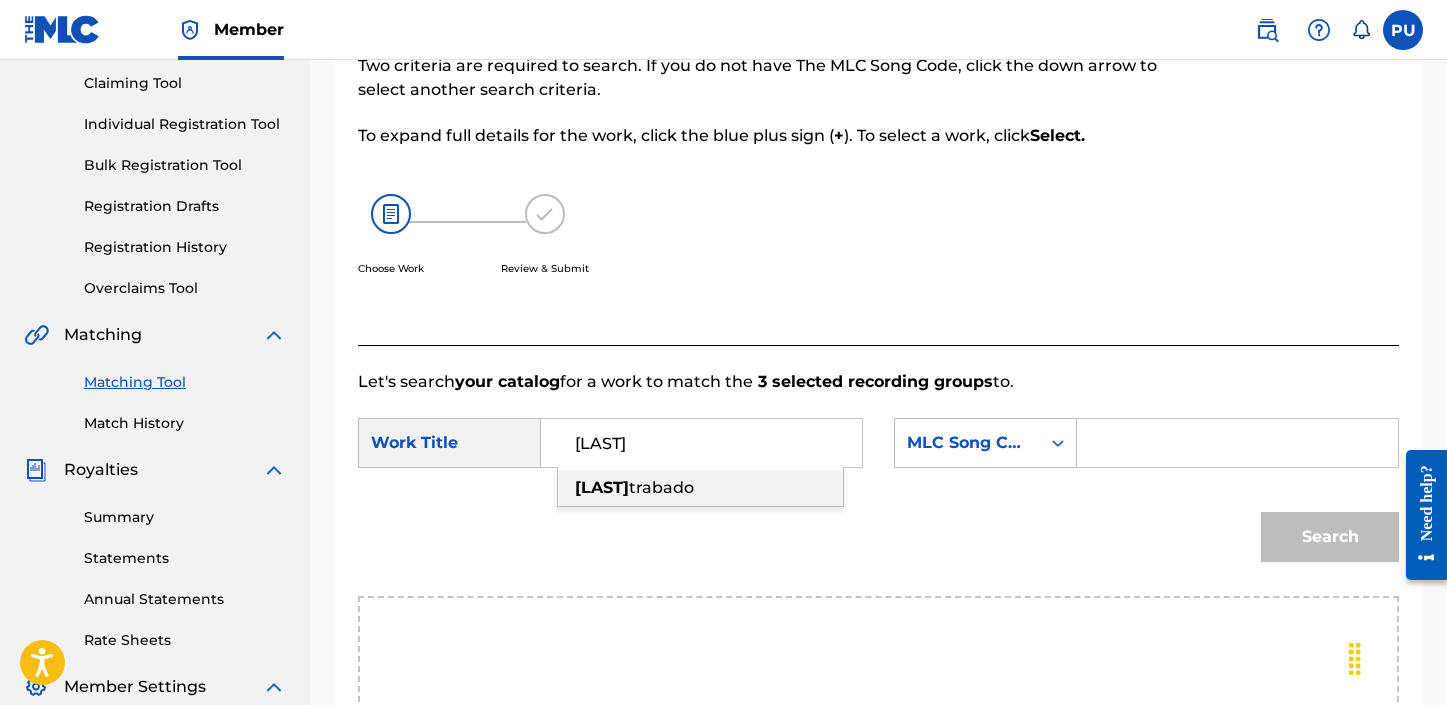 click on "almaneces" at bounding box center [602, 487] 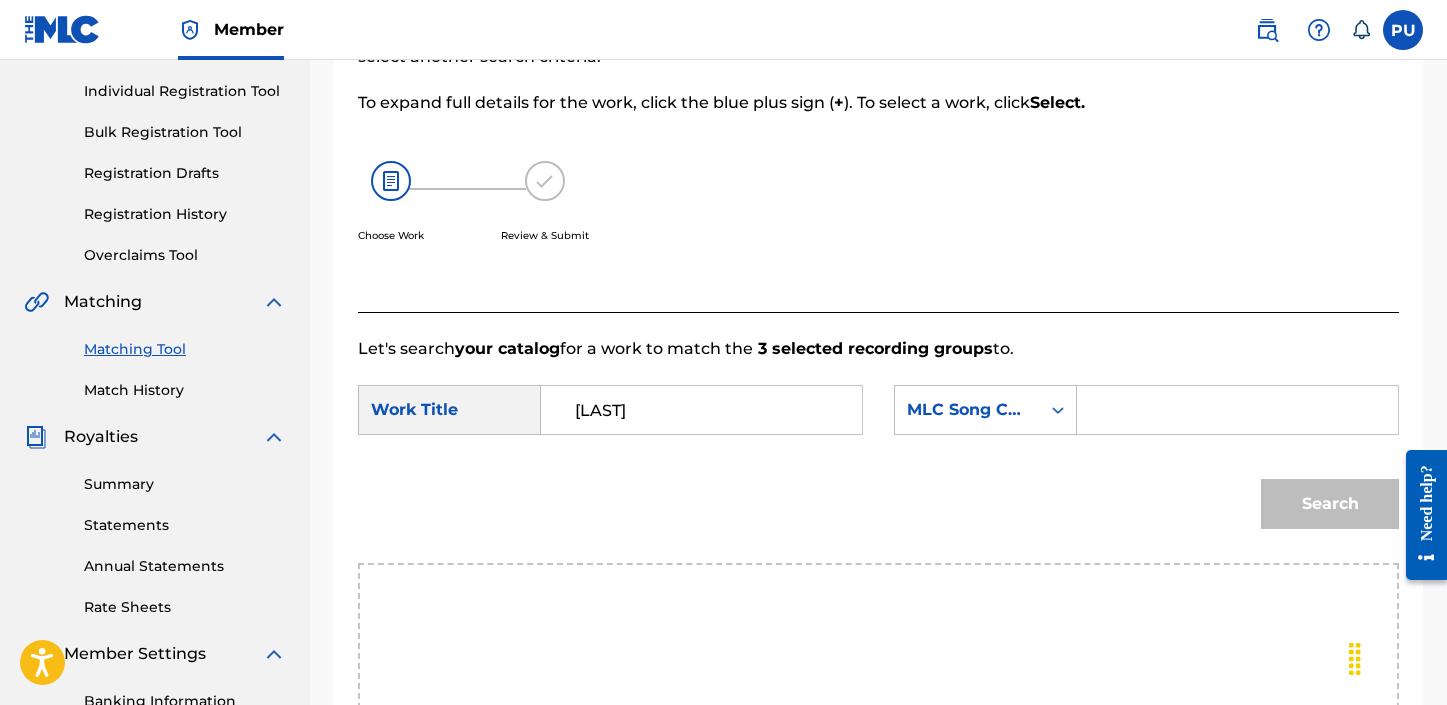 scroll, scrollTop: 271, scrollLeft: 0, axis: vertical 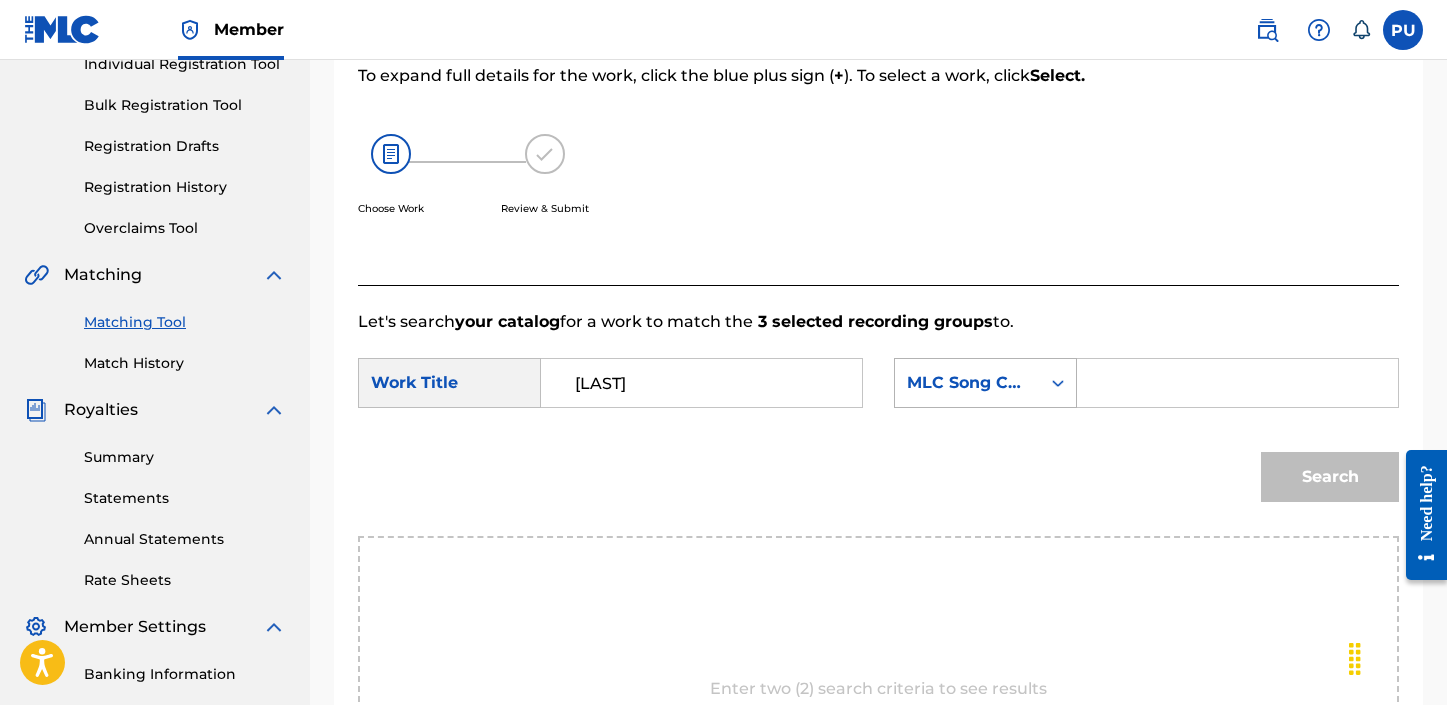click on "MLC Song Code" at bounding box center [967, 383] 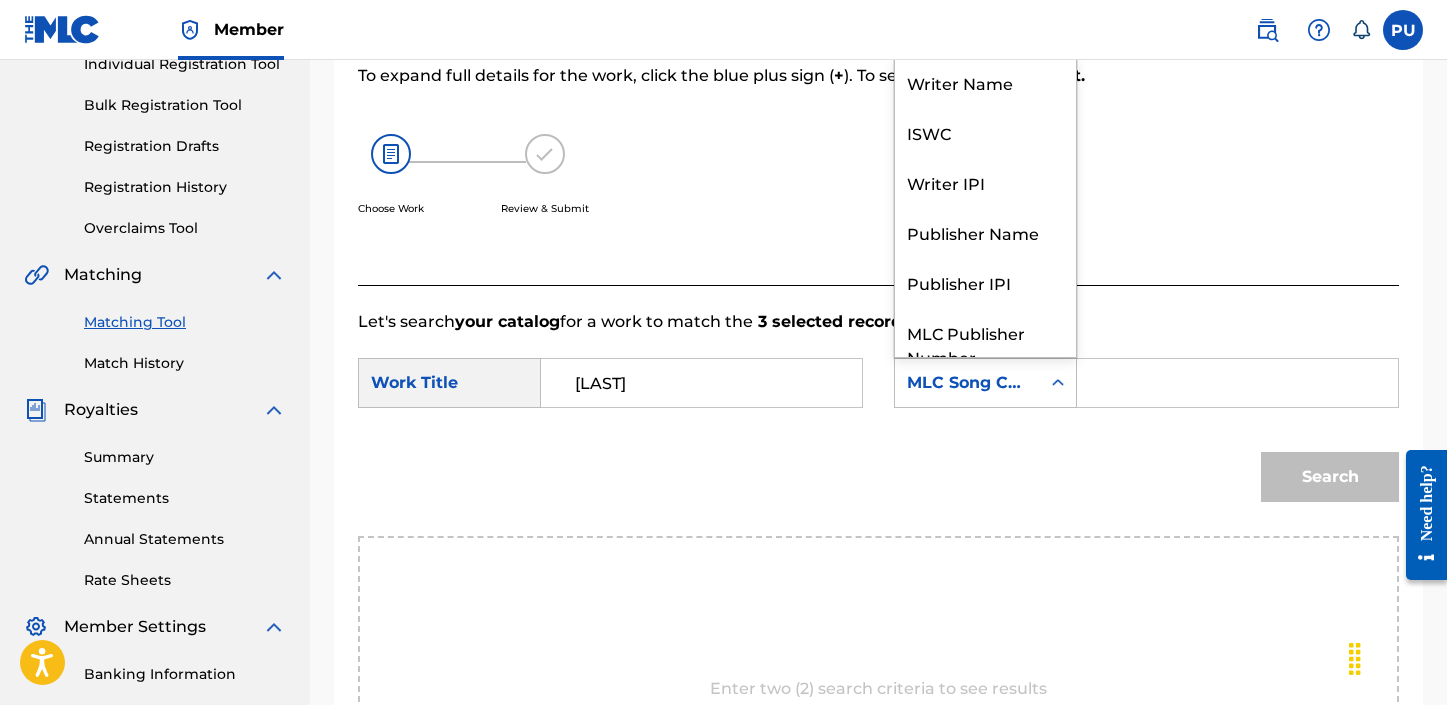scroll, scrollTop: 74, scrollLeft: 0, axis: vertical 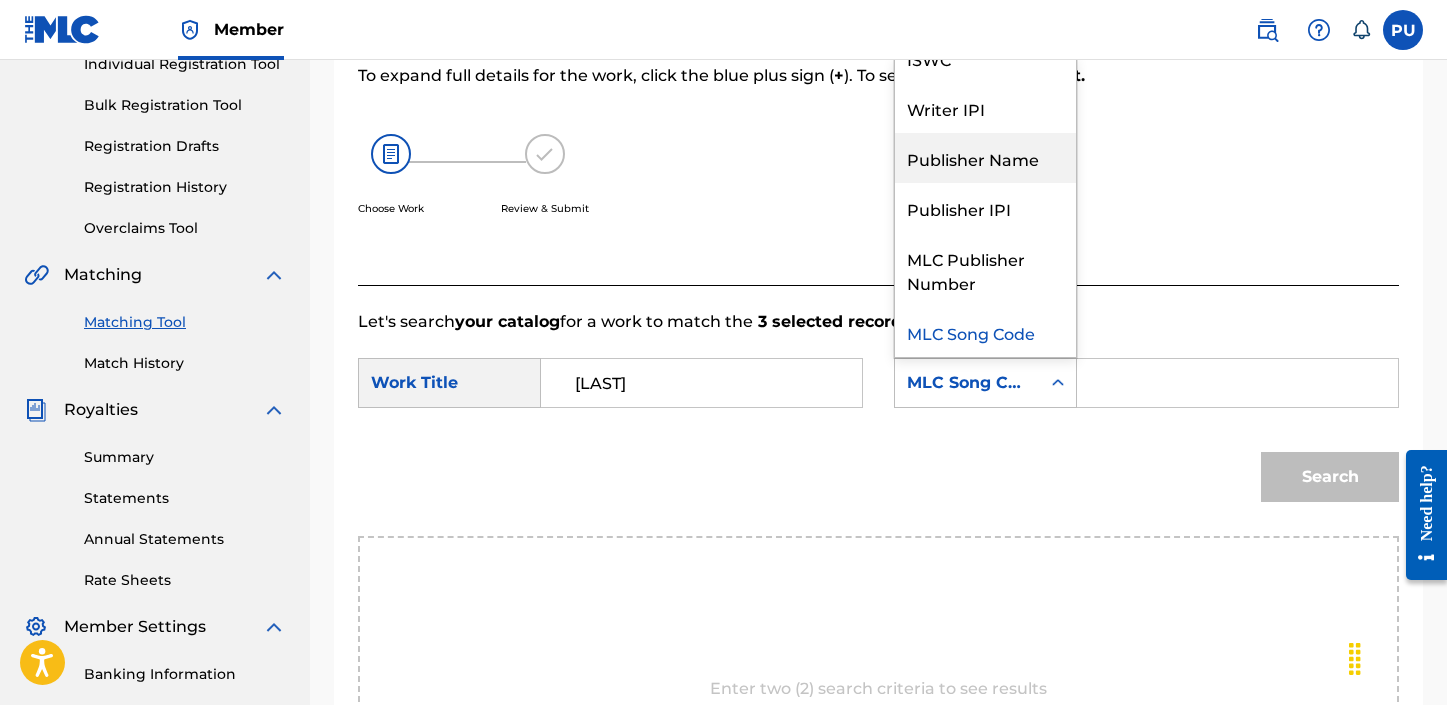 click on "Publisher Name" at bounding box center [985, 158] 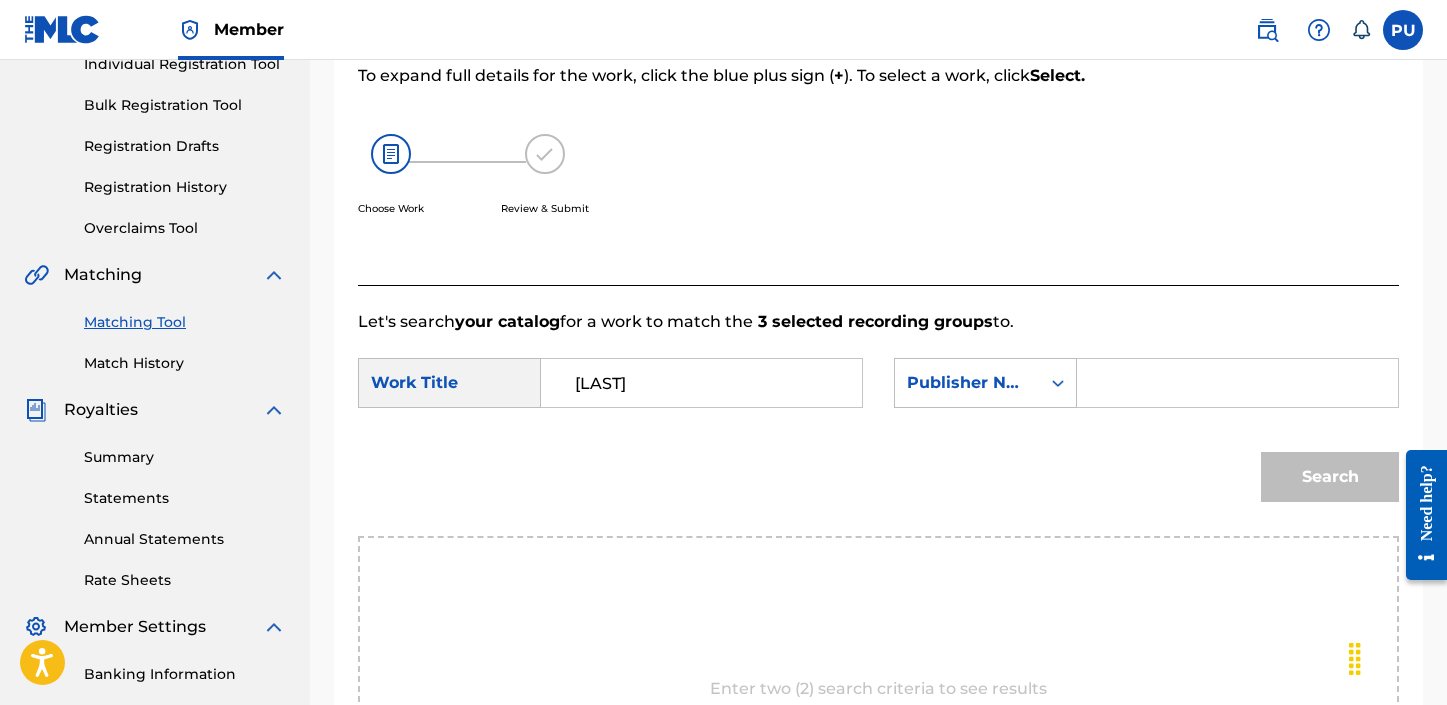 click at bounding box center (1237, 383) 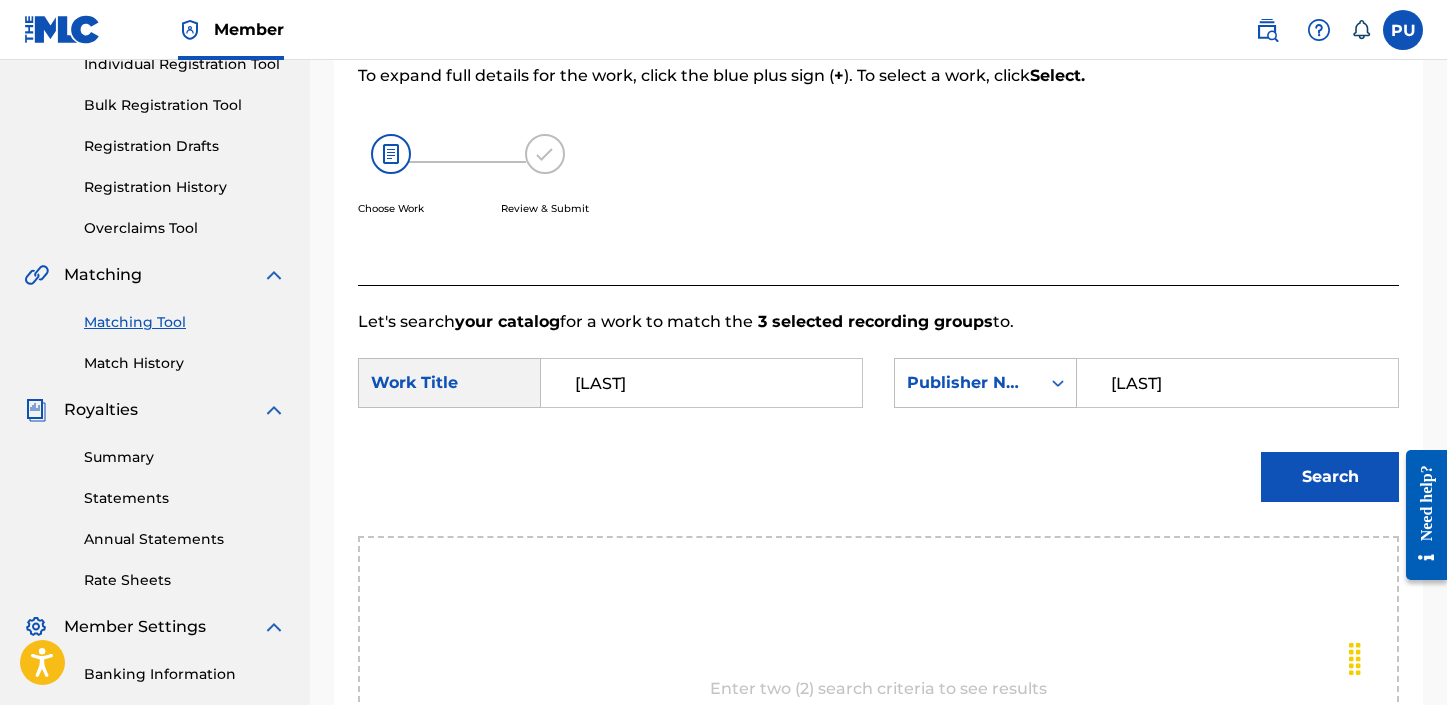type on "brivani" 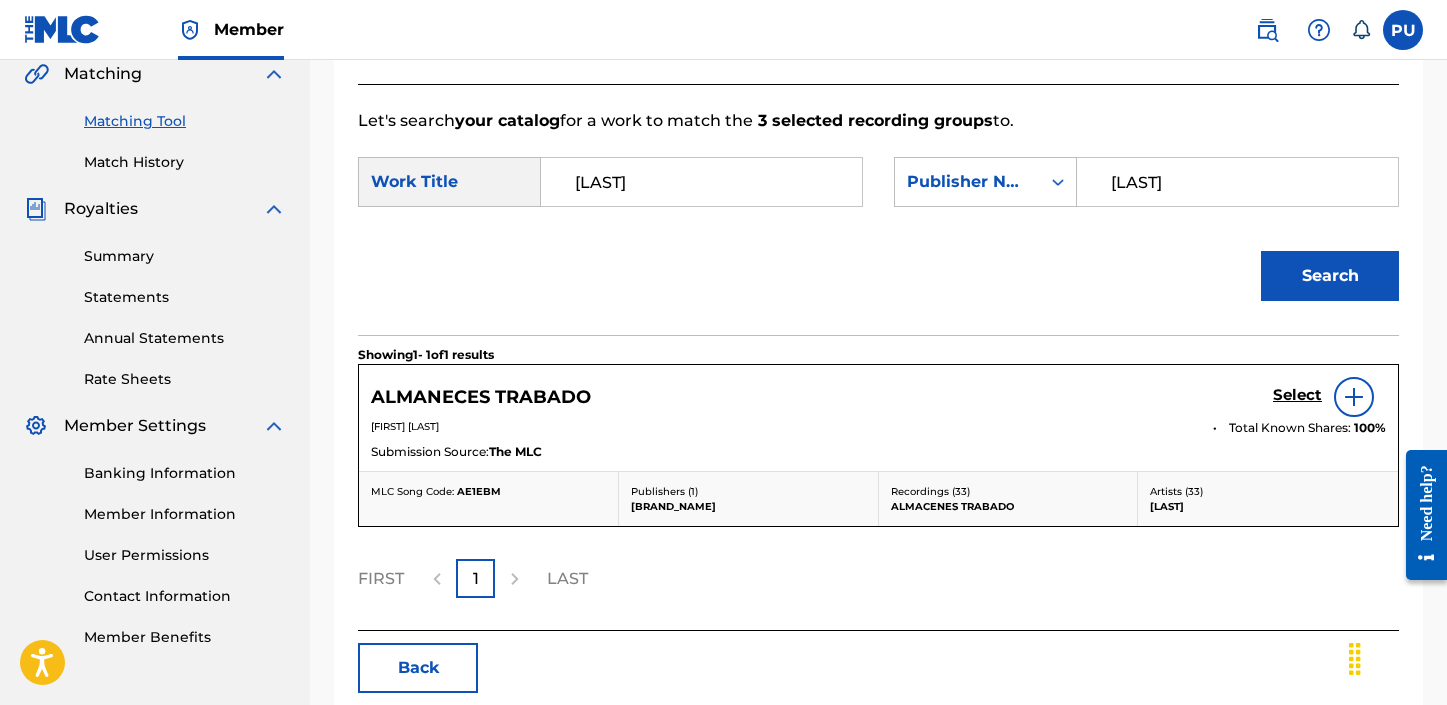 scroll, scrollTop: 568, scrollLeft: 0, axis: vertical 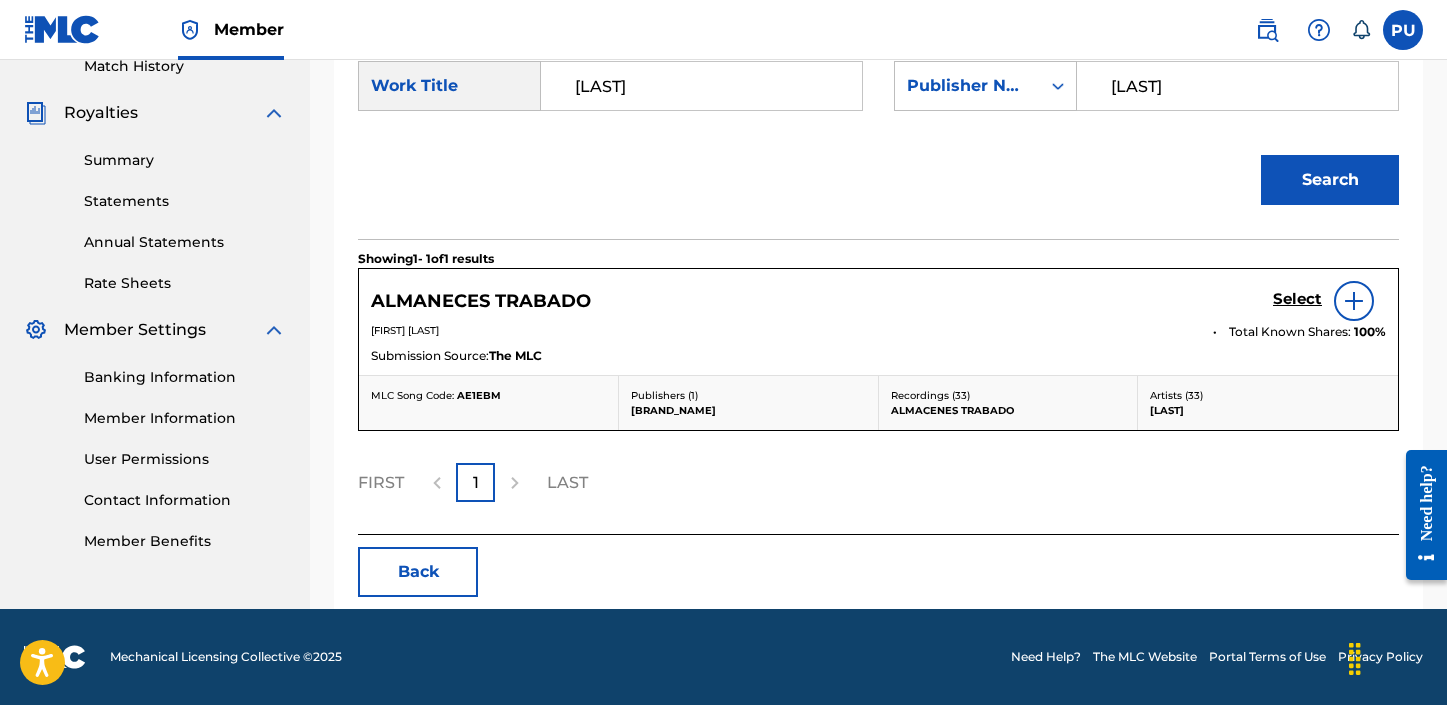 click at bounding box center [1354, 301] 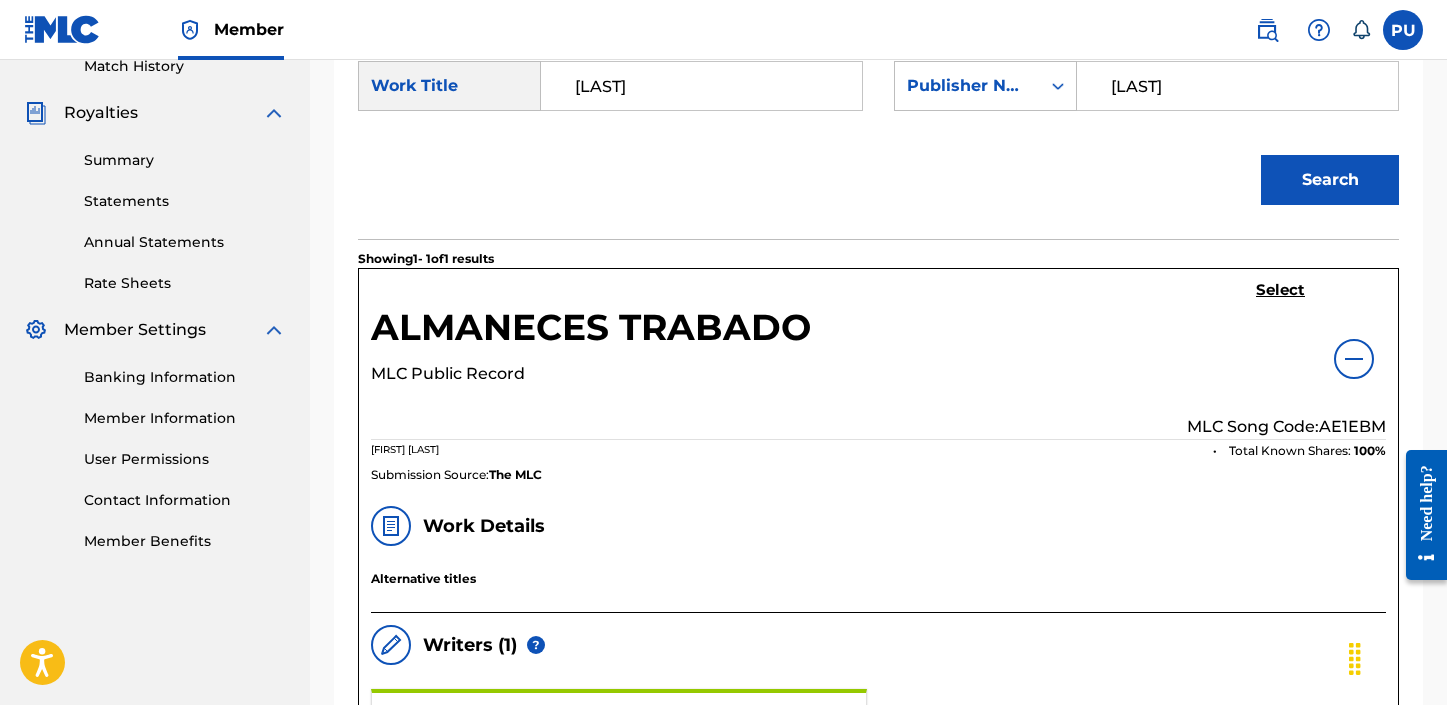 click on "Select" at bounding box center [1280, 290] 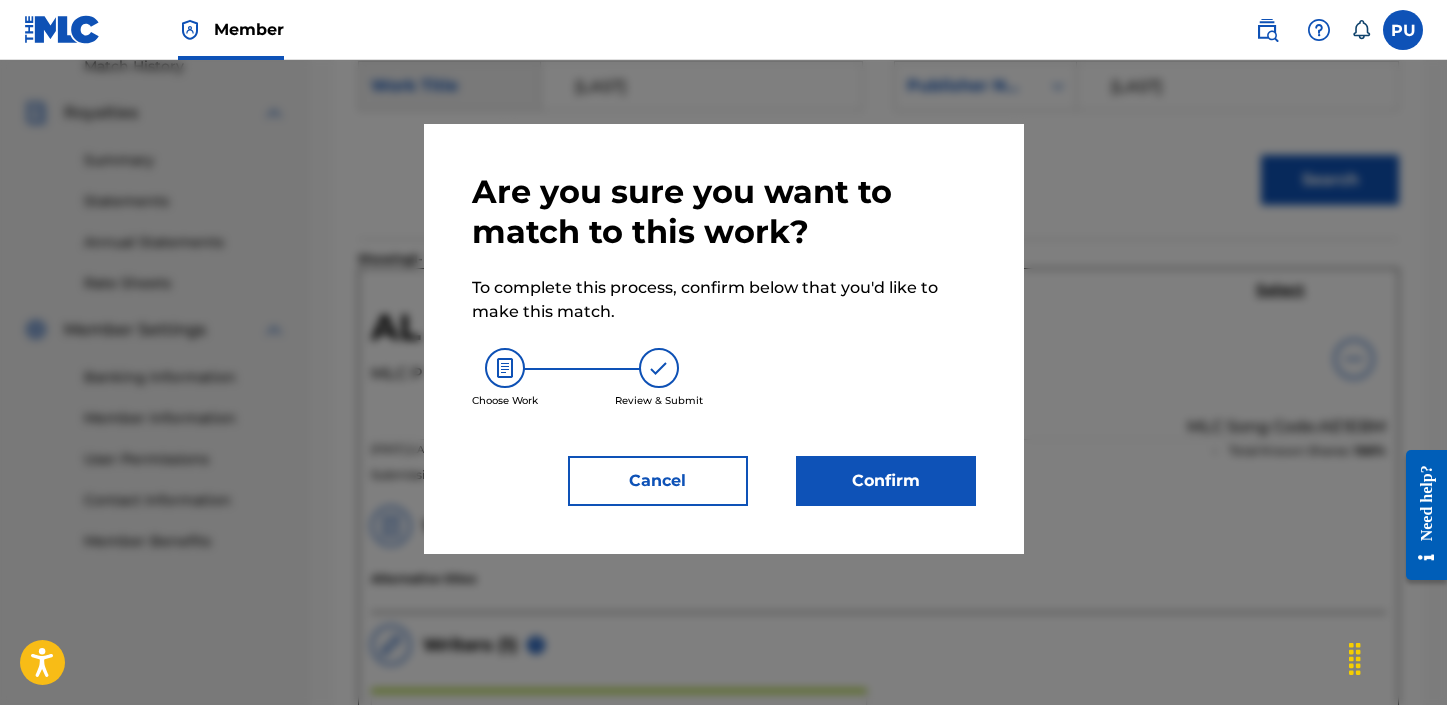 click on "Confirm" at bounding box center [886, 481] 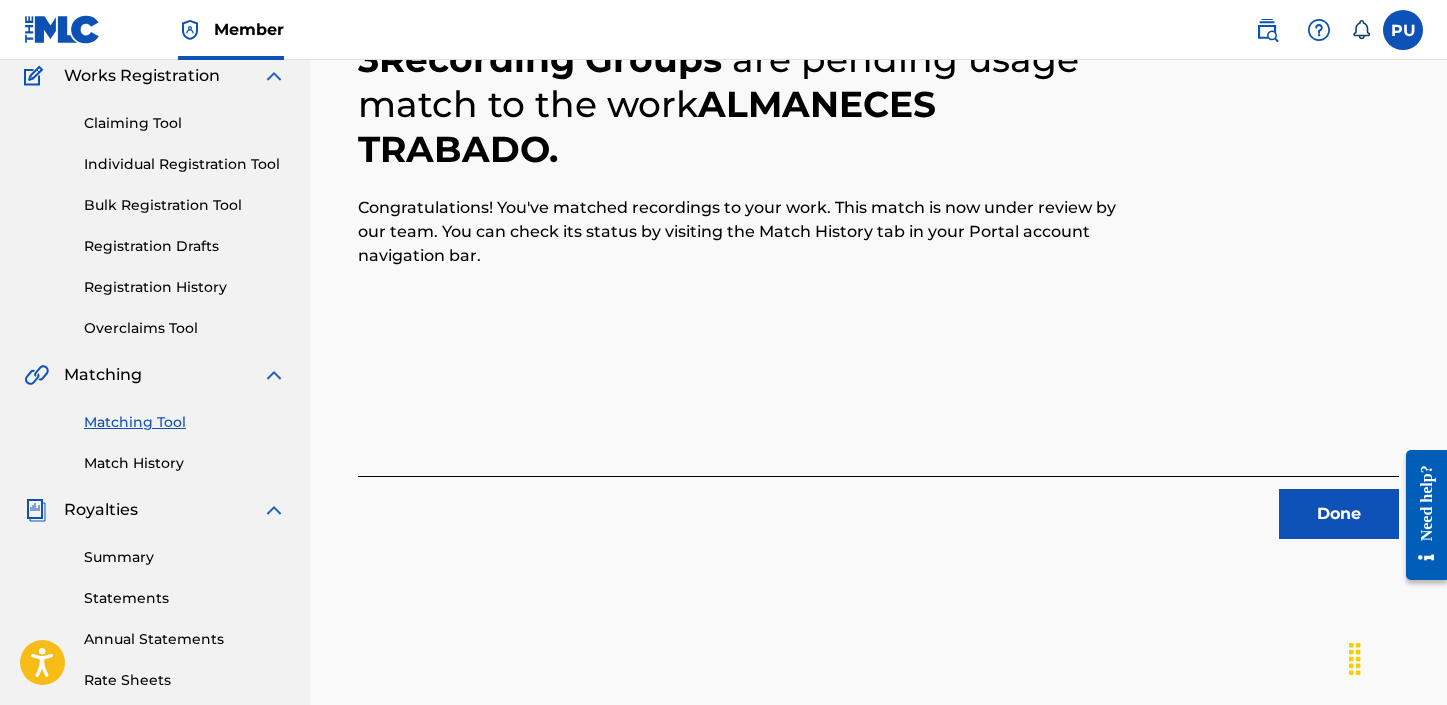 scroll, scrollTop: 231, scrollLeft: 0, axis: vertical 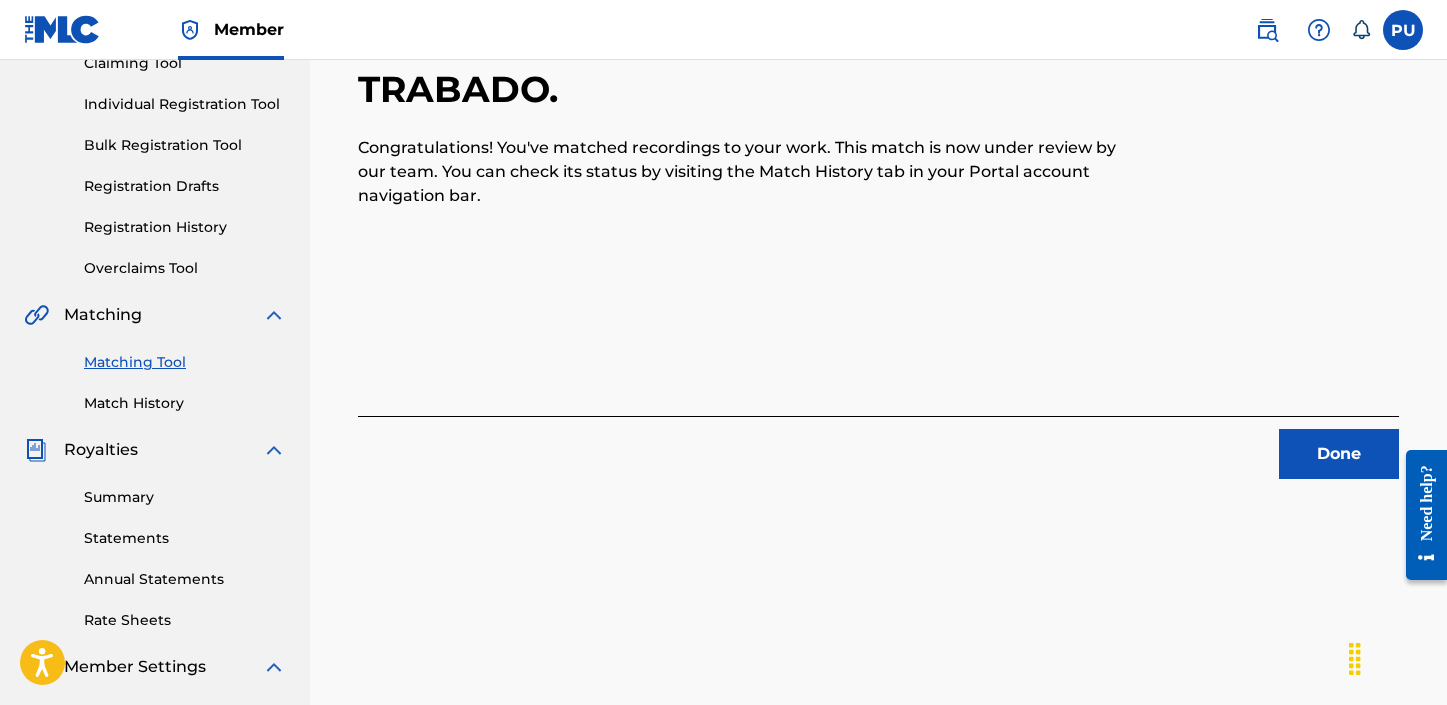 click on "Done" at bounding box center [1339, 454] 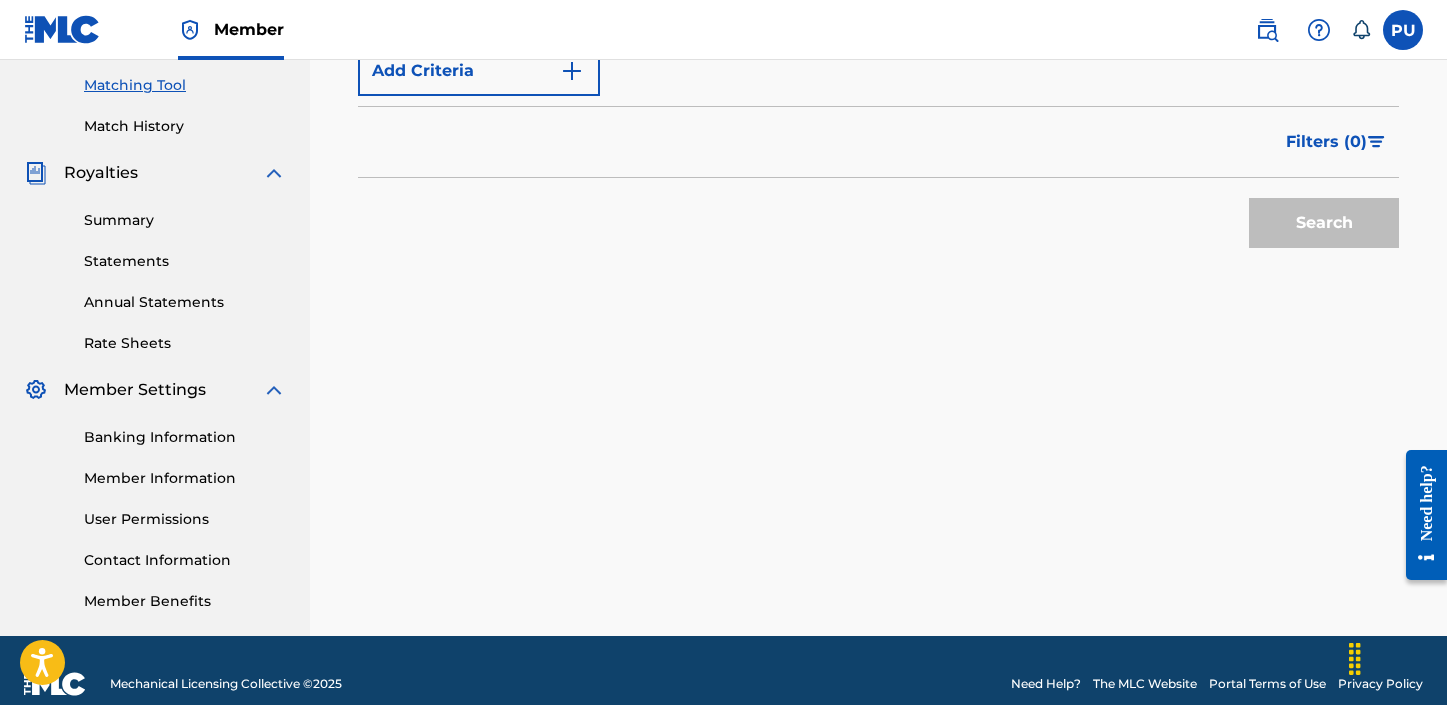 scroll, scrollTop: 0, scrollLeft: 0, axis: both 